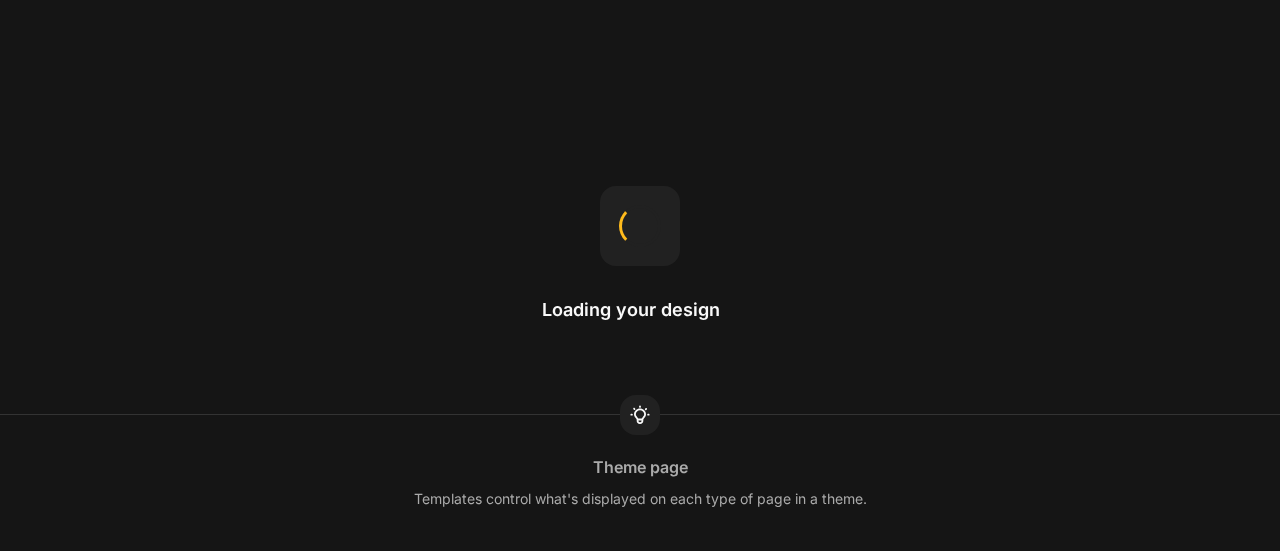 scroll, scrollTop: 0, scrollLeft: 0, axis: both 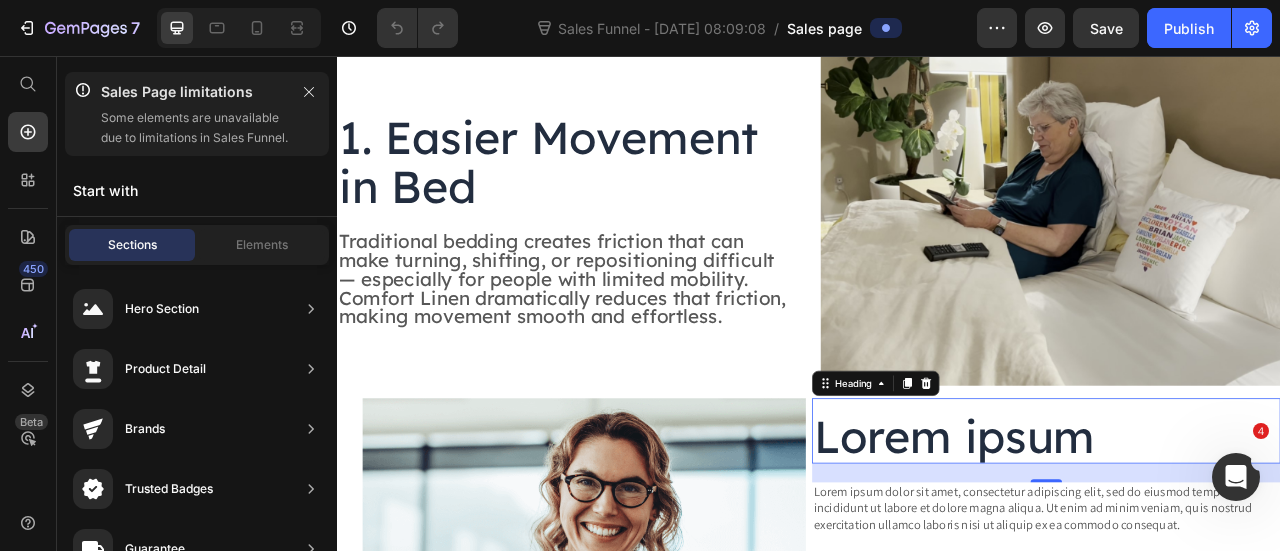 click on "Lorem ipsum" at bounding box center [1239, 540] 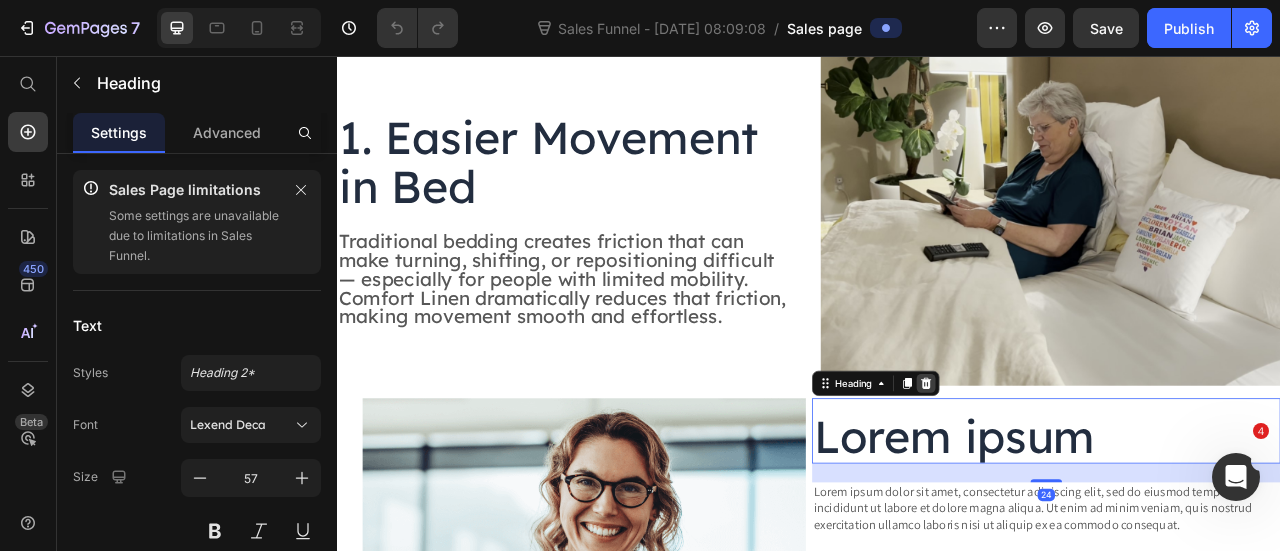 click 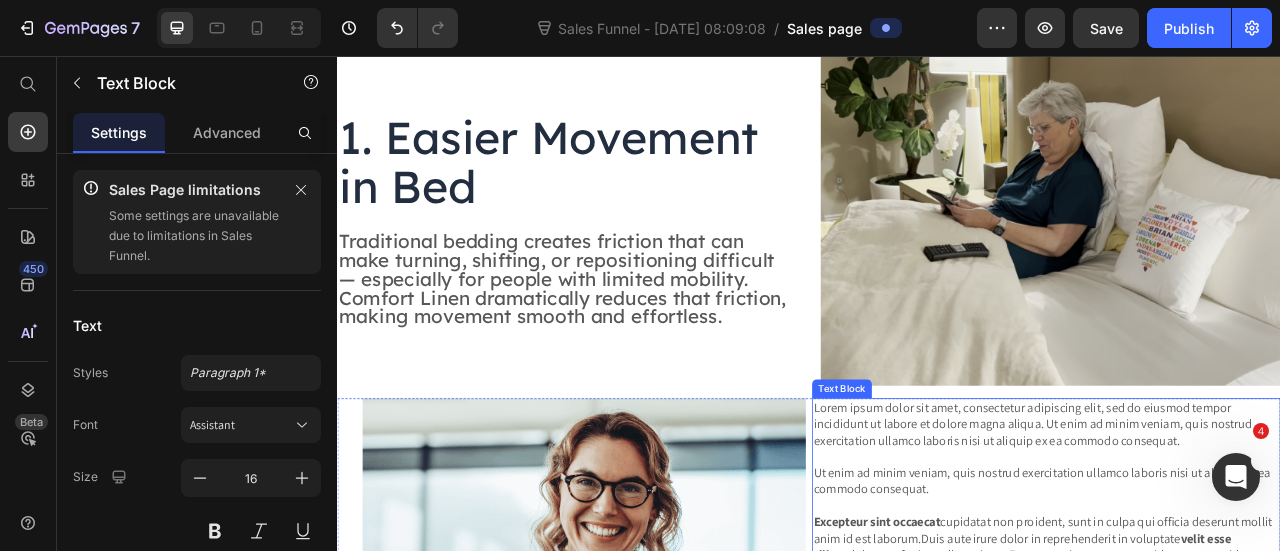click on "Lorem ipsum dolor sit amet, consectetur adipiscing elit, sed do eiusmod tempor incididunt ut labore et dolore magna aliqua. Ut enim ad minim veniam, quis nostrud exercitation ullamco laboris nisi ut aliquip ex ea commodo consequat. Ut enim ad minim veniam, quis nostrud exercitation ullamco laboris nisi ut aliquip ex ea commodo consequat. Excepteur sint occaecat  cupidatat non proident, sunt in culpa qui officia deserunt mollit anim id est laborum.Duis aute irure dolor in reprehenderit in voluptate  velit esse cillum  dolore eu fugiat nulla pariatur. Excepteur sint occaecat cupidatat non proident, sunt in culpa qui officia deserunt mollit anim id est laborum. Duis aute irure dolor in reprehenderit" at bounding box center [1239, 628] 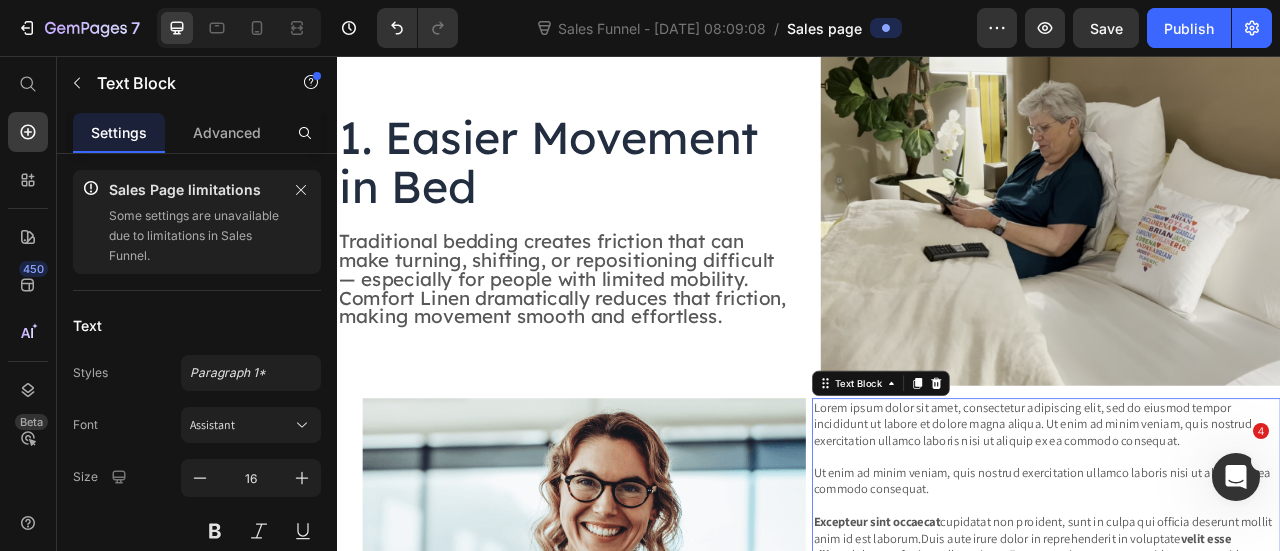 click 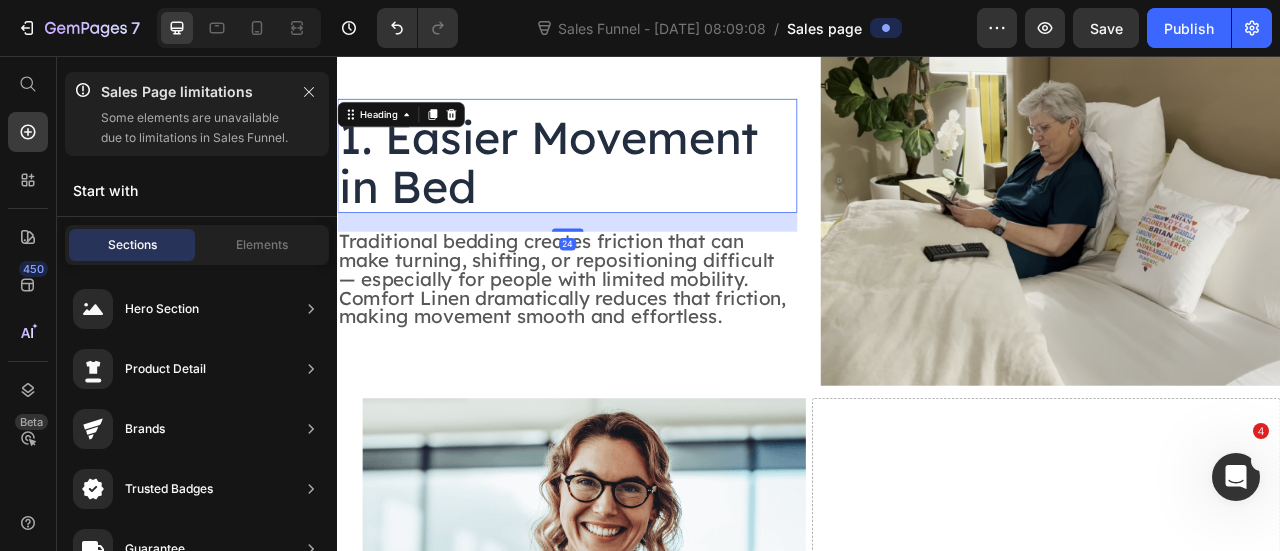 click on "1. Easier Movement in Bed" at bounding box center (629, 190) 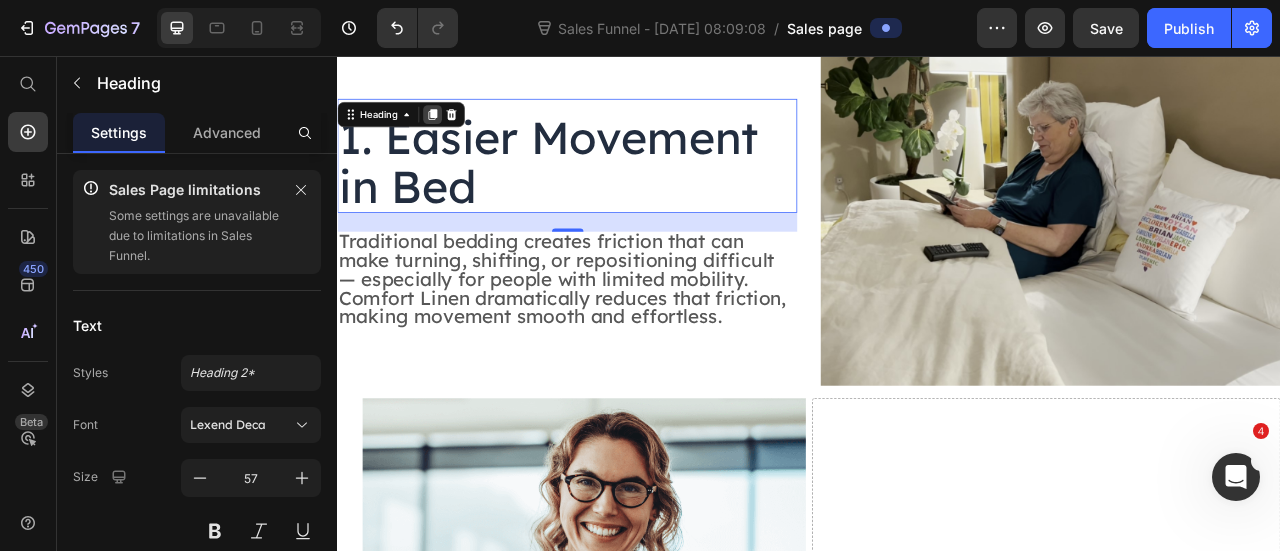 click 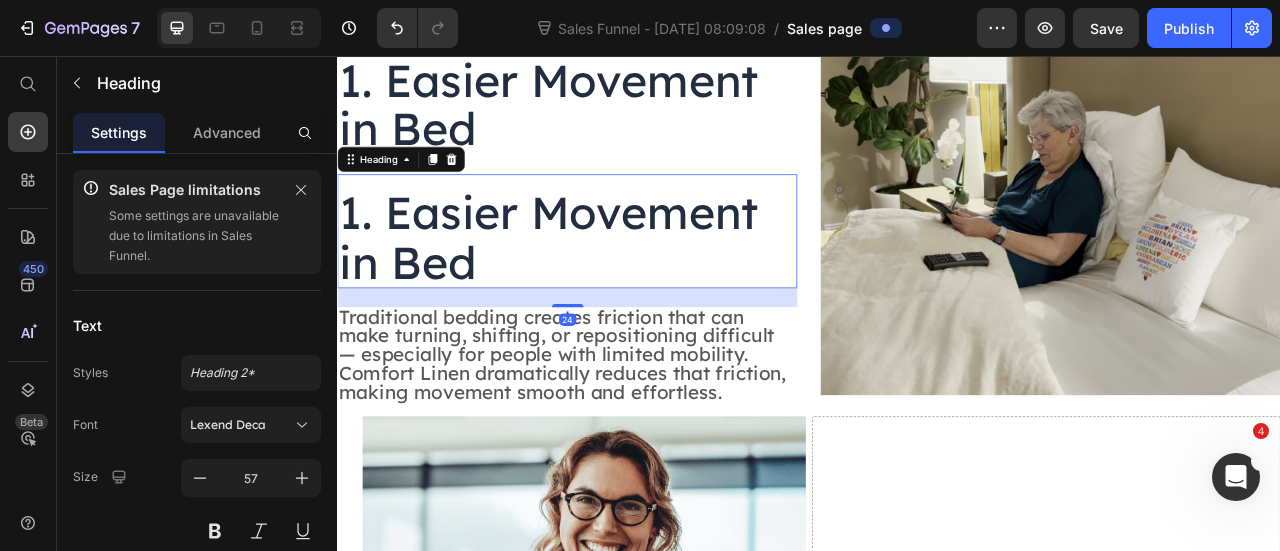 scroll, scrollTop: 930, scrollLeft: 0, axis: vertical 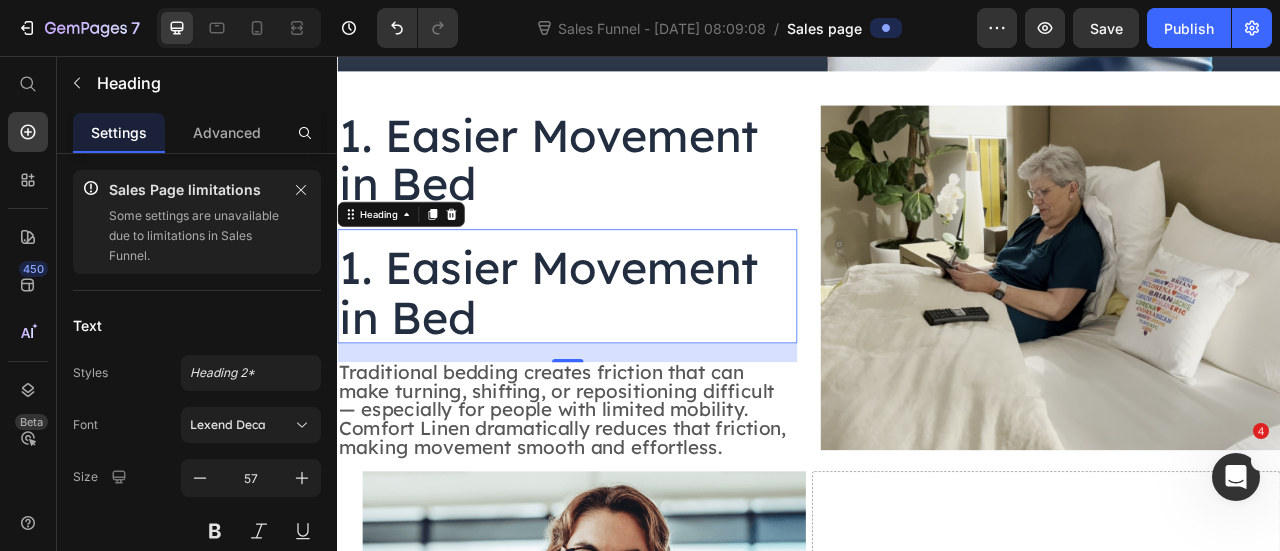 click on "1. Easier Movement in Bed" at bounding box center (629, 356) 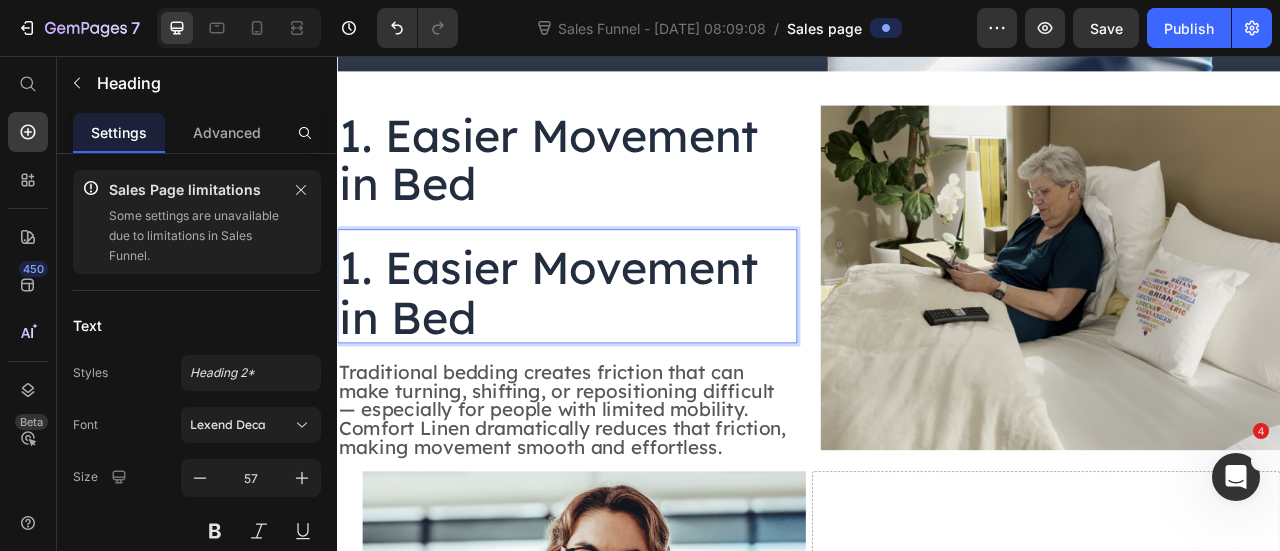 click on "1. Easier Movement in Bed" at bounding box center (629, 356) 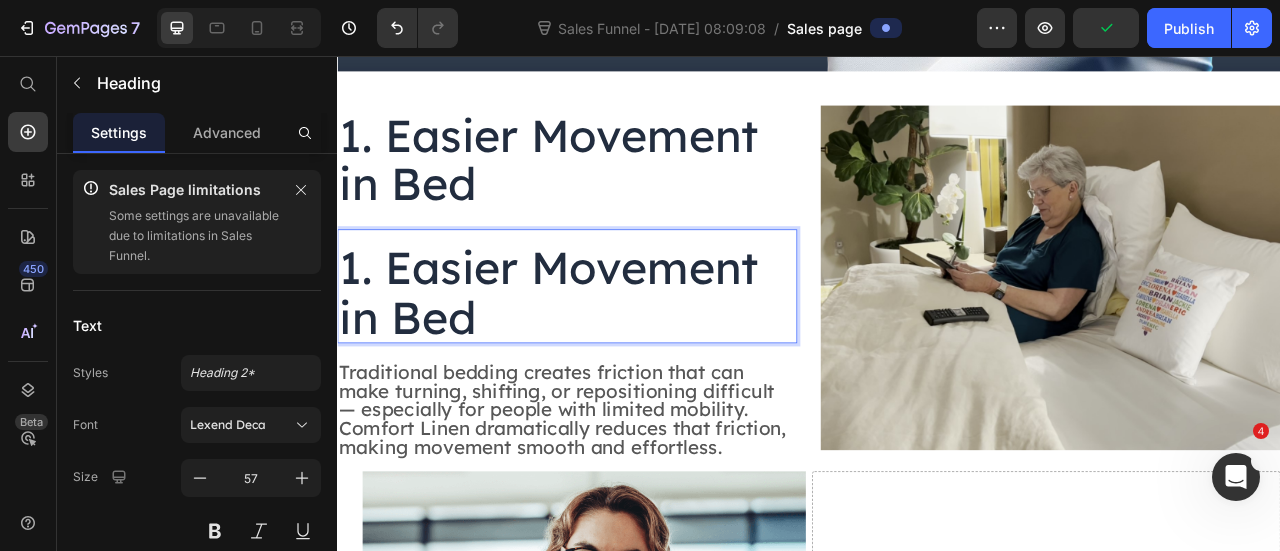 click on "1. Easier Movement in Bed" at bounding box center [629, 356] 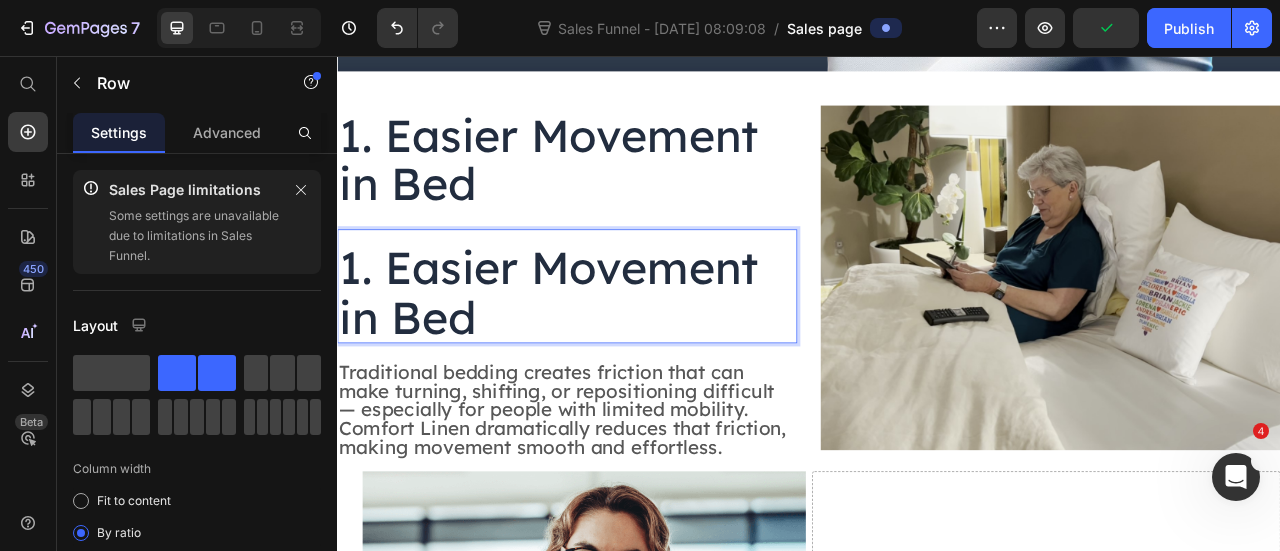 click on "1. Easier Movement in Bed  Heading 1. Easier Movement in Bed  Heading   24 Traditional bedding creates friction that can make turning, shifting, or repositioning difficult — especially for people with limited mobility. Comfort Linen dramatically reduces that friction, making movement smooth and effortless. Text Block" at bounding box center [629, 338] 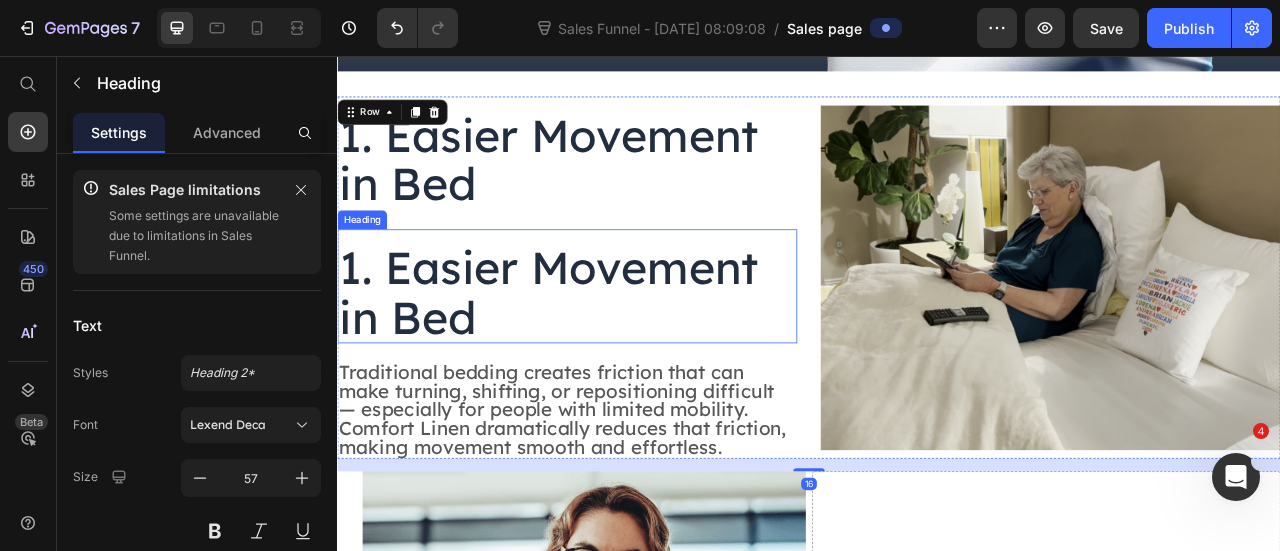 click on "1. Easier Movement in Bed" at bounding box center (629, 356) 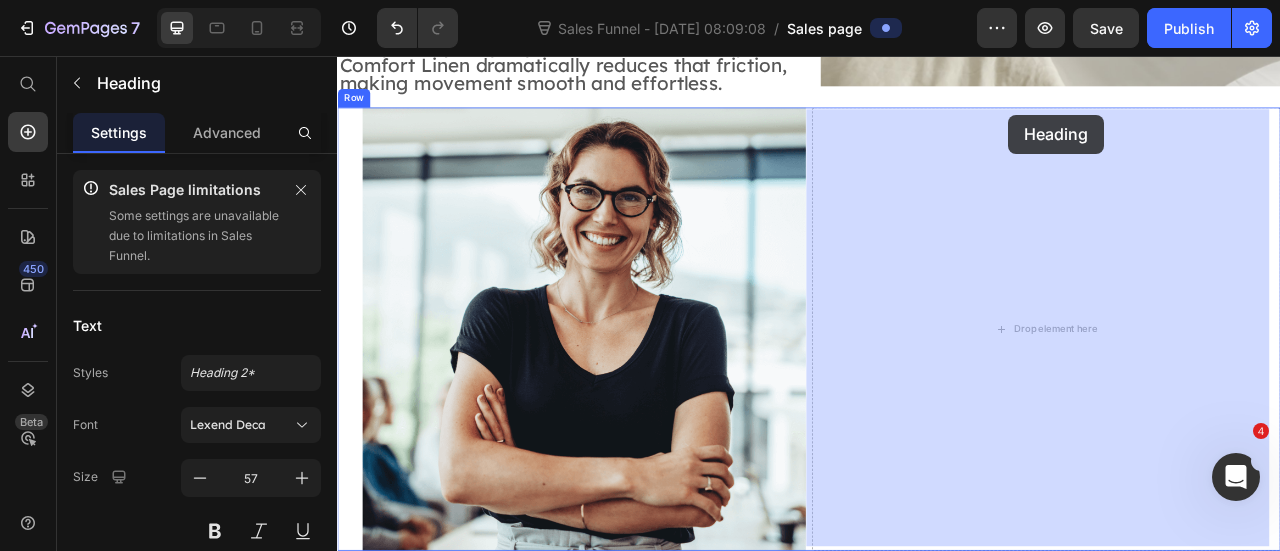 drag, startPoint x: 361, startPoint y: 266, endPoint x: 1191, endPoint y: 131, distance: 840.9072 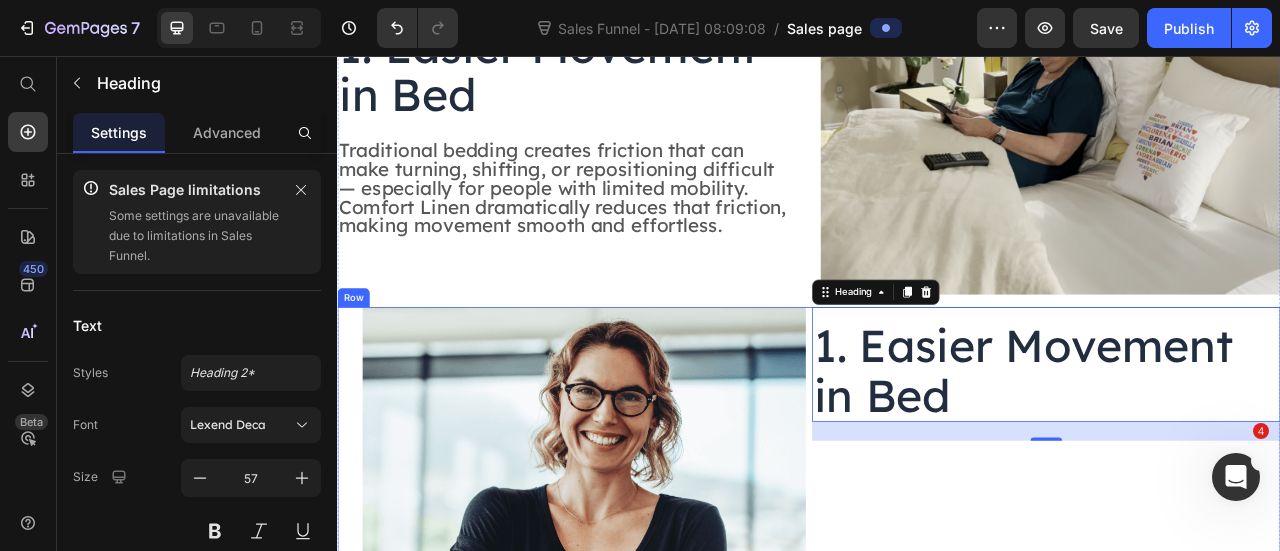 scroll, scrollTop: 1116, scrollLeft: 0, axis: vertical 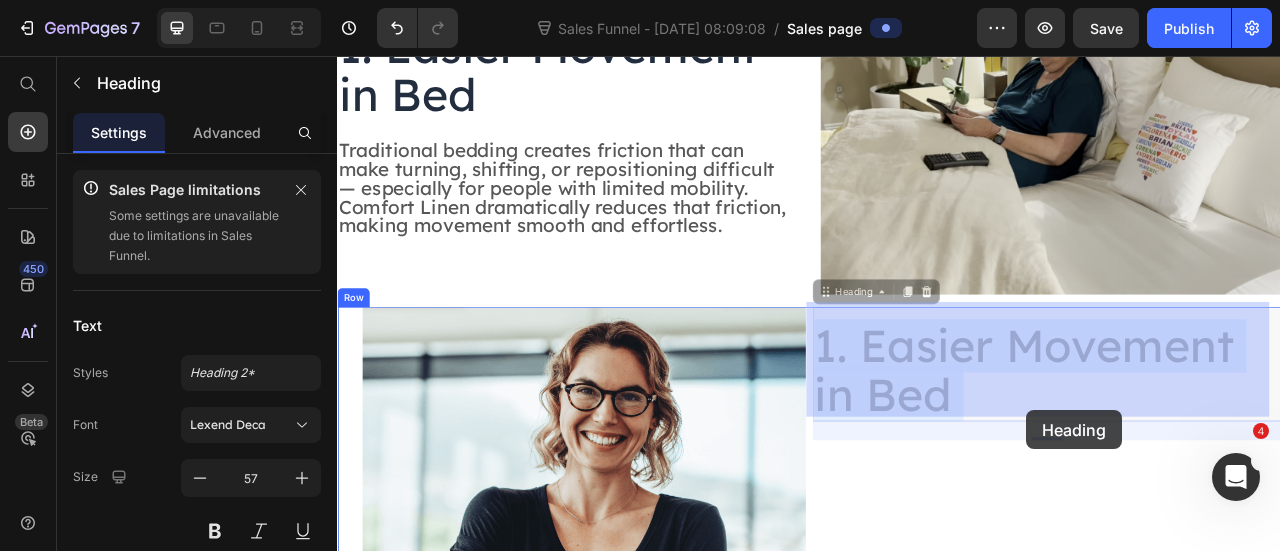 drag, startPoint x: 1219, startPoint y: 447, endPoint x: 1197, endPoint y: 532, distance: 87.80091 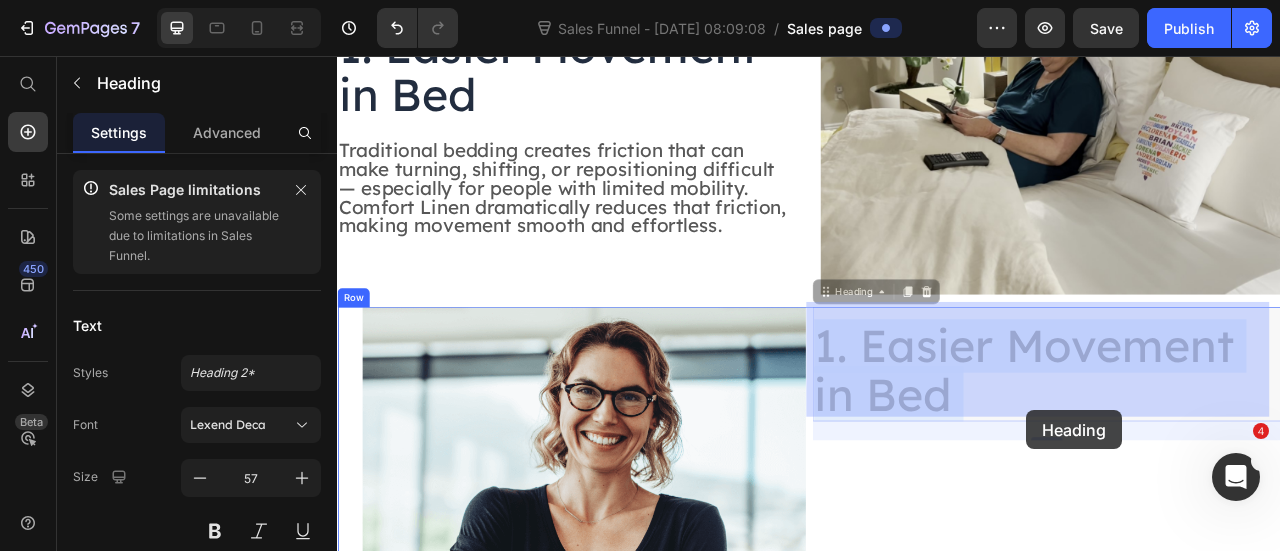 click on "Header Image Shop Now Button Row
Icon
Icon
Icon
Icon
Icon Icon List 1000+ Happy Customers Text Block Row From Frustration to Freedom: 7 Reasons People Are Upgrading to Comfort Linen  Heading The secret to smoother, easier movement in bed  starts with your bedding. Text Block GET YOURS NOW Button Row Section 2 1. Easier Movement in Bed  Heading Traditional bedding creates friction that can make turning, shifting, or repositioning difficult — especially for people with limited mobility. Comfort Linen dramatically reduces that friction, making movement smooth and effortless. Text Block Image Row Image 1. Easier Movement in Bed  Heading   24 1. Easier Movement in Bed  Heading   24 Row Section 3
Drop element here
Drop element here Row Section 4 Root Start building with Sections/Elements or Use existing page designs Explore templates Start with Generating from URL or image Add section Choose templates inspired by CRO experts Generate layout Footer" at bounding box center (937, 2798) 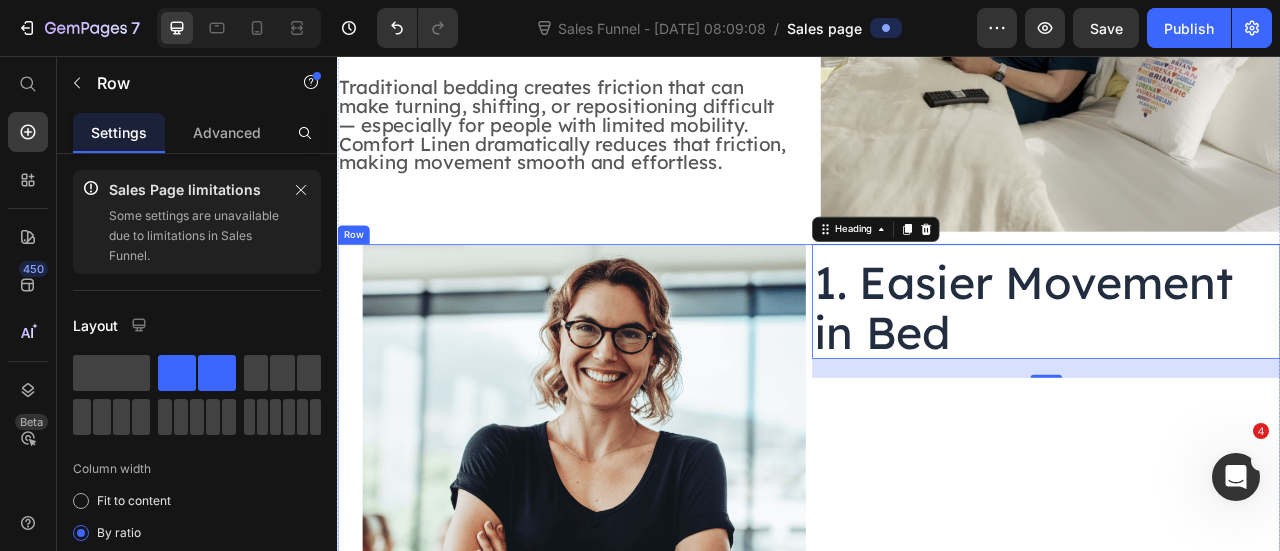 click on "1. Easier Movement in Bed  Heading   24" at bounding box center [1239, 577] 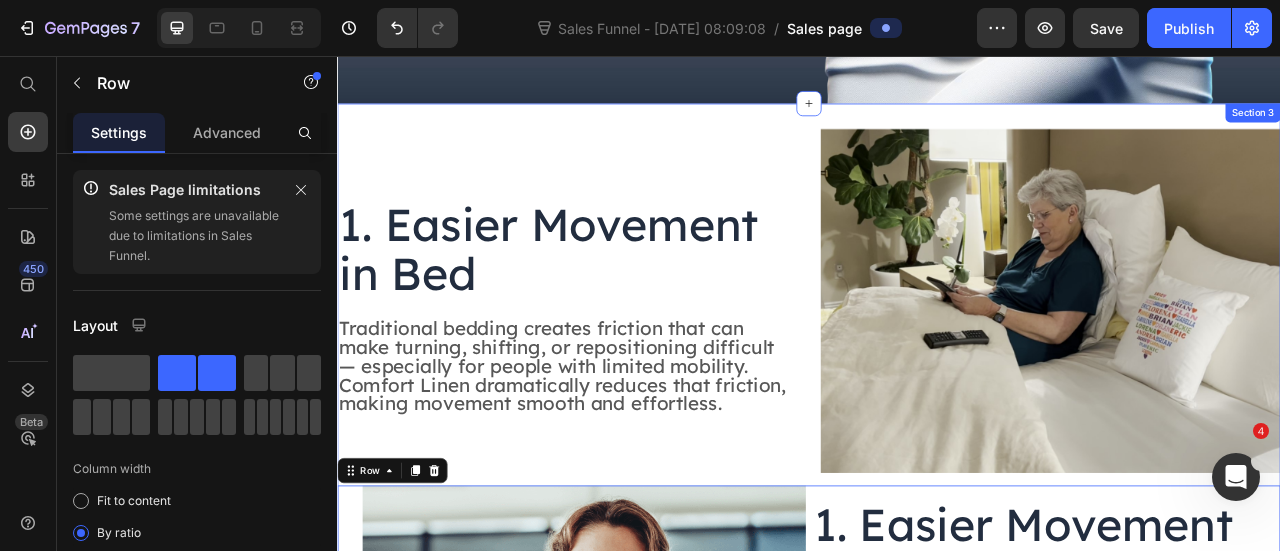 scroll, scrollTop: 871, scrollLeft: 0, axis: vertical 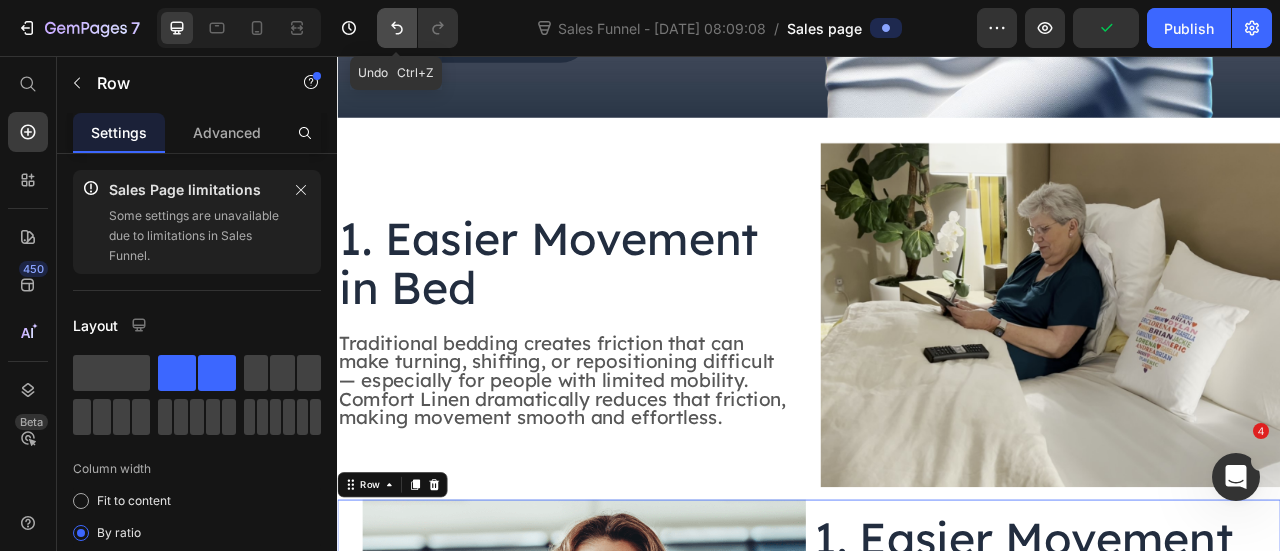 click 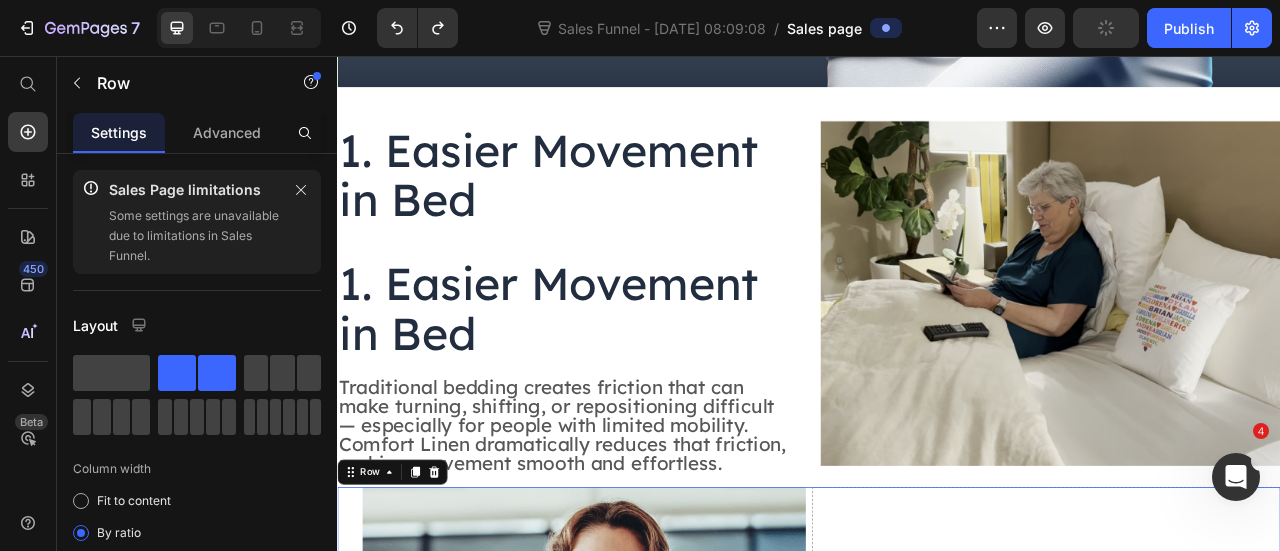 scroll, scrollTop: 896, scrollLeft: 0, axis: vertical 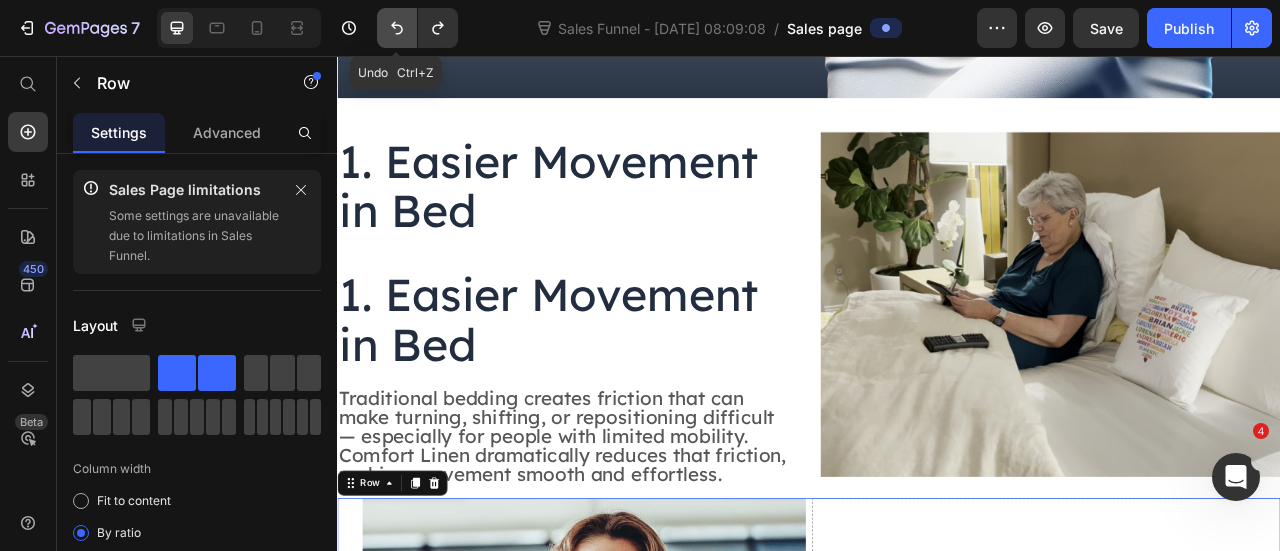 click 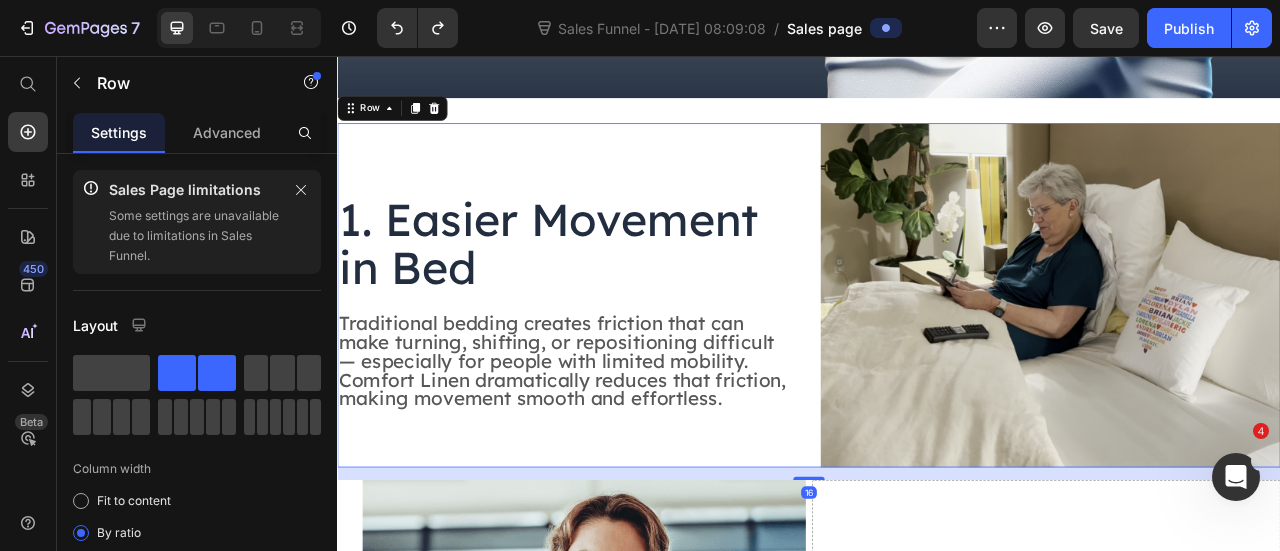 click on "1. Easier Movement in Bed  Heading Traditional bedding creates friction that can make turning, shifting, or repositioning difficult — especially for people with limited mobility. Comfort Linen dramatically reduces that friction, making movement smooth and effortless. Text Block" at bounding box center (629, 360) 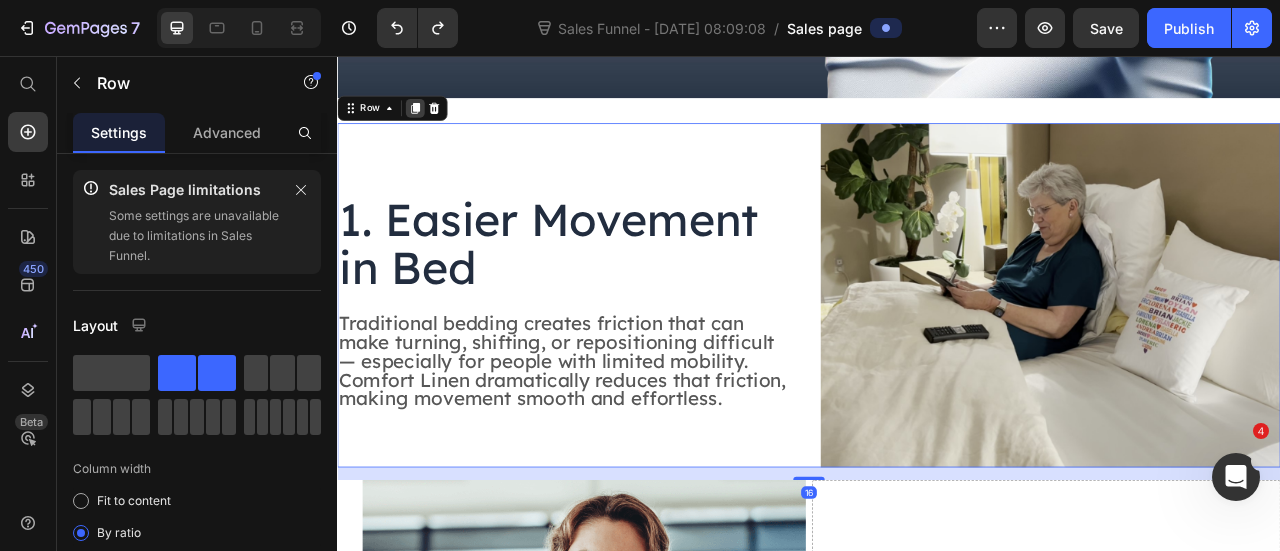 click 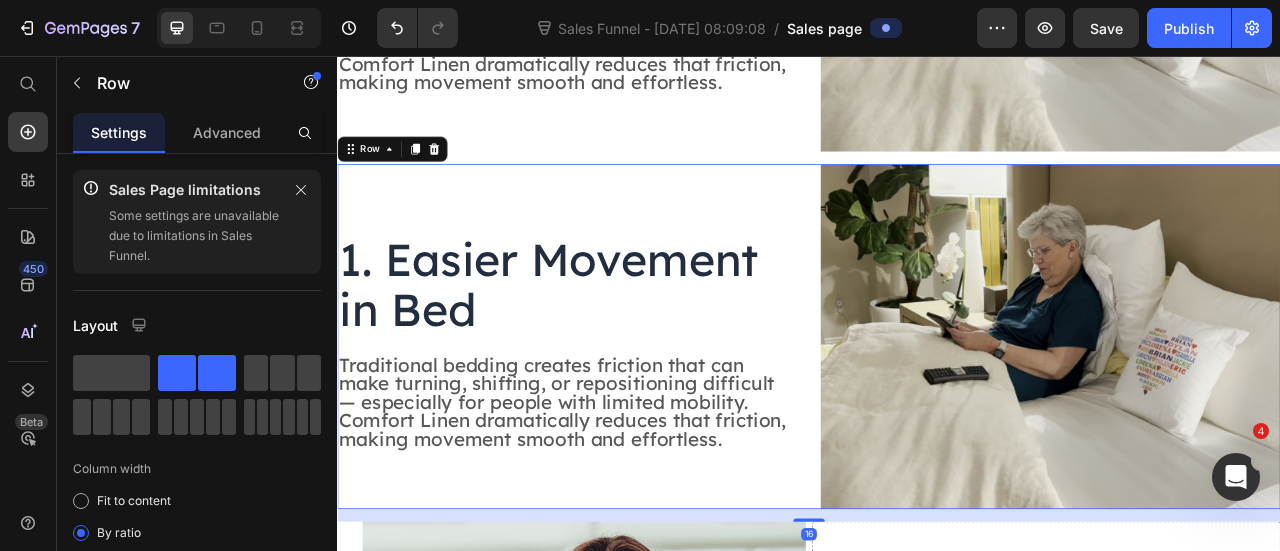 scroll, scrollTop: 1359, scrollLeft: 0, axis: vertical 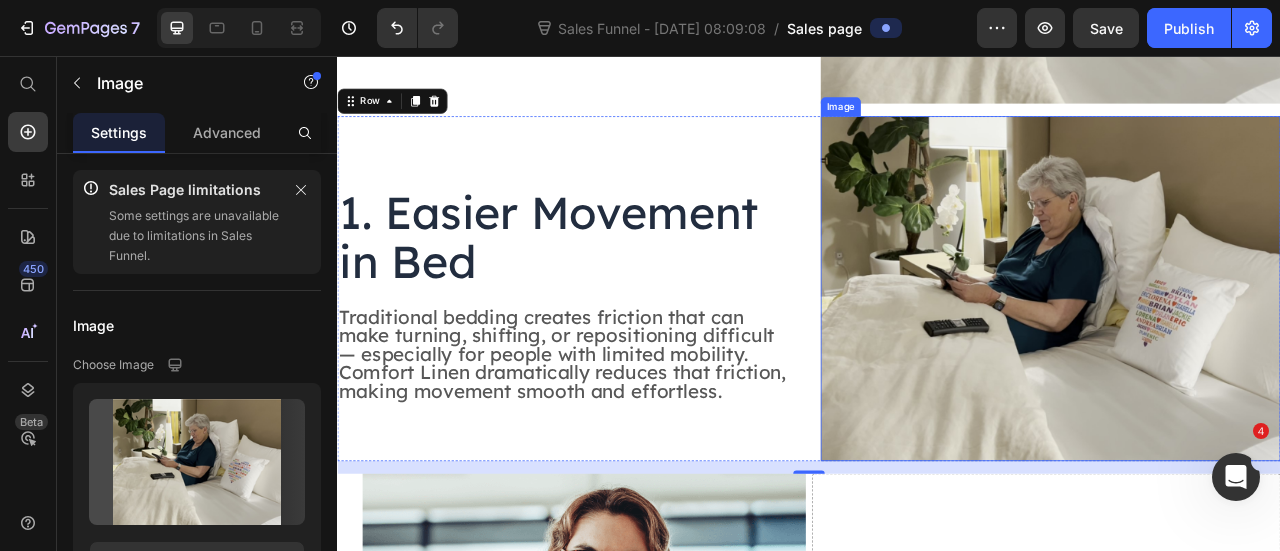 click at bounding box center [1244, 351] 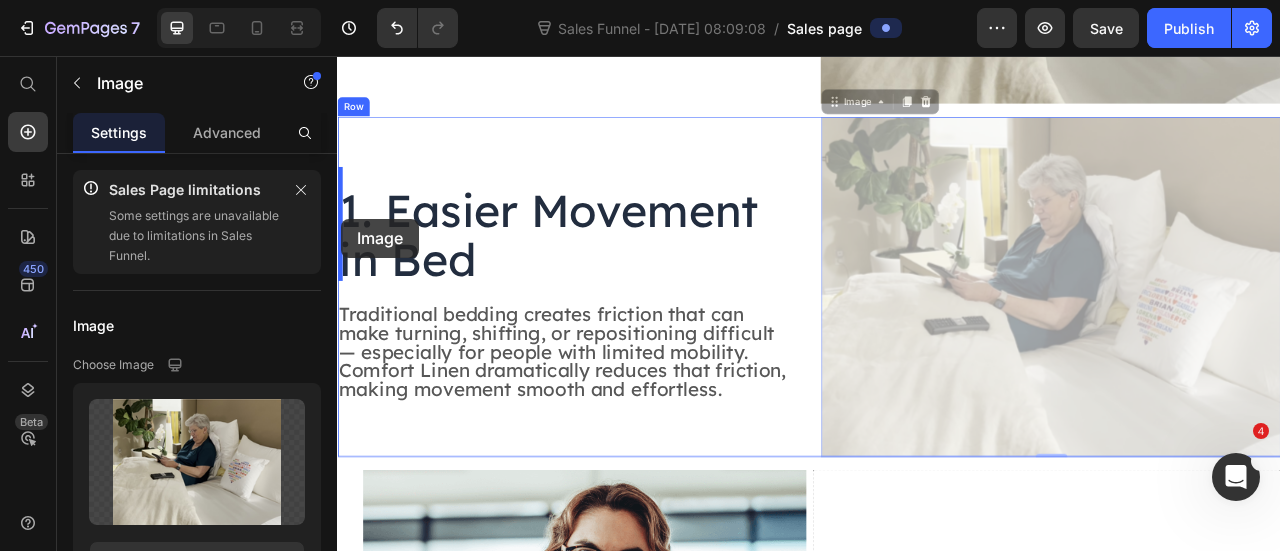 drag, startPoint x: 969, startPoint y: 110, endPoint x: 342, endPoint y: 263, distance: 645.3975 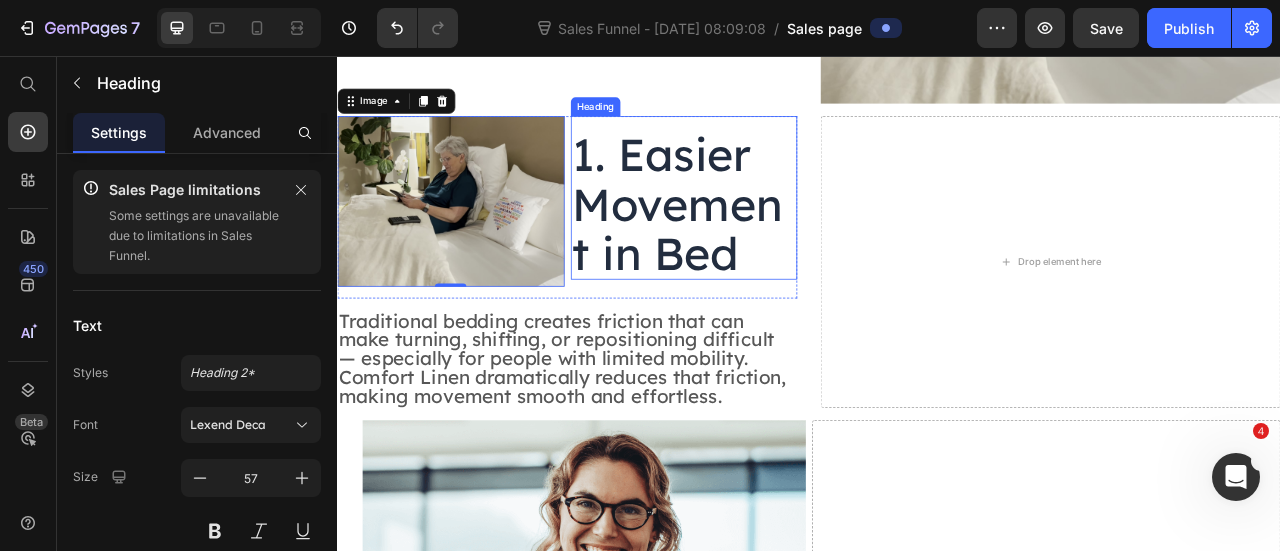 click on "1. Easier Movement in Bed" at bounding box center [778, 244] 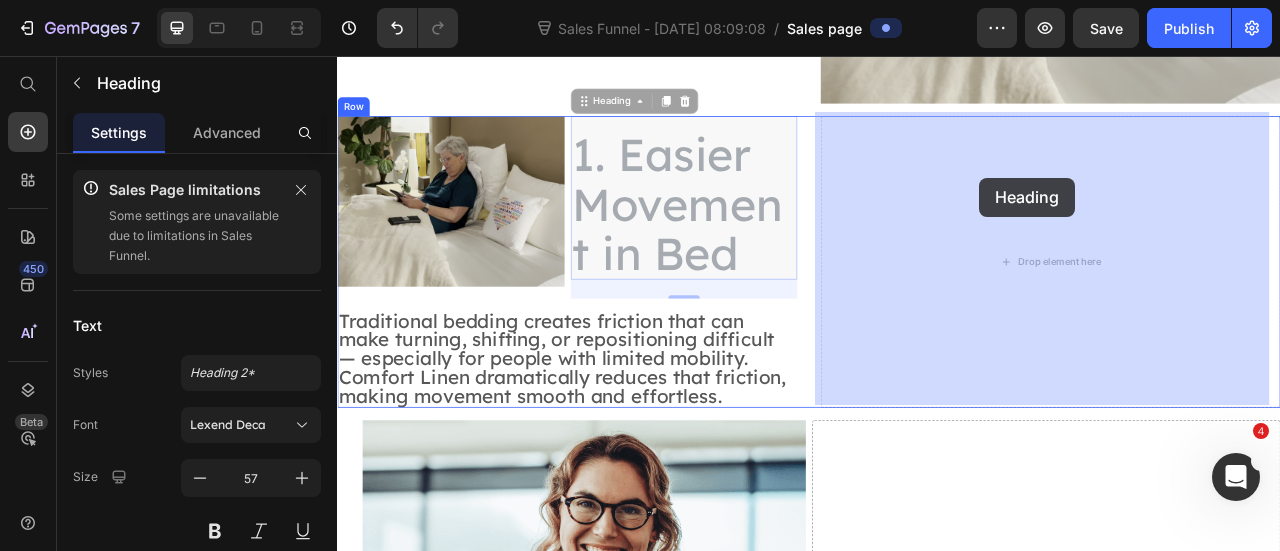 drag, startPoint x: 652, startPoint y: 105, endPoint x: 1154, endPoint y: 211, distance: 513.0692 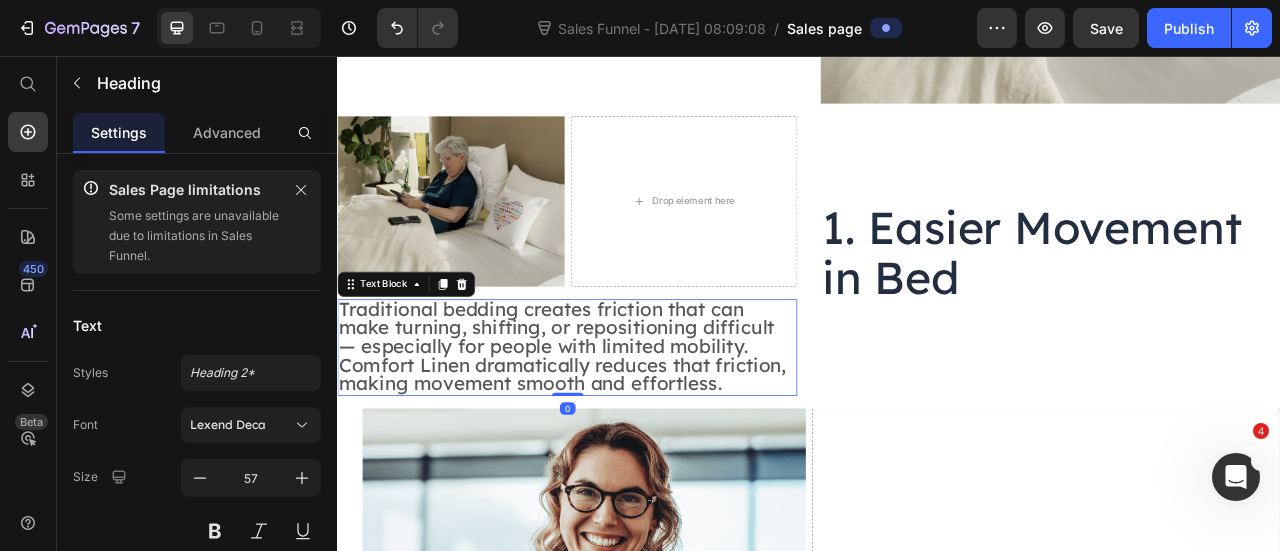 click on "Traditional bedding creates friction that can make turning, shifting, or repositioning difficult — especially for people with limited mobility. Comfort Linen dramatically reduces that friction, making movement smooth and effortless." at bounding box center [623, 424] 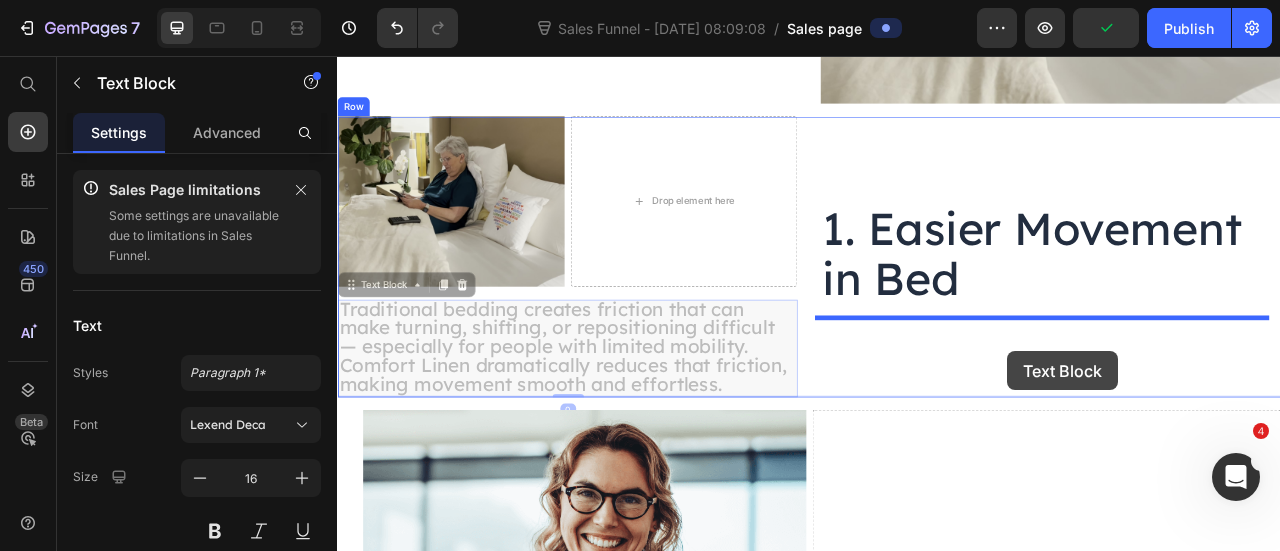 drag, startPoint x: 389, startPoint y: 335, endPoint x: 1190, endPoint y: 432, distance: 806.8519 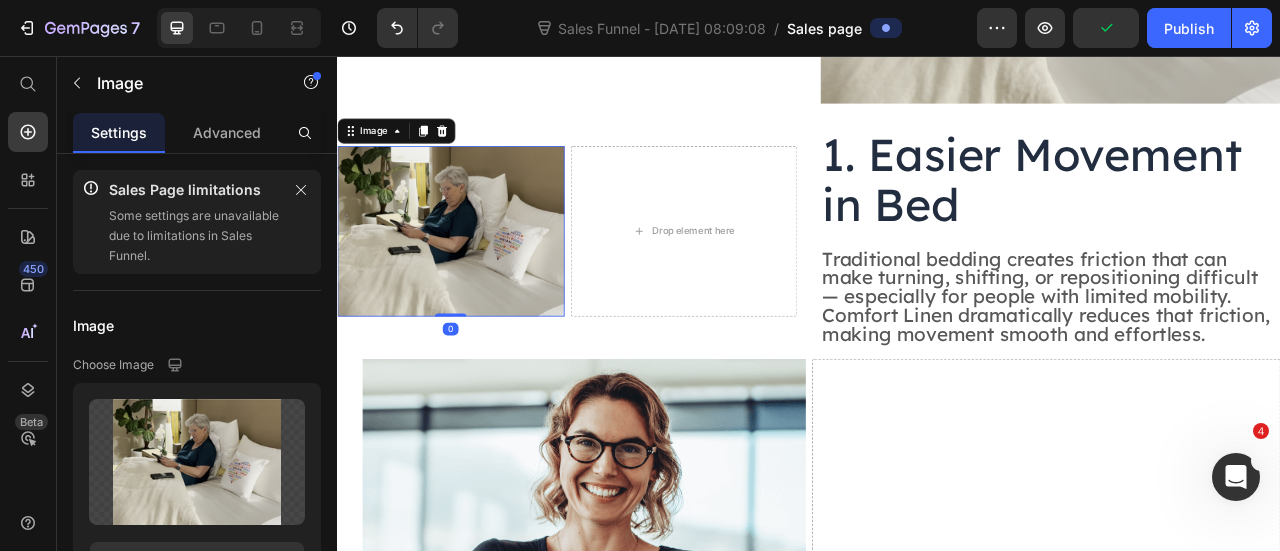click at bounding box center (481, 278) 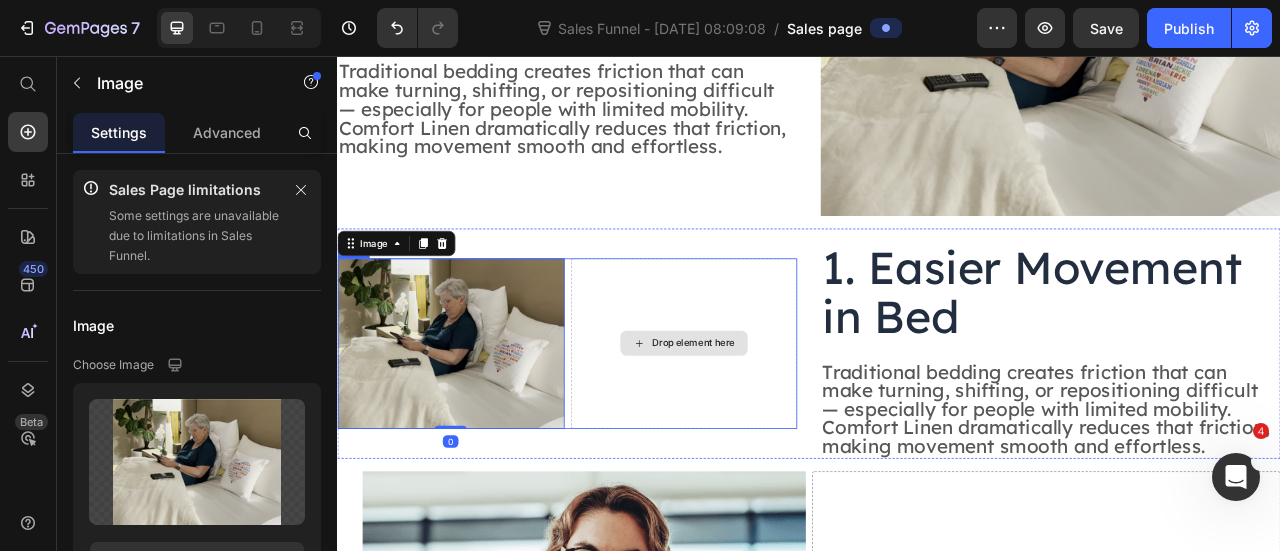 scroll, scrollTop: 1209, scrollLeft: 0, axis: vertical 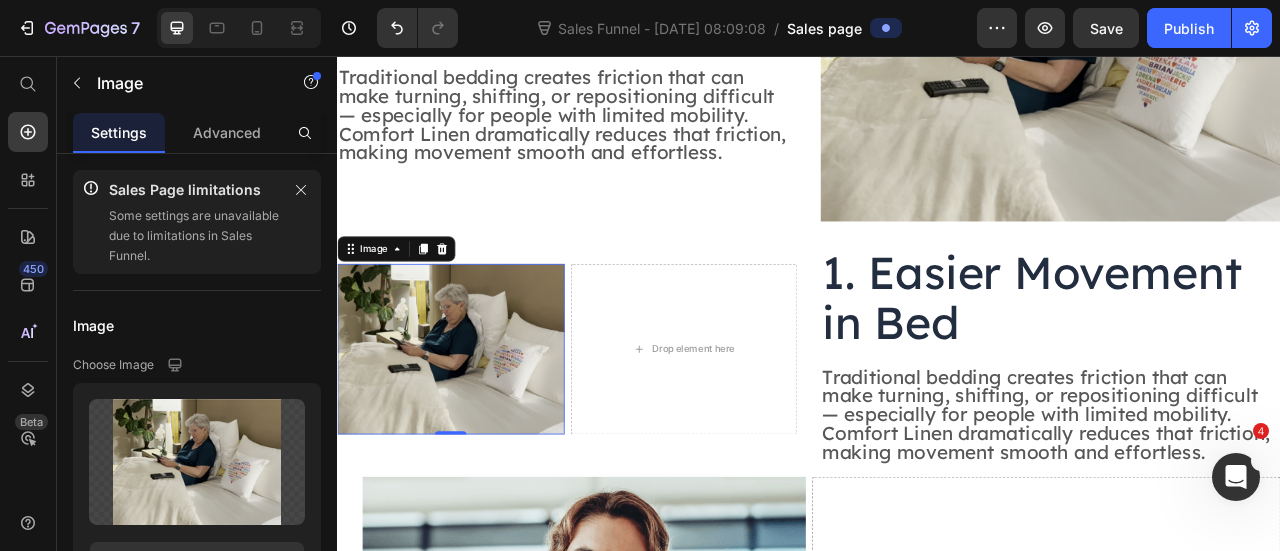 click on "Drop element here" at bounding box center [778, 428] 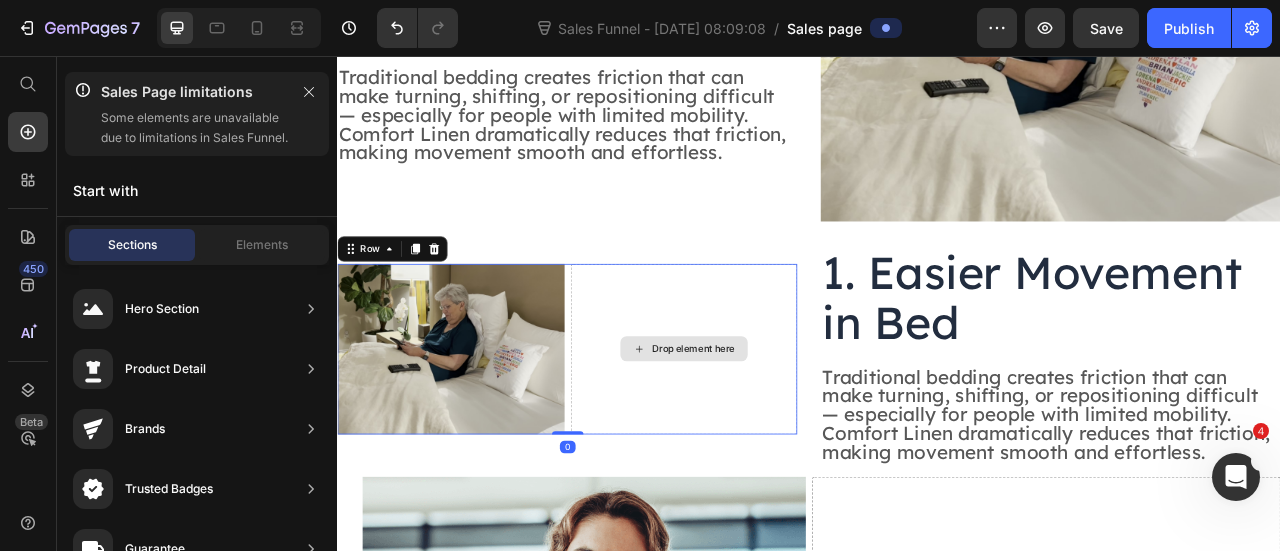 click on "Drop element here" at bounding box center (778, 428) 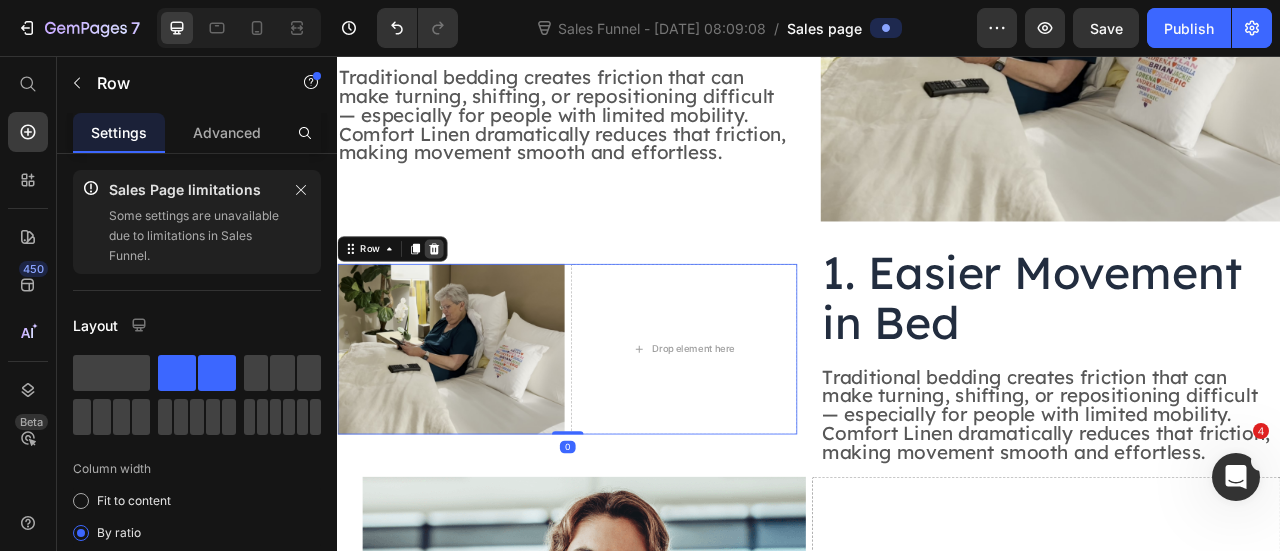 click on "Row" at bounding box center (407, 301) 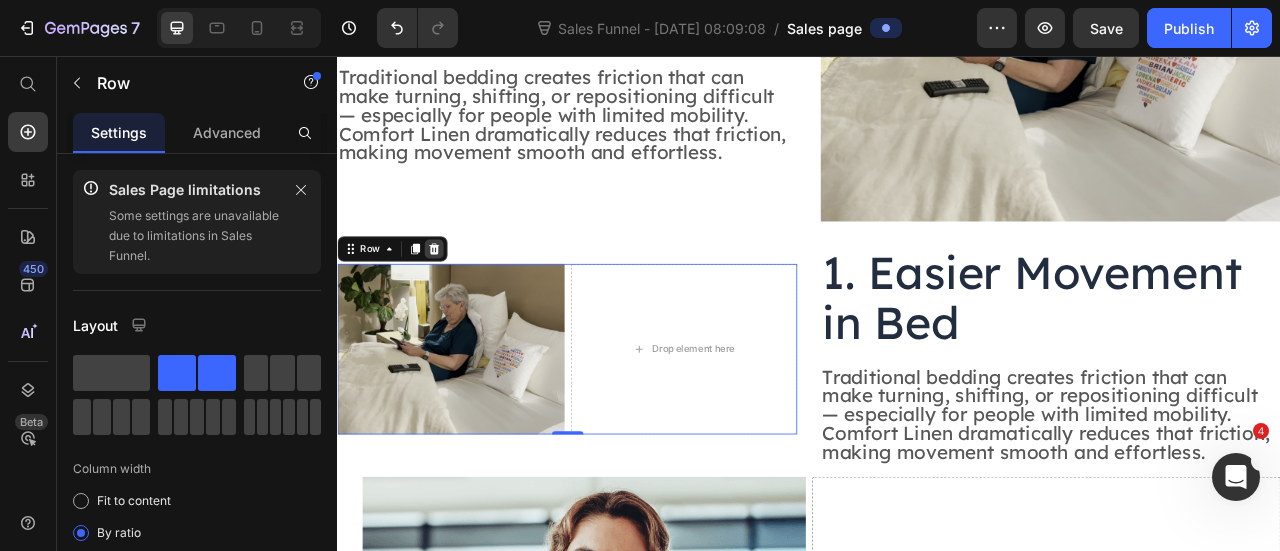 click 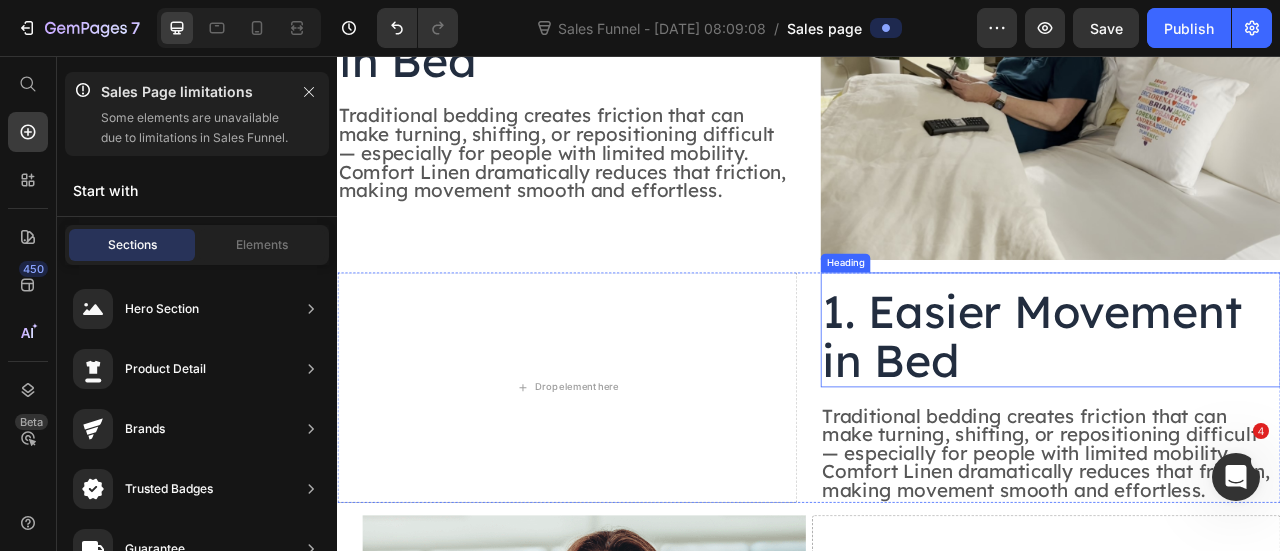 scroll, scrollTop: 1209, scrollLeft: 0, axis: vertical 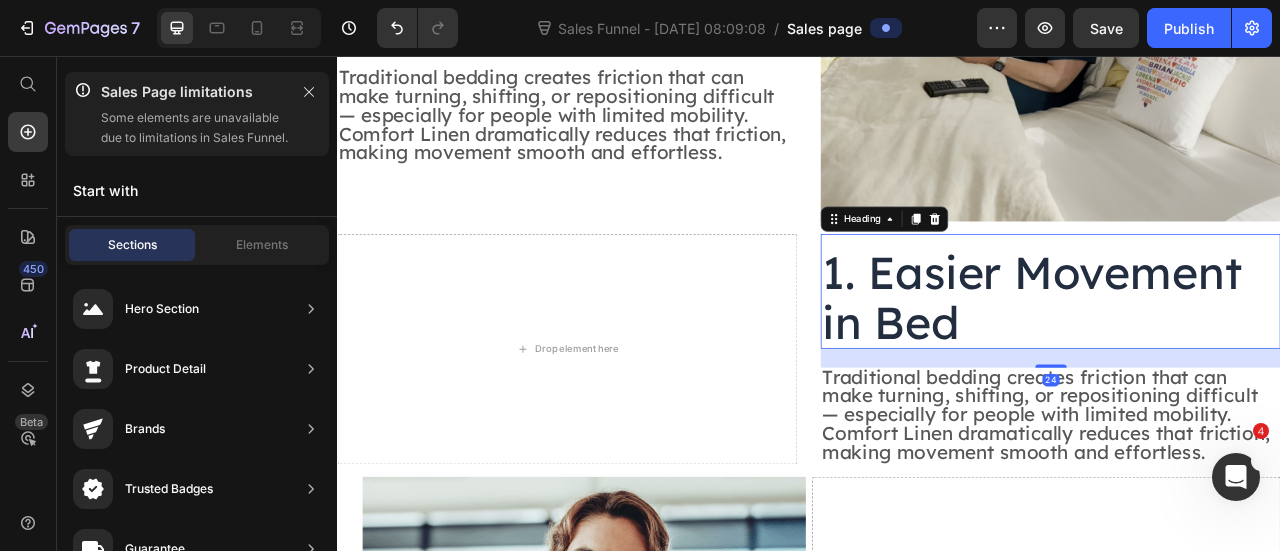 click on "1. Easier Movement in Bed" at bounding box center [1244, 362] 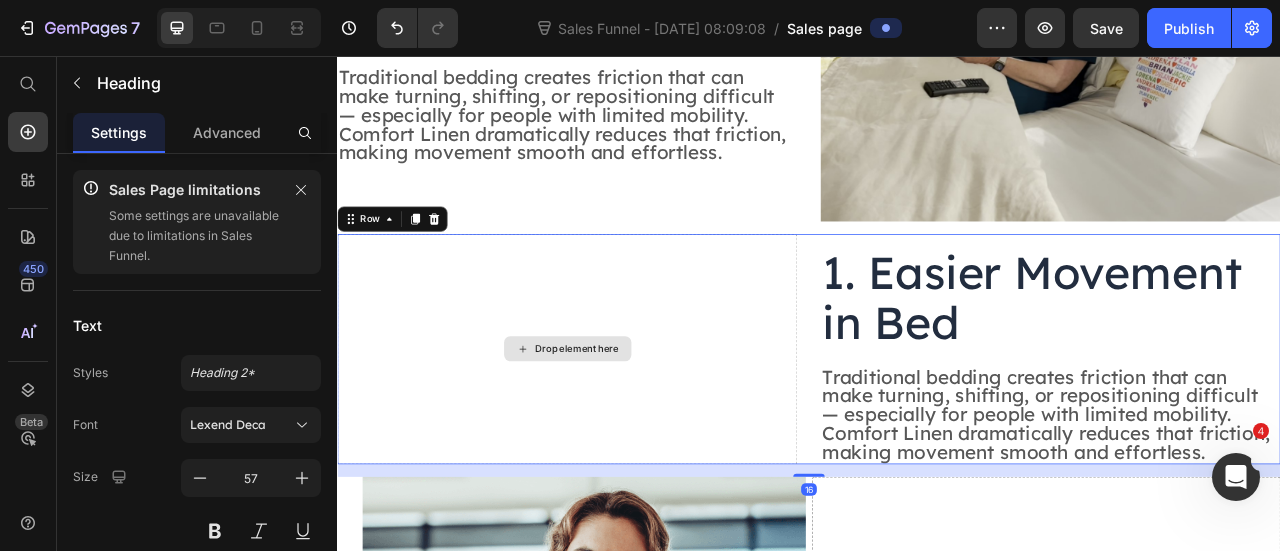 click on "Drop element here" at bounding box center [629, 428] 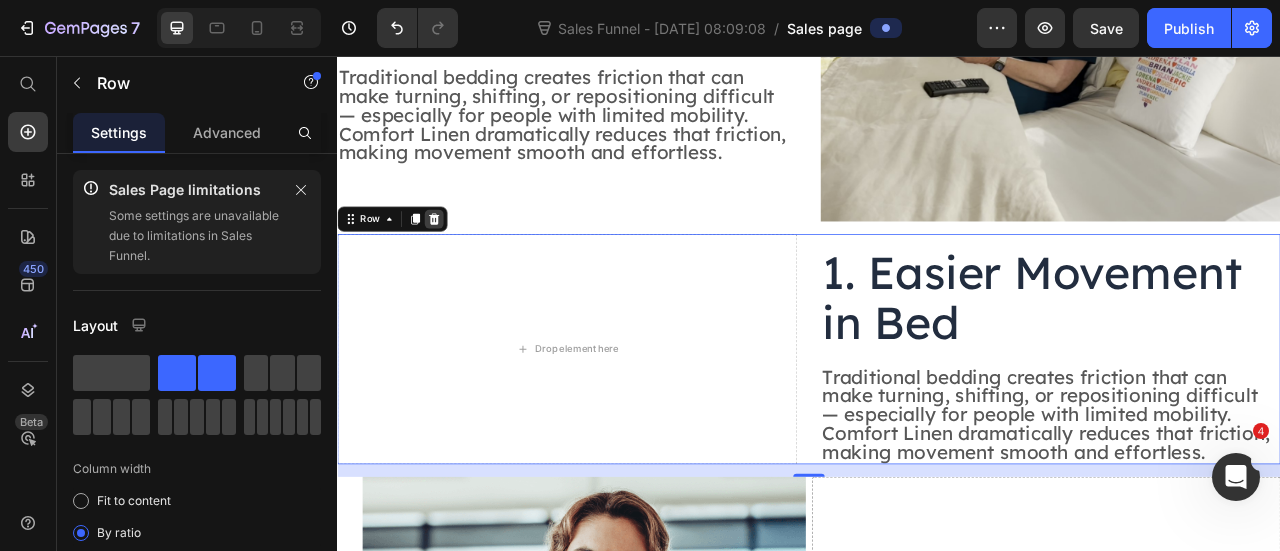 click 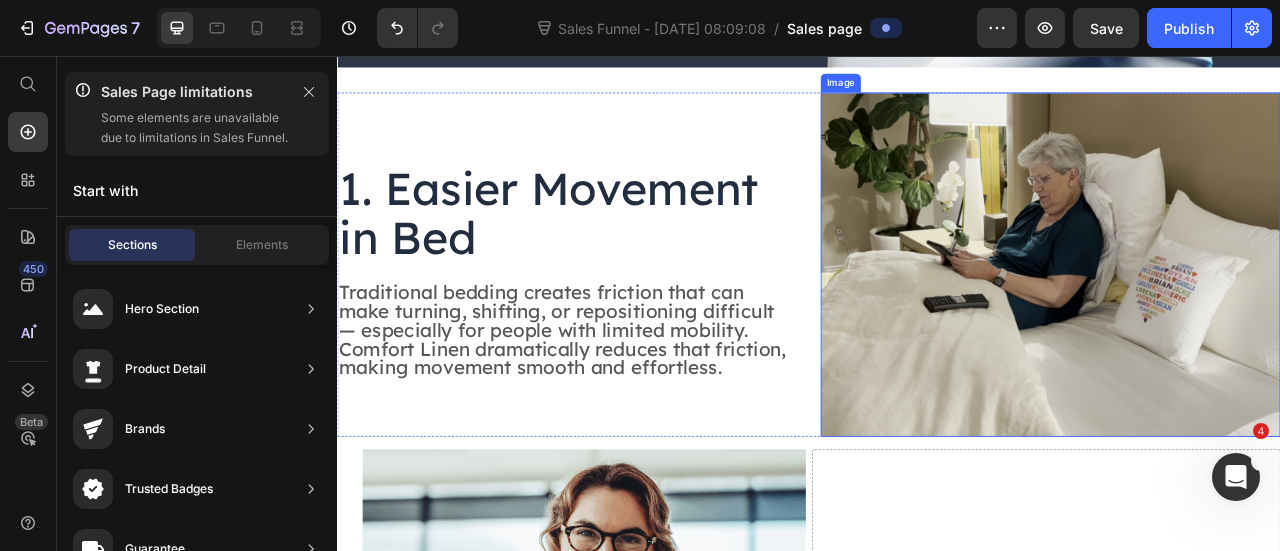 scroll, scrollTop: 934, scrollLeft: 0, axis: vertical 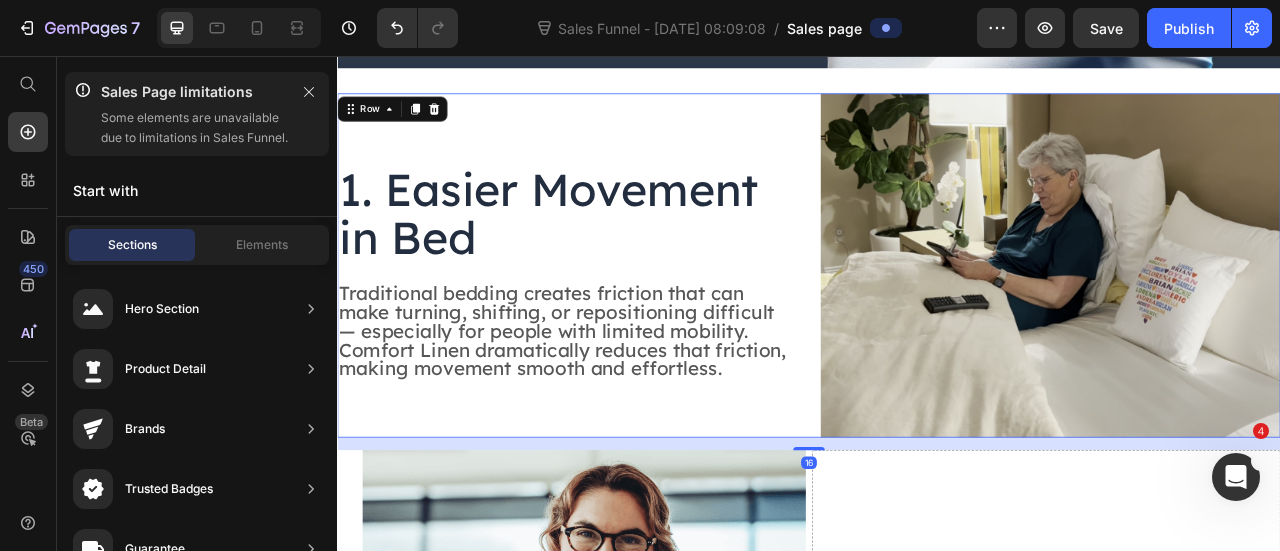 click on "1. Easier Movement in Bed  Heading Traditional bedding creates friction that can make turning, shifting, or repositioning difficult — especially for people with limited mobility. Comfort Linen dramatically reduces that friction, making movement smooth and effortless. Text Block Image Row   16" at bounding box center (937, 322) 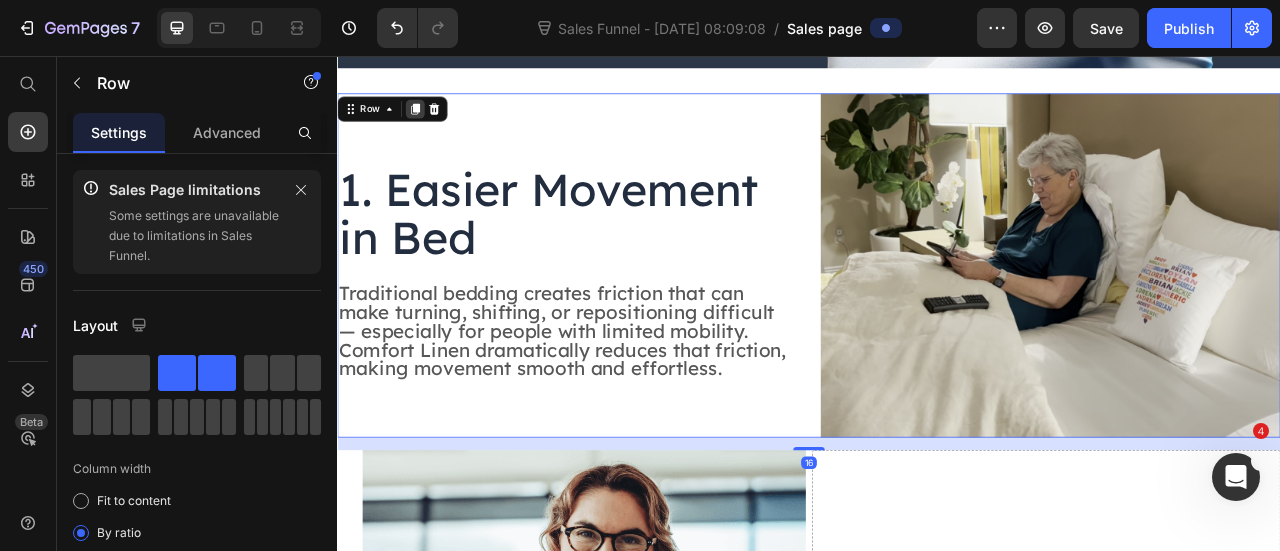 click 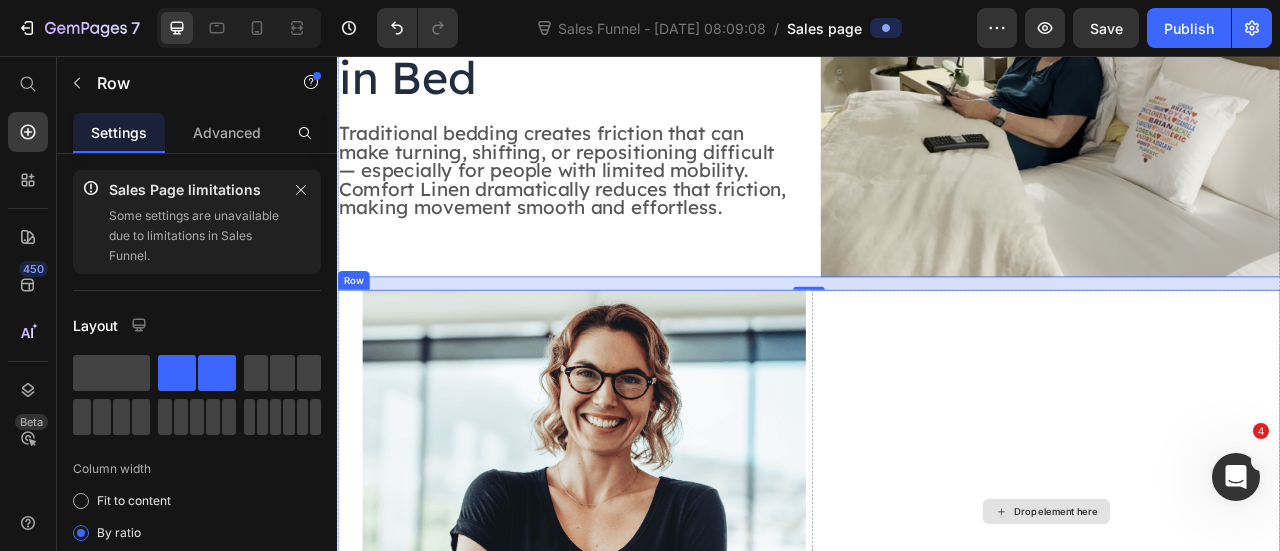 scroll, scrollTop: 1609, scrollLeft: 0, axis: vertical 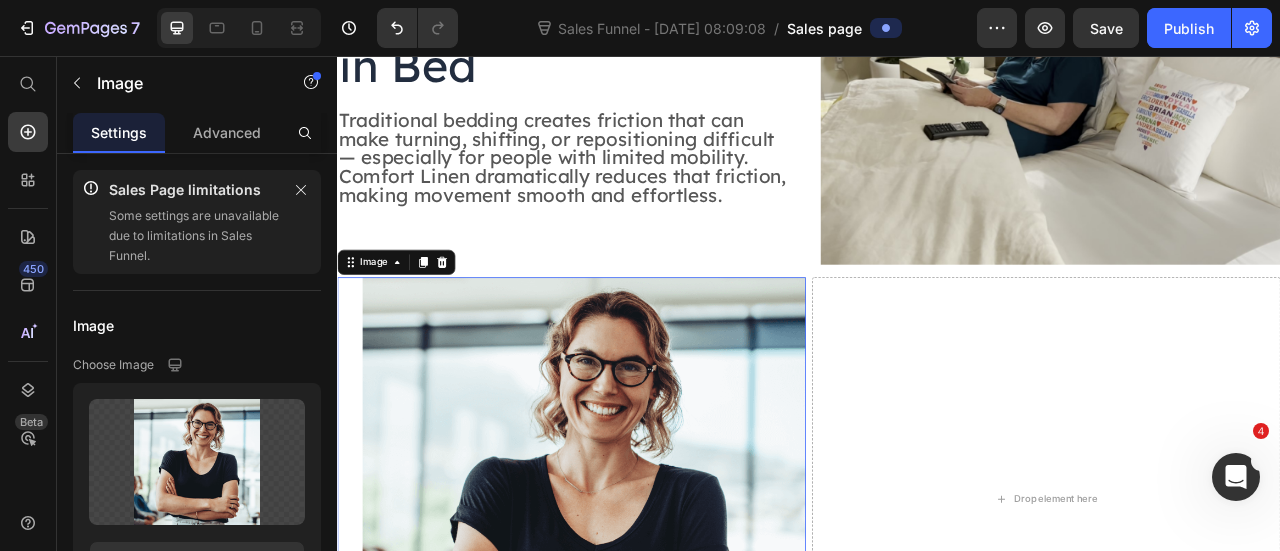 click at bounding box center (635, 619) 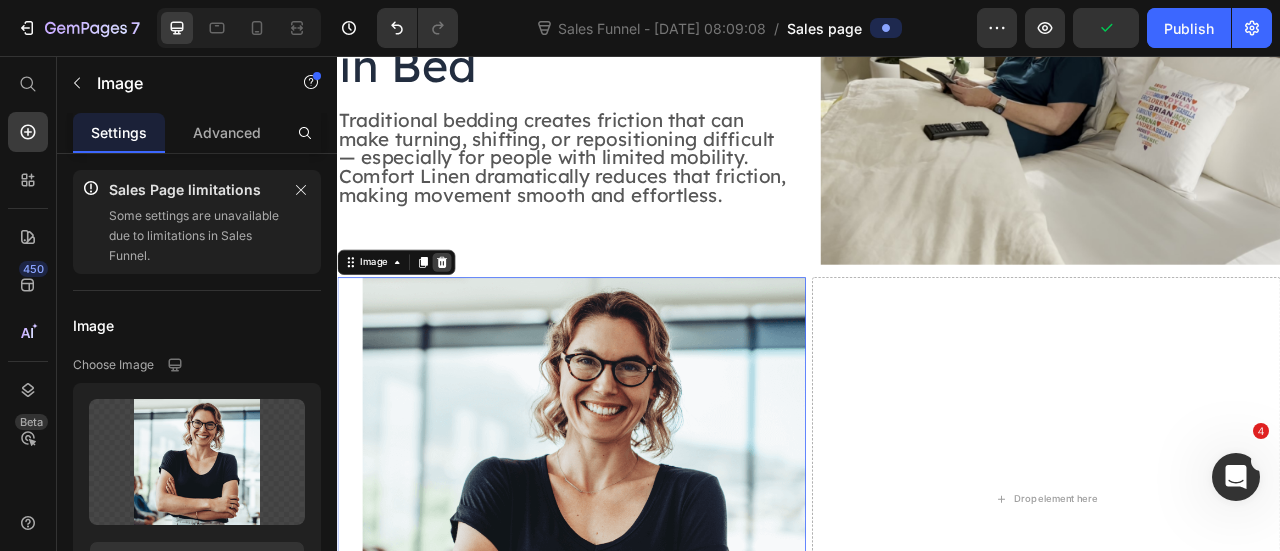 click 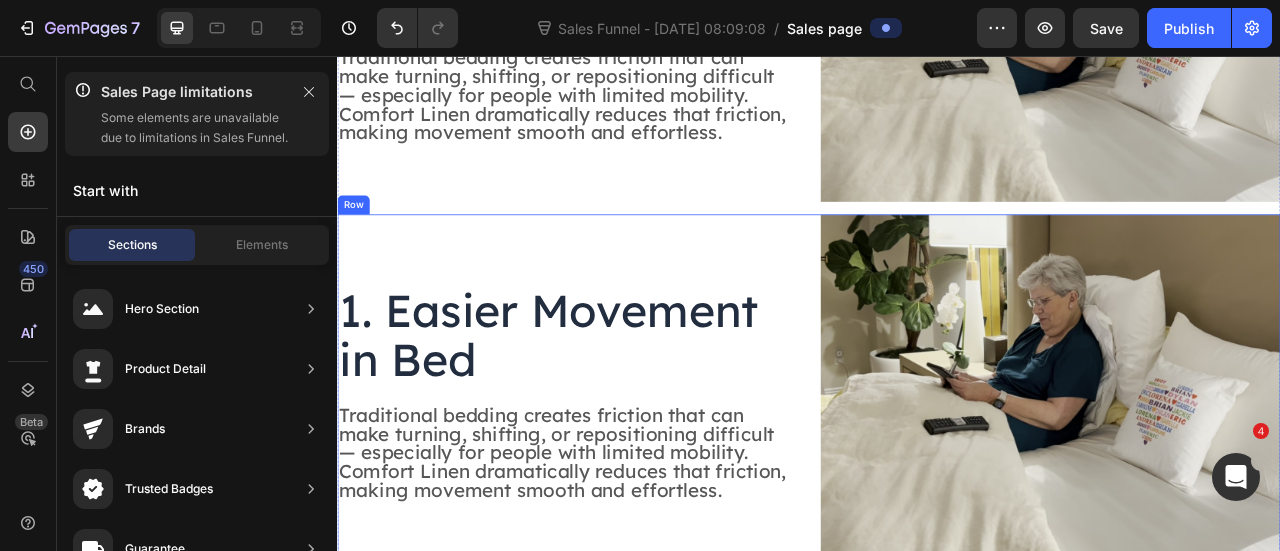 scroll, scrollTop: 1209, scrollLeft: 0, axis: vertical 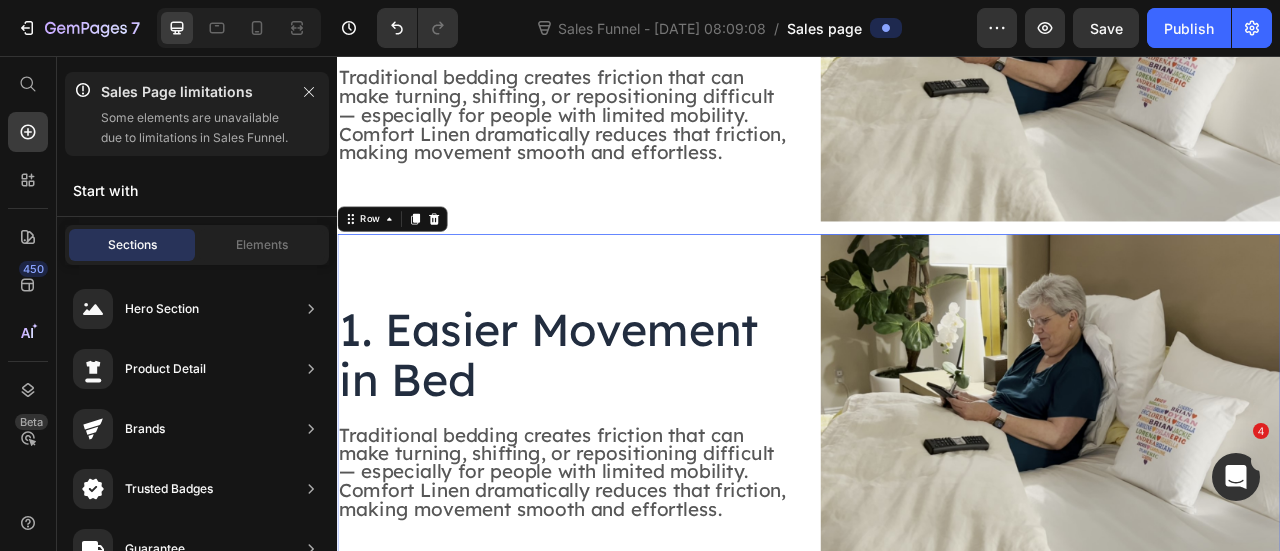 click on "1. Easier Movement in Bed  Heading Traditional bedding creates friction that can make turning, shifting, or repositioning difficult — especially for people with limited mobility. Comfort Linen dramatically reduces that friction, making movement smooth and effortless. Text Block" at bounding box center (629, 501) 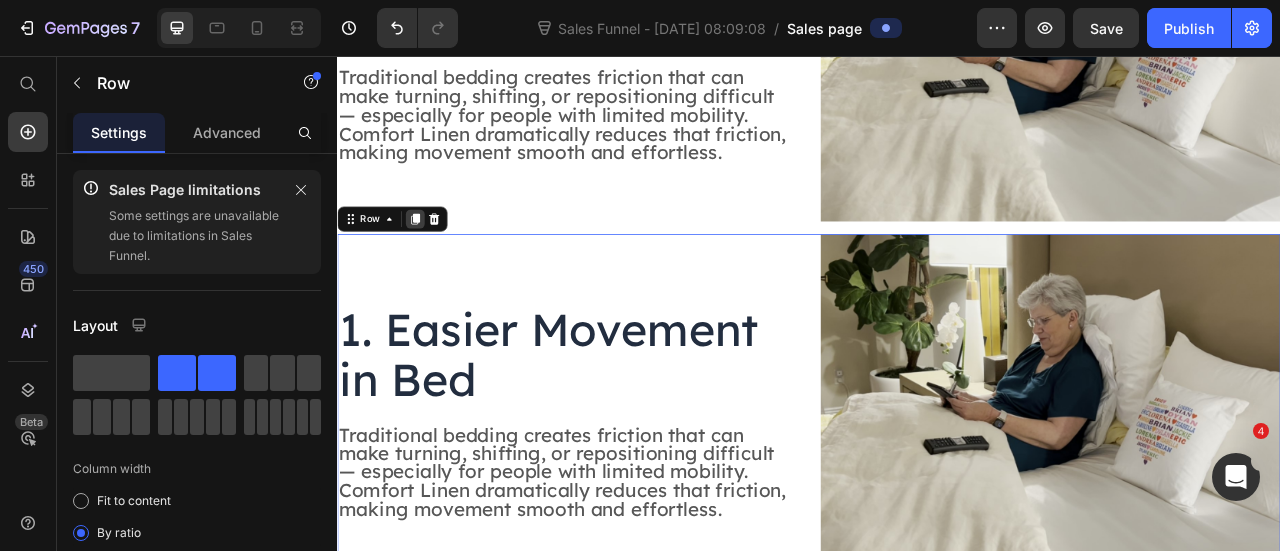 click 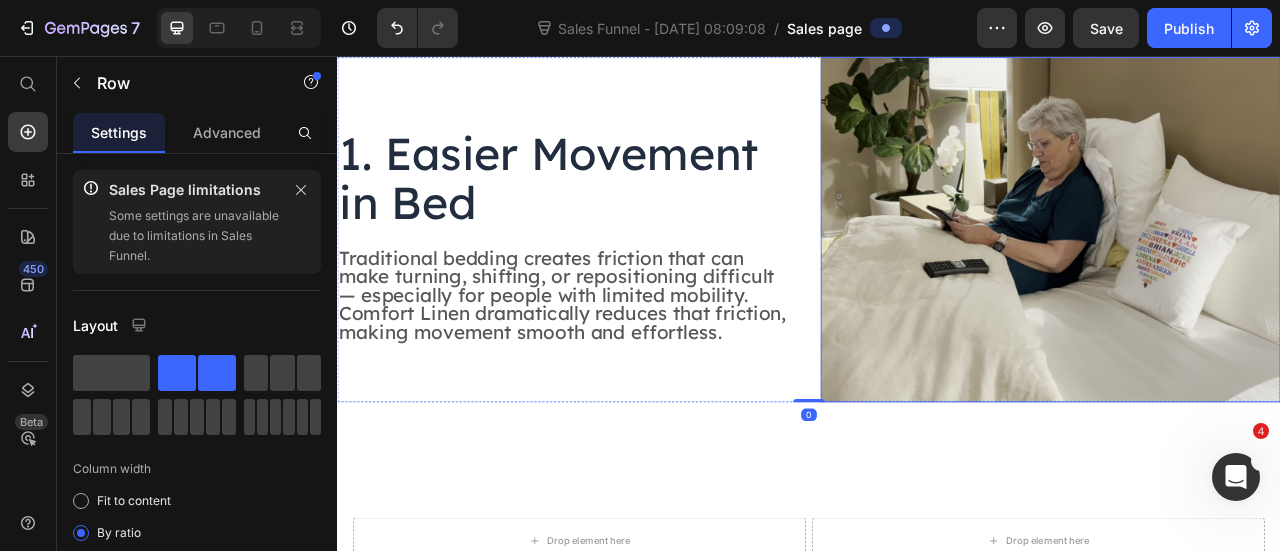 scroll, scrollTop: 1809, scrollLeft: 0, axis: vertical 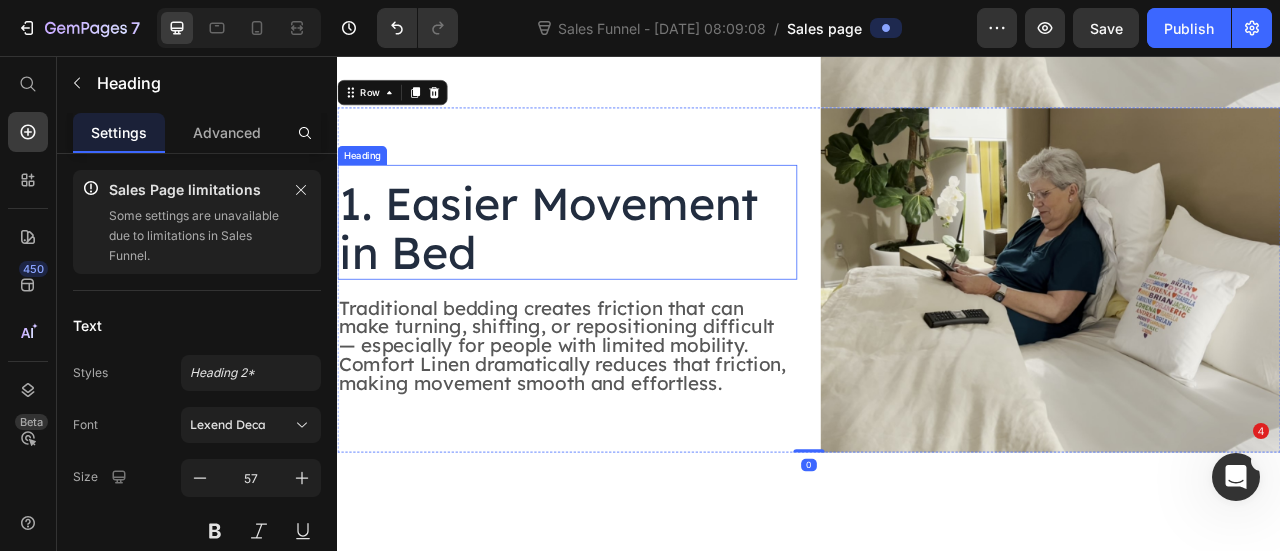 click on "1. Easier Movement in Bed" at bounding box center (629, 274) 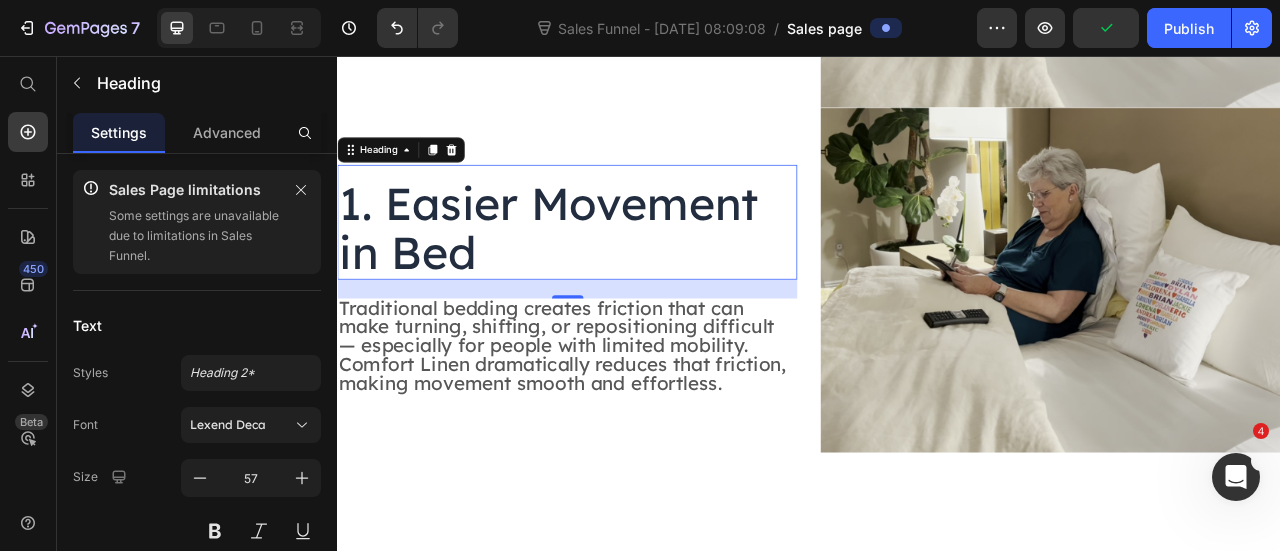 click 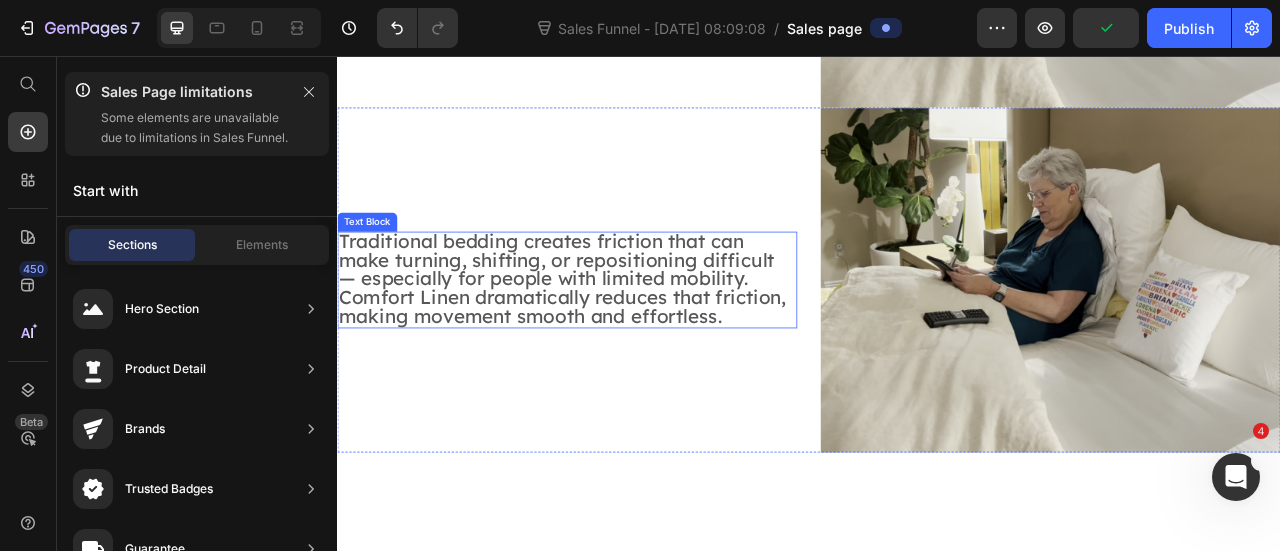 click on "Traditional bedding creates friction that can make turning, shifting, or repositioning difficult — especially for people with limited mobility. Comfort Linen dramatically reduces that friction, making movement smooth and effortless." at bounding box center [623, 338] 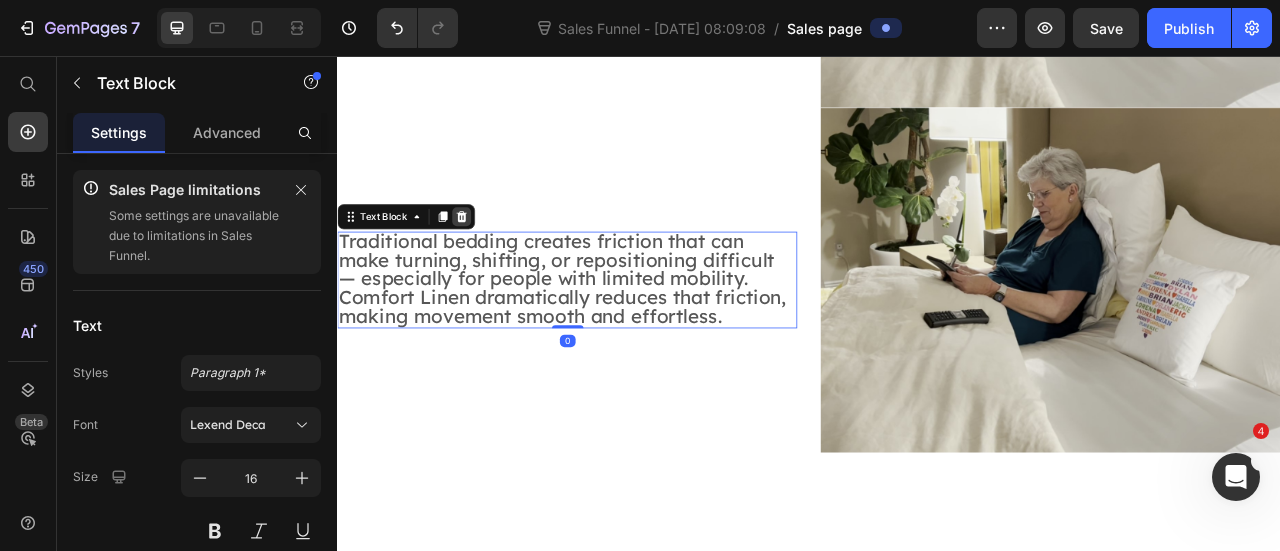 click 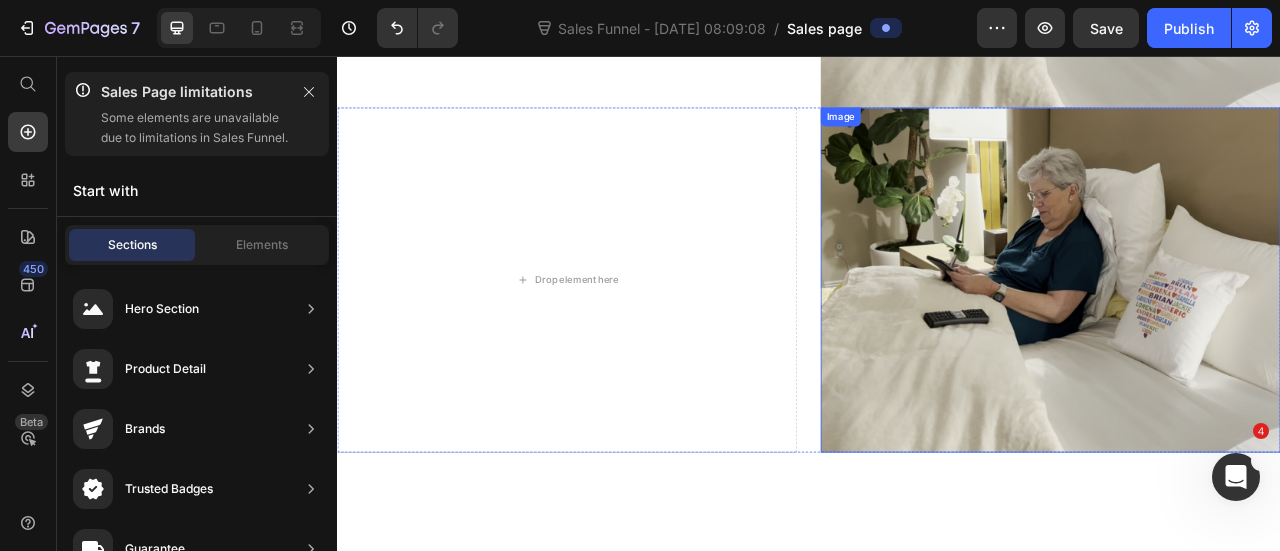 click at bounding box center [1244, 340] 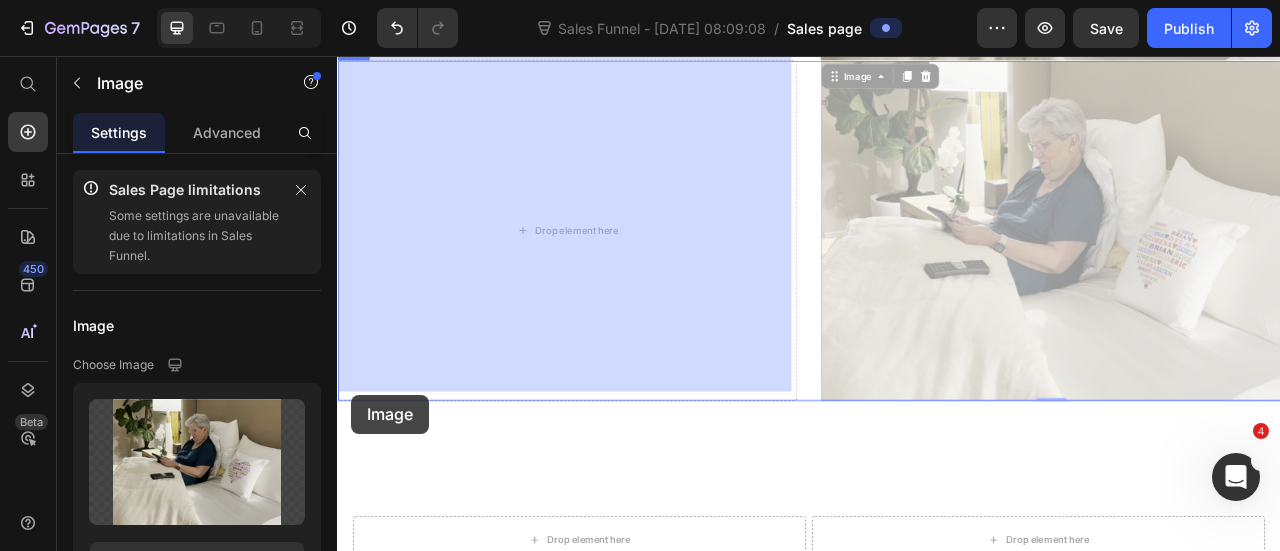 scroll, scrollTop: 1896, scrollLeft: 0, axis: vertical 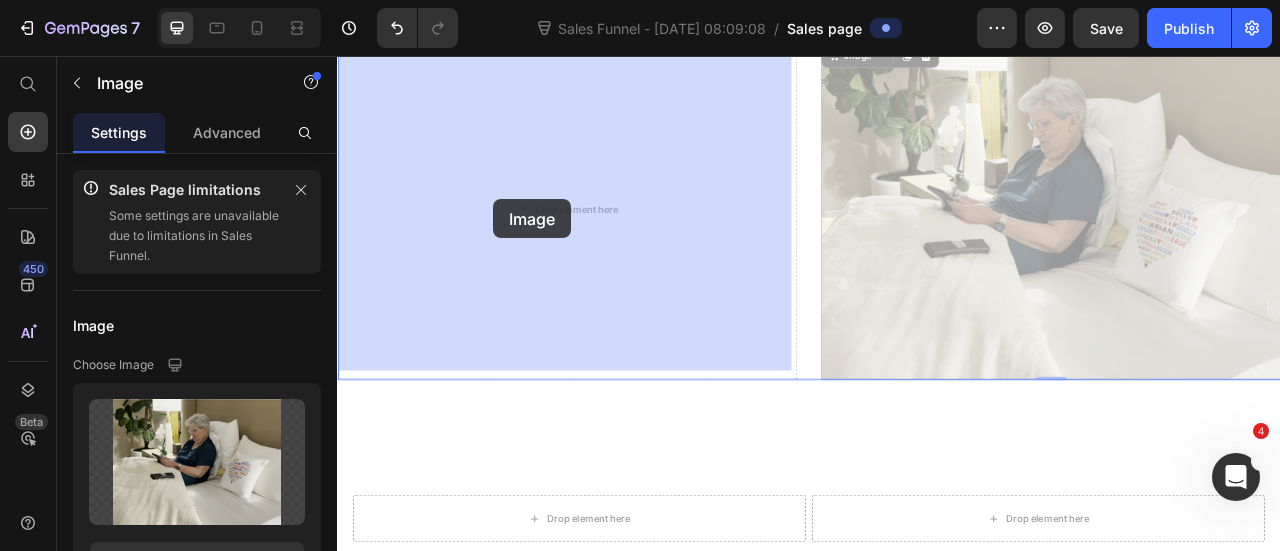 drag, startPoint x: 994, startPoint y: 133, endPoint x: 535, endPoint y: 238, distance: 470.85666 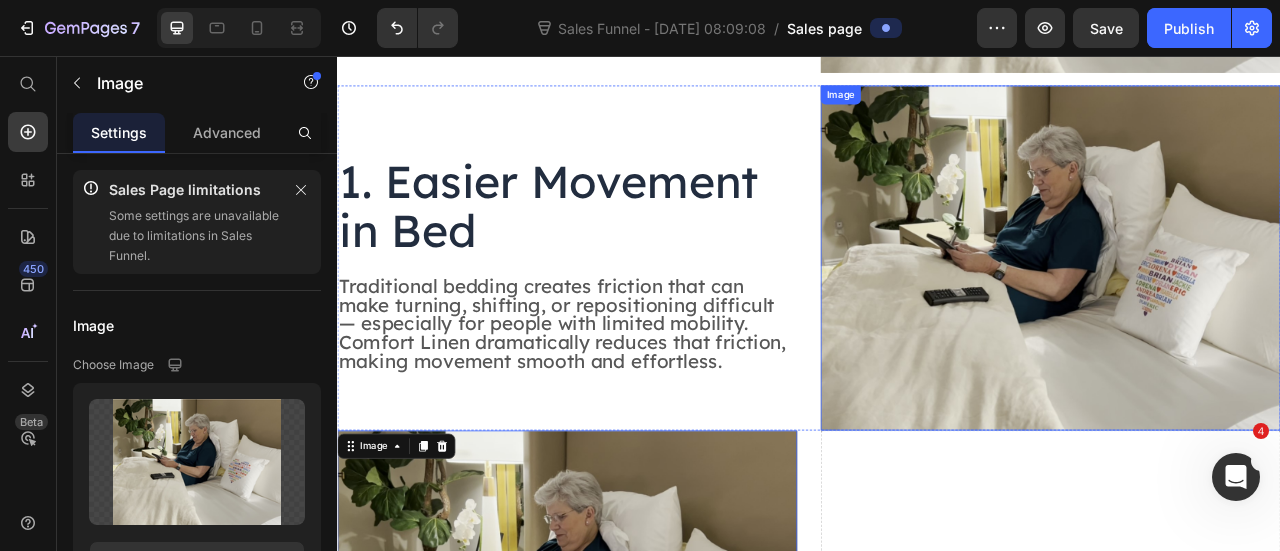 scroll, scrollTop: 1396, scrollLeft: 0, axis: vertical 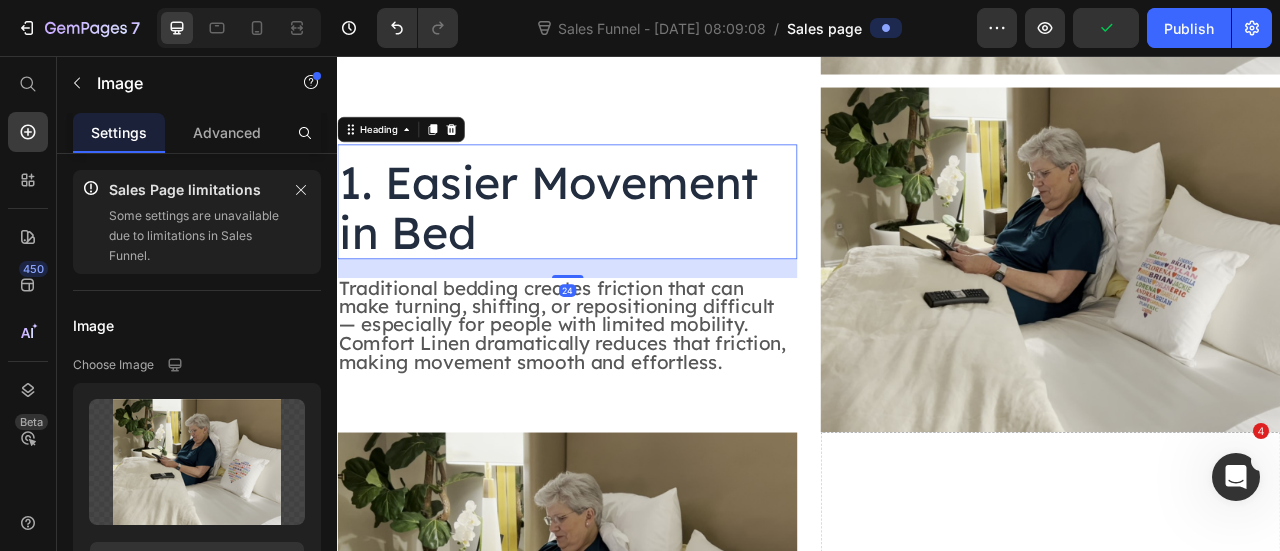 click on "1. Easier Movement in Bed" at bounding box center [629, 248] 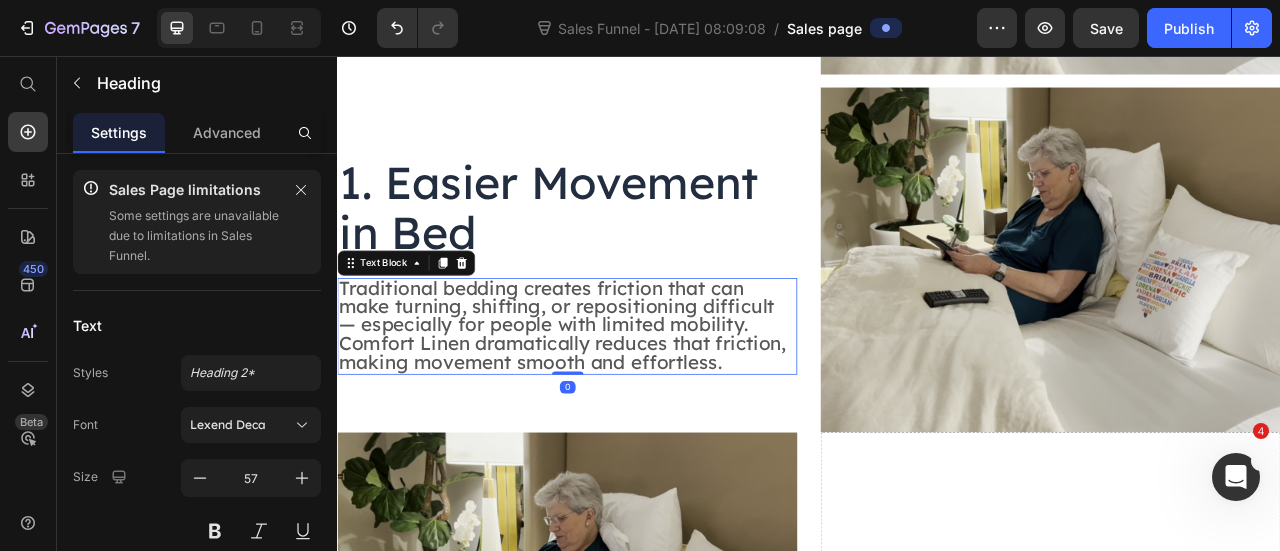 click on "Traditional bedding creates friction that can make turning, shifting, or repositioning difficult — especially for people with limited mobility. Comfort Linen dramatically reduces that friction, making movement smooth and effortless." at bounding box center (623, 397) 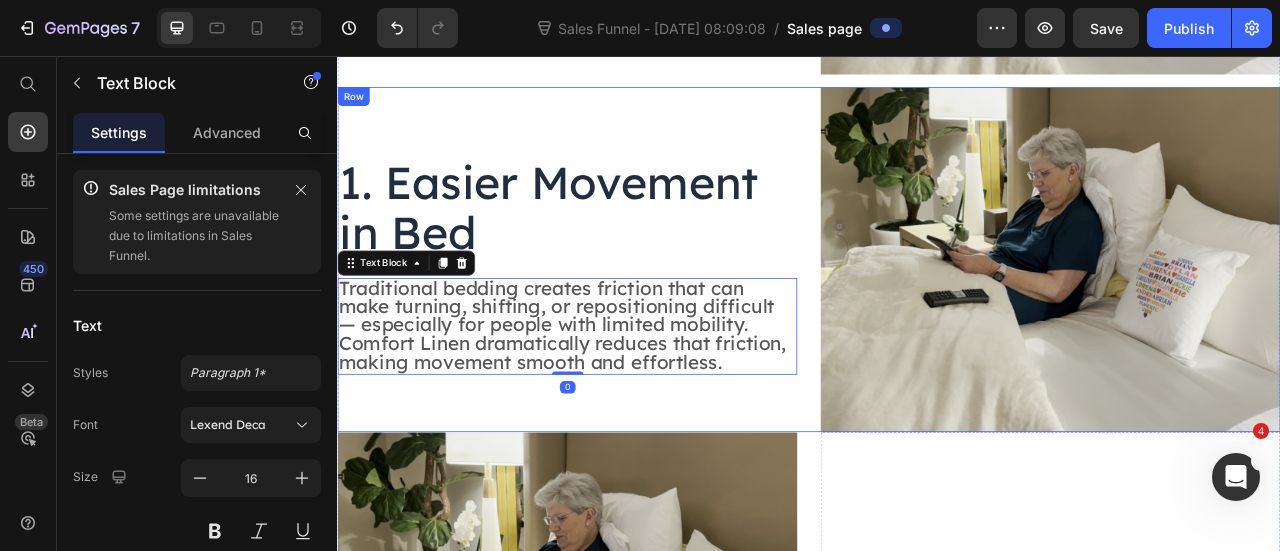 click on "1. Easier Movement in Bed" at bounding box center (629, 248) 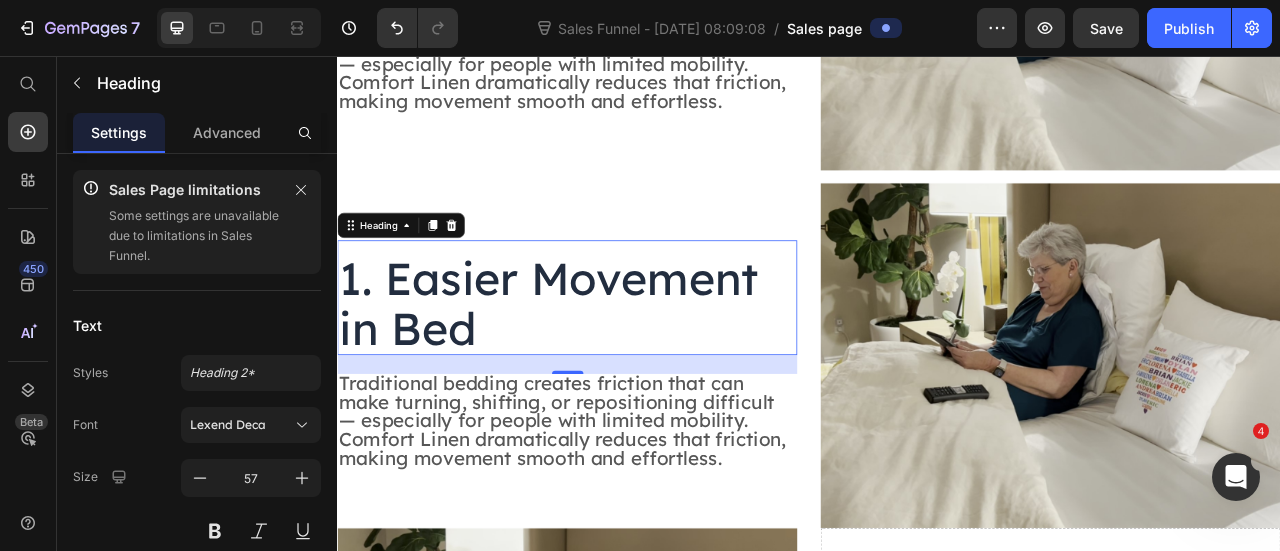 scroll, scrollTop: 1271, scrollLeft: 0, axis: vertical 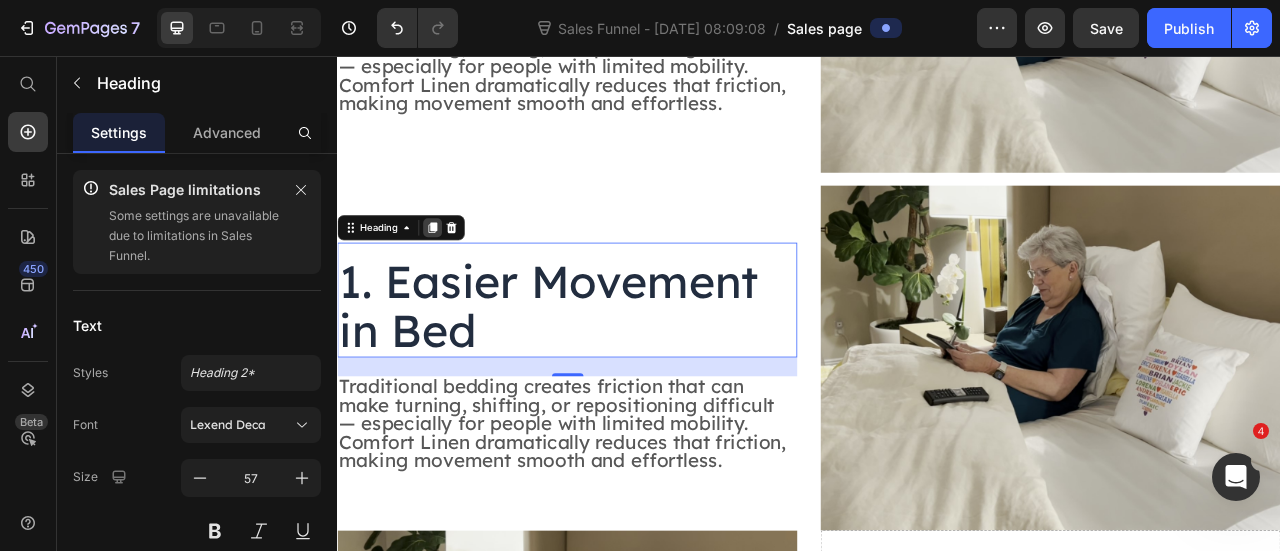 click 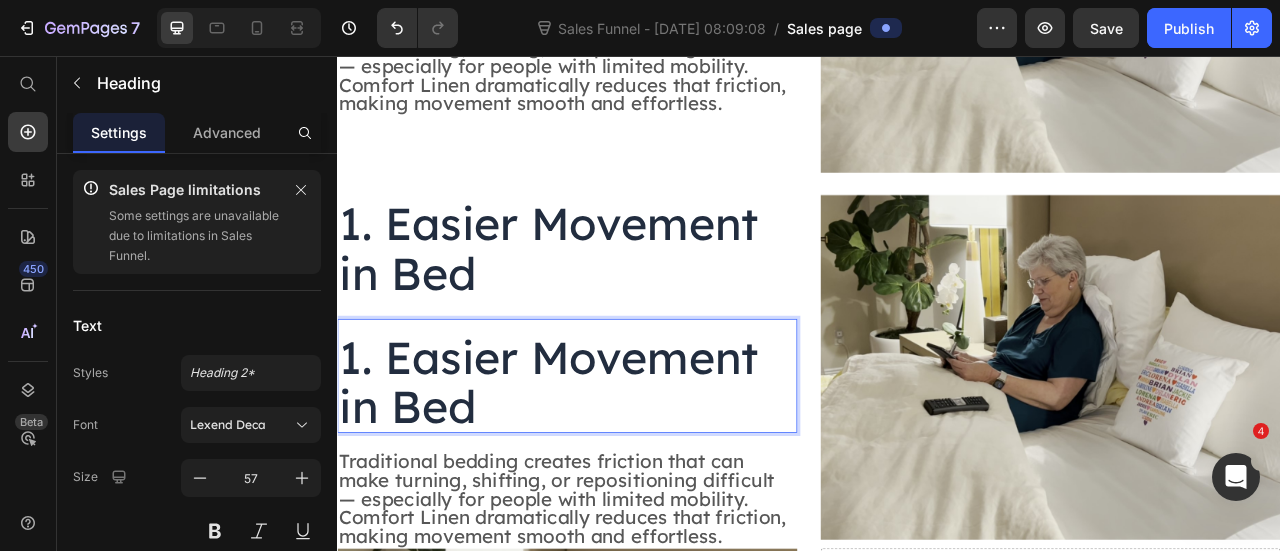click on "1. Easier Movement in Bed" at bounding box center [629, 470] 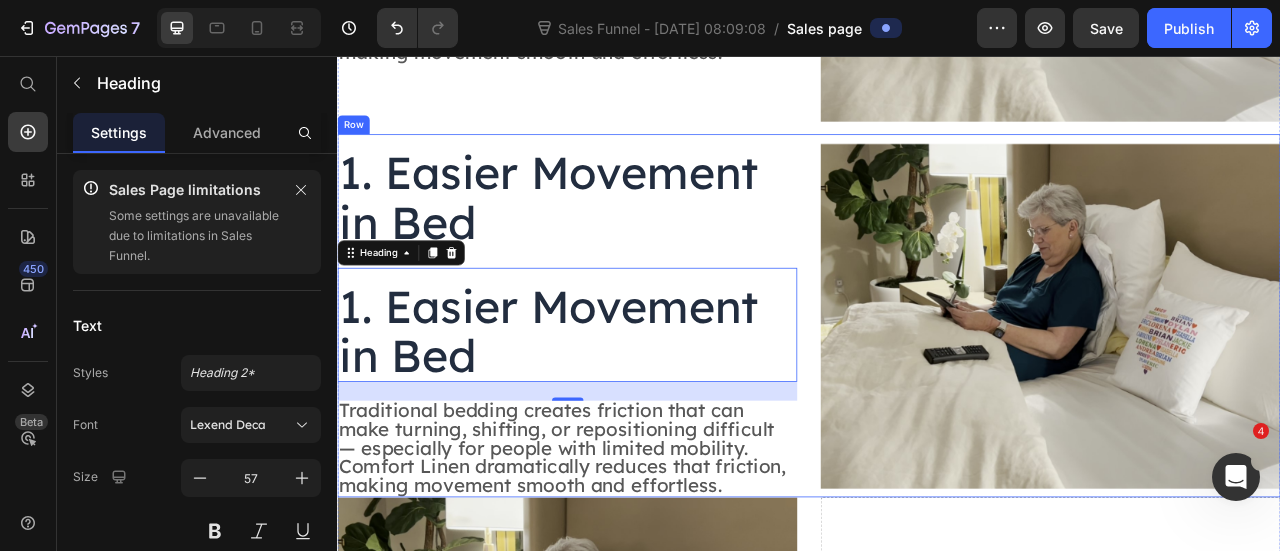 scroll, scrollTop: 1346, scrollLeft: 0, axis: vertical 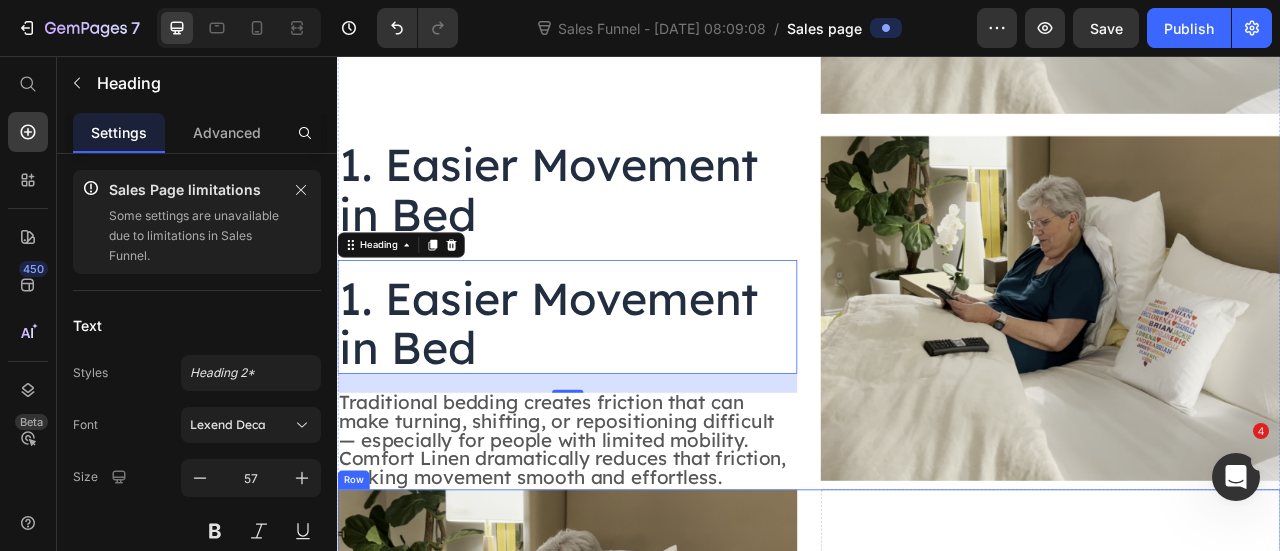 drag, startPoint x: 356, startPoint y: 370, endPoint x: 1201, endPoint y: 643, distance: 888.0056 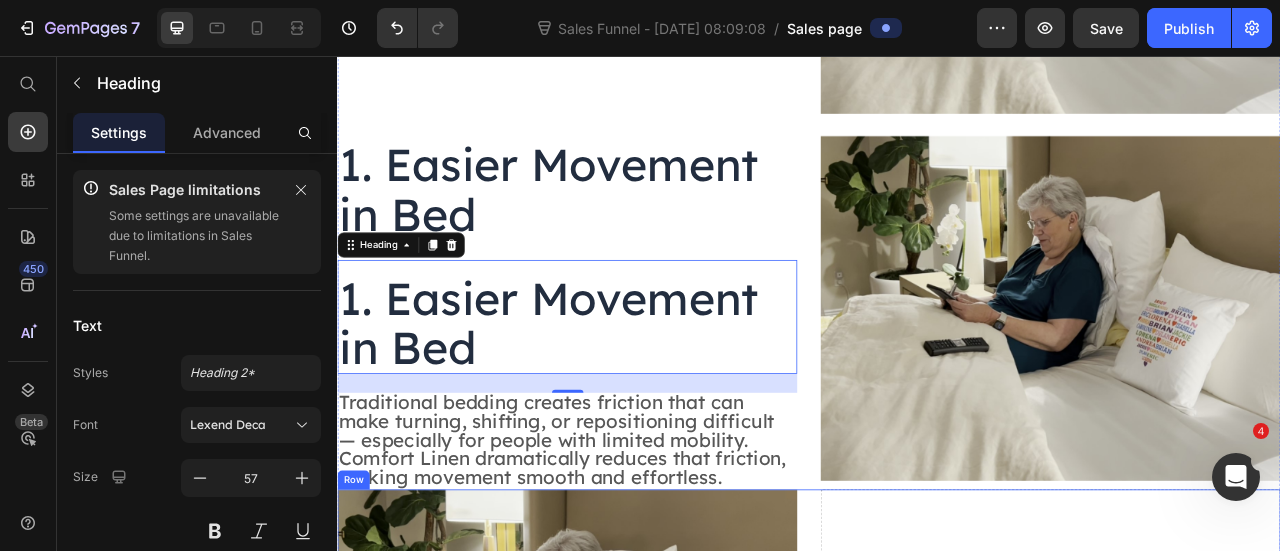 click on "1. Easier Movement in Bed  Heading Traditional bedding creates friction that can make turning, shifting, or repositioning difficult — especially for people with limited mobility. Comfort Linen dramatically reduces that friction, making movement smooth and effortless. Text Block Image Row 1. Easier Movement in Bed  Heading 1. Easier Movement in Bed  Heading   24 Traditional bedding creates friction that can make turning, shifting, or repositioning difficult — especially for people with limited mobility. Comfort Linen dramatically reduces that friction, making movement smooth and effortless. Text Block Image Row Image
Drop element here Row" at bounding box center (937, 368) 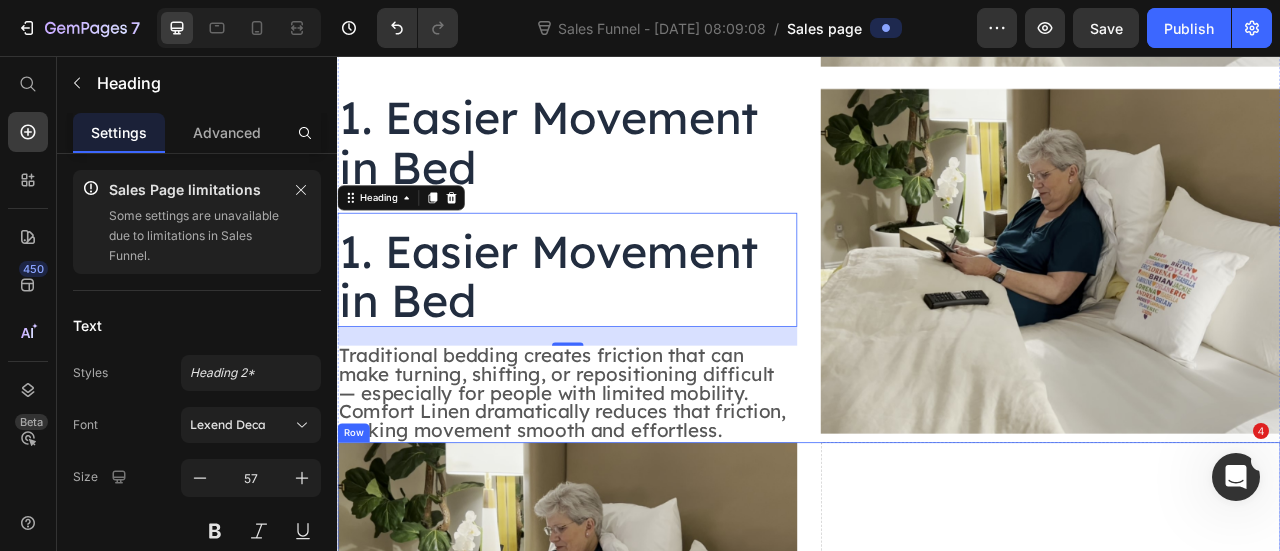 scroll, scrollTop: 1421, scrollLeft: 0, axis: vertical 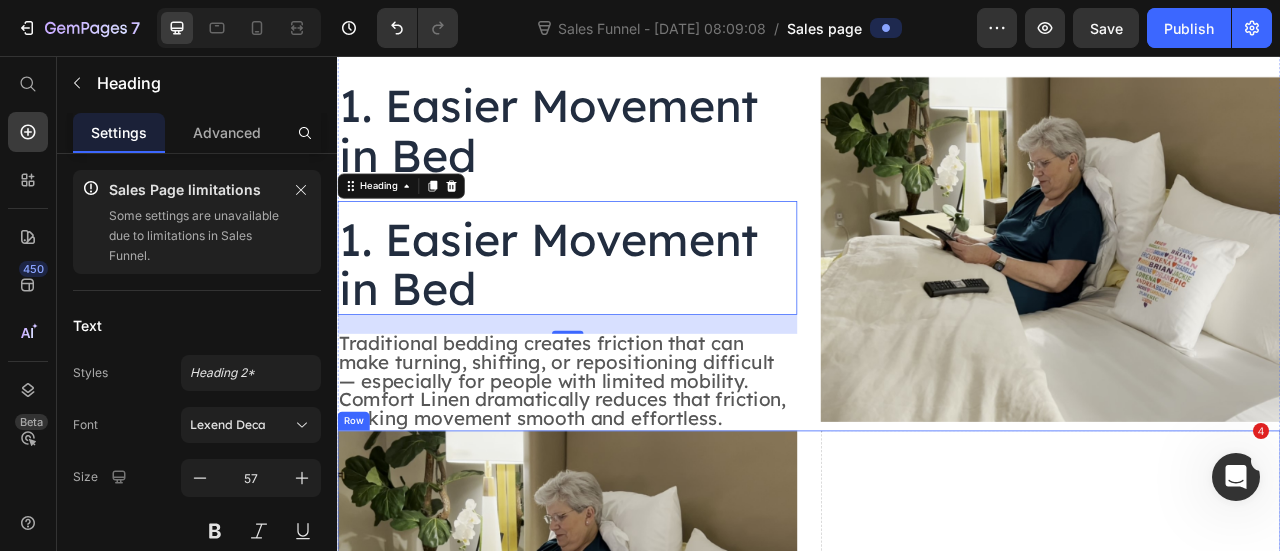 drag, startPoint x: 355, startPoint y: 223, endPoint x: 1204, endPoint y: 590, distance: 924.927 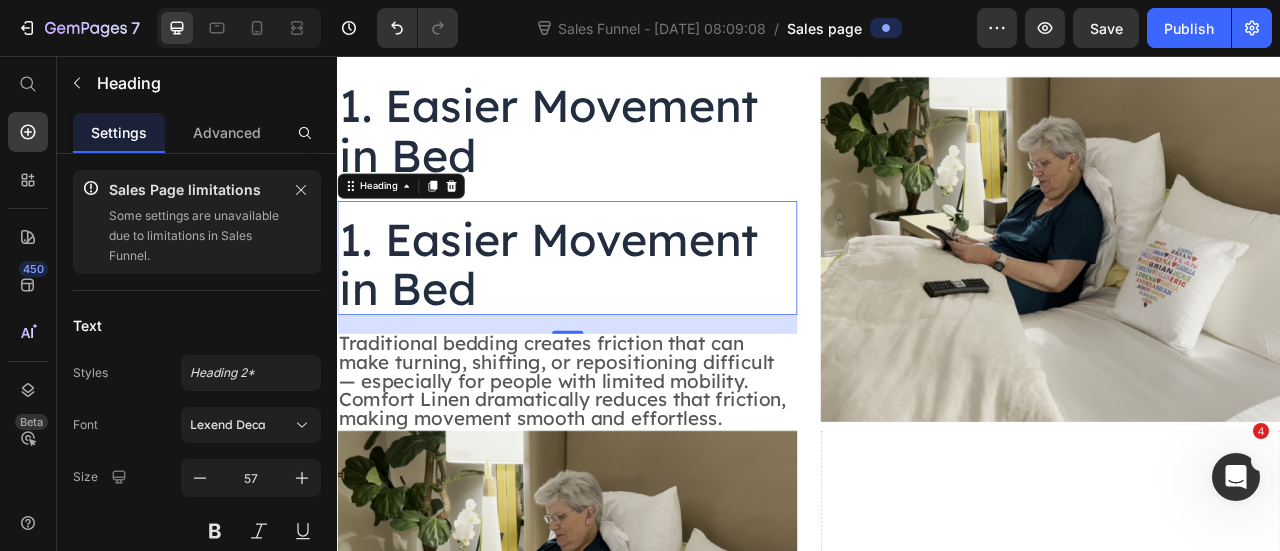 click on "1. Easier Movement in Bed" at bounding box center [629, 320] 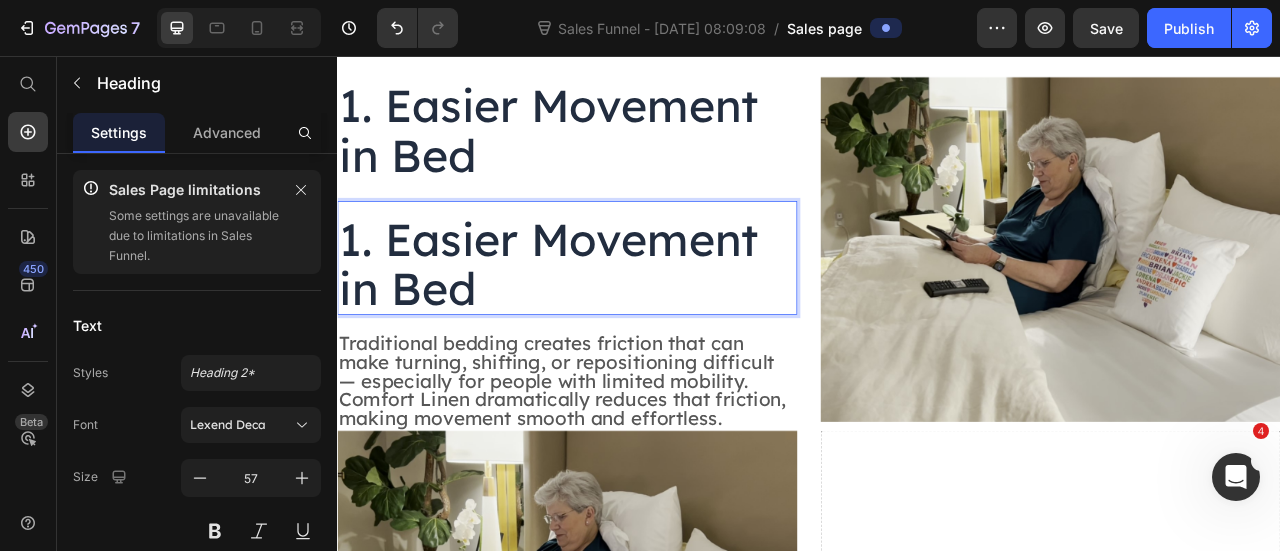 click on "1. Easier Movement in Bed" at bounding box center (629, 320) 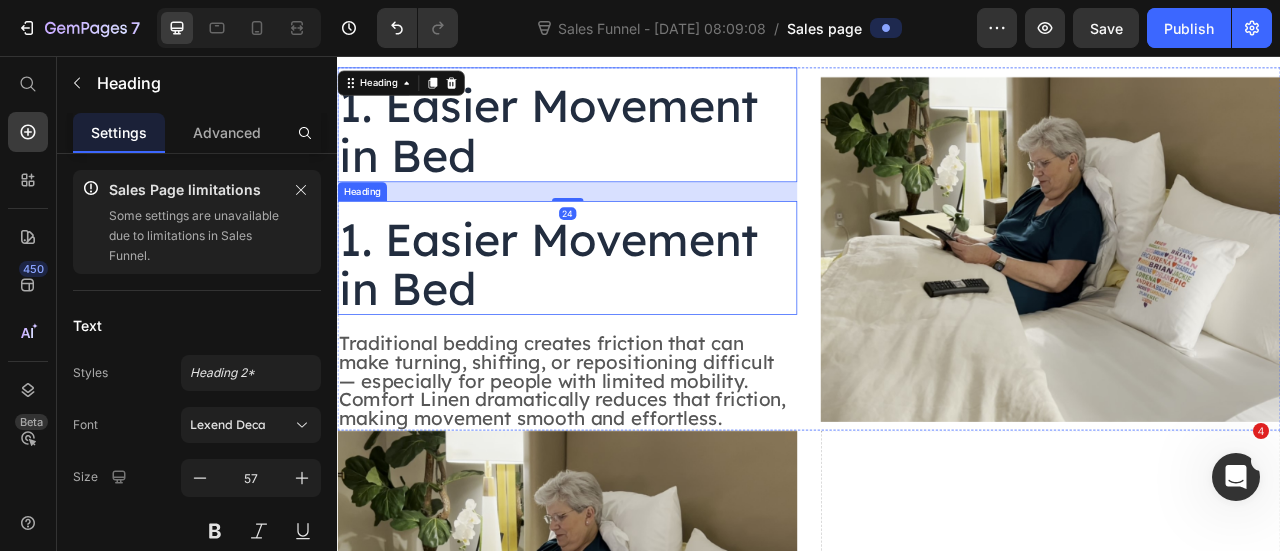 click on "1. Easier Movement in Bed" at bounding box center (629, 320) 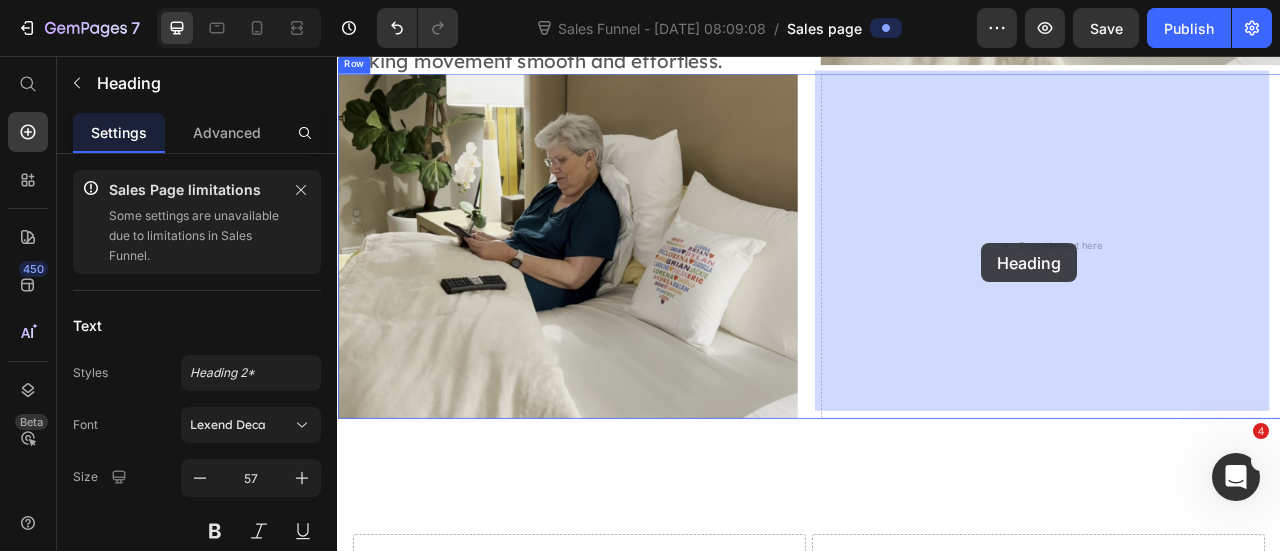 drag, startPoint x: 363, startPoint y: 216, endPoint x: 1157, endPoint y: 294, distance: 797.822 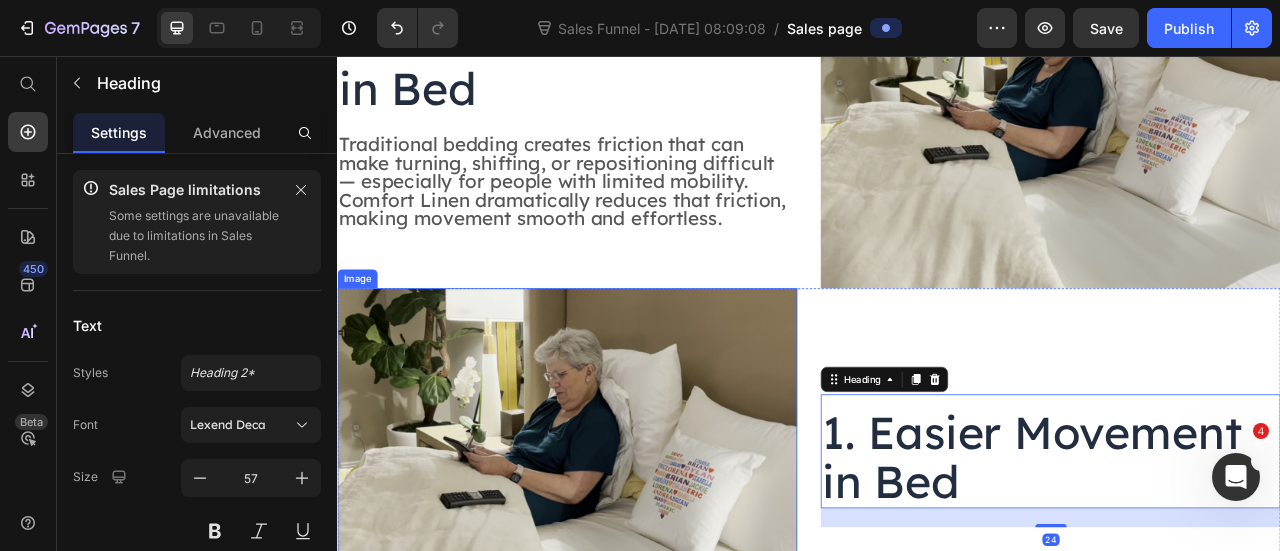 scroll, scrollTop: 1575, scrollLeft: 0, axis: vertical 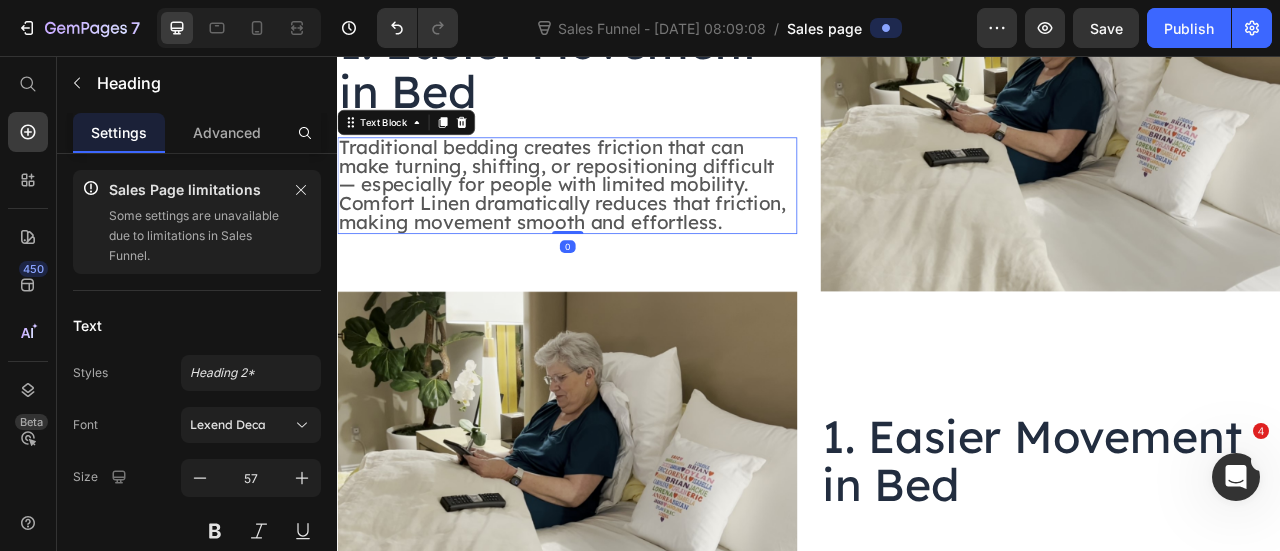 click on "Traditional bedding creates friction that can make turning, shifting, or repositioning difficult — especially for people with limited mobility. Comfort Linen dramatically reduces that friction, making movement smooth and effortless." at bounding box center [623, 218] 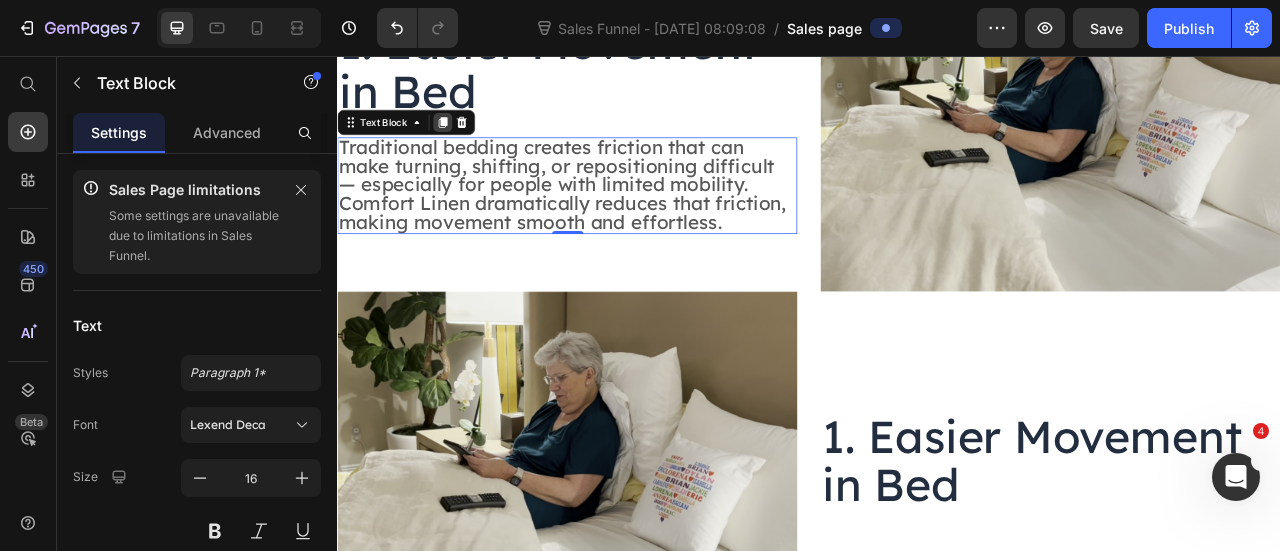 click 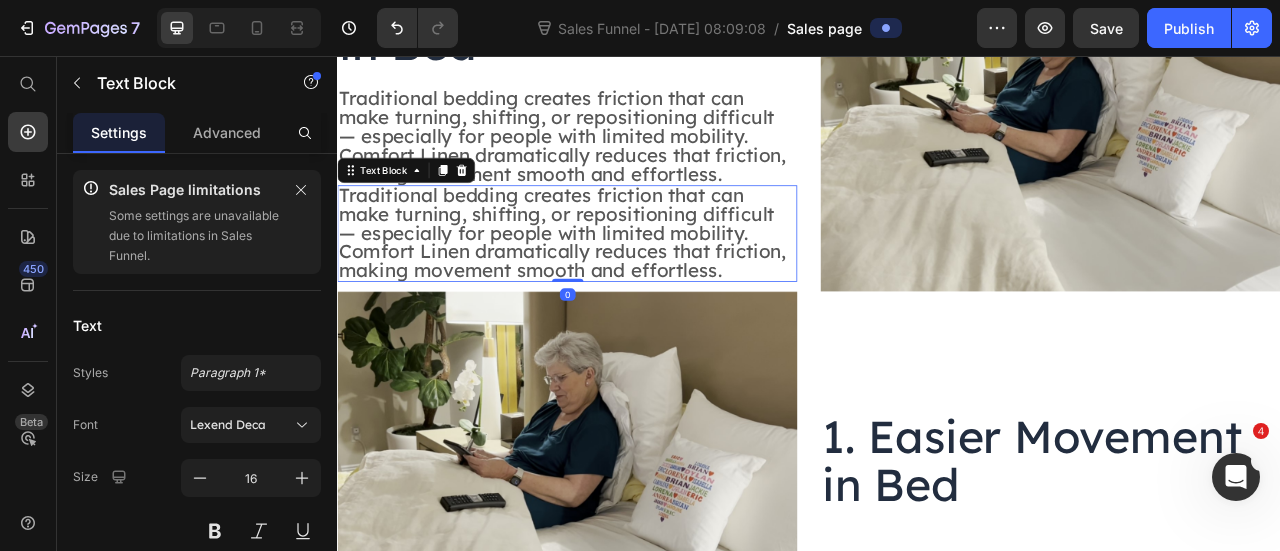 scroll, scrollTop: 1512, scrollLeft: 0, axis: vertical 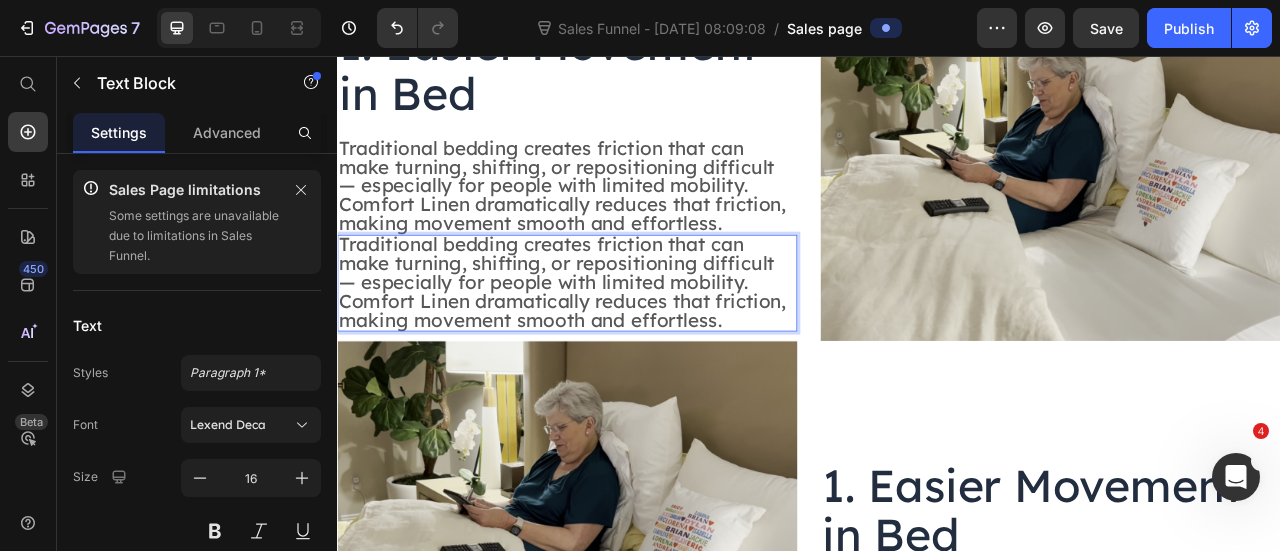 click on "Traditional bedding creates friction that can make turning, shifting, or repositioning difficult — especially for people with limited mobility. Comfort Linen dramatically reduces that friction, making movement smooth and effortless." at bounding box center [623, 342] 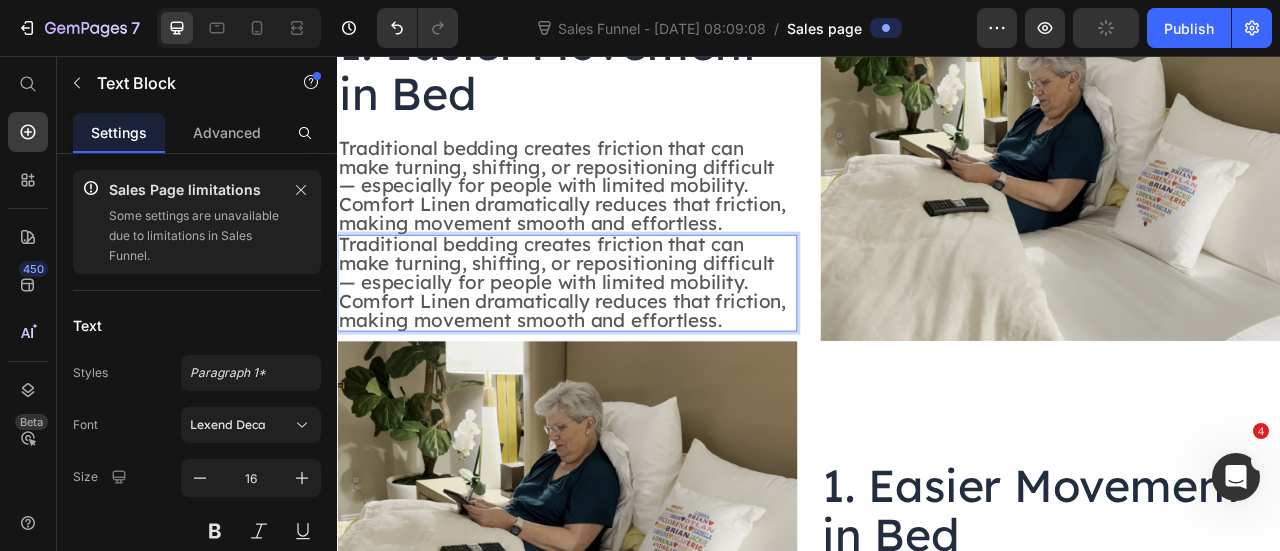 click on "Traditional bedding creates friction that can make turning, shifting, or repositioning difficult — especially for people with limited mobility. Comfort Linen dramatically reduces that friction, making movement smooth and effortless." at bounding box center (623, 342) 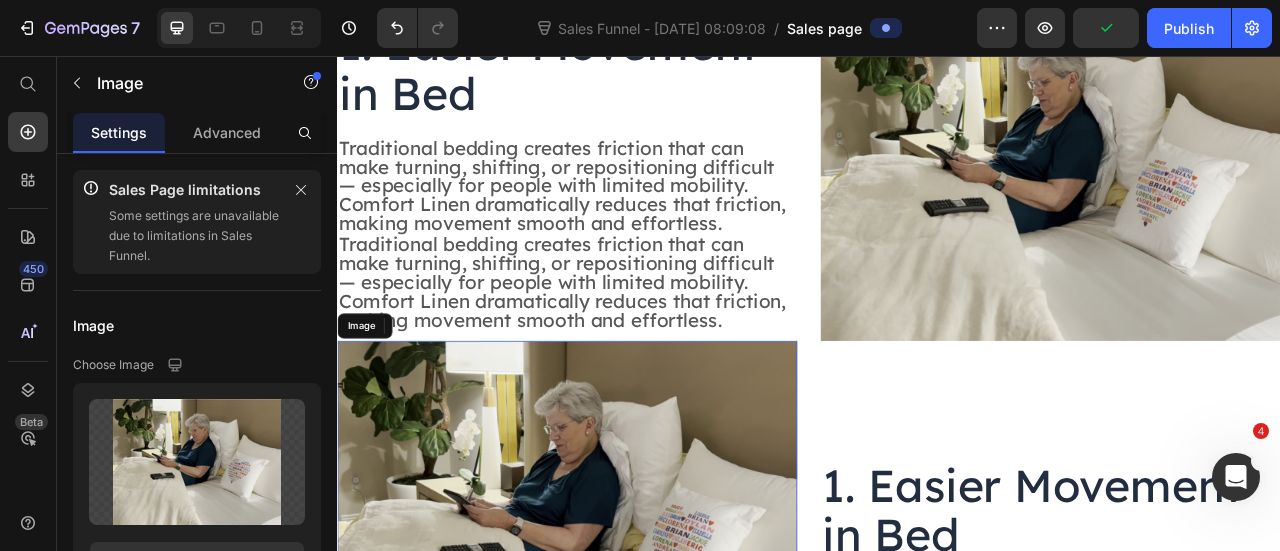 click at bounding box center (629, 637) 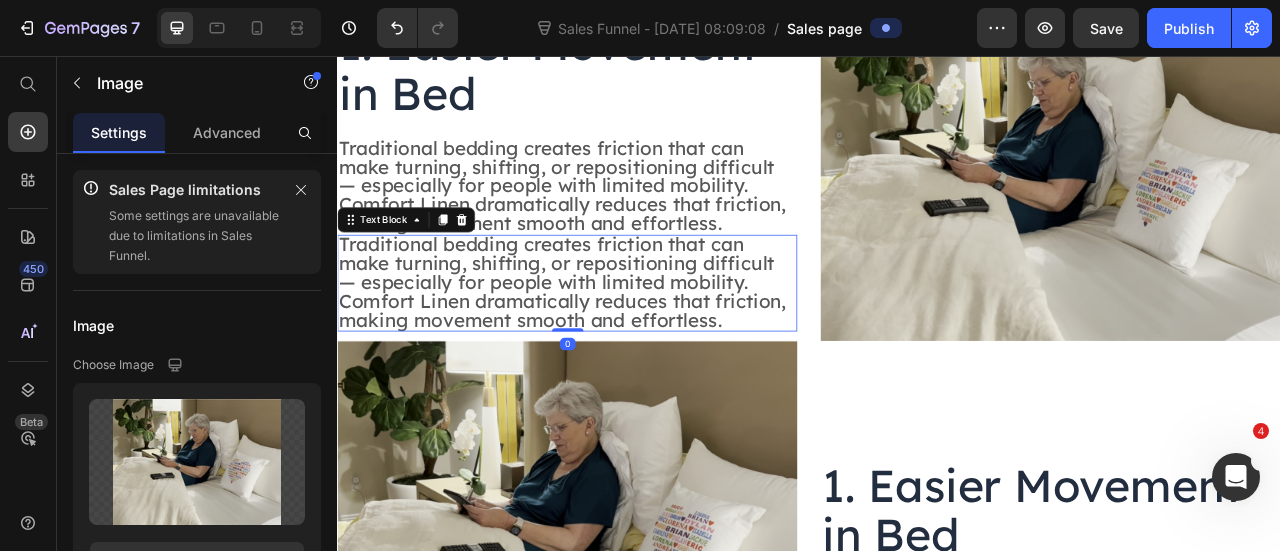 click on "Traditional bedding creates friction that can make turning, shifting, or repositioning difficult — especially for people with limited mobility. Comfort Linen dramatically reduces that friction, making movement smooth and effortless." at bounding box center [623, 342] 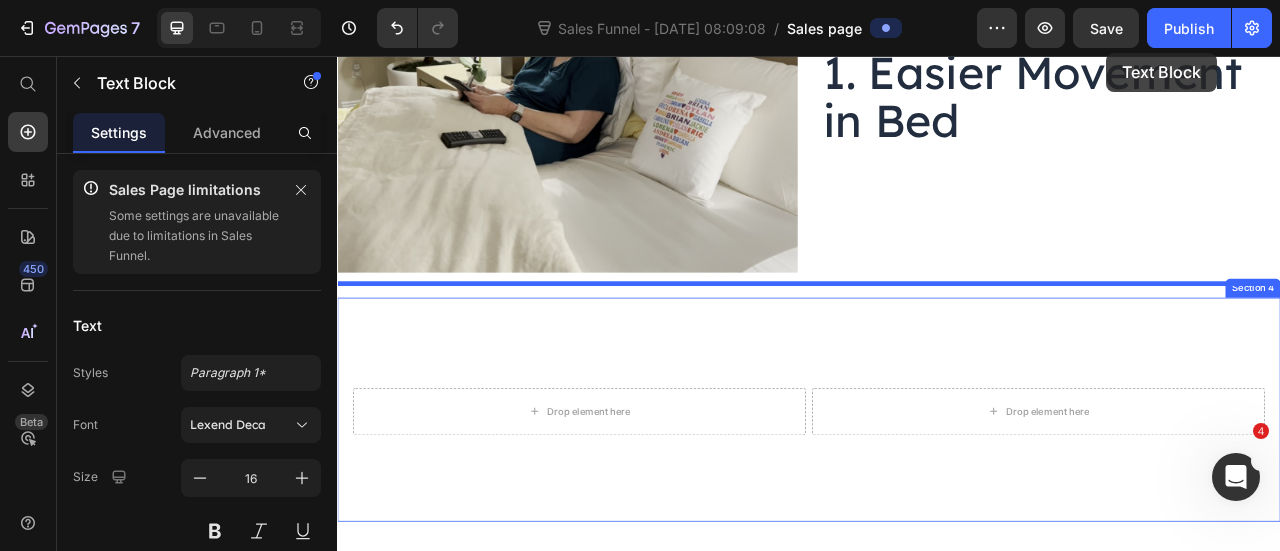 scroll, scrollTop: 2034, scrollLeft: 0, axis: vertical 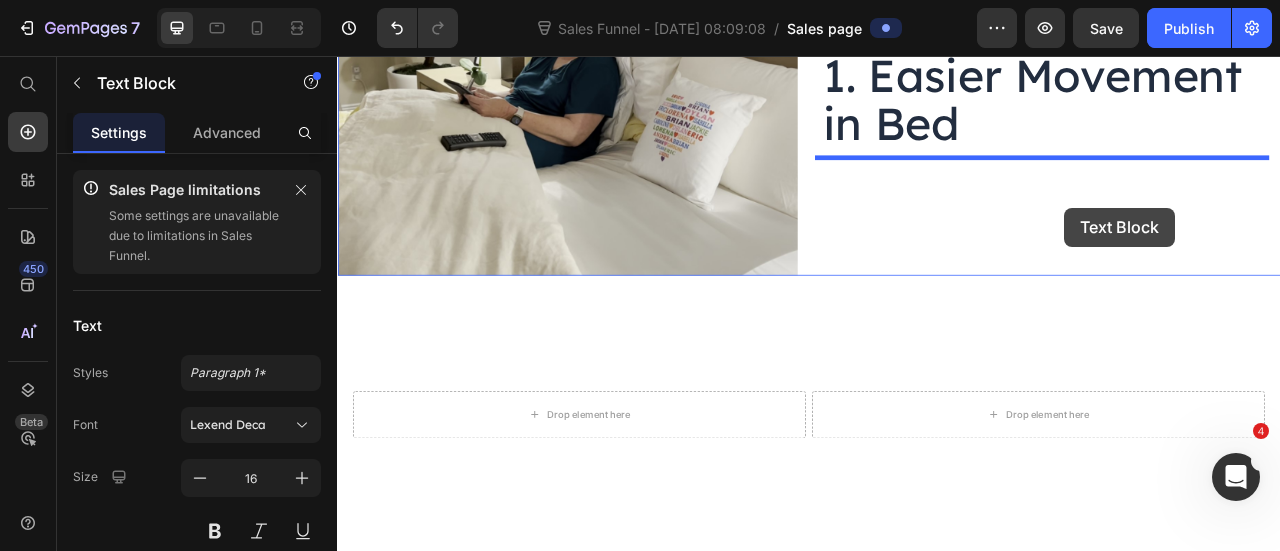 drag, startPoint x: 359, startPoint y: 257, endPoint x: 1262, endPoint y: 249, distance: 903.03546 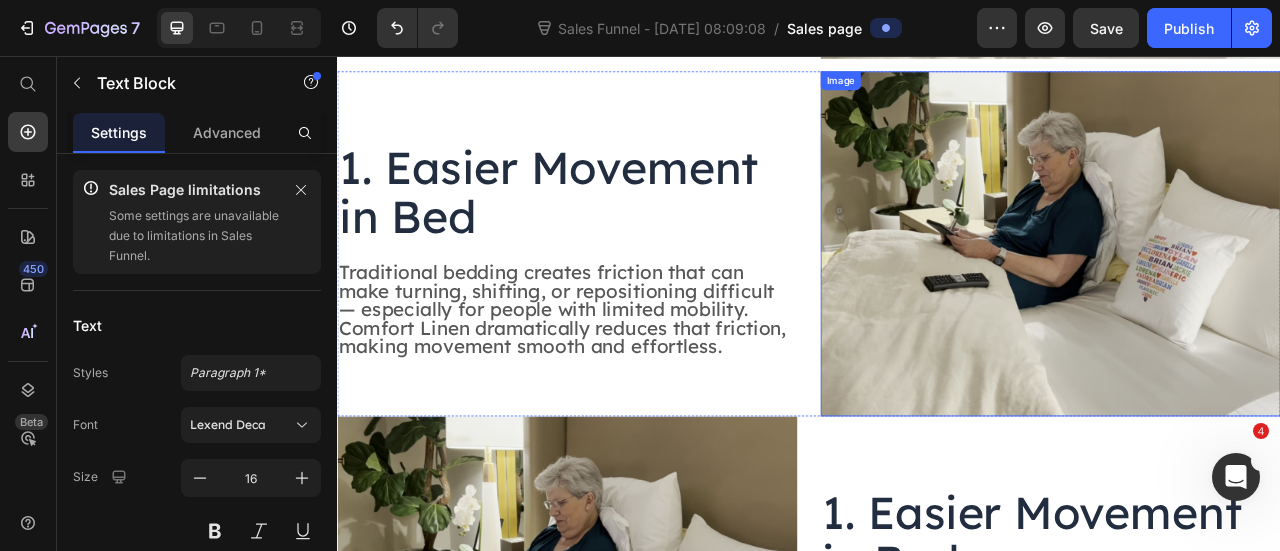 scroll, scrollTop: 1409, scrollLeft: 0, axis: vertical 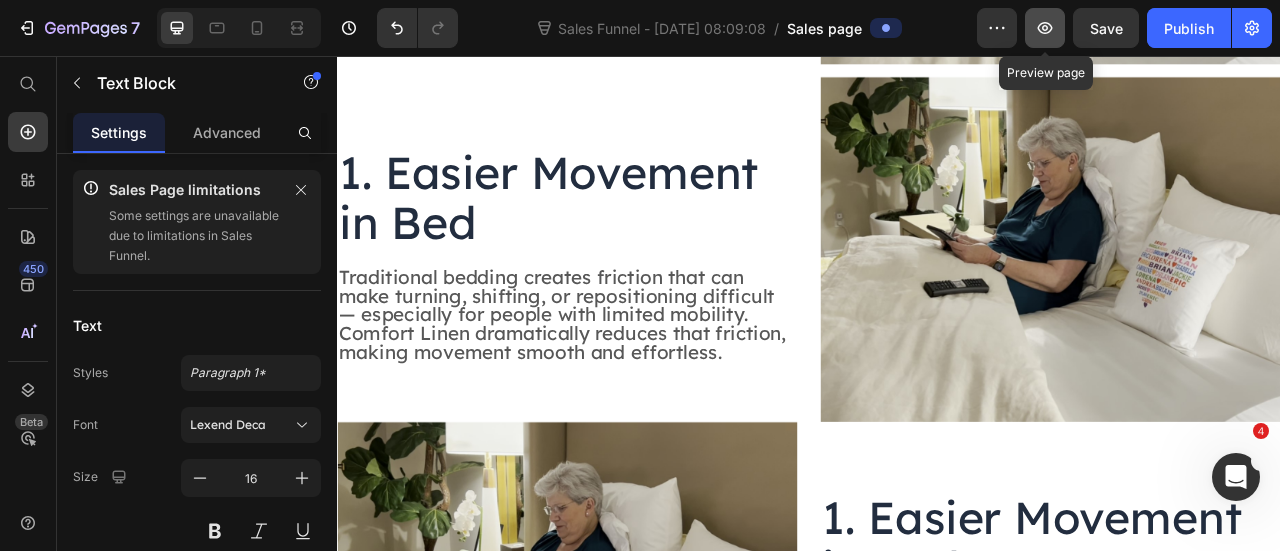 click 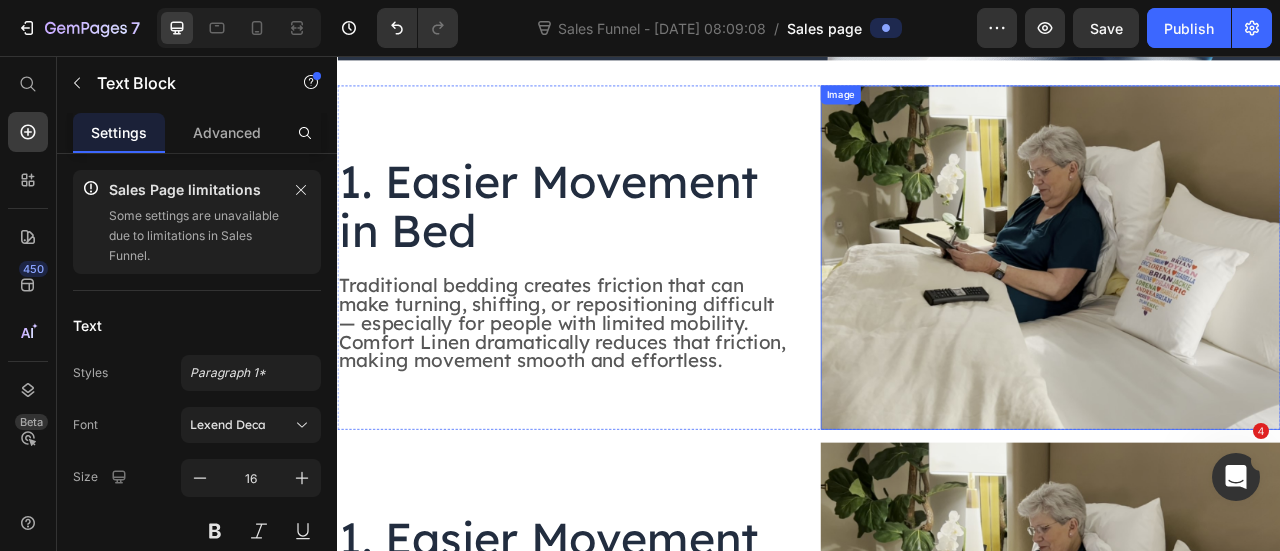 scroll, scrollTop: 909, scrollLeft: 0, axis: vertical 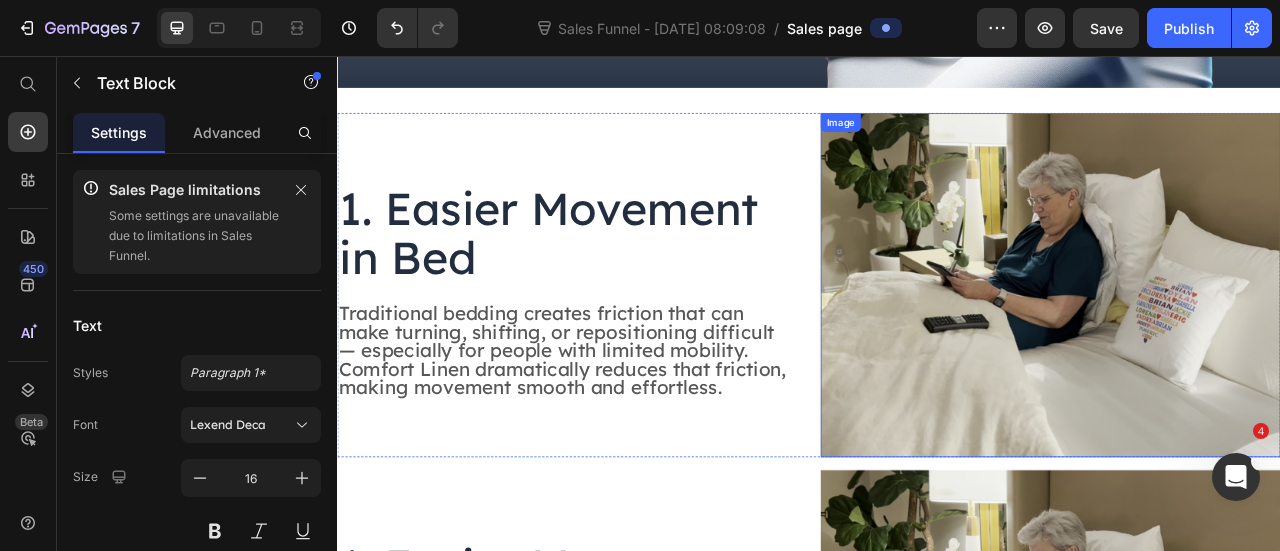 click at bounding box center (1244, 347) 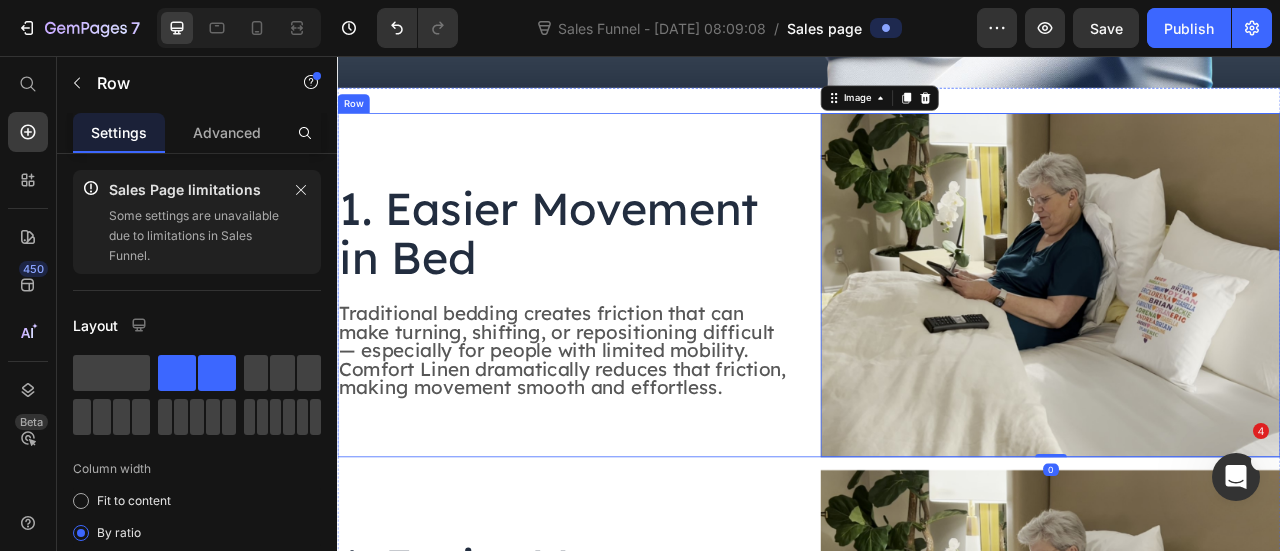 click on "1. Easier Movement in Bed  Heading Traditional bedding creates friction that can make turning, shifting, or repositioning difficult — especially for people with limited mobility. Comfort Linen dramatically reduces that friction, making movement smooth and effortless. Text Block" at bounding box center (629, 347) 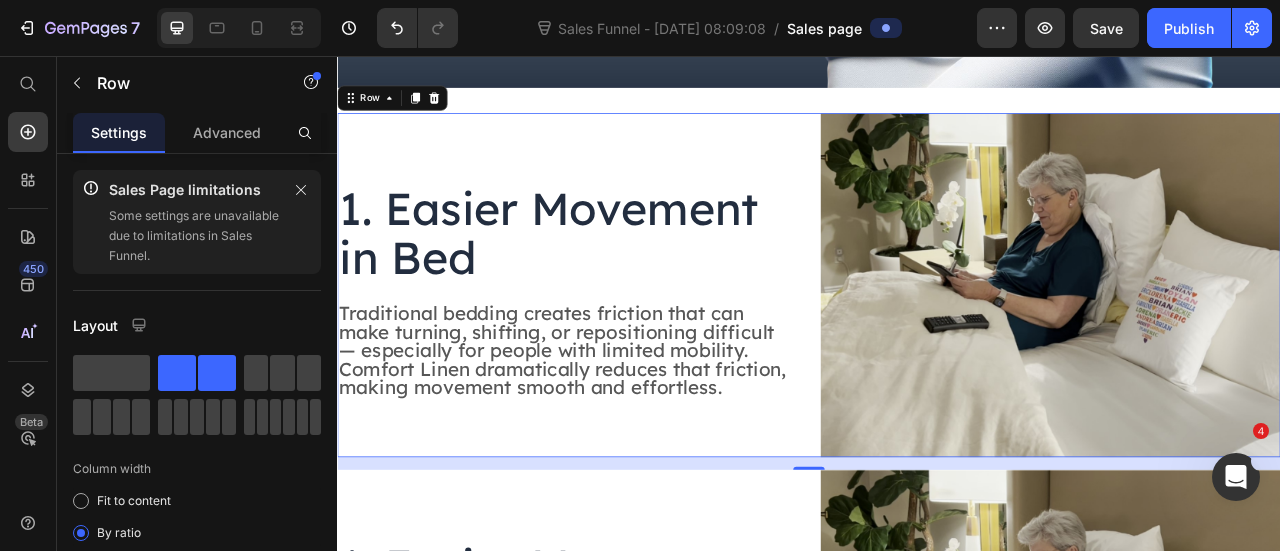 click 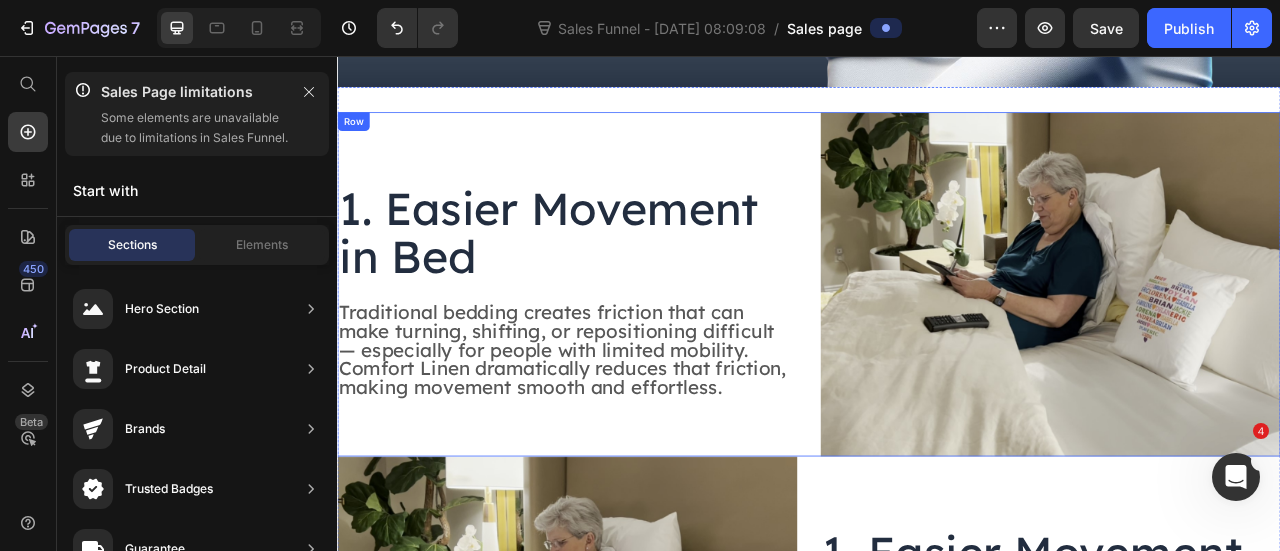 scroll, scrollTop: 909, scrollLeft: 0, axis: vertical 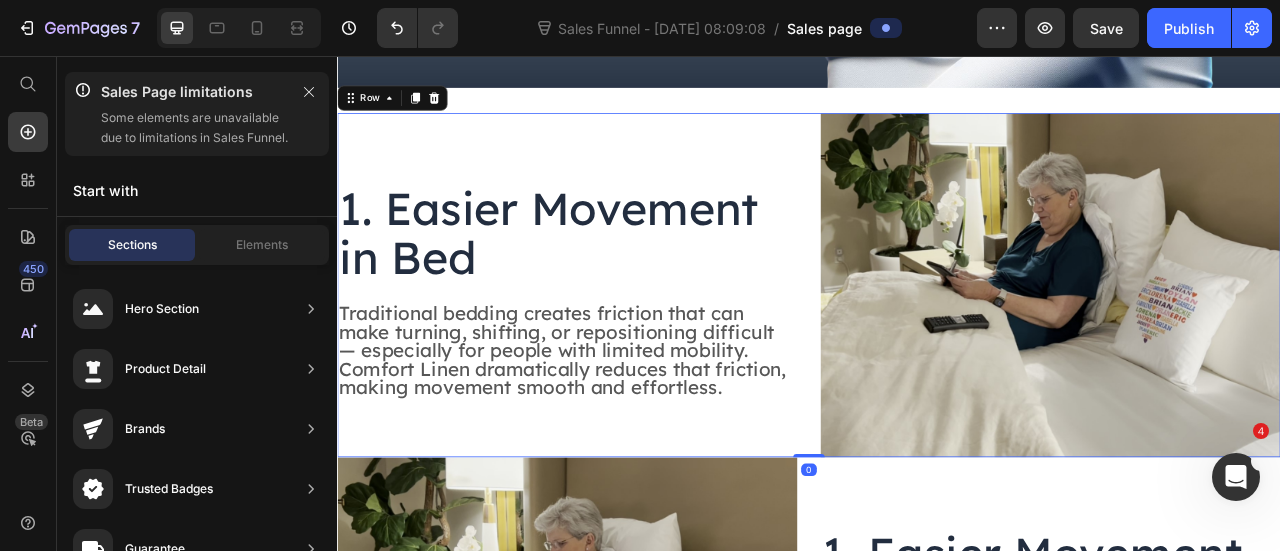 click on "1. Easier Movement in Bed  Heading Traditional bedding creates friction that can make turning, shifting, or repositioning difficult — especially for people with limited mobility. Comfort Linen dramatically reduces that friction, making movement smooth and effortless. Text Block" at bounding box center (629, 347) 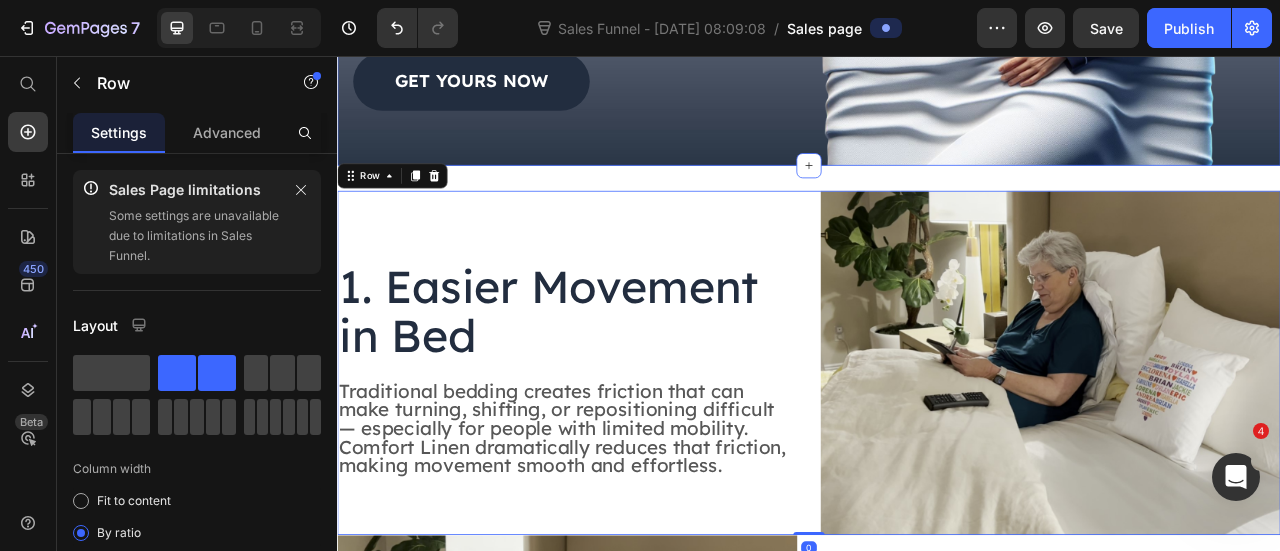scroll, scrollTop: 809, scrollLeft: 0, axis: vertical 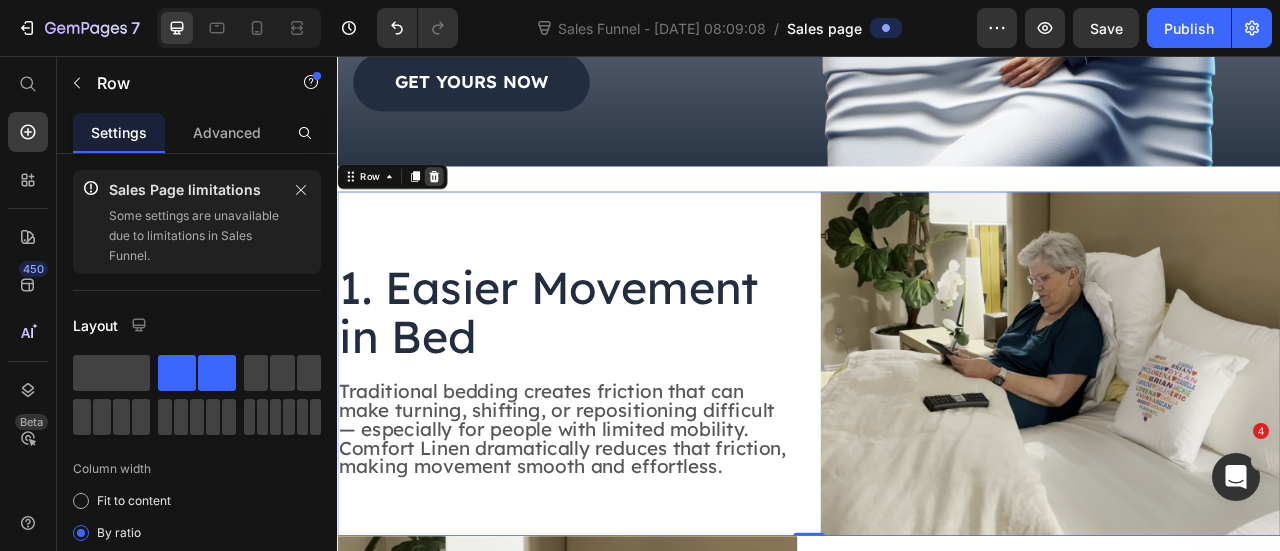 click at bounding box center (460, 209) 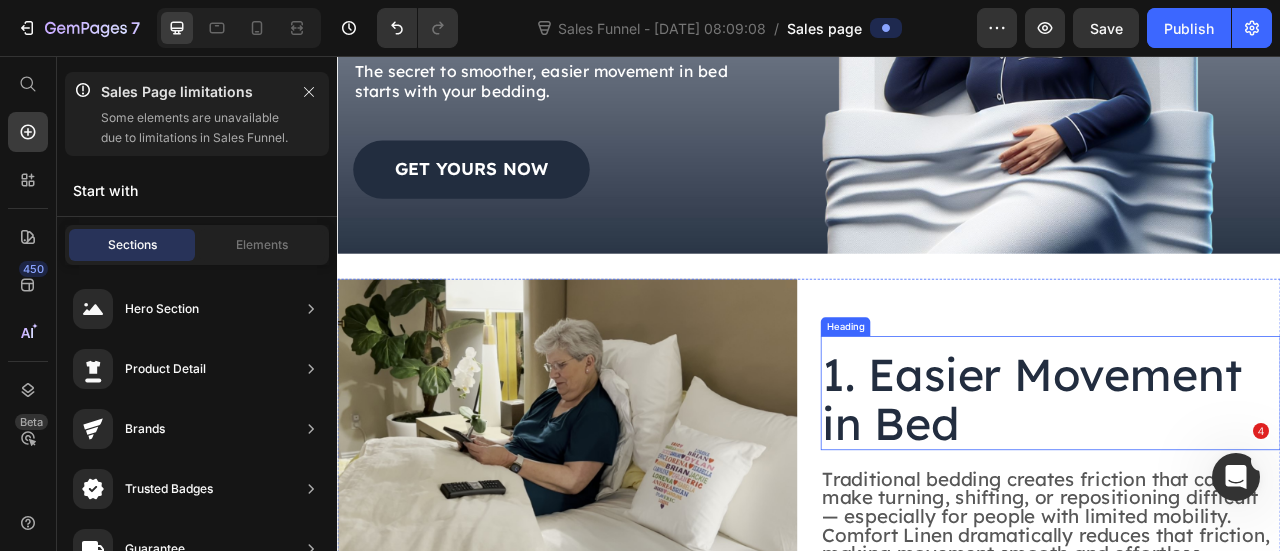 scroll, scrollTop: 684, scrollLeft: 0, axis: vertical 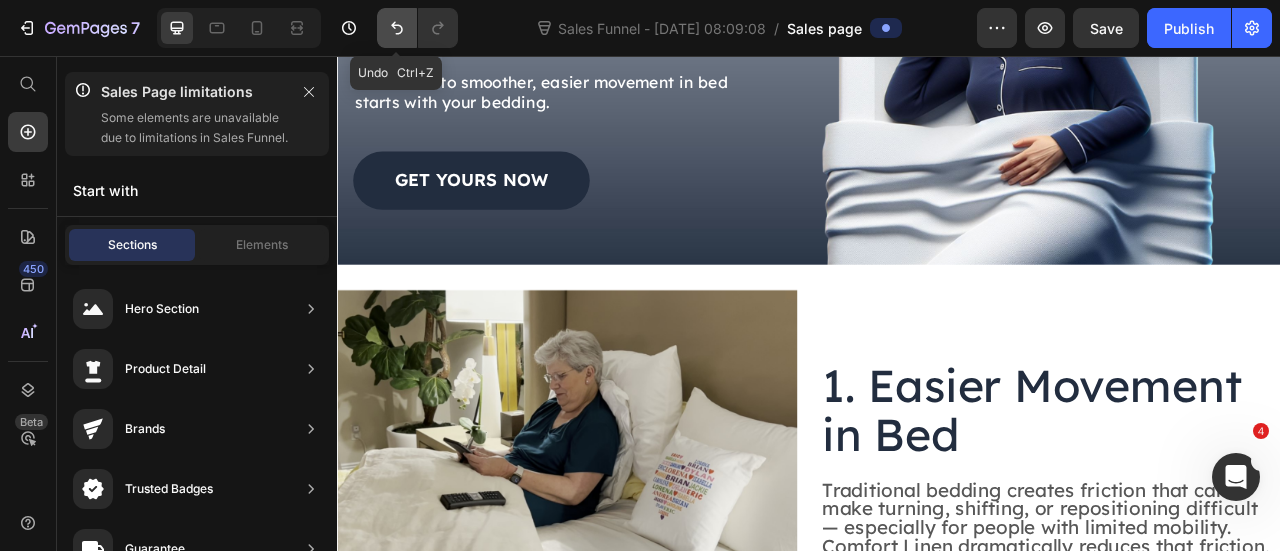 click 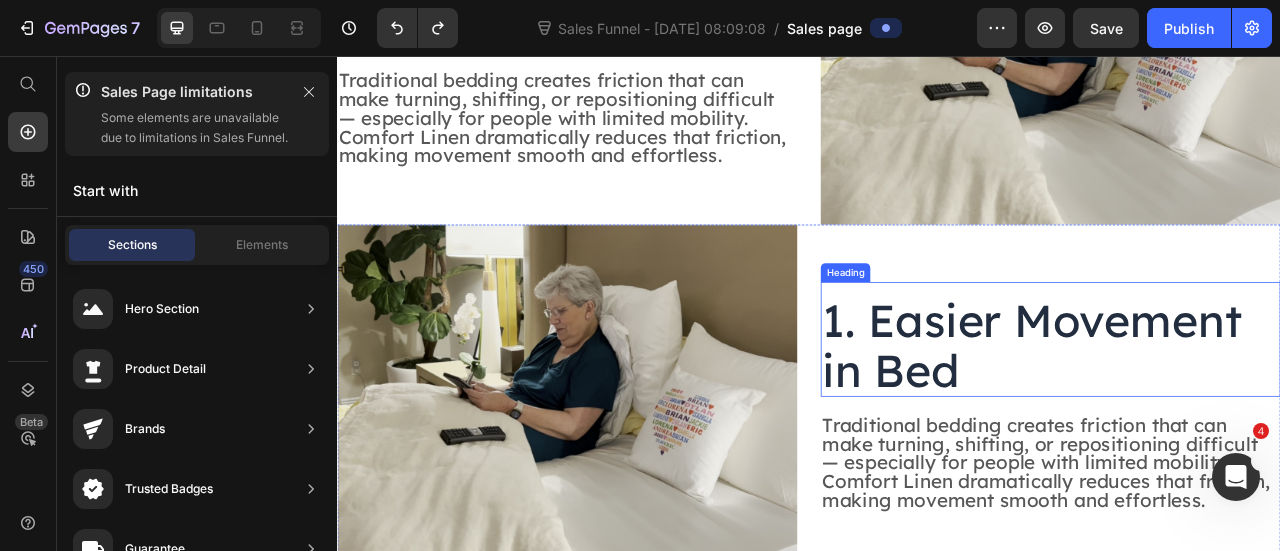 scroll, scrollTop: 1259, scrollLeft: 0, axis: vertical 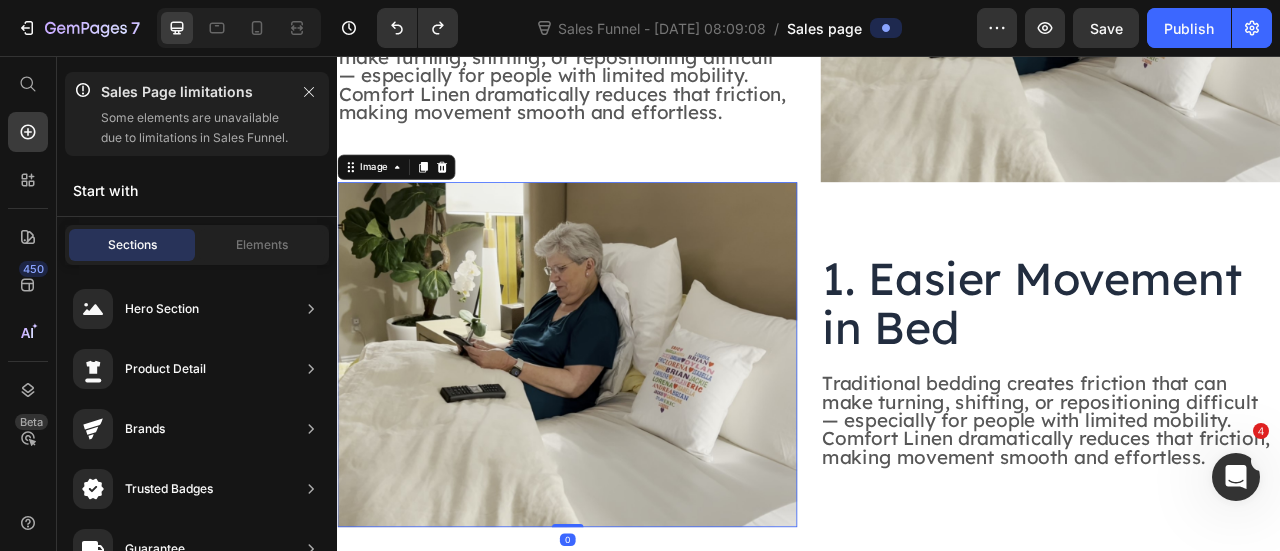 click at bounding box center [629, 435] 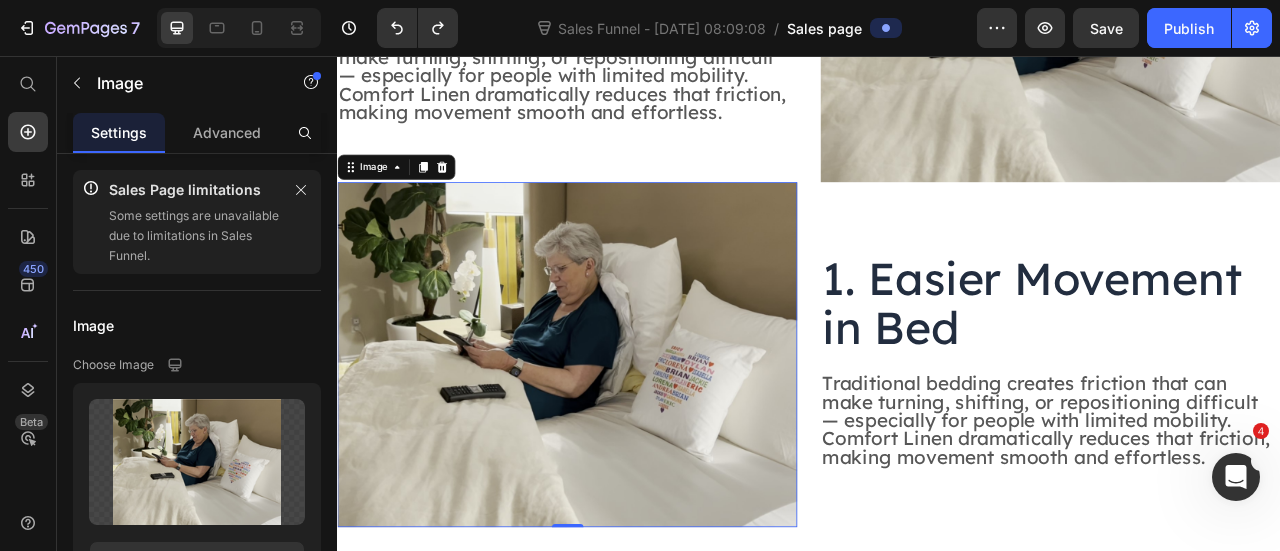 click at bounding box center [629, 435] 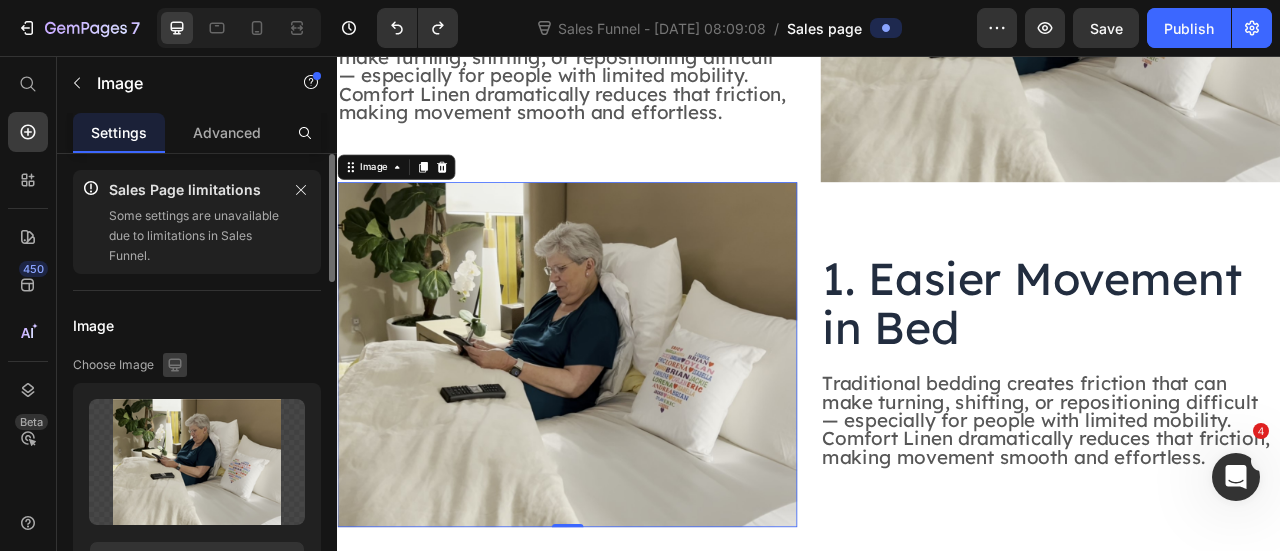click 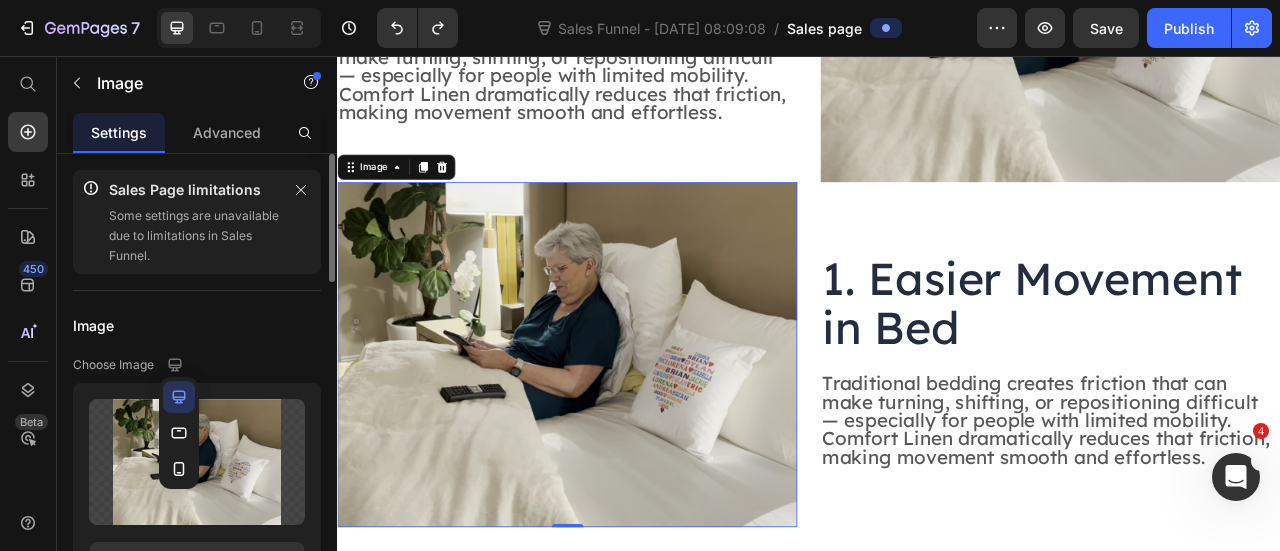 click on "Image Choose Image Upload Image [URL][DOMAIN_NAME]  or   Browse gallery  Preload" 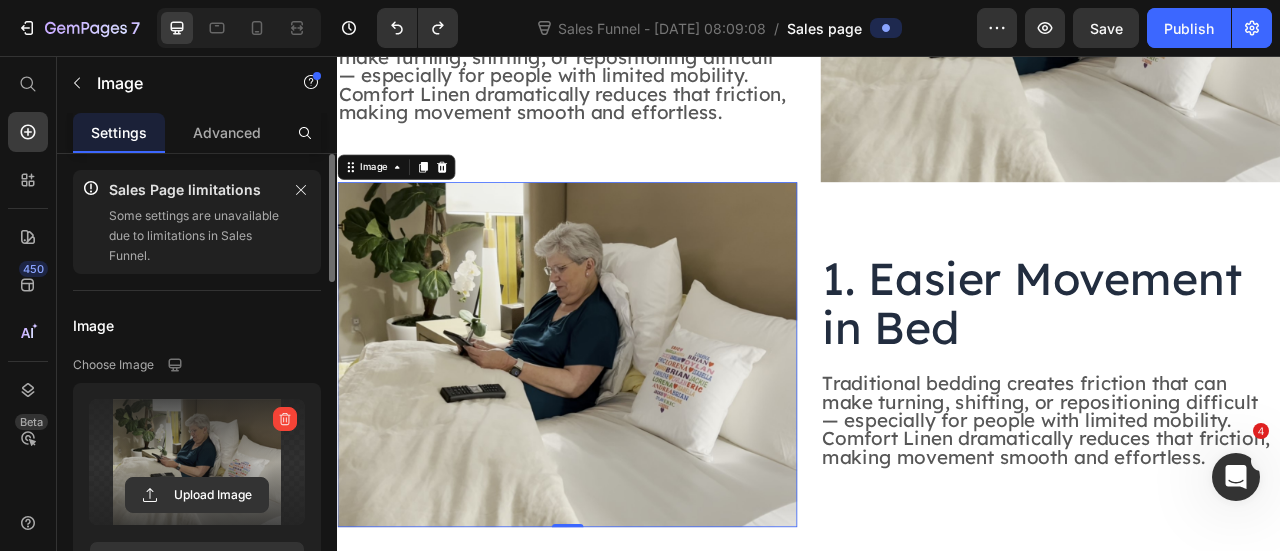 click at bounding box center [197, 462] 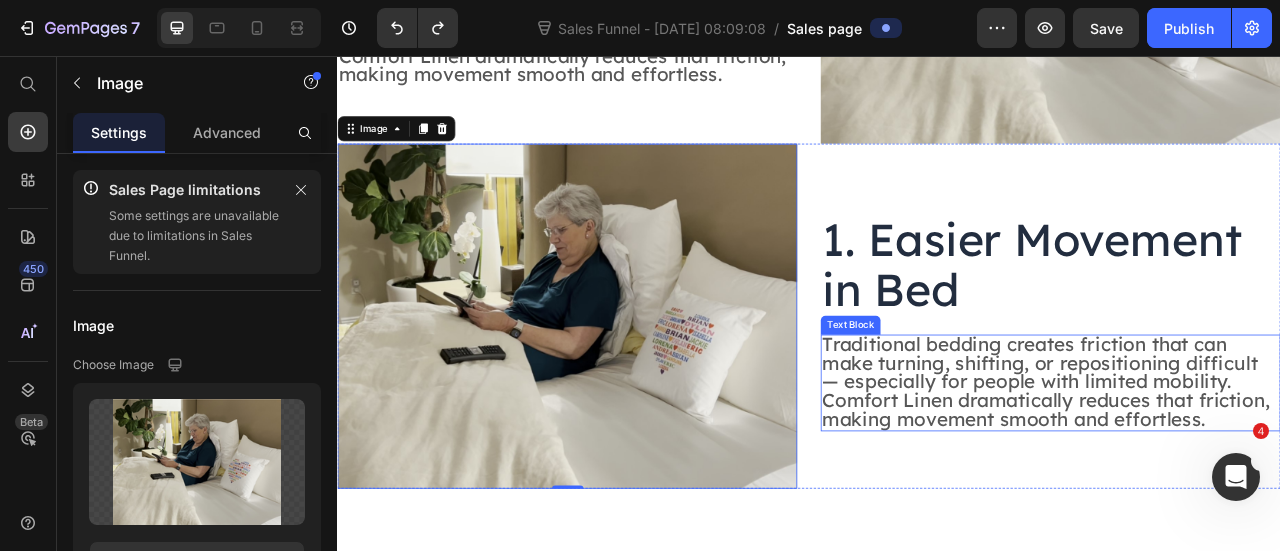 scroll, scrollTop: 1309, scrollLeft: 0, axis: vertical 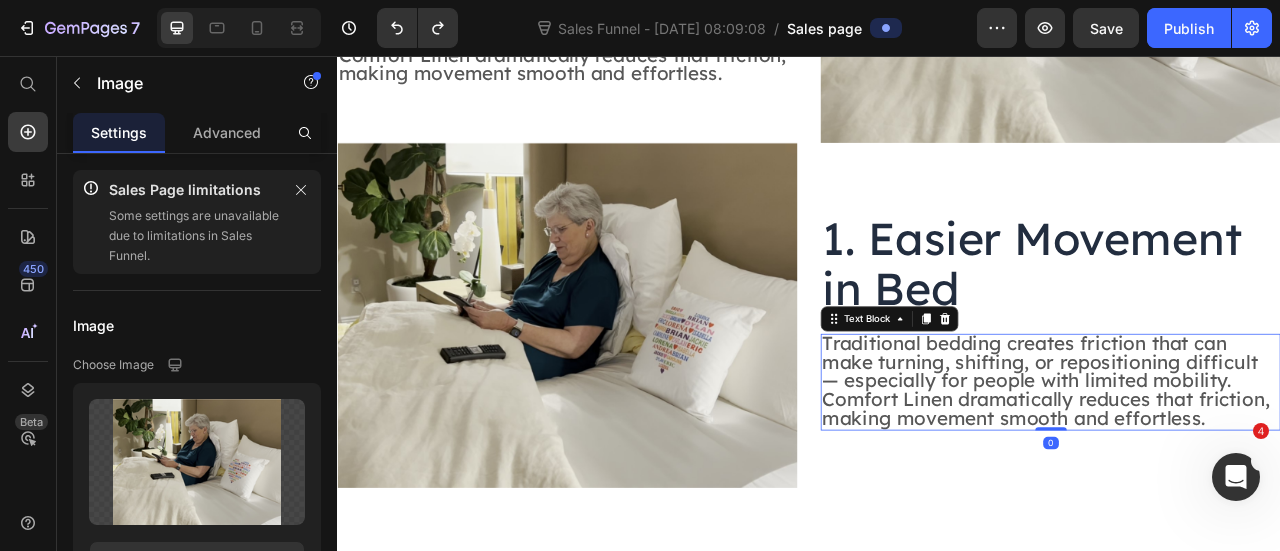 click on "Traditional bedding creates friction that can make turning, shifting, or repositioning difficult — especially for people with limited mobility. Comfort Linen dramatically reduces that friction, making movement smooth and effortless." at bounding box center [1238, 468] 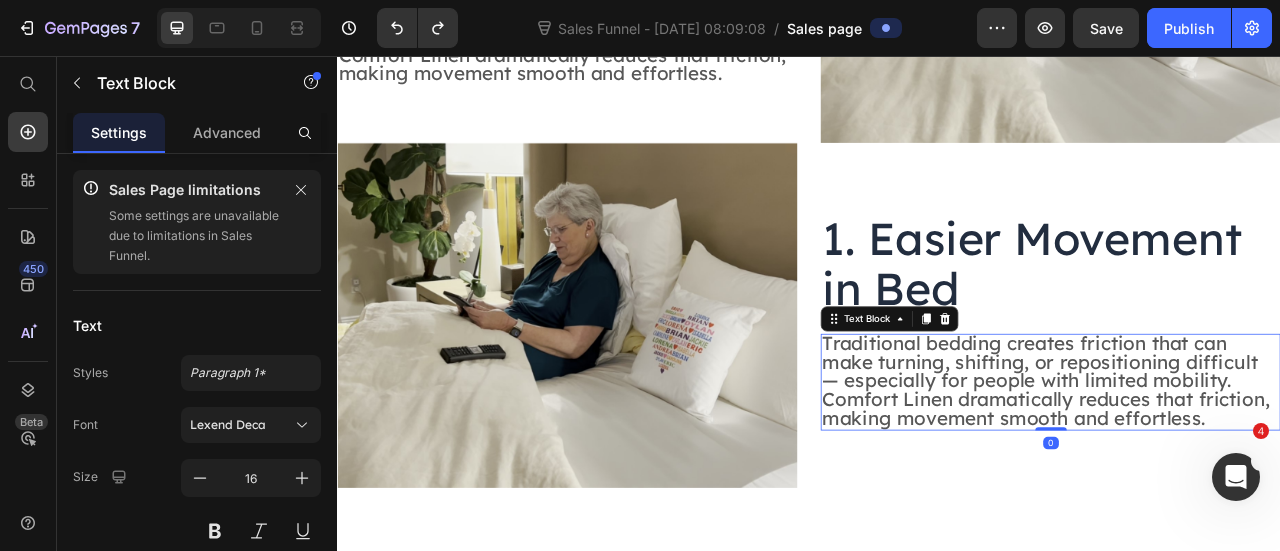 click on "1. Easier Movement in Bed  Heading Traditional bedding creates friction that can make turning, shifting, or repositioning difficult — especially for people with limited mobility. Comfort Linen dramatically reduces that friction, making movement smooth and effortless. Text Block   0" at bounding box center (1244, 385) 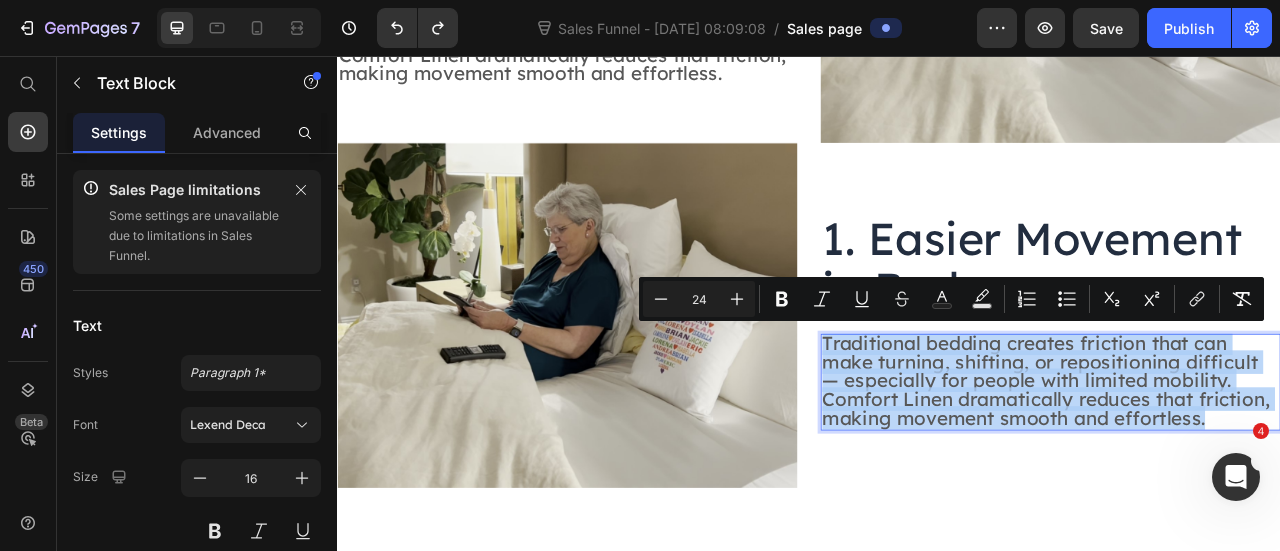 drag, startPoint x: 952, startPoint y: 410, endPoint x: 1431, endPoint y: 513, distance: 489.94897 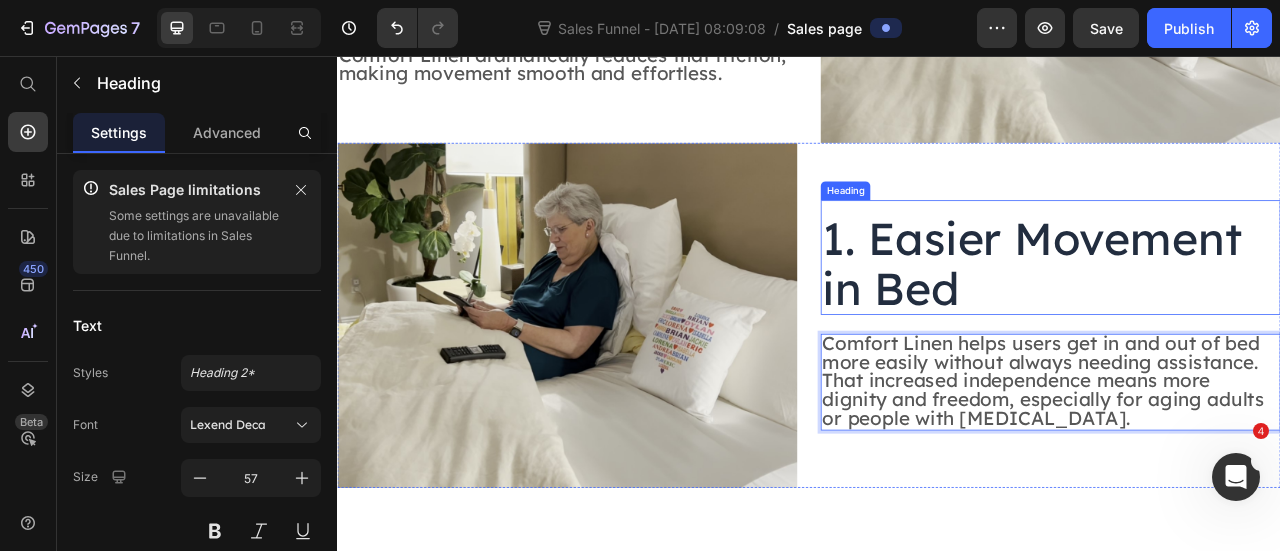 click on "1. Easier Movement in Bed" at bounding box center (1244, 319) 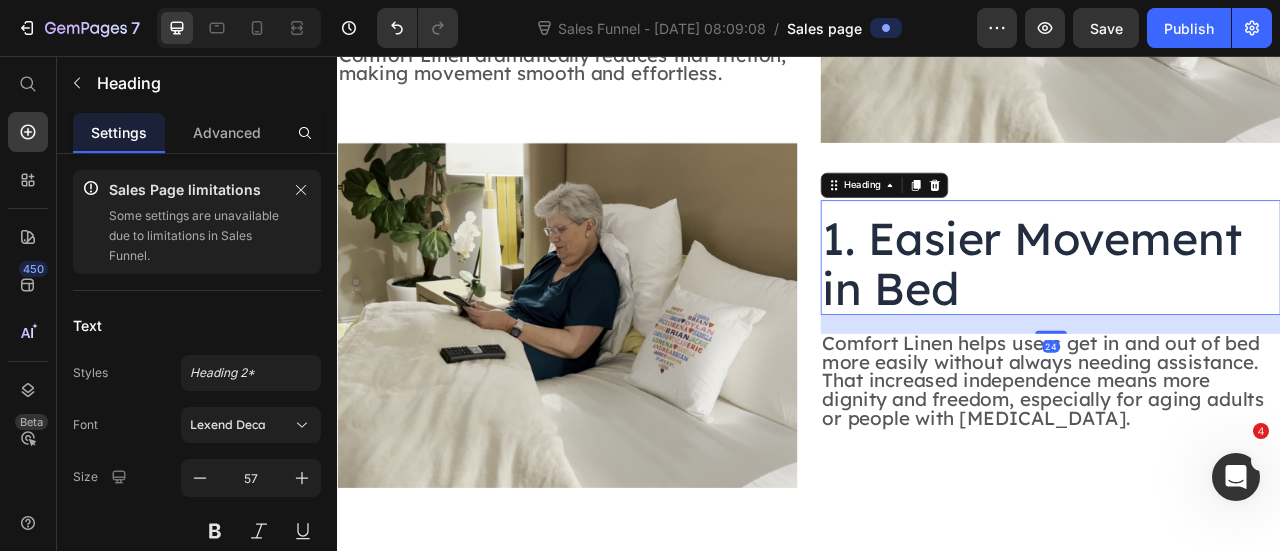 click on "1. Easier Movement in Bed" at bounding box center (1244, 319) 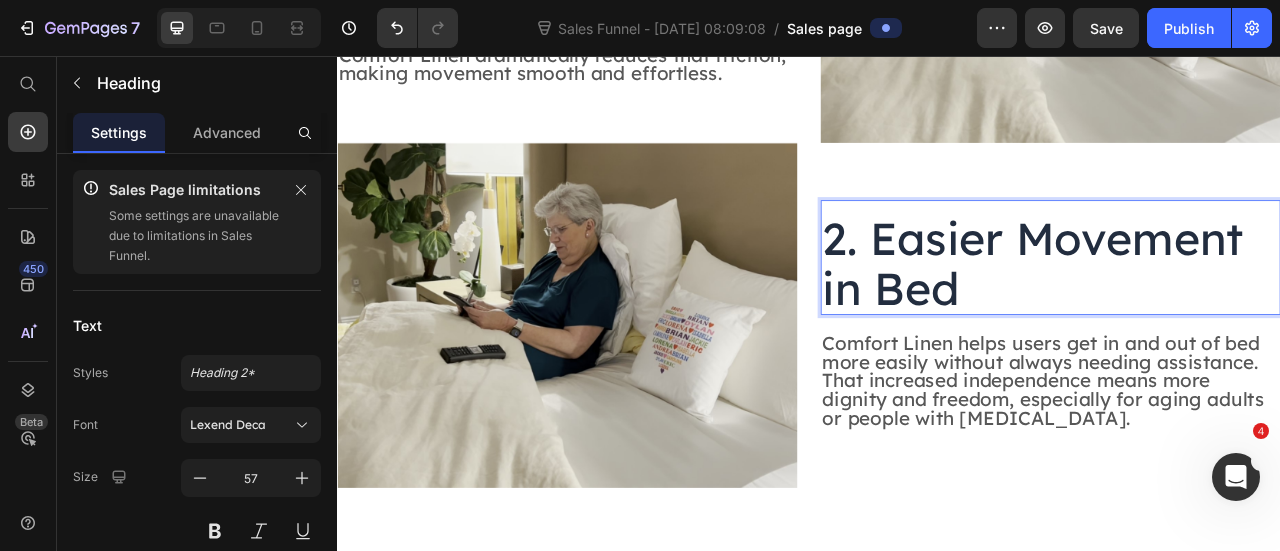 click on "2. Easier Movement in Bed" at bounding box center [1244, 319] 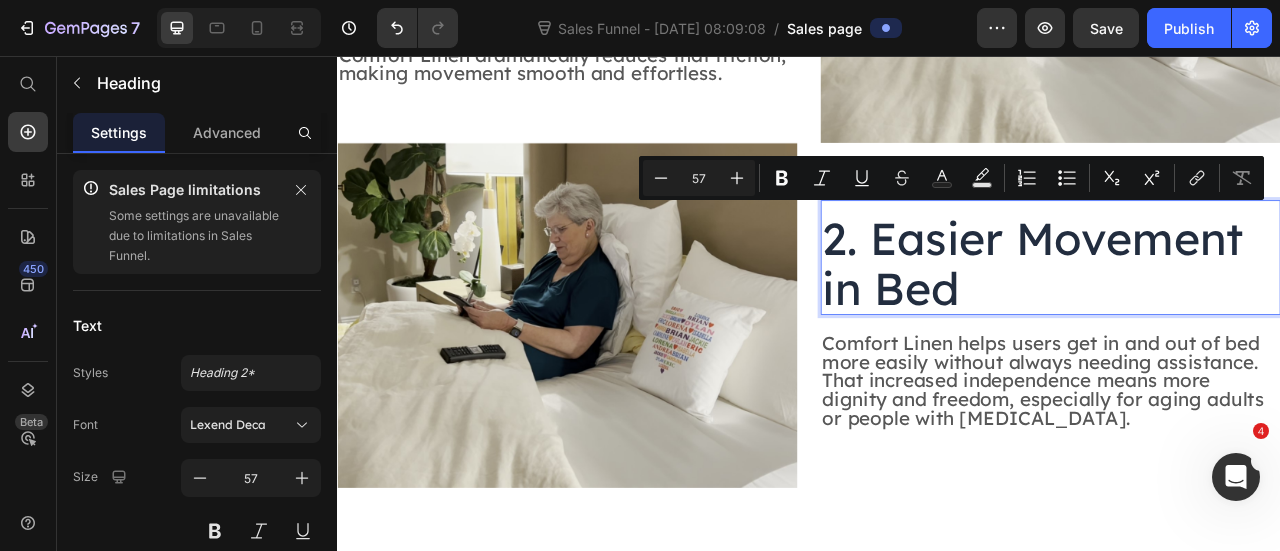drag, startPoint x: 1018, startPoint y: 270, endPoint x: 1155, endPoint y: 328, distance: 148.77164 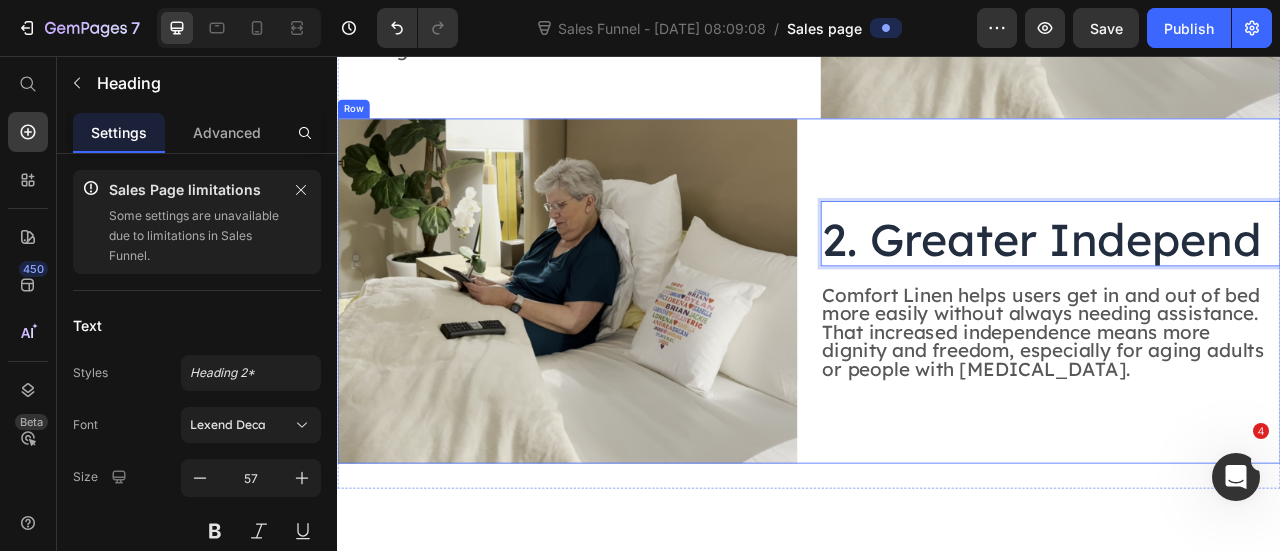 scroll, scrollTop: 1309, scrollLeft: 0, axis: vertical 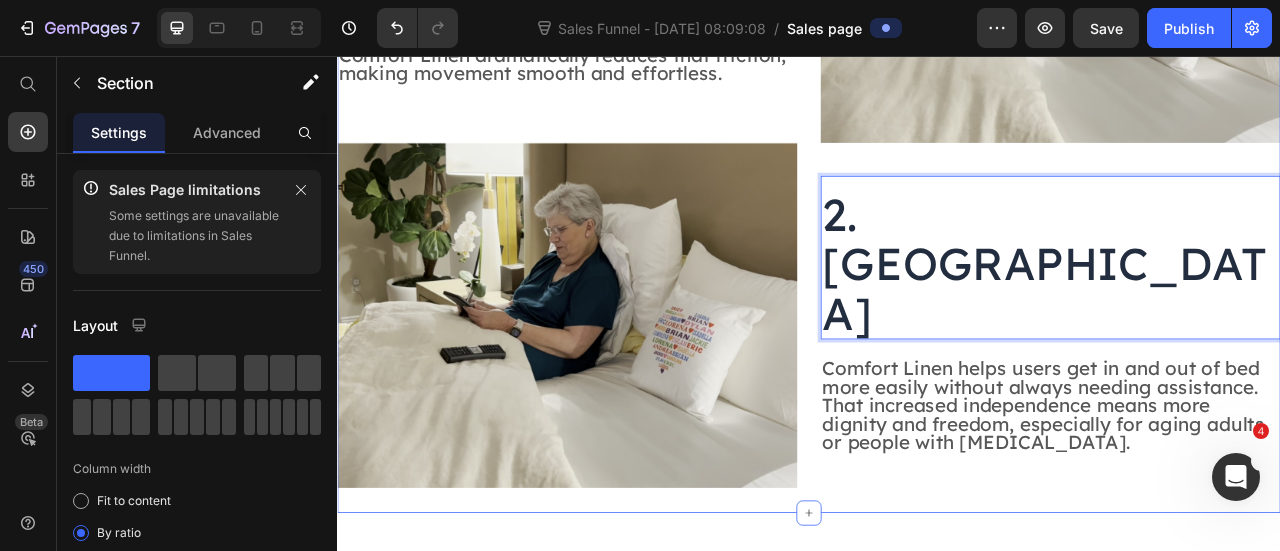 click on "1. Easier Movement in Bed  Heading Traditional bedding creates friction that can make turning, shifting, or repositioning difficult — especially for people with limited mobility. Comfort Linen dramatically reduces that friction, making movement smooth and effortless. Text Block Image Row Image 2. Greater Independence Heading   24 Comfort Linen helps users get in and out of bed more easily without always needing assistance. That increased independence means more dignity and freedom, especially for aging adults or people with [MEDICAL_DATA]. Text Block Row Section 3" at bounding box center (937, 167) 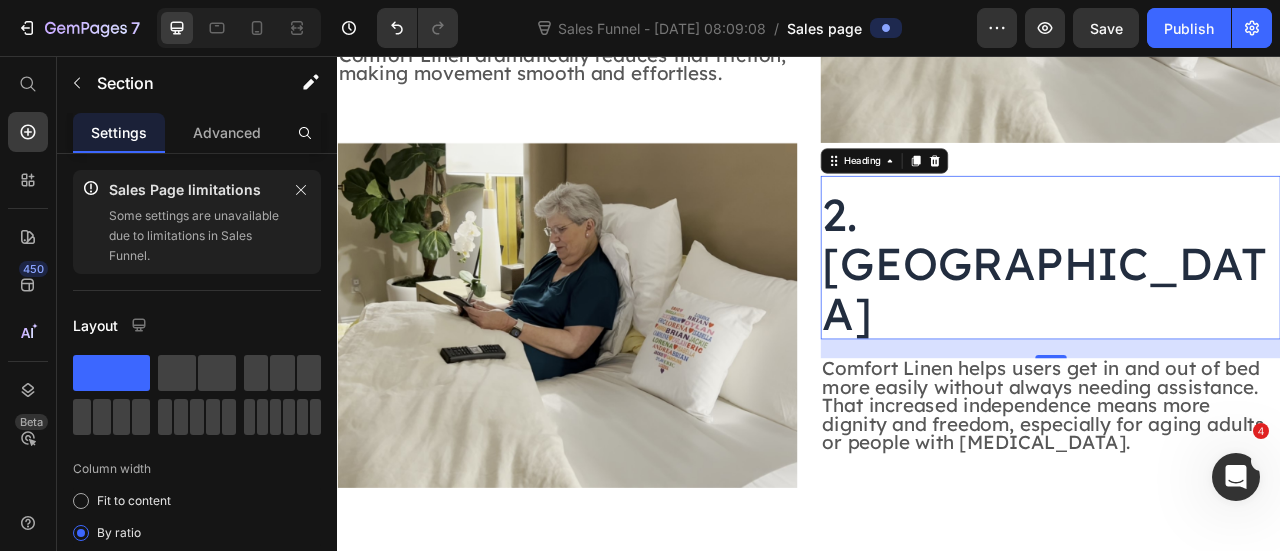click on "2. [GEOGRAPHIC_DATA]" at bounding box center [1244, 320] 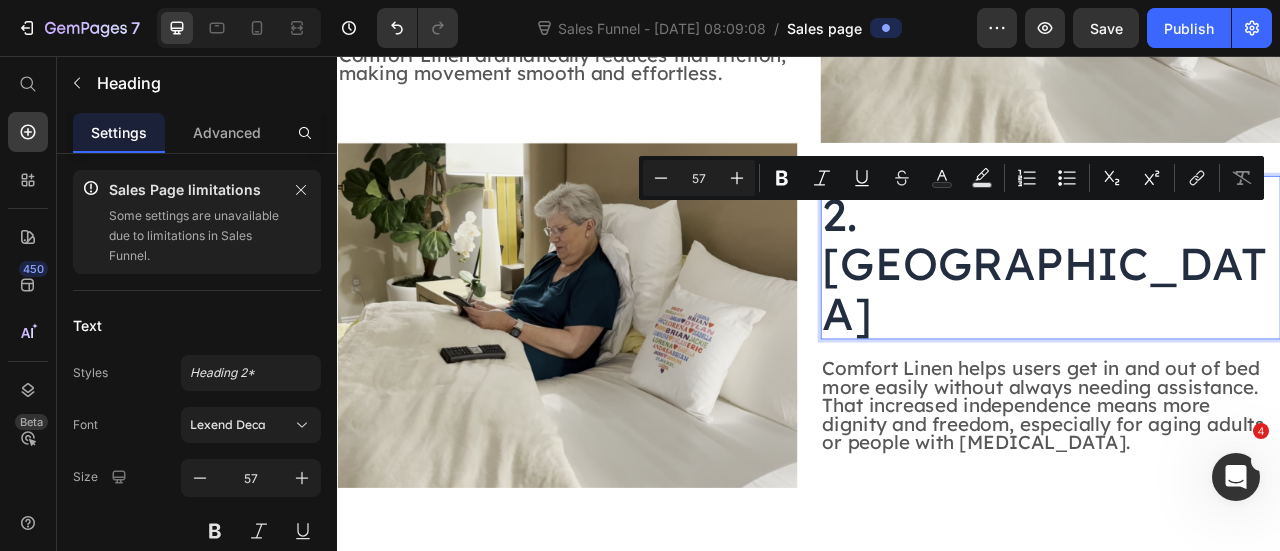 drag, startPoint x: 1357, startPoint y: 332, endPoint x: 955, endPoint y: 274, distance: 406.16254 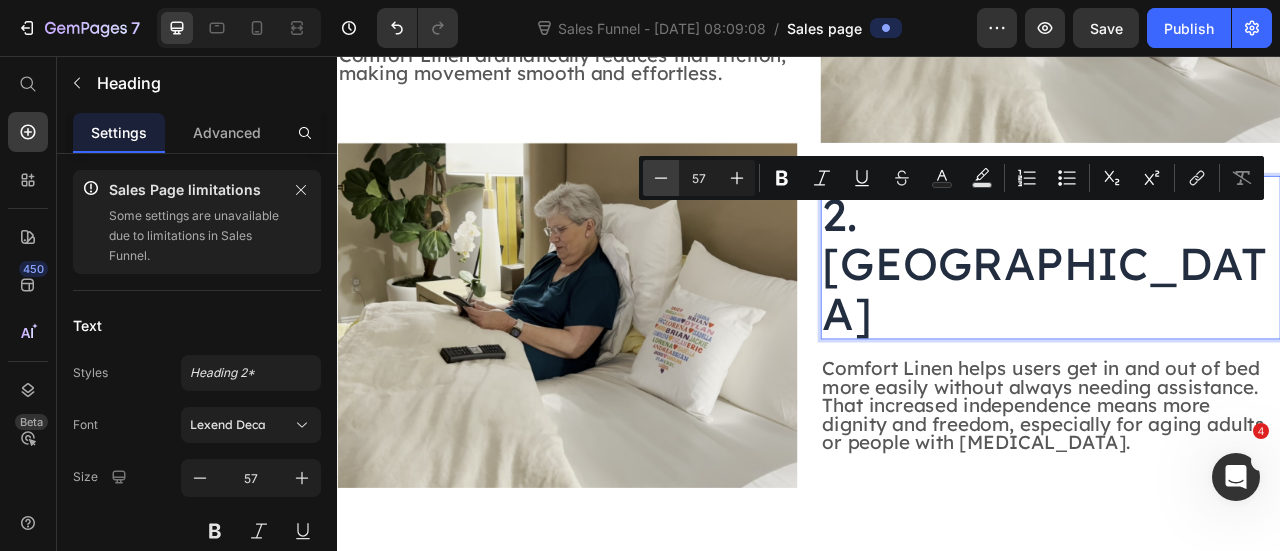 click 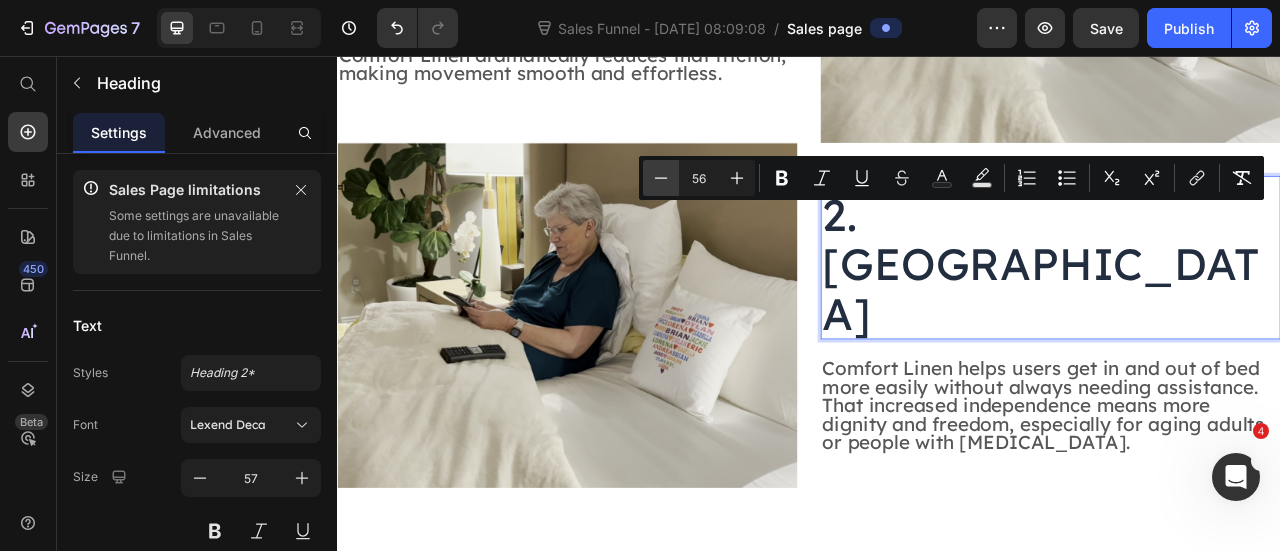 click 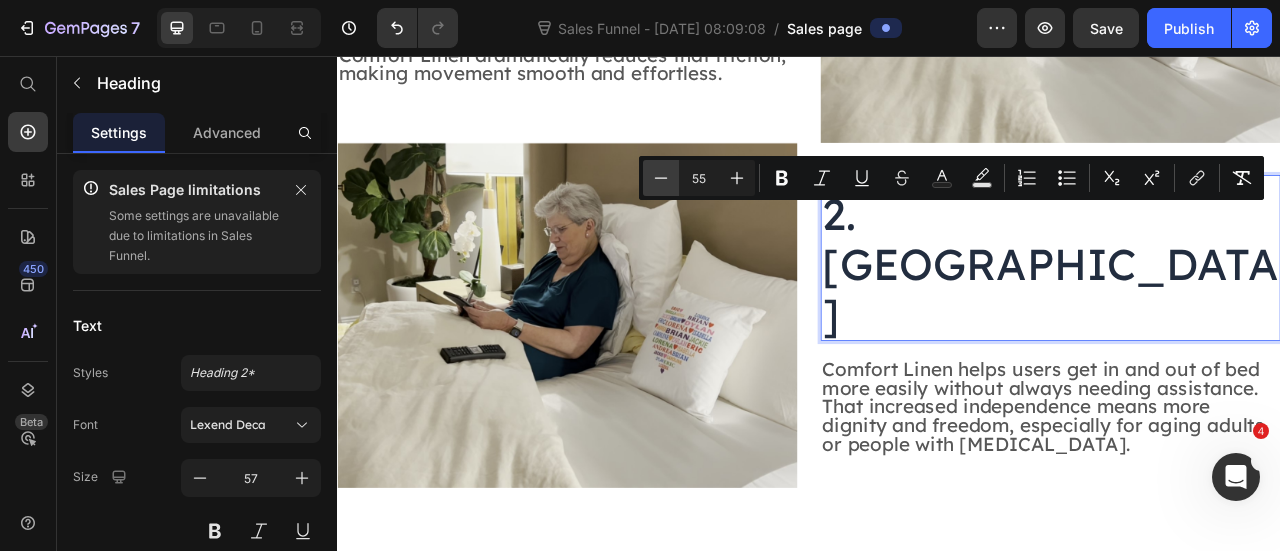 click 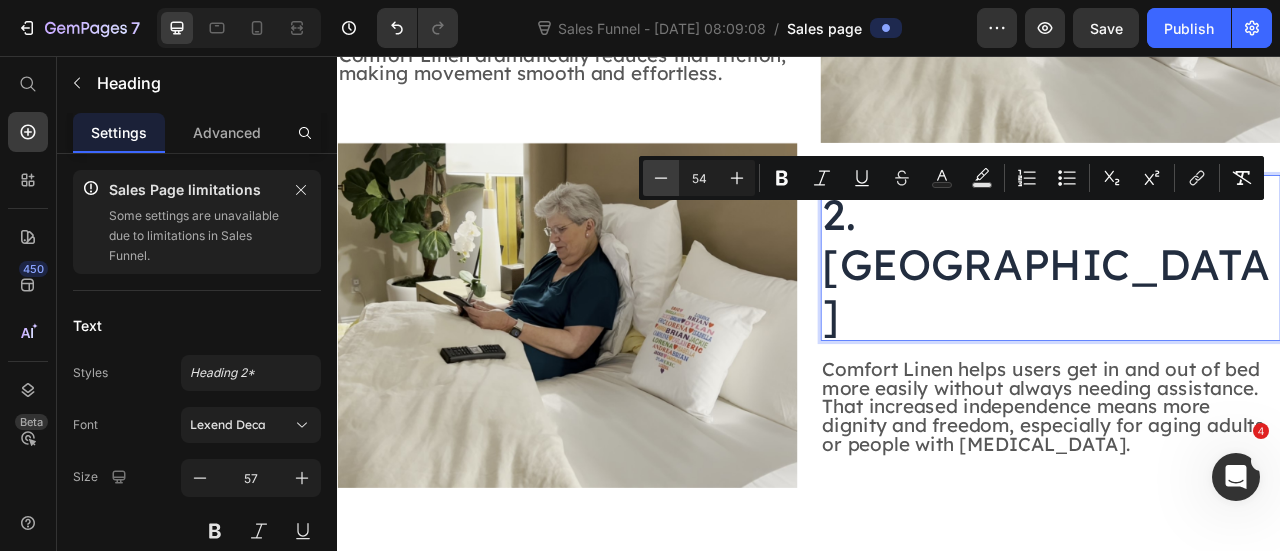 click 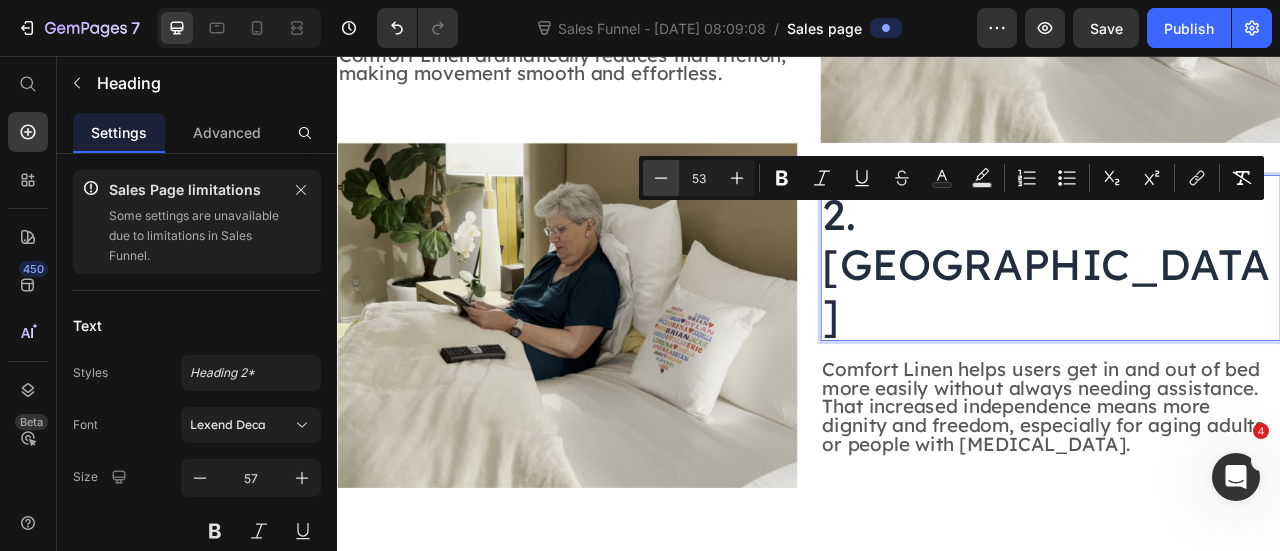 click 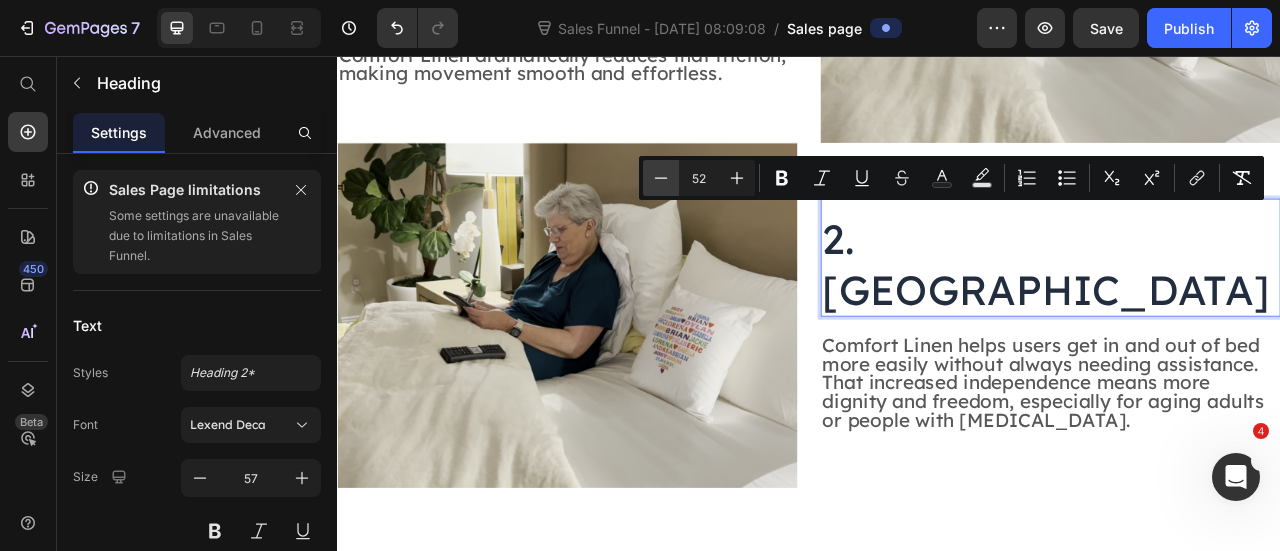 click 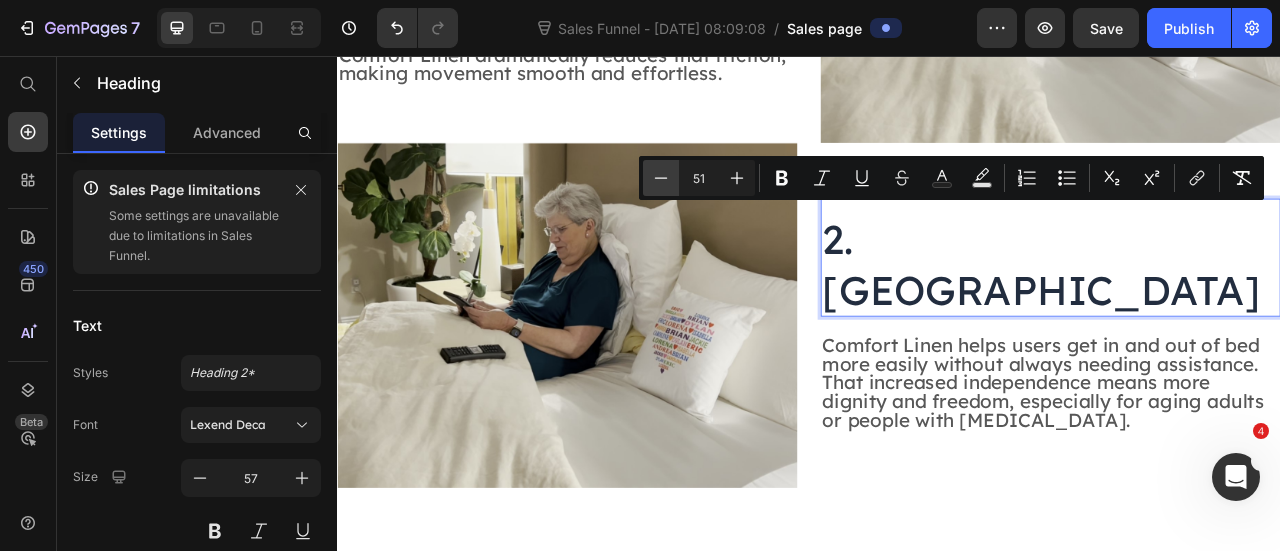 click 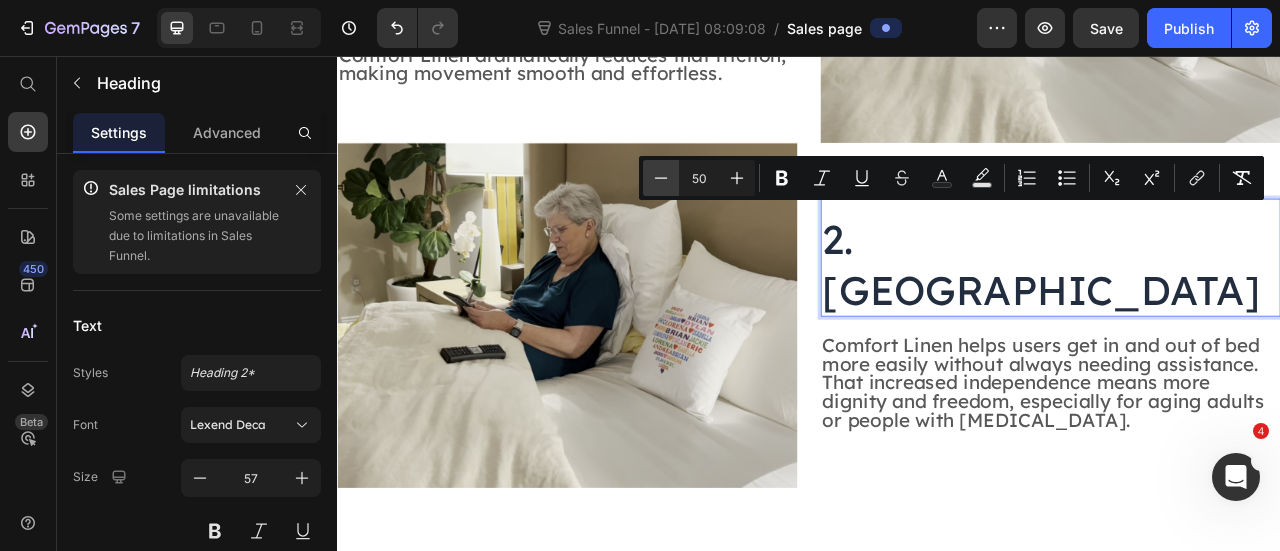 click 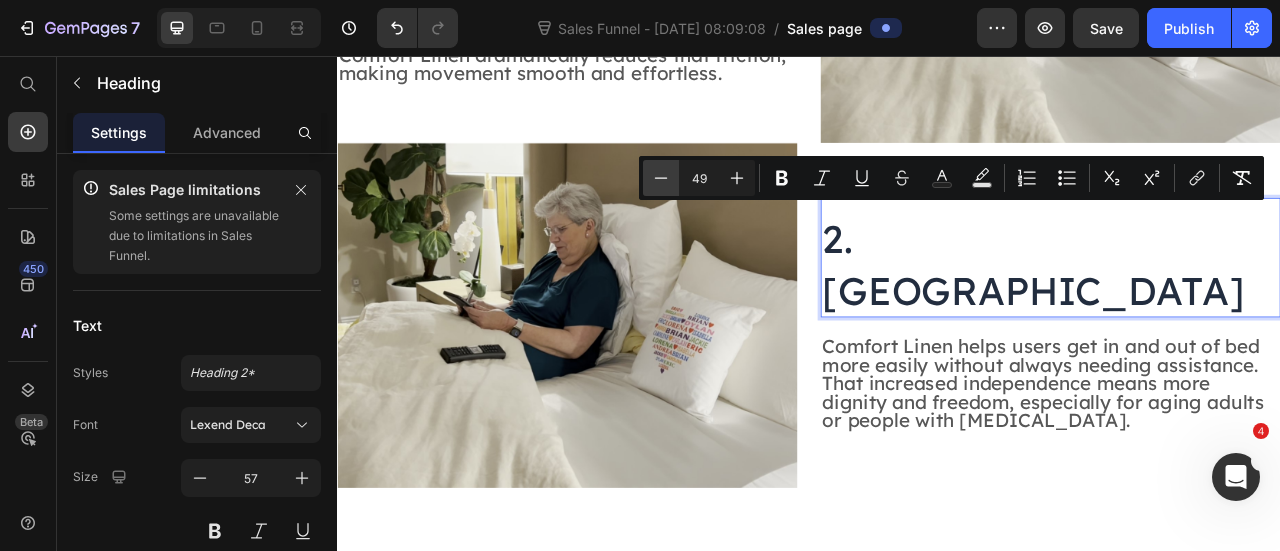 click 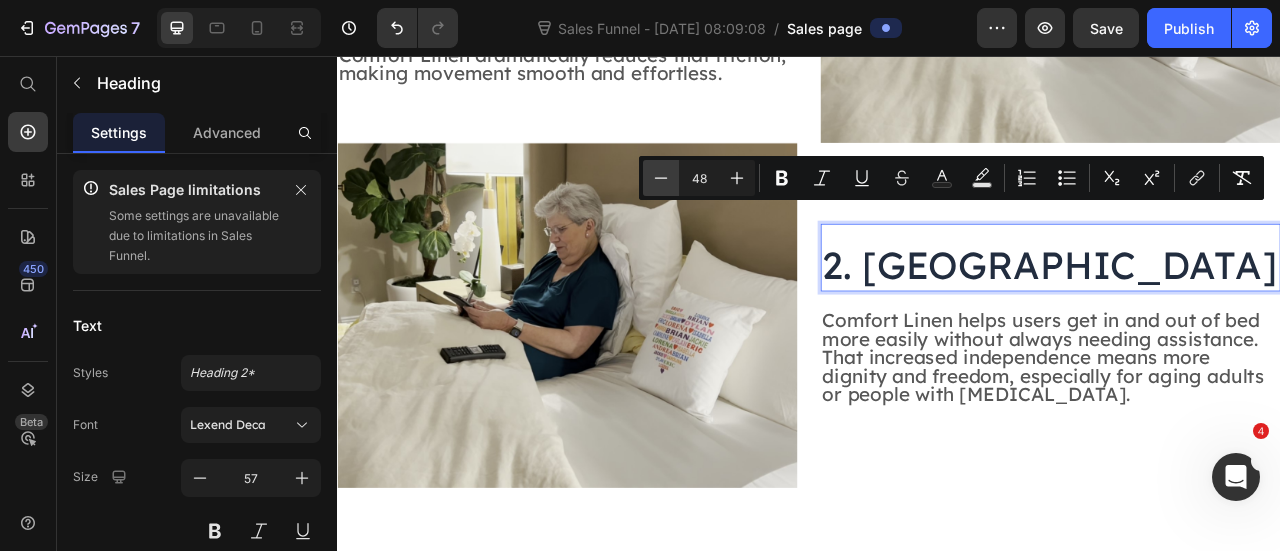 click 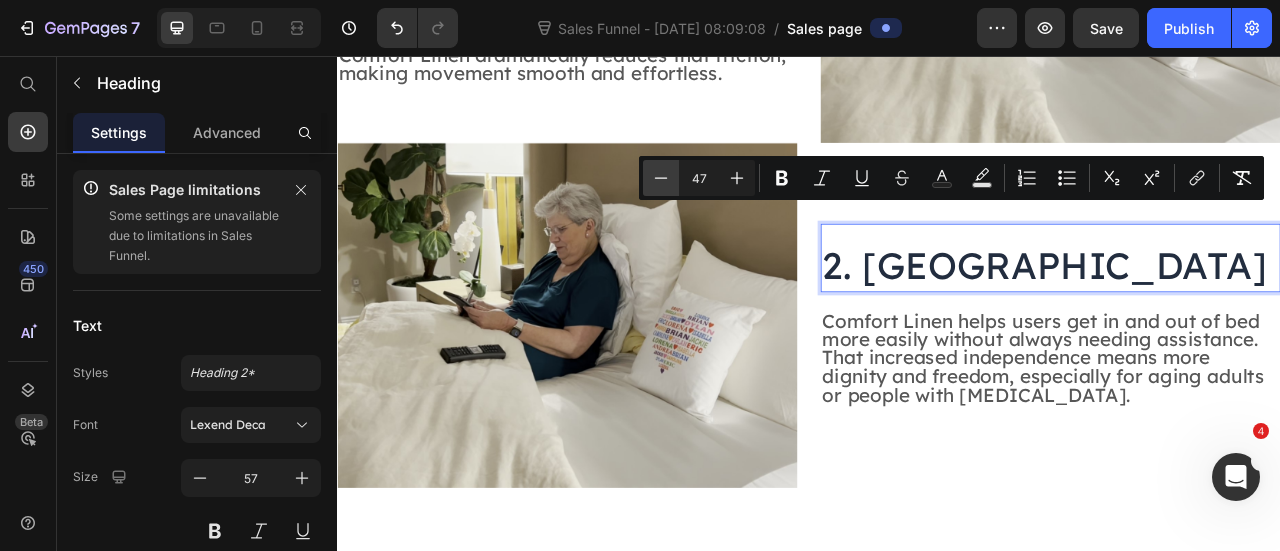 click 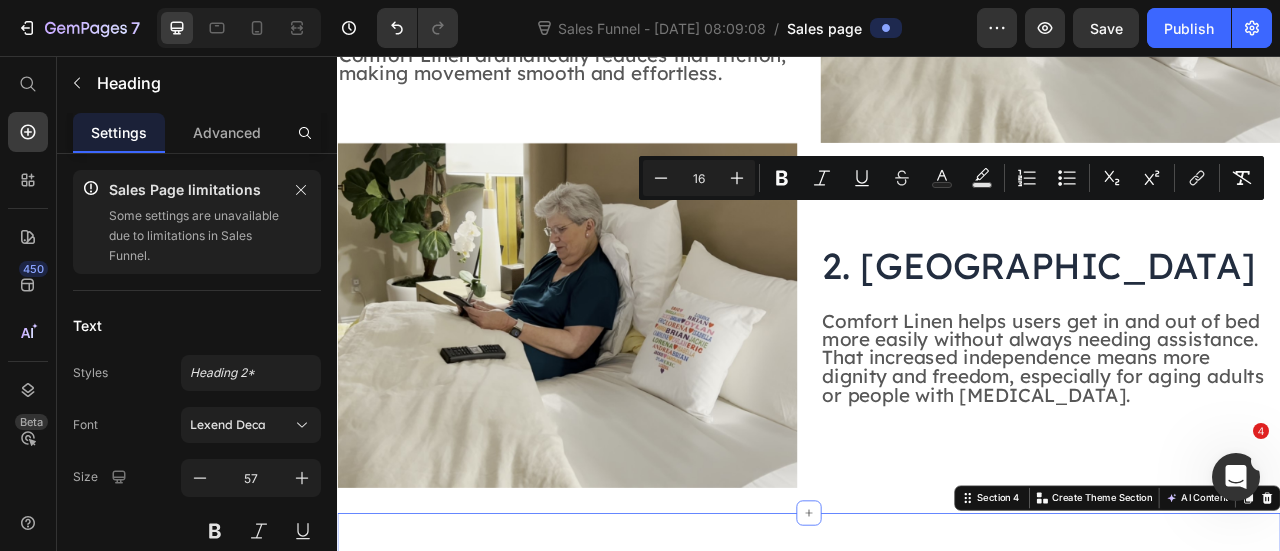 click on "Drop element here
Drop element here Row Section 4   You can create reusable sections Create Theme Section AI Content Write with GemAI What would you like to describe here? Tone and Voice Persuasive Product Hospital Flat Sheet 2025 (Twill & Elastic Corners) Show more Generate" at bounding box center (937, 779) 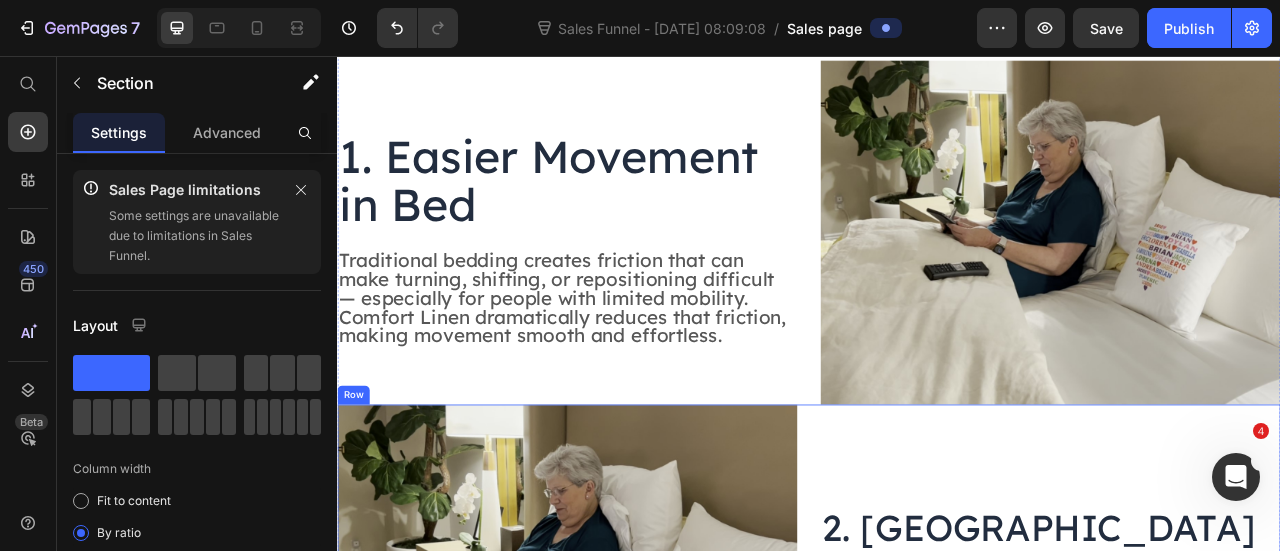 scroll, scrollTop: 959, scrollLeft: 0, axis: vertical 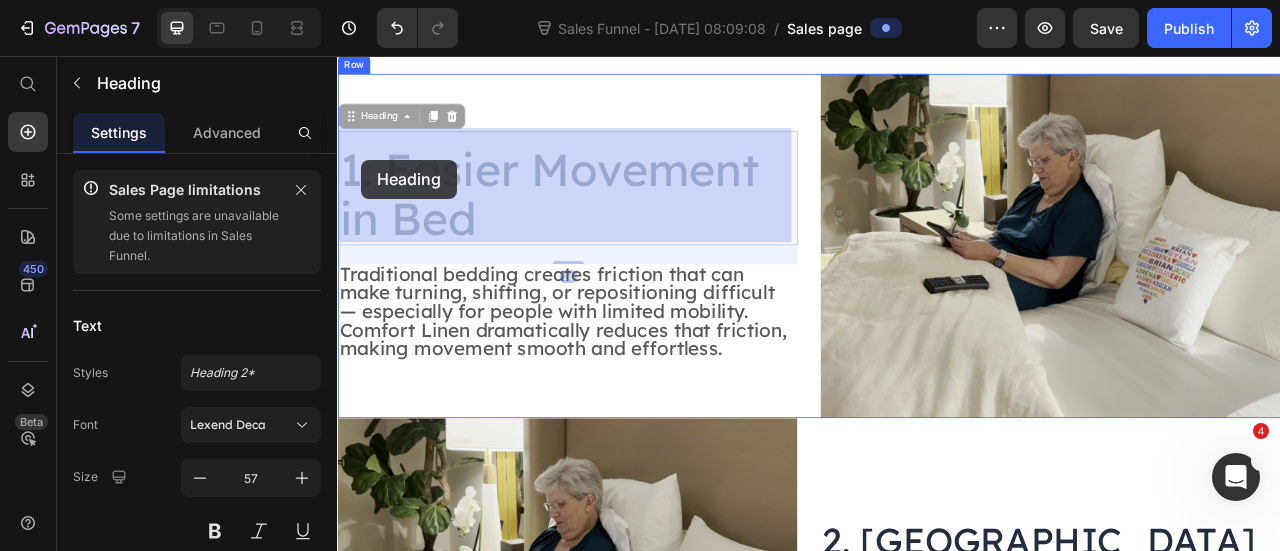 drag, startPoint x: 516, startPoint y: 242, endPoint x: 368, endPoint y: 188, distance: 157.54364 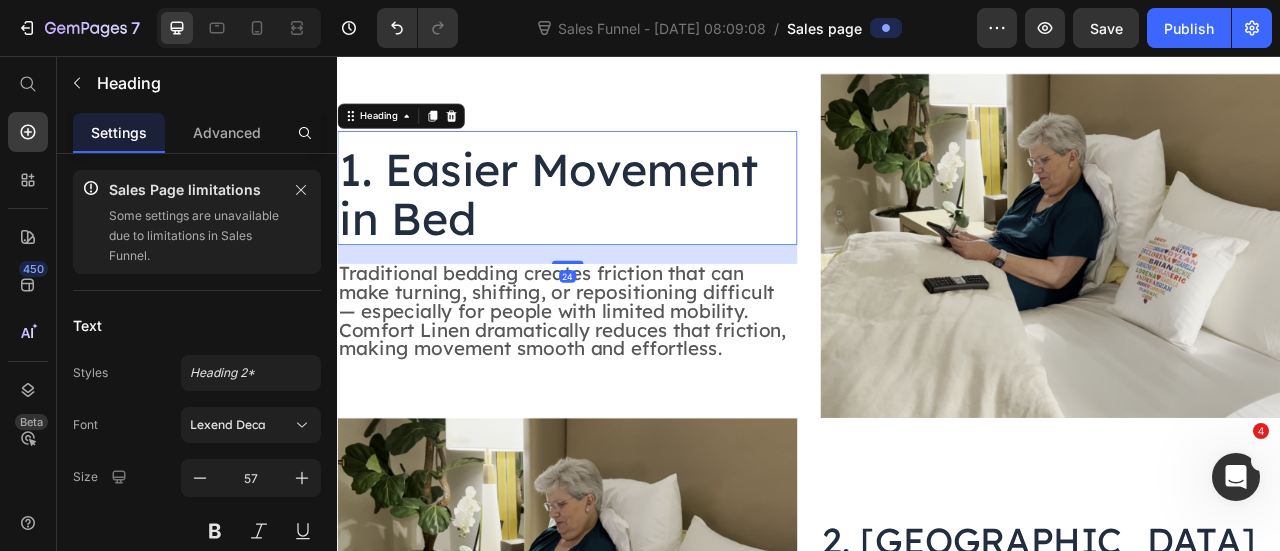 click on "1. Easier Movement in Bed" at bounding box center [629, 231] 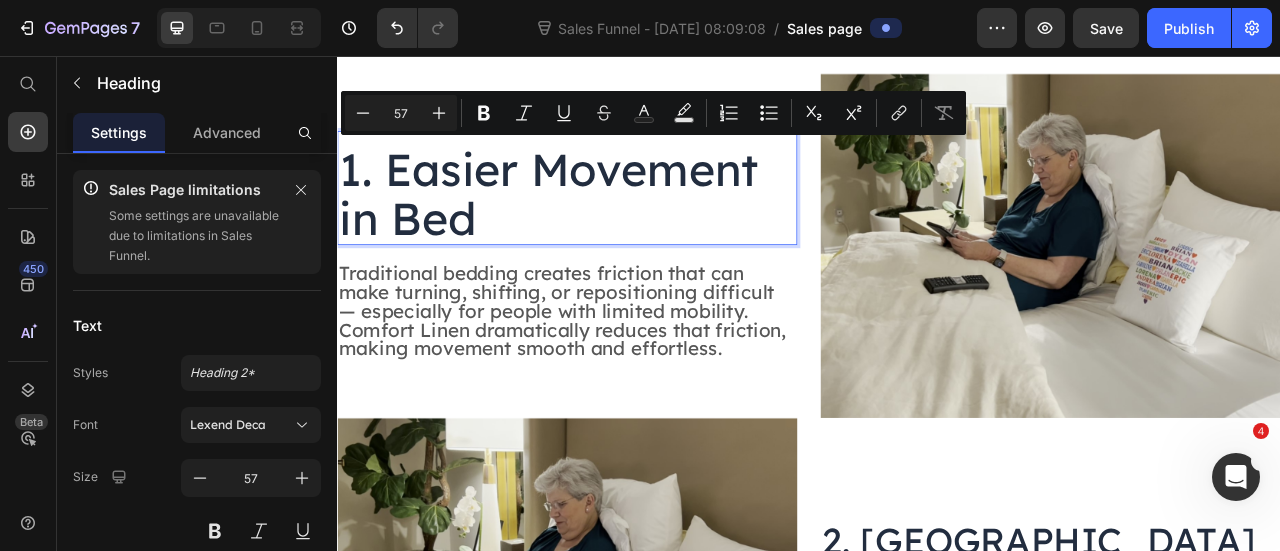 drag, startPoint x: 523, startPoint y: 240, endPoint x: 343, endPoint y: 177, distance: 190.70657 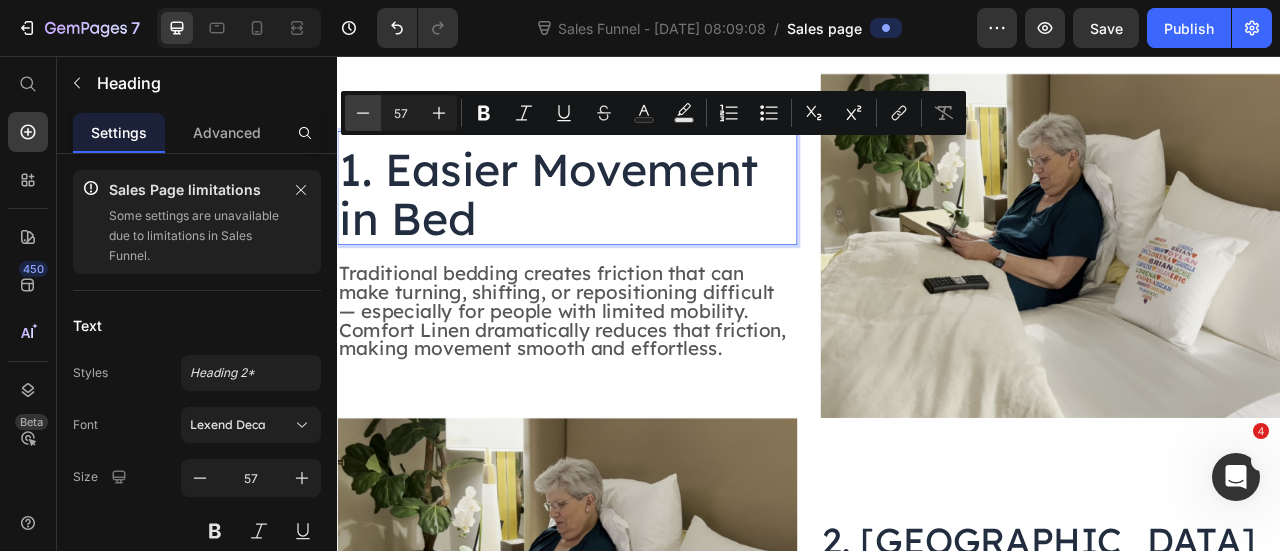 click 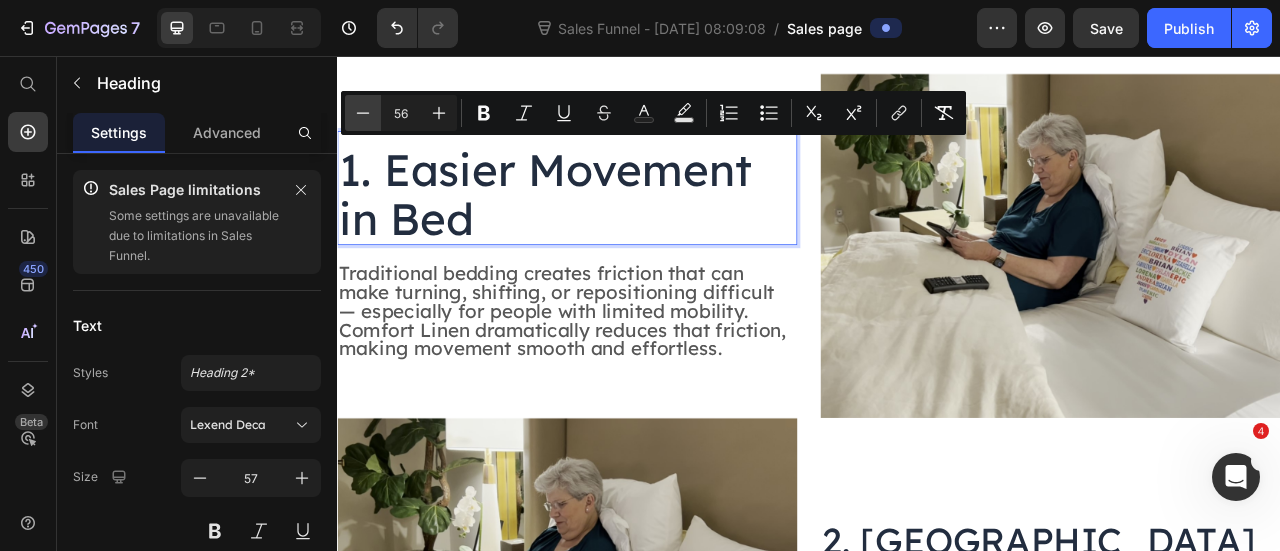 click 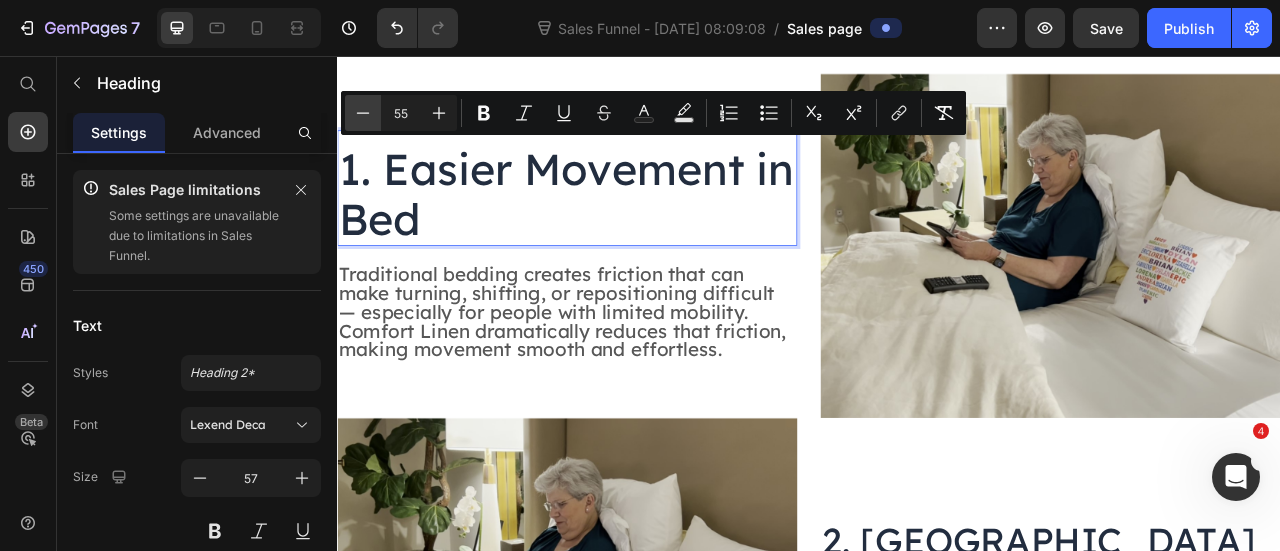 click 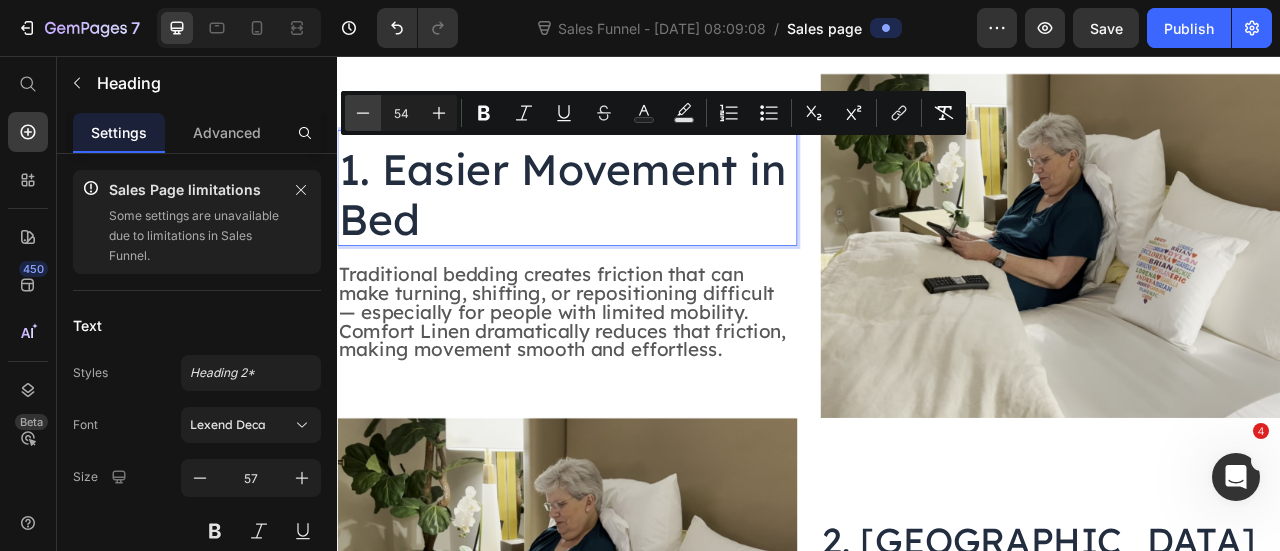 click 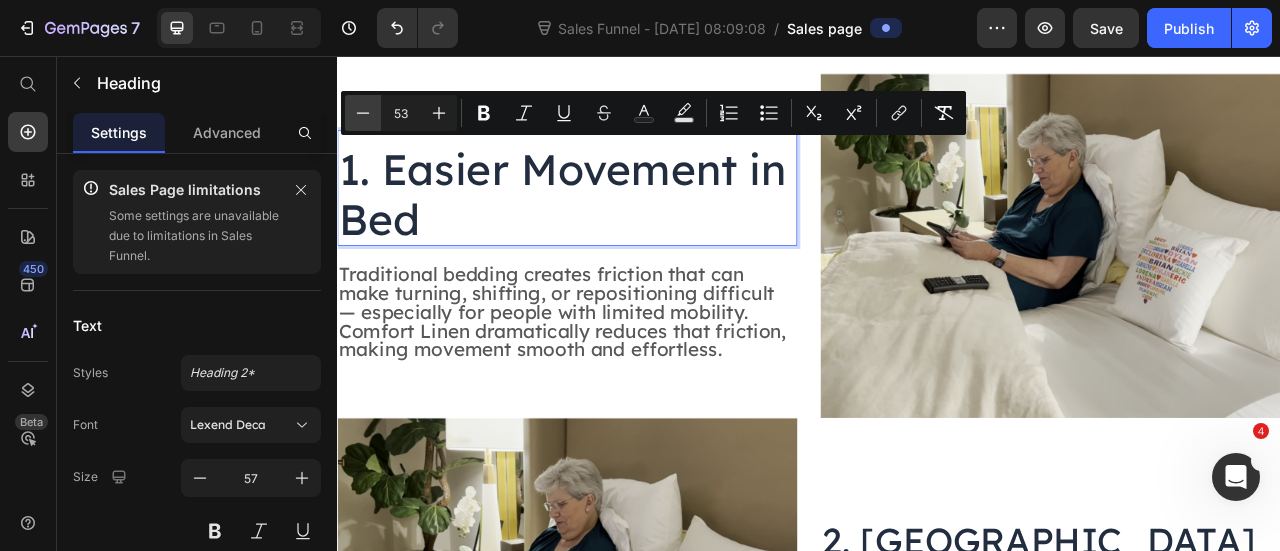 click 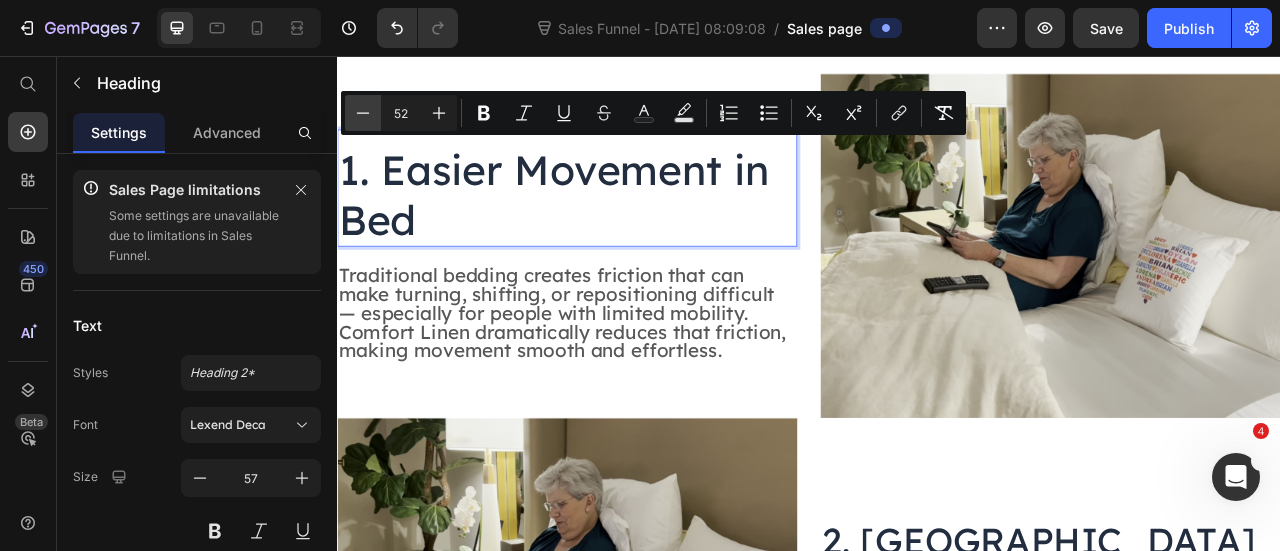 click 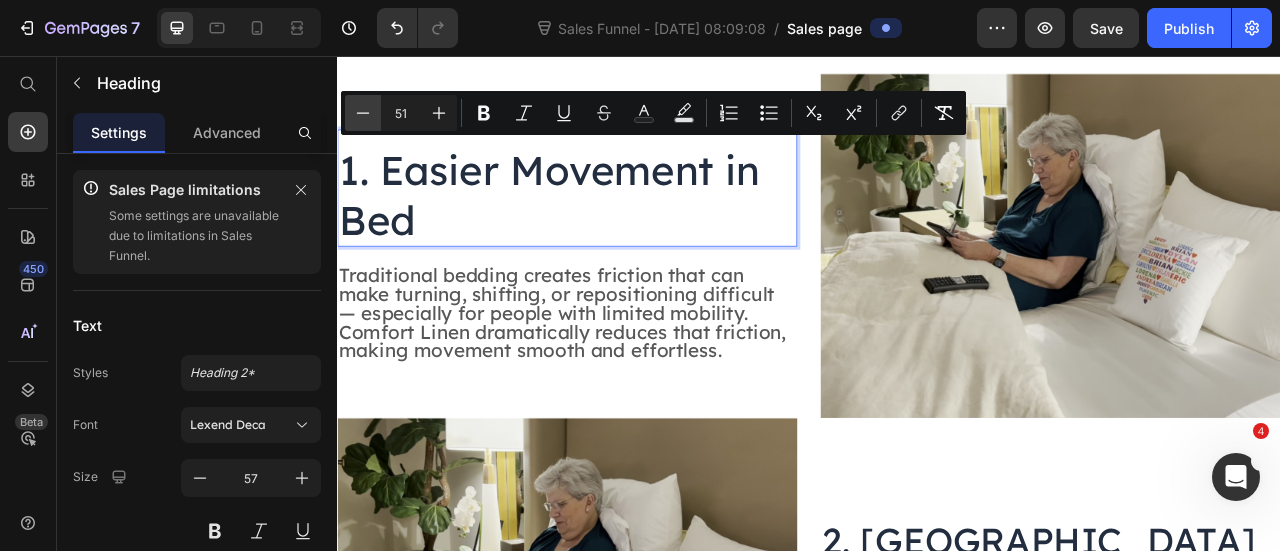 click 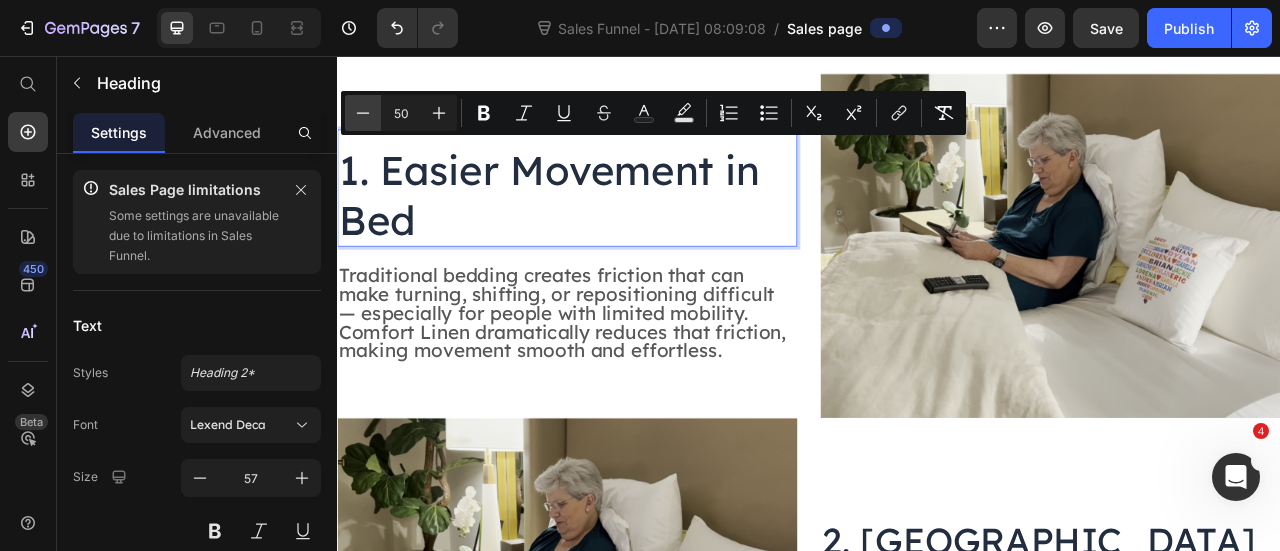 click 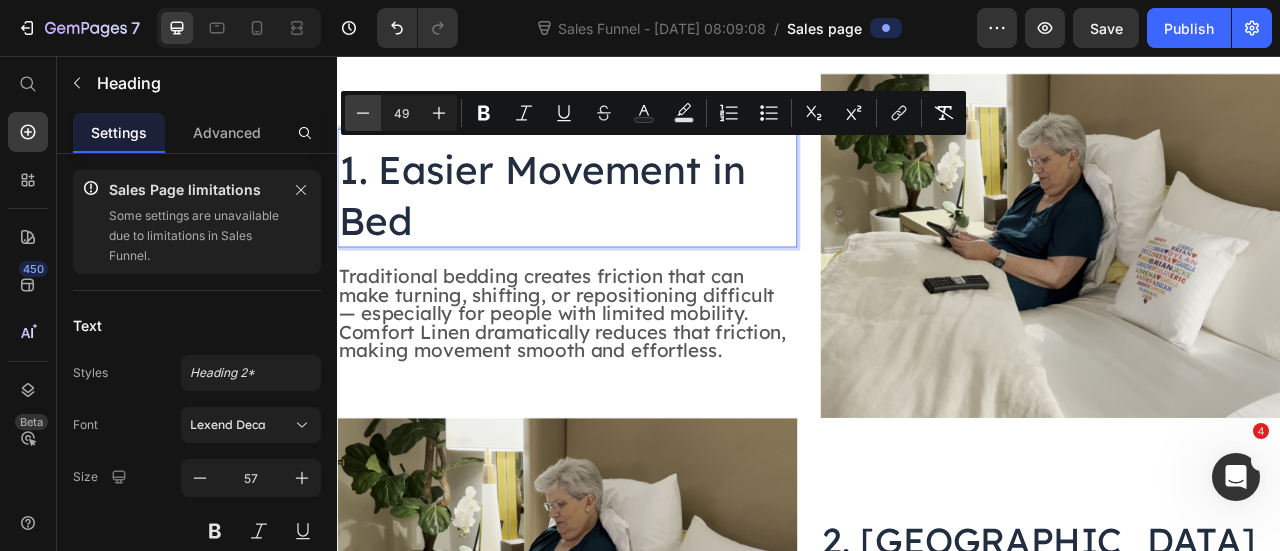 click 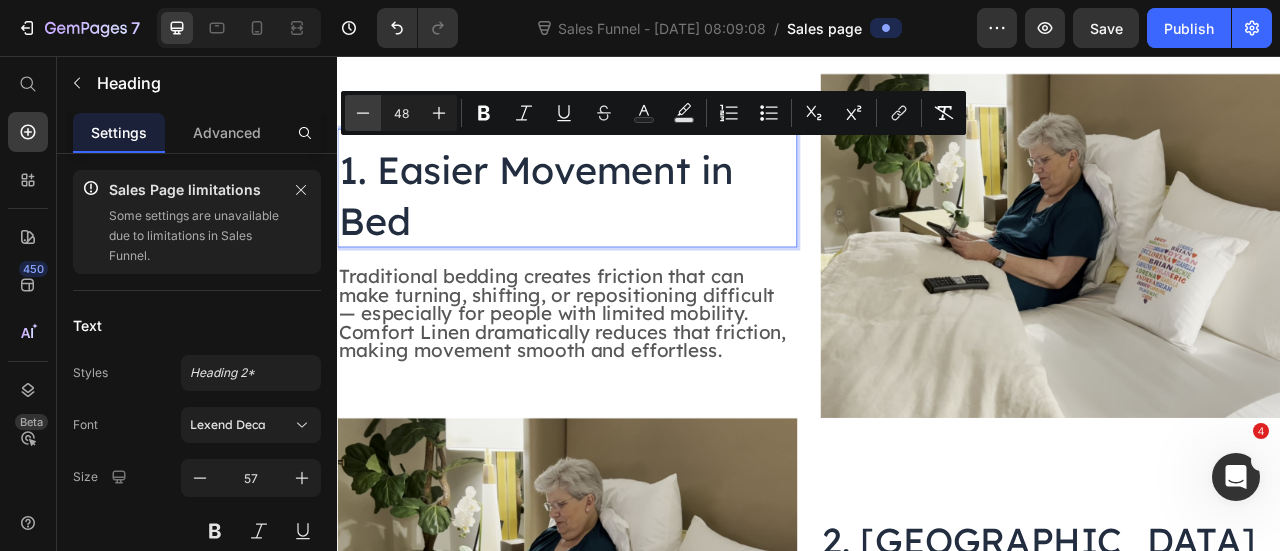 click 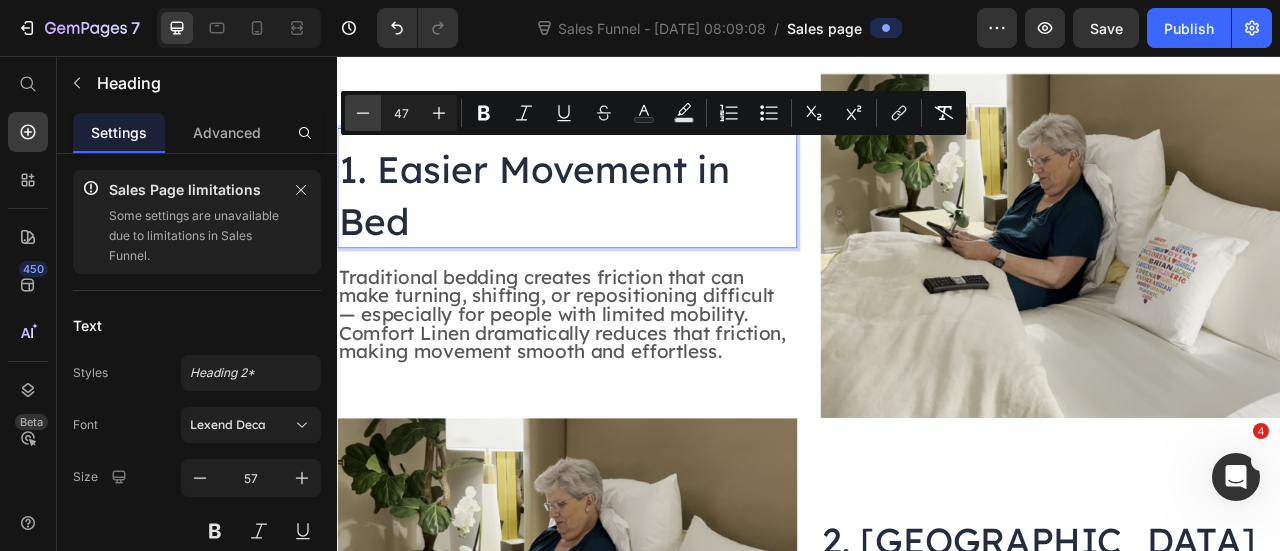 click 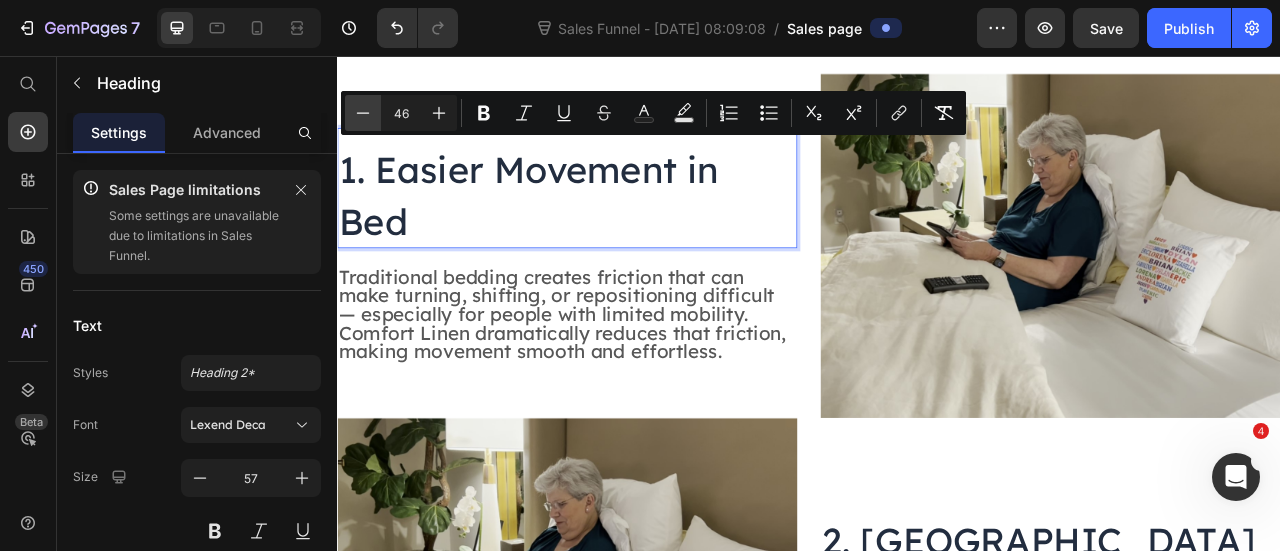 click 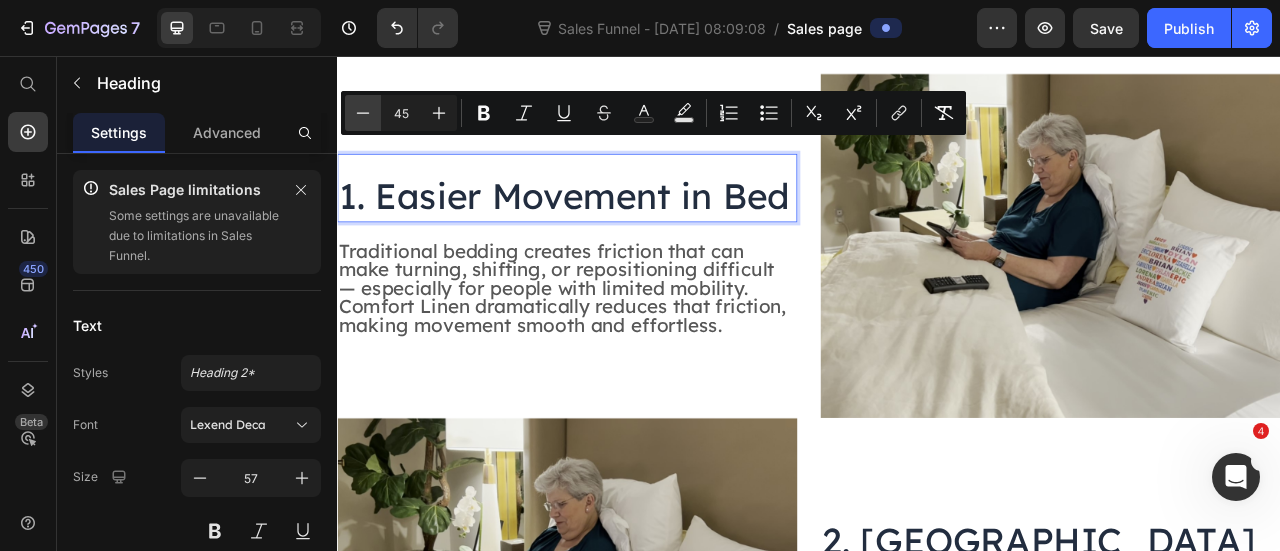 click 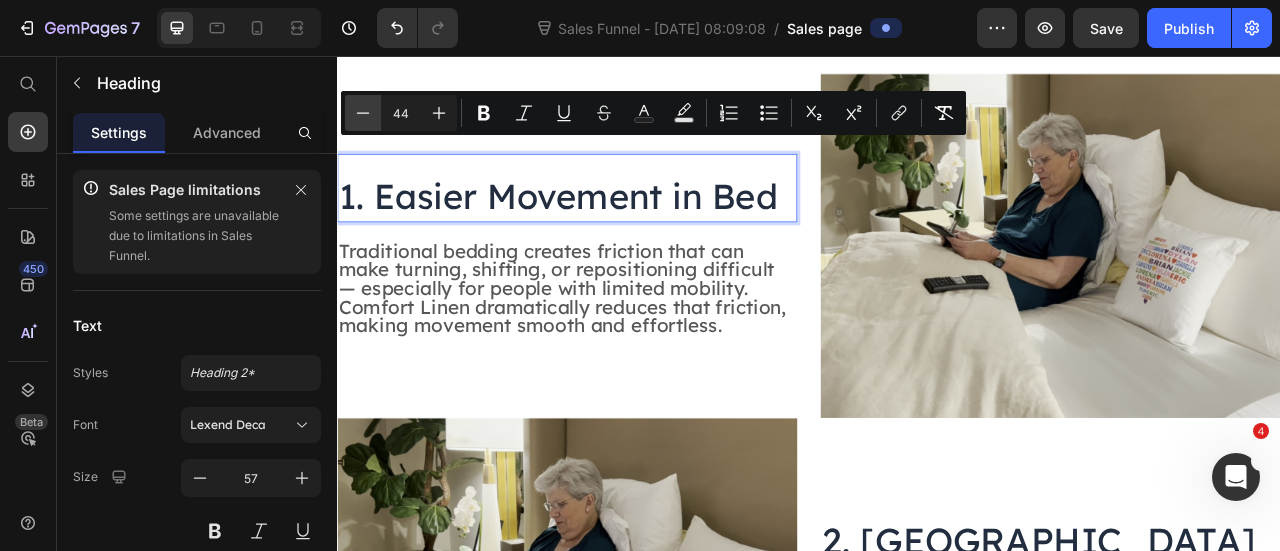 click 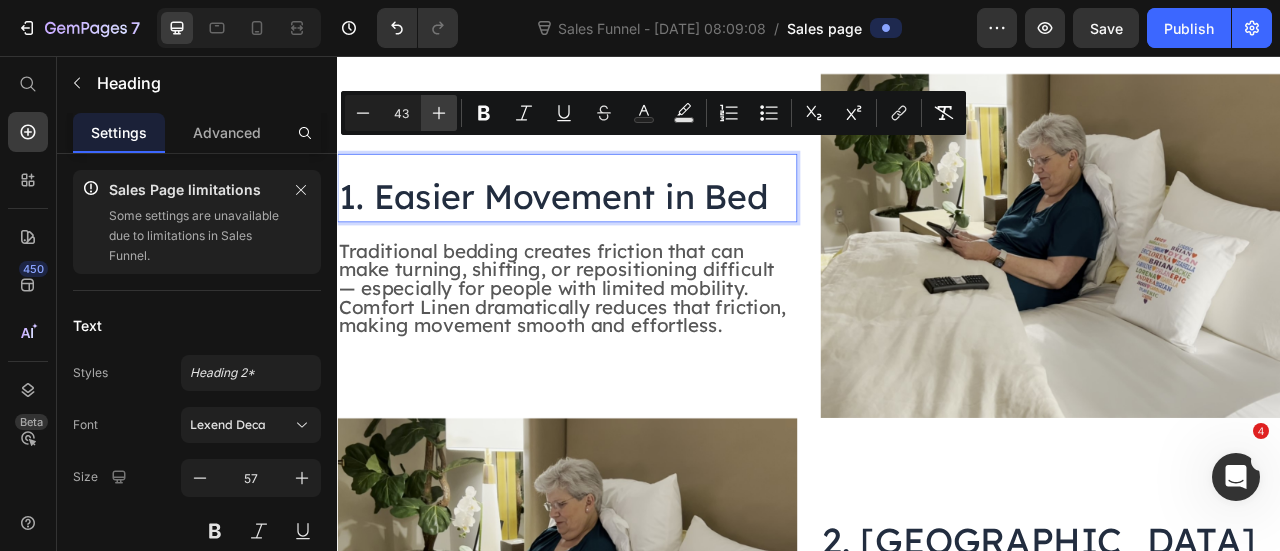 click 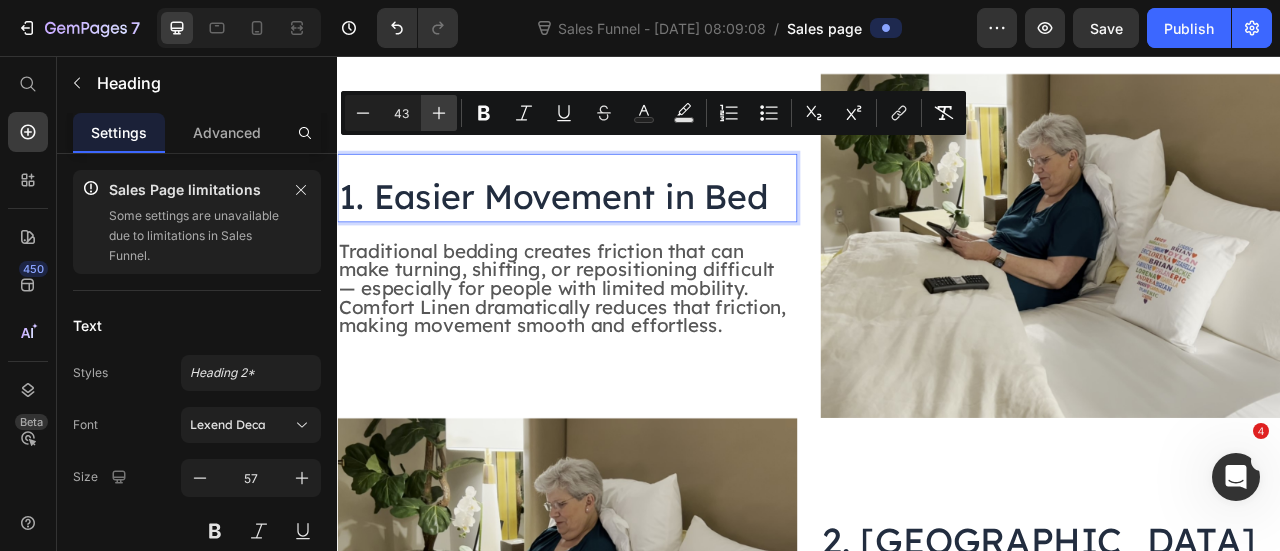 type on "44" 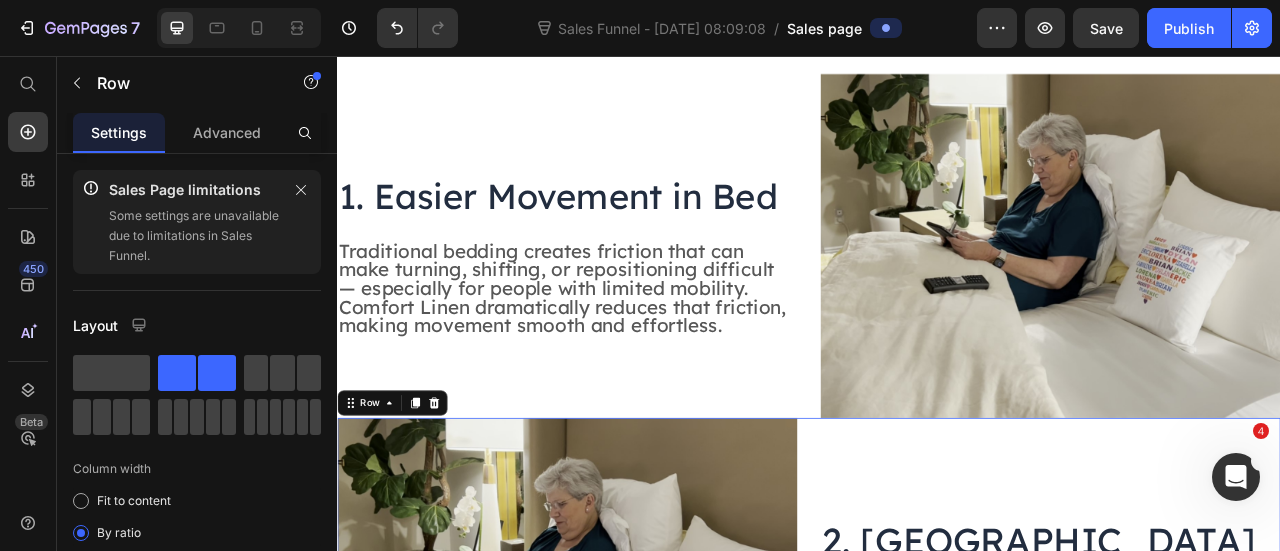 click on "⁠⁠⁠⁠⁠⁠⁠ 2. Greater Independence Heading Comfort Linen helps users get in and out of bed more easily without always needing assistance. That increased independence means more dignity and freedom, especially for aging adults or people with [MEDICAL_DATA]. Text Block" at bounding box center (1244, 735) 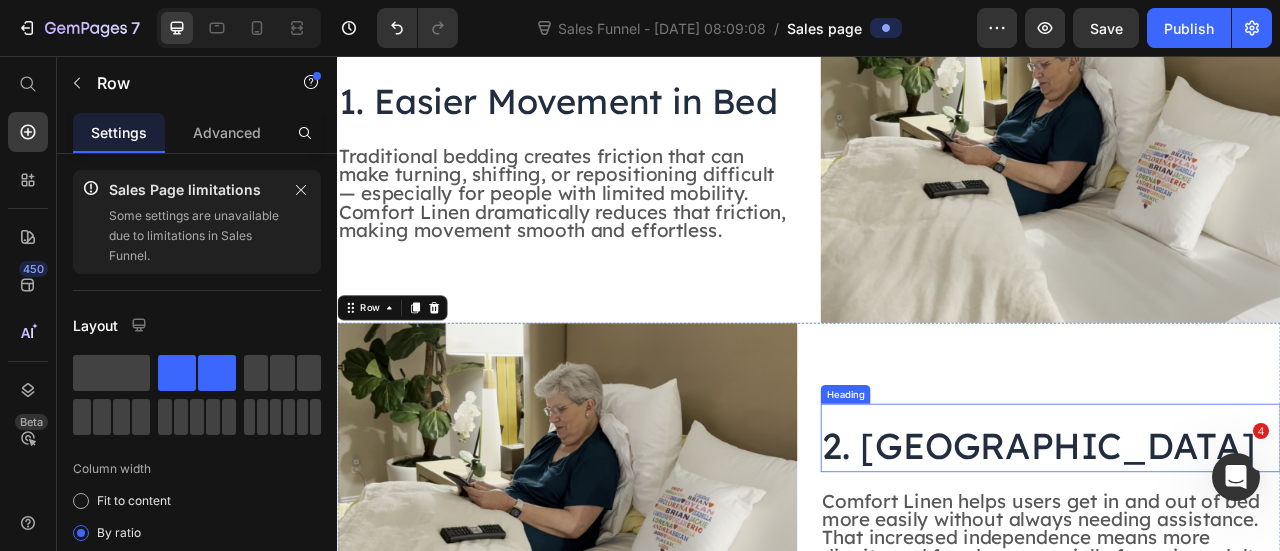 scroll, scrollTop: 1084, scrollLeft: 0, axis: vertical 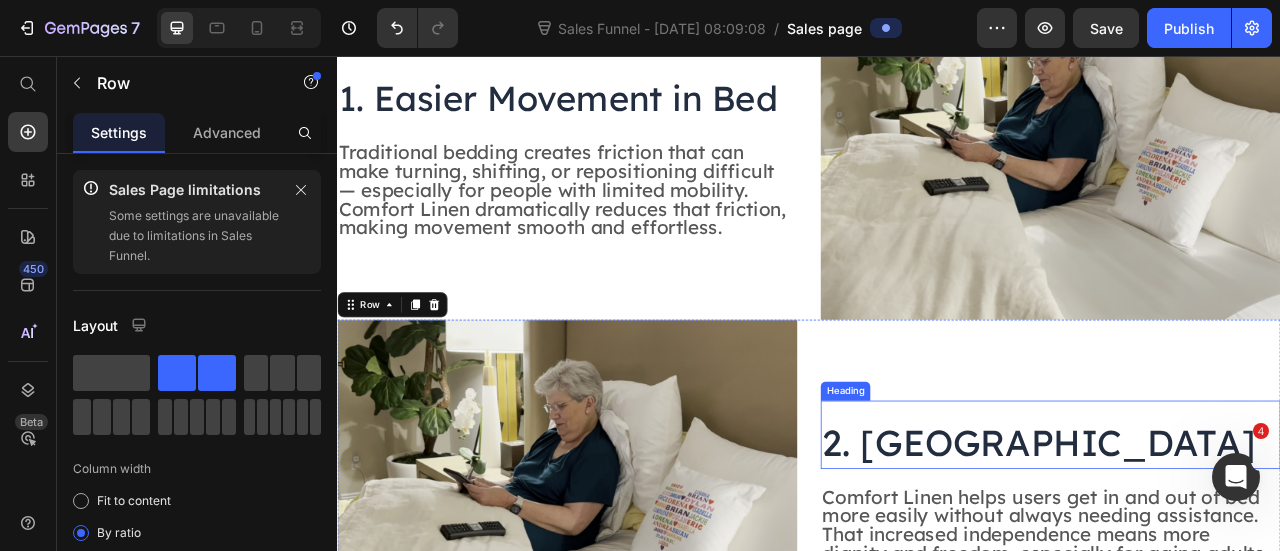 click on "2. [GEOGRAPHIC_DATA]" at bounding box center [1230, 547] 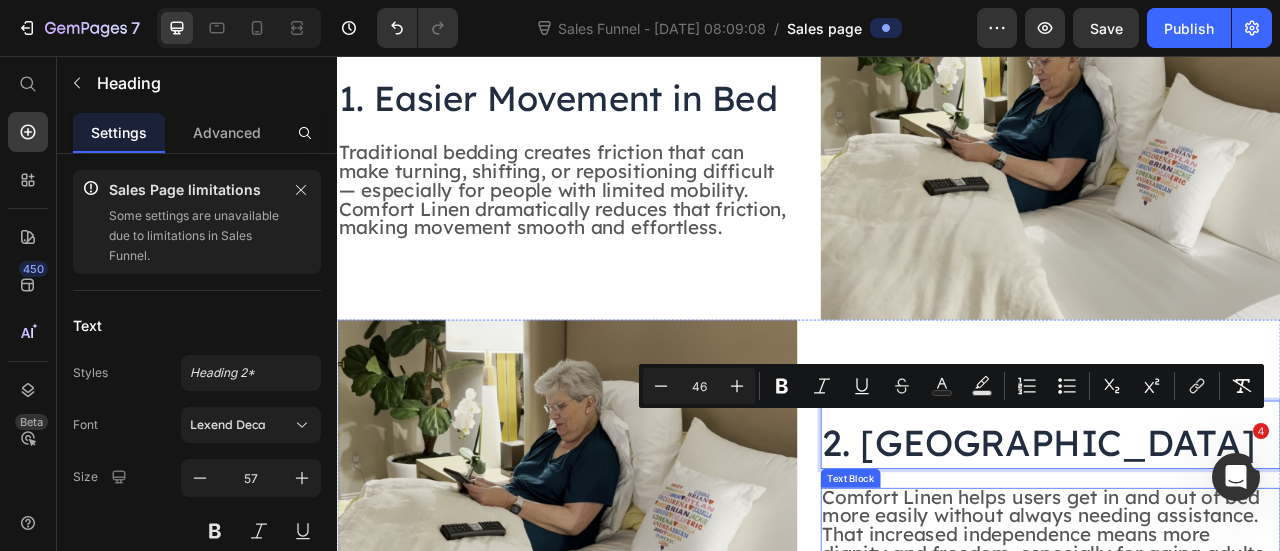 drag, startPoint x: 951, startPoint y: 539, endPoint x: 368, endPoint y: 84, distance: 739.5363 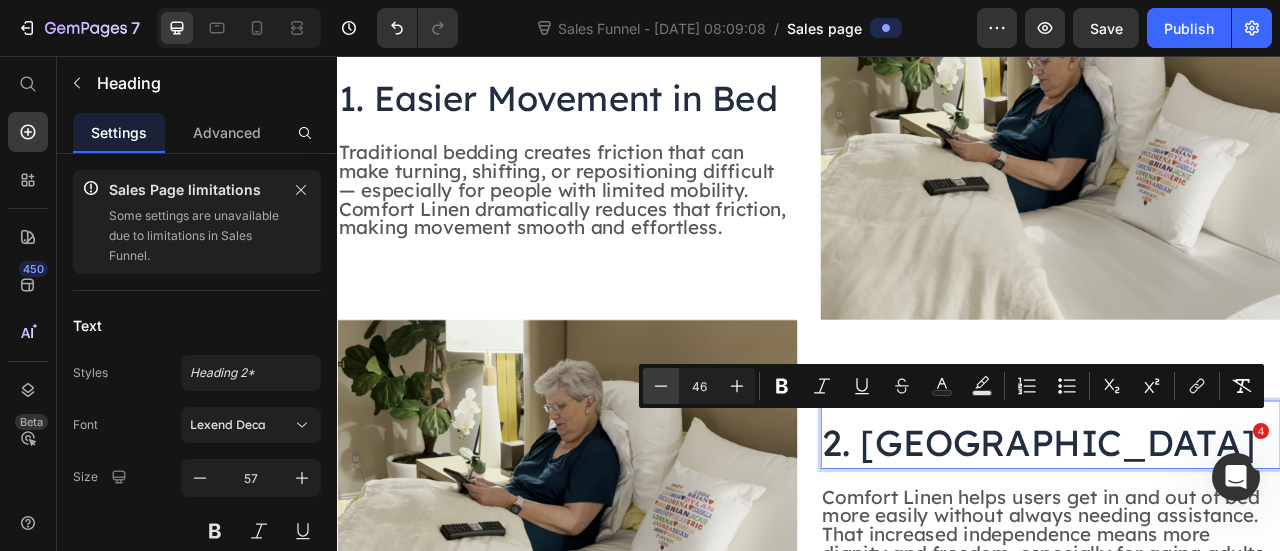 click on "Minus" at bounding box center (661, 386) 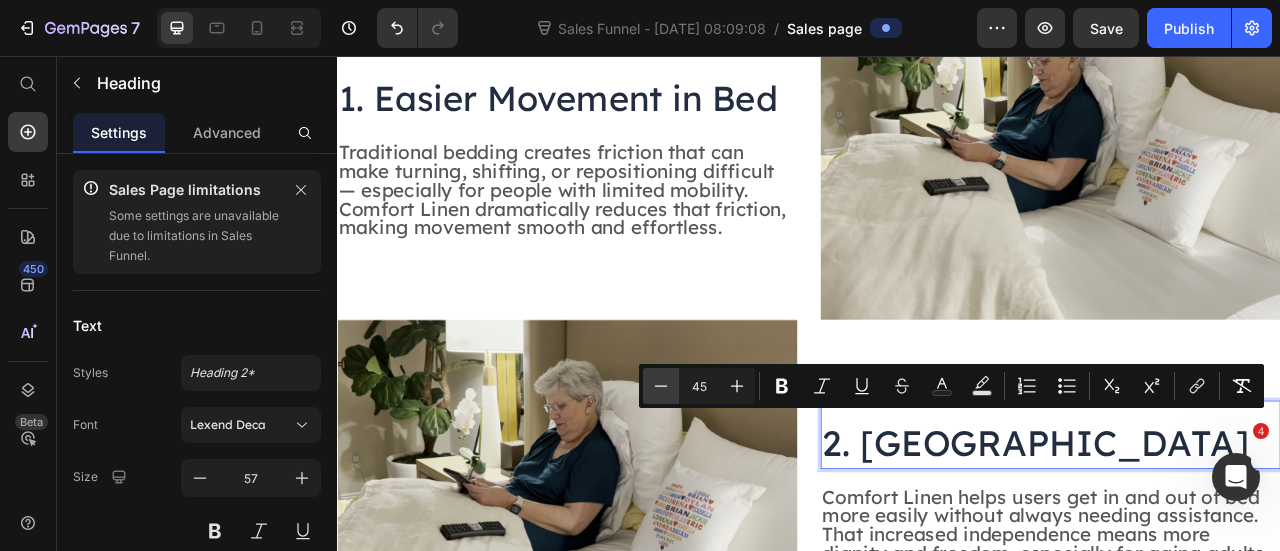 drag, startPoint x: 664, startPoint y: 374, endPoint x: 551, endPoint y: 367, distance: 113.216606 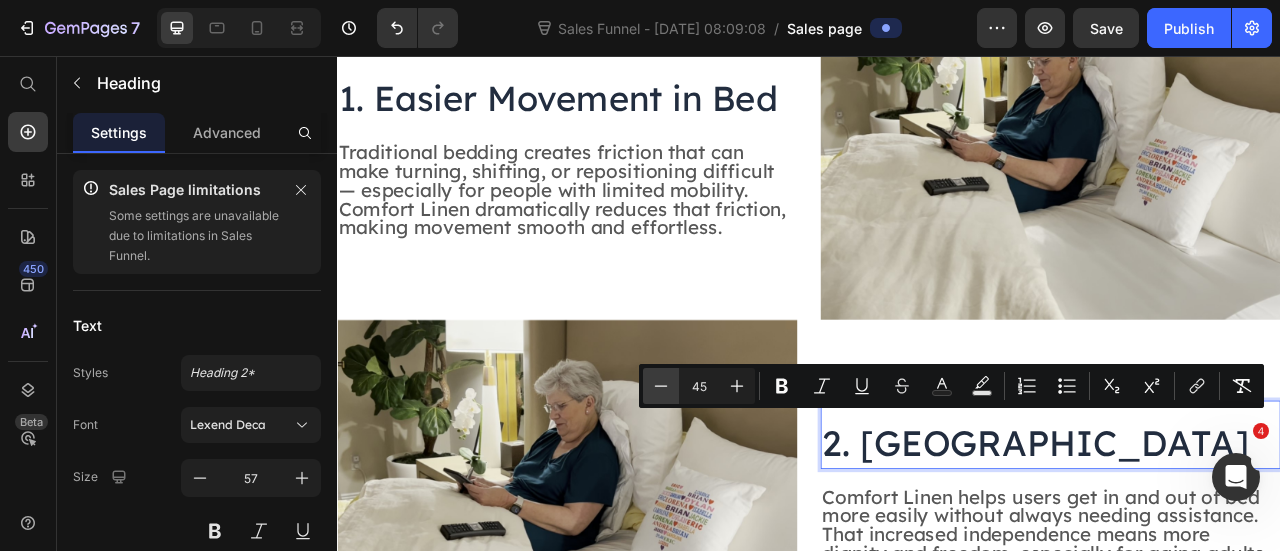 type on "44" 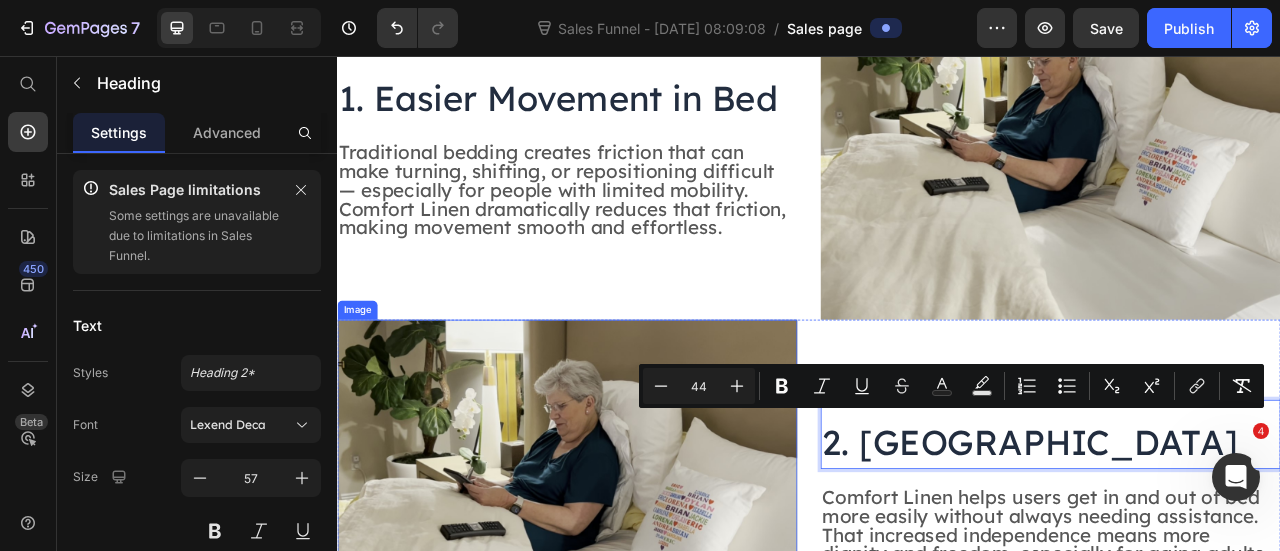 click at bounding box center (1244, 172) 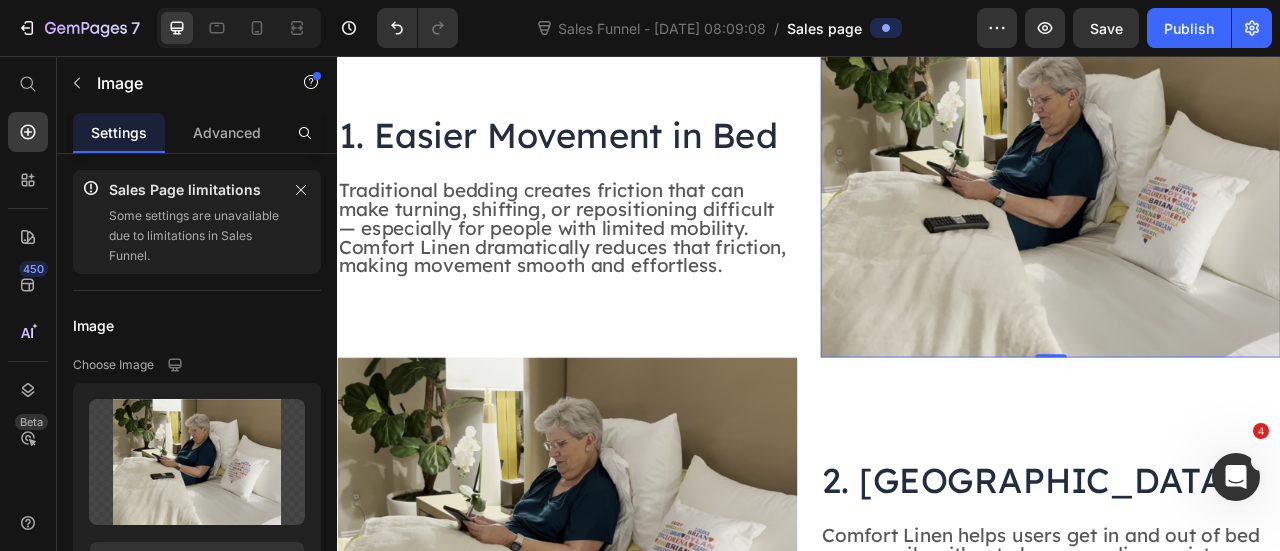scroll, scrollTop: 1034, scrollLeft: 0, axis: vertical 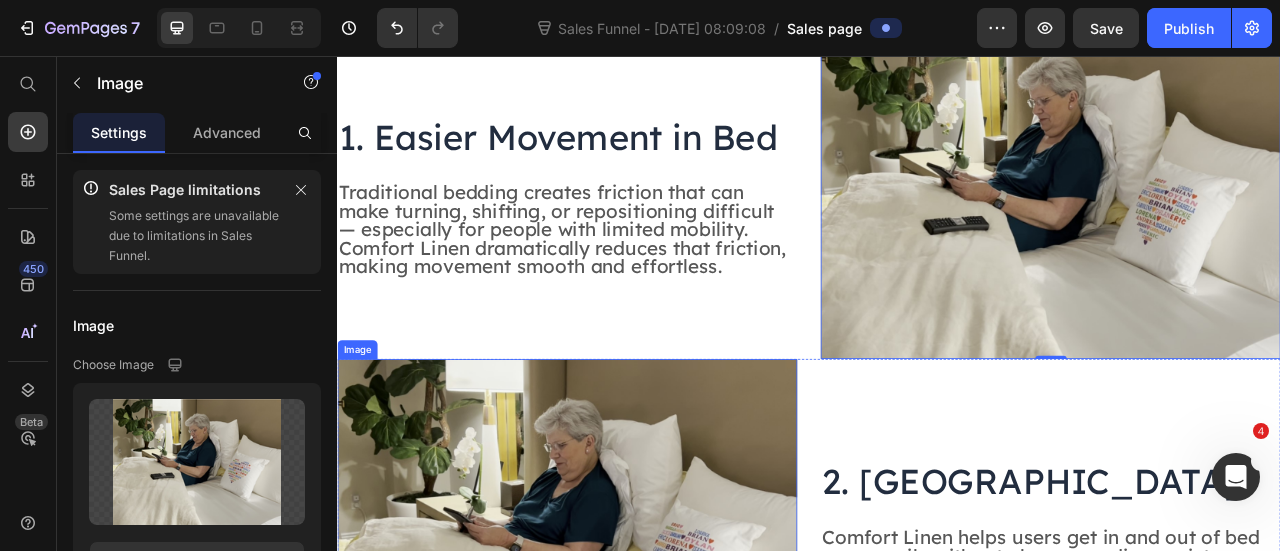 click at bounding box center [629, 660] 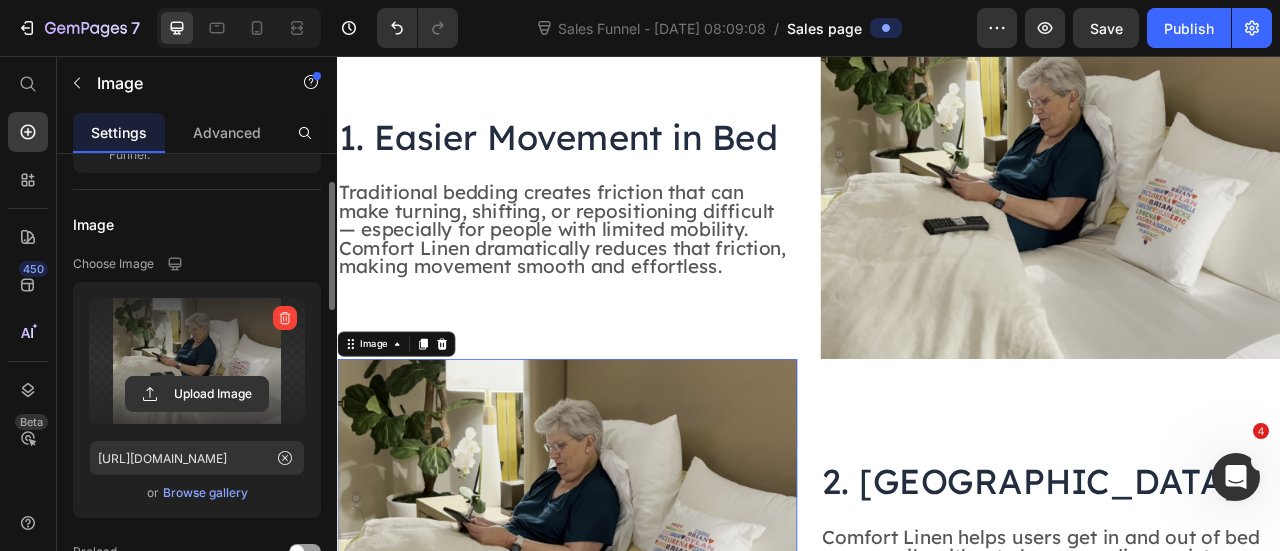 scroll, scrollTop: 227, scrollLeft: 0, axis: vertical 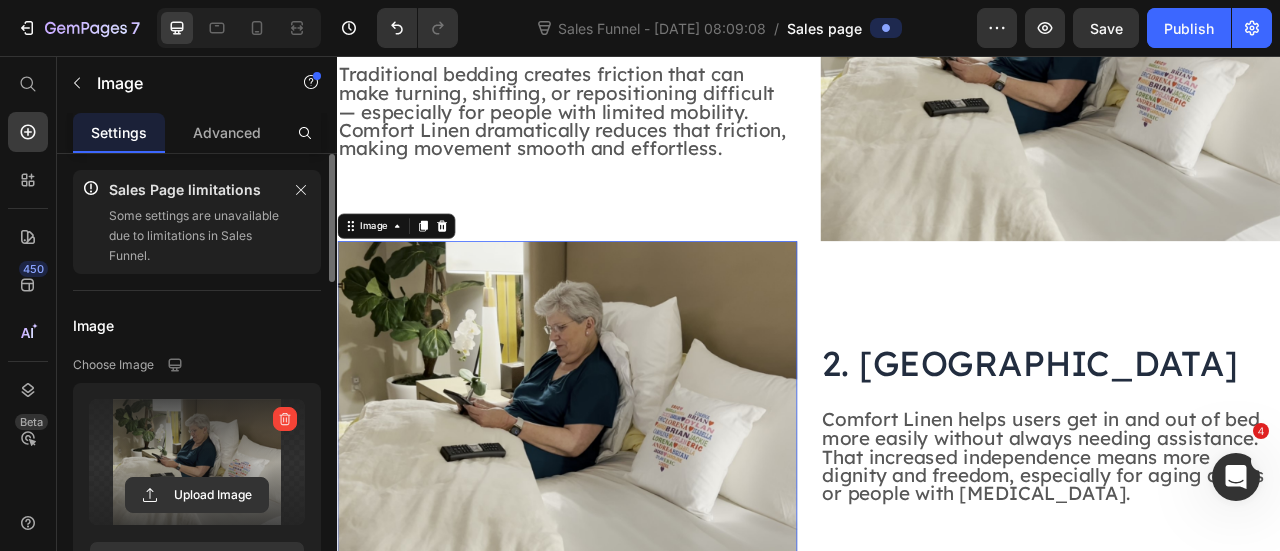 click at bounding box center (197, 462) 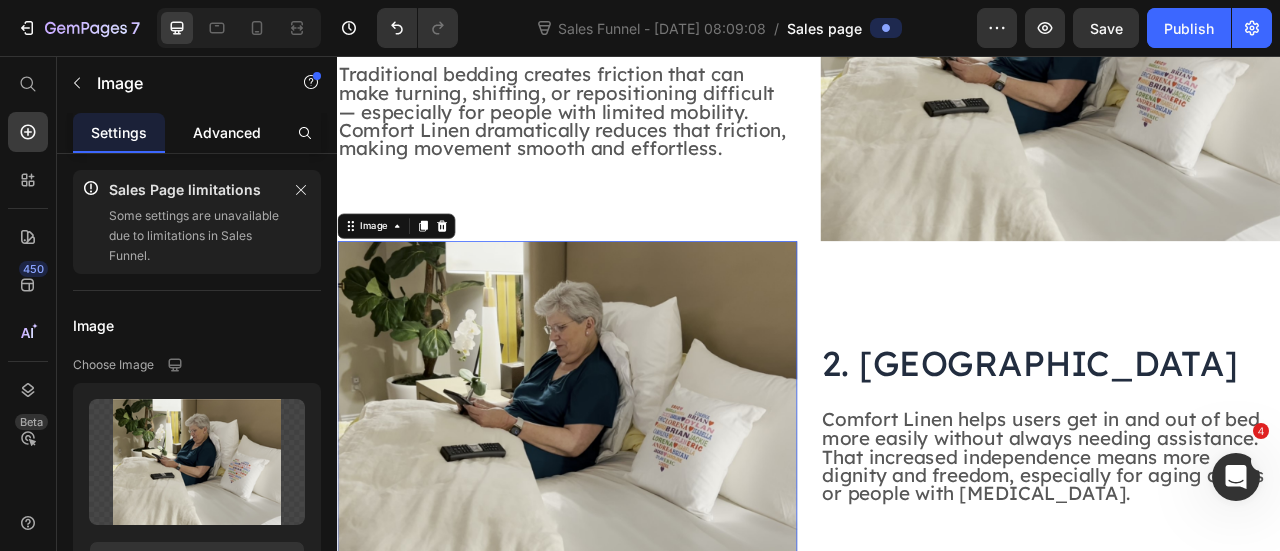 click on "Advanced" at bounding box center [227, 132] 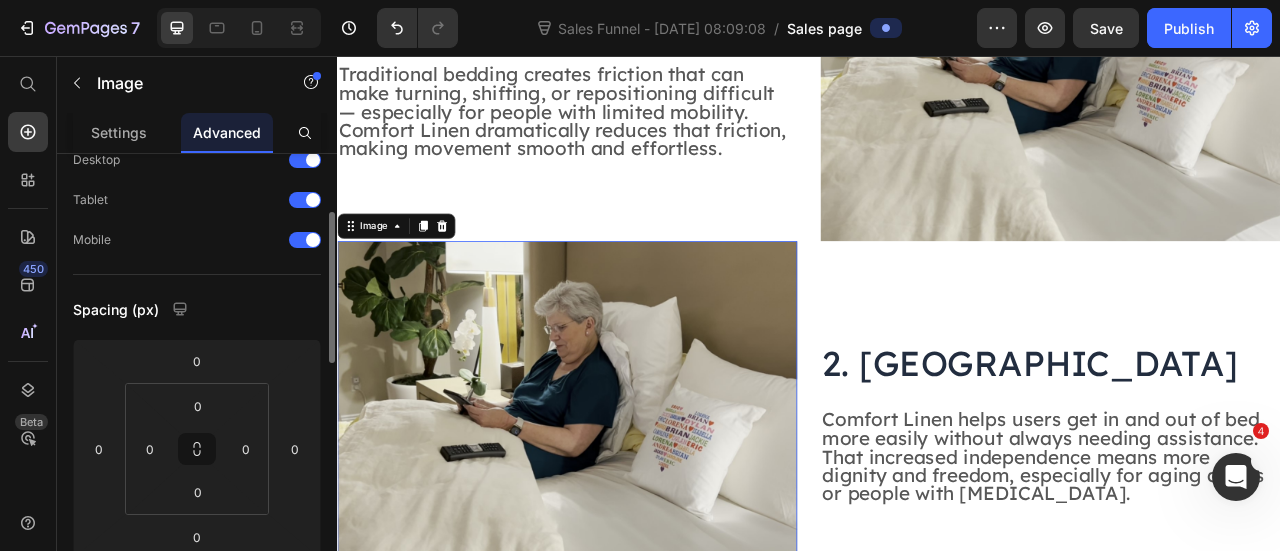 scroll, scrollTop: 151, scrollLeft: 0, axis: vertical 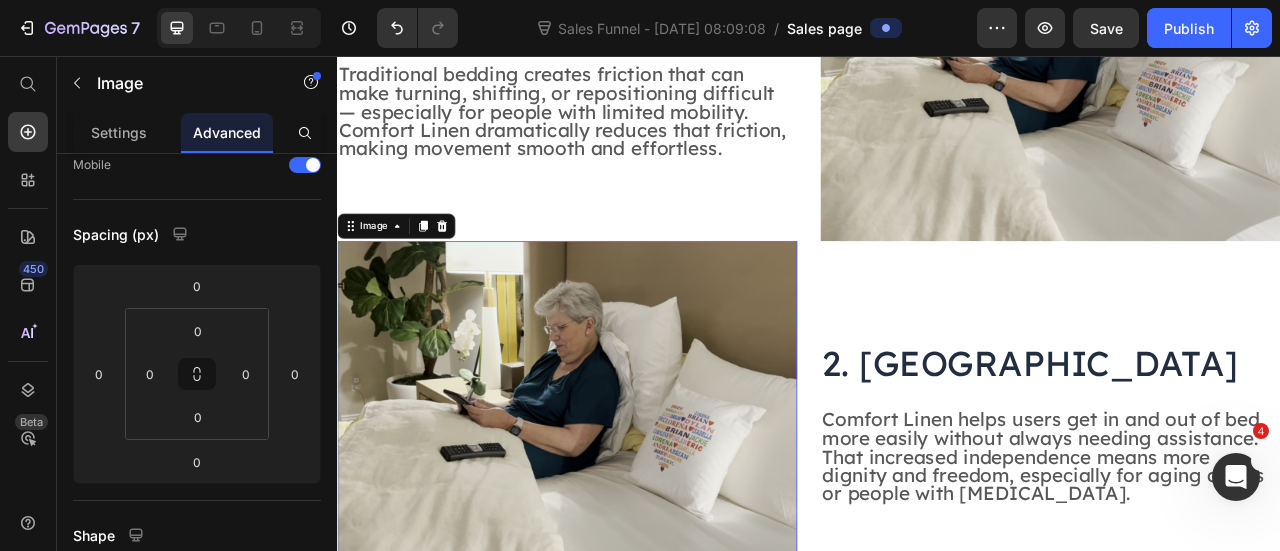 click at bounding box center (629, 510) 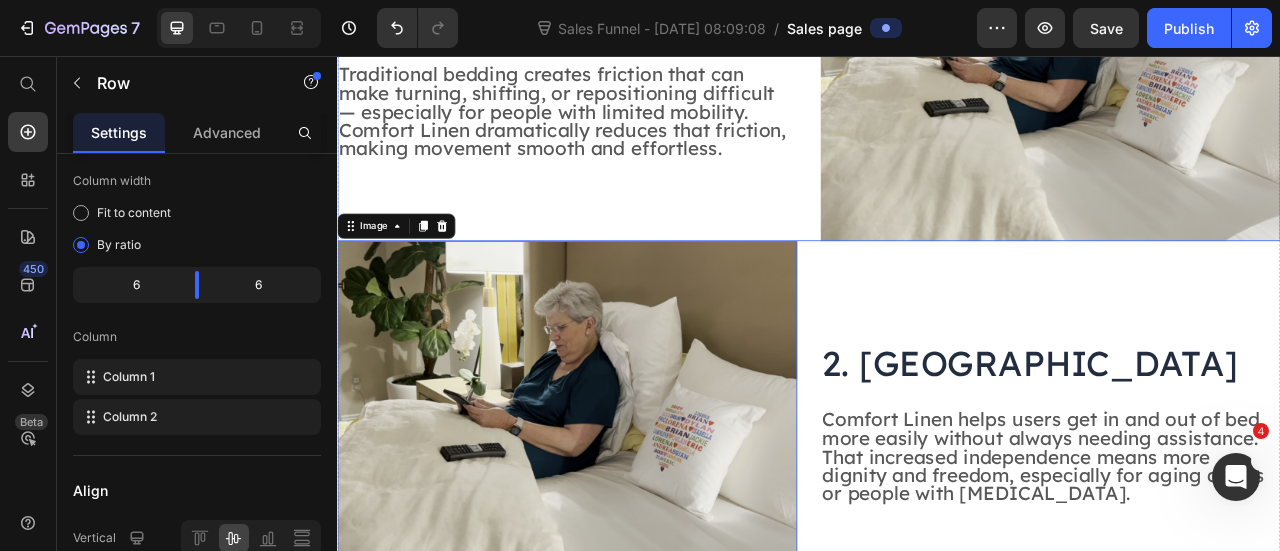 click on "⁠⁠⁠⁠⁠⁠⁠ 1. Easier Movement in Bed  Heading Traditional bedding creates friction that can make turning, shifting, or repositioning difficult — especially for people with limited mobility. Comfort Linen dramatically reduces that friction, making movement smooth and effortless. Text Block" at bounding box center [629, 72] 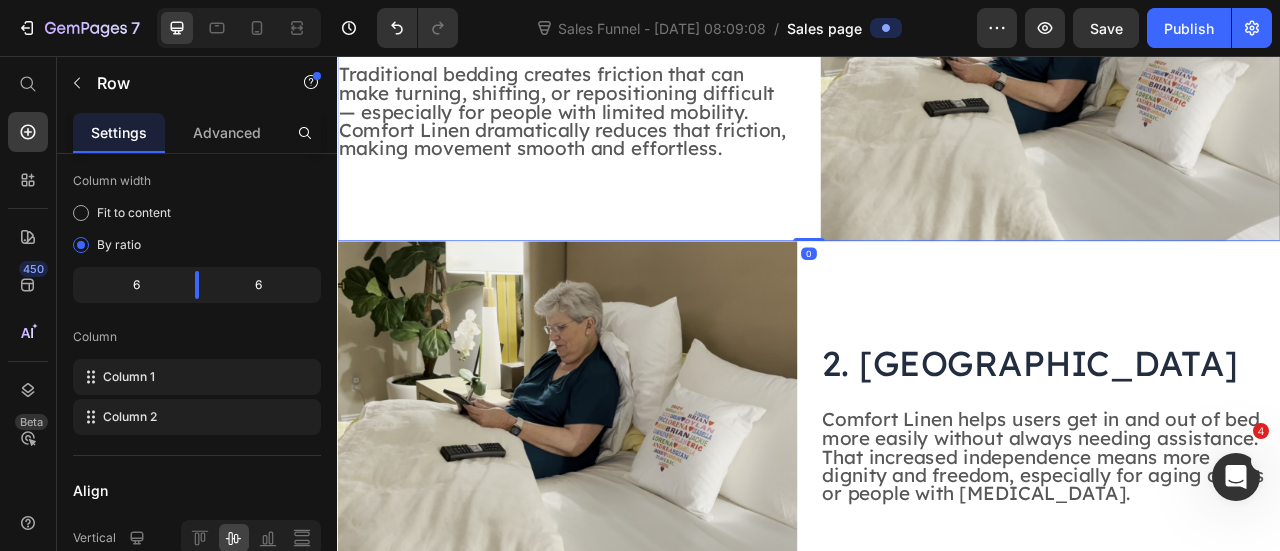 scroll, scrollTop: 0, scrollLeft: 0, axis: both 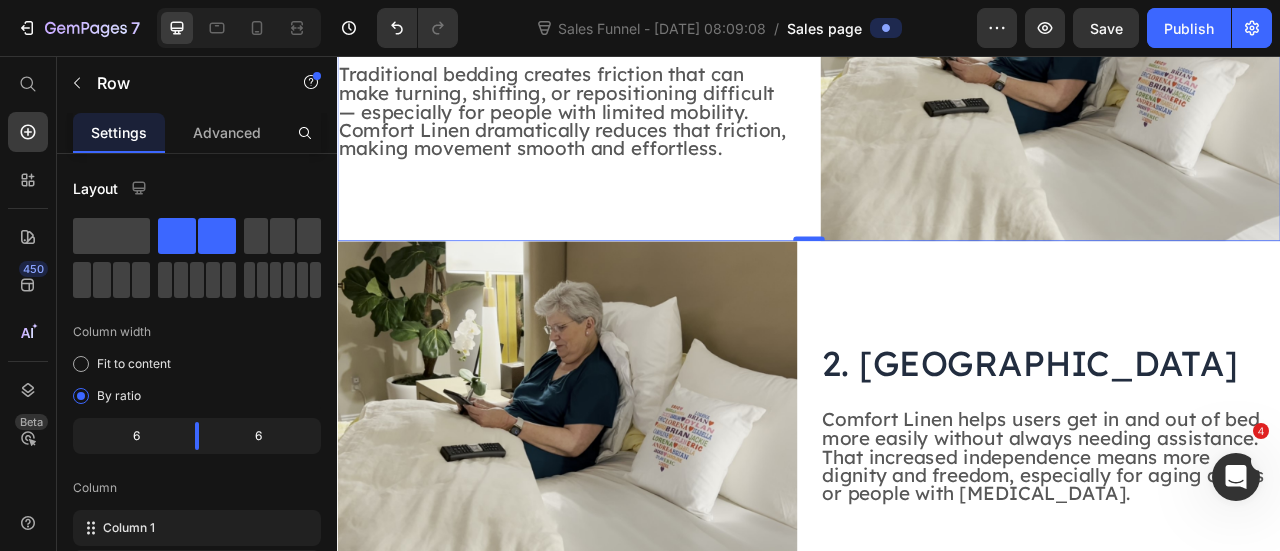 click at bounding box center (937, 288) 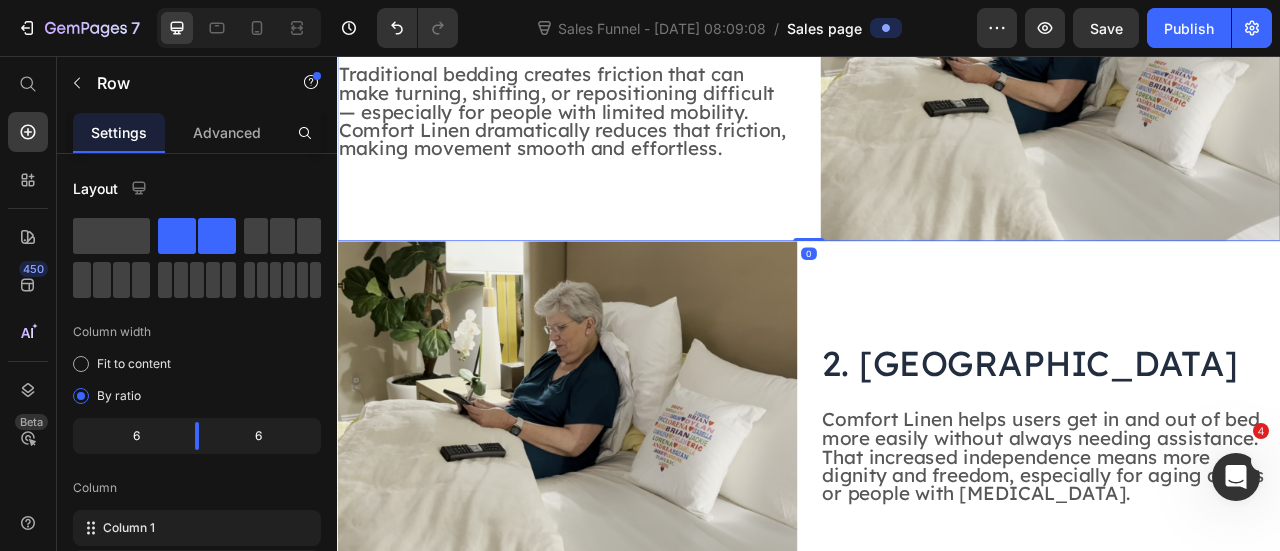 click on "0" at bounding box center (937, 307) 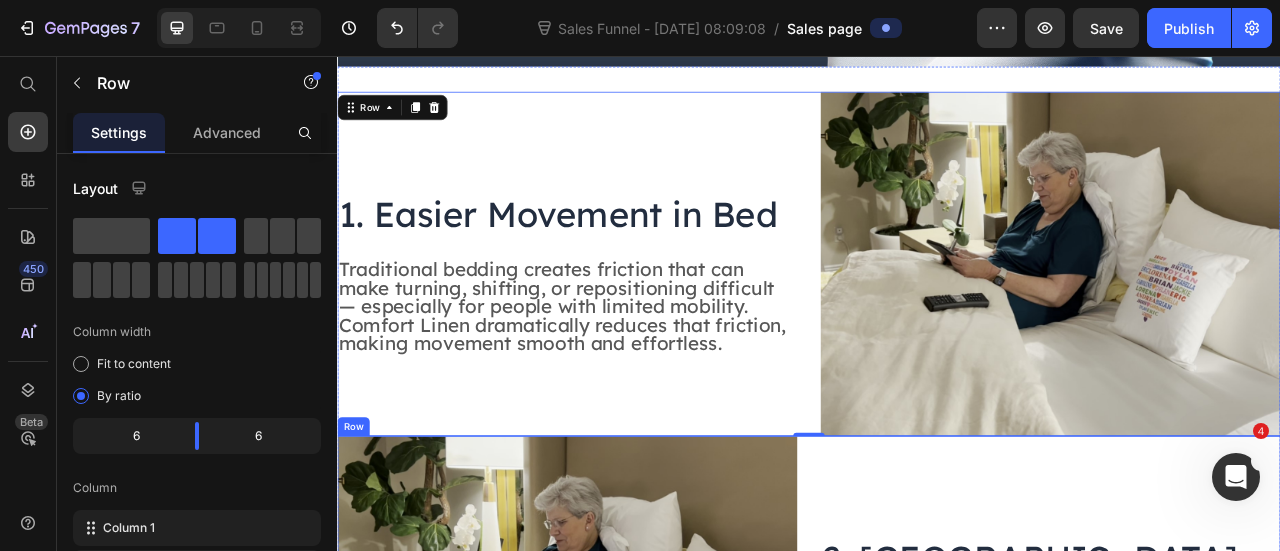 scroll, scrollTop: 934, scrollLeft: 0, axis: vertical 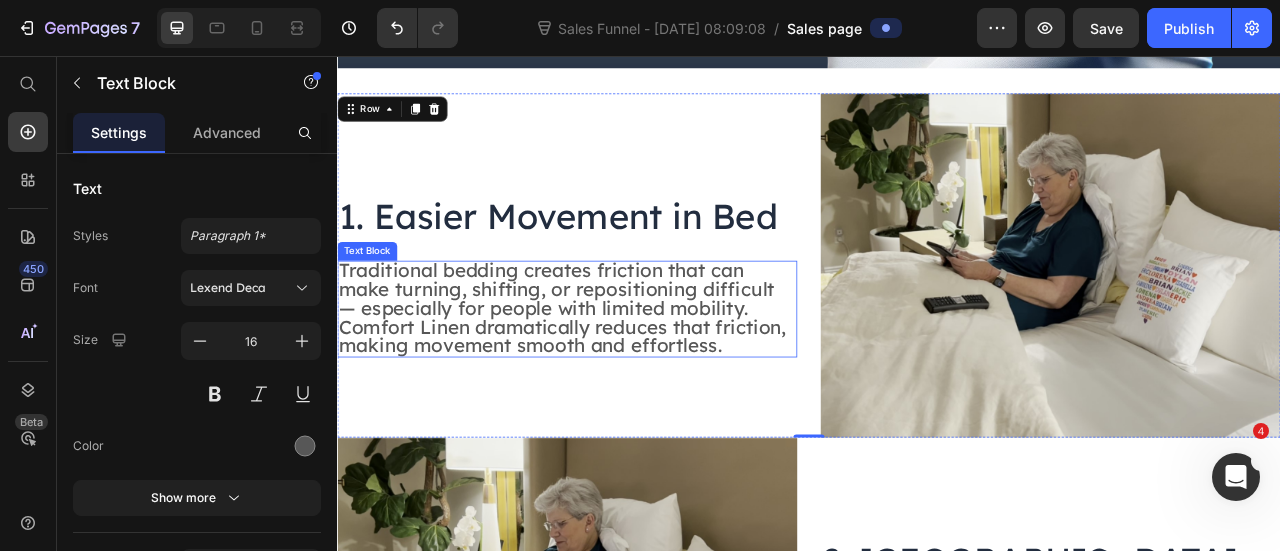 click on "Traditional bedding creates friction that can make turning, shifting, or repositioning difficult — especially for people with limited mobility. Comfort Linen dramatically reduces that friction, making movement smooth and effortless." at bounding box center (623, 375) 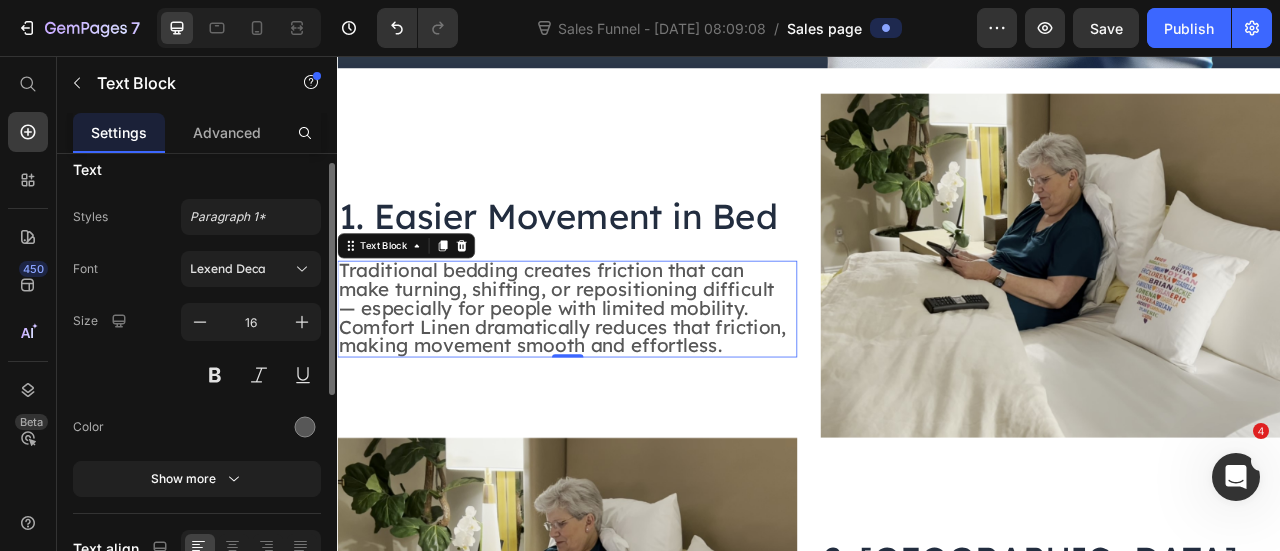 scroll, scrollTop: 0, scrollLeft: 0, axis: both 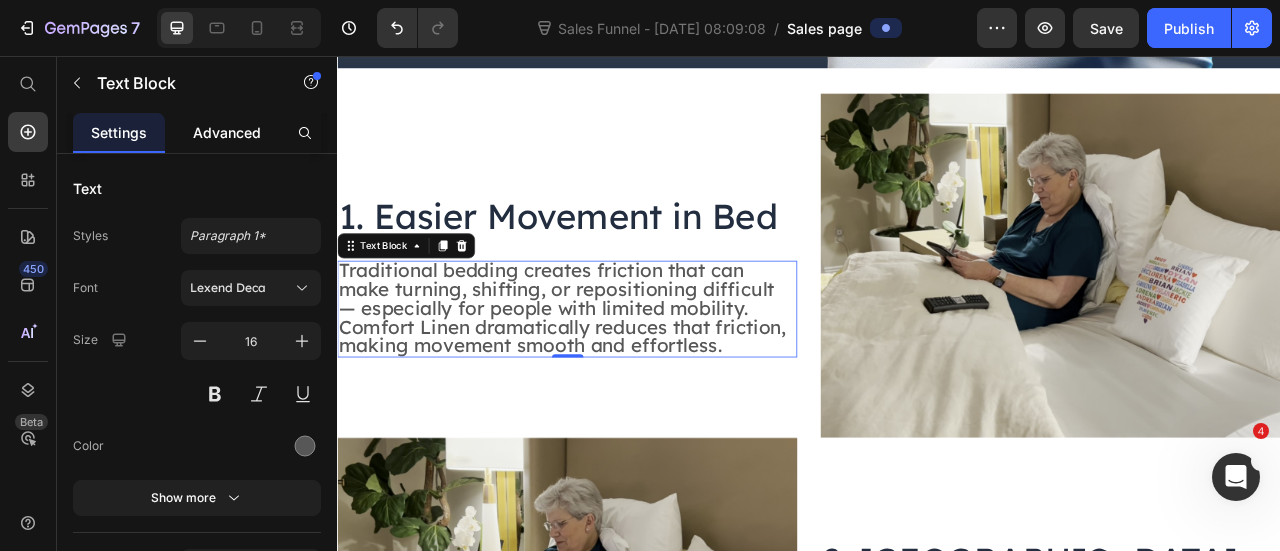 click on "Advanced" at bounding box center [227, 132] 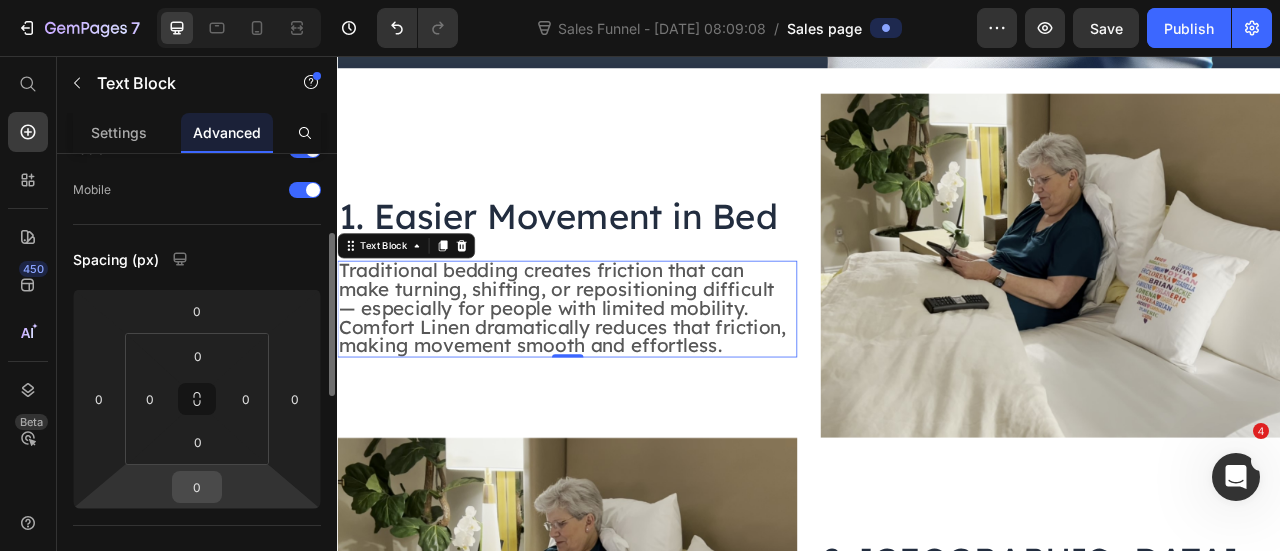 scroll, scrollTop: 151, scrollLeft: 0, axis: vertical 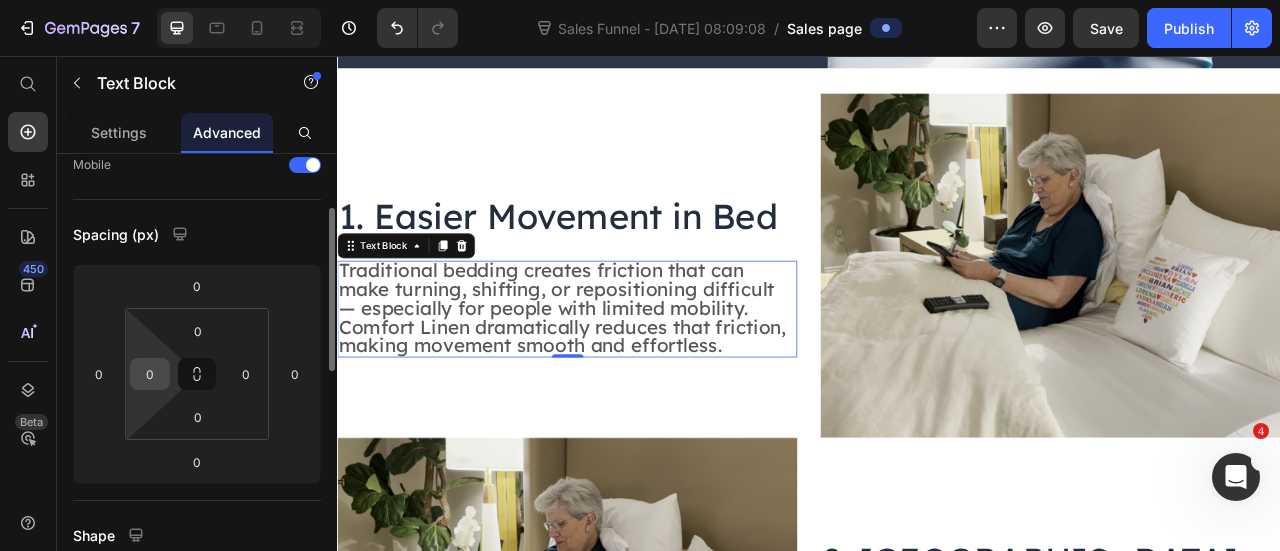 click on "0" at bounding box center [150, 374] 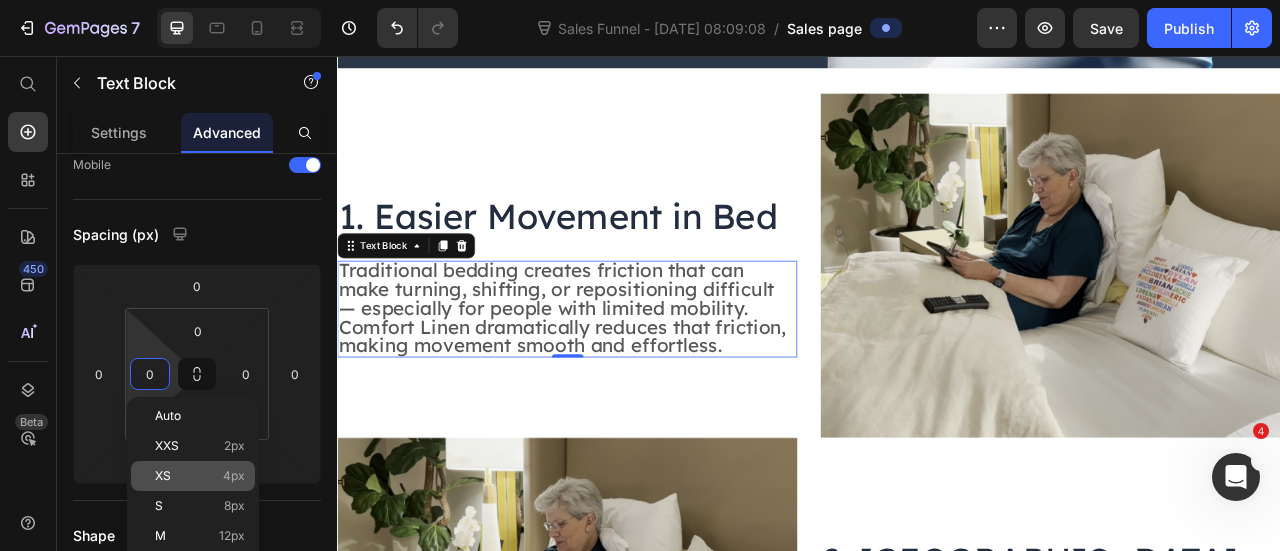 click on "XS 4px" at bounding box center [200, 476] 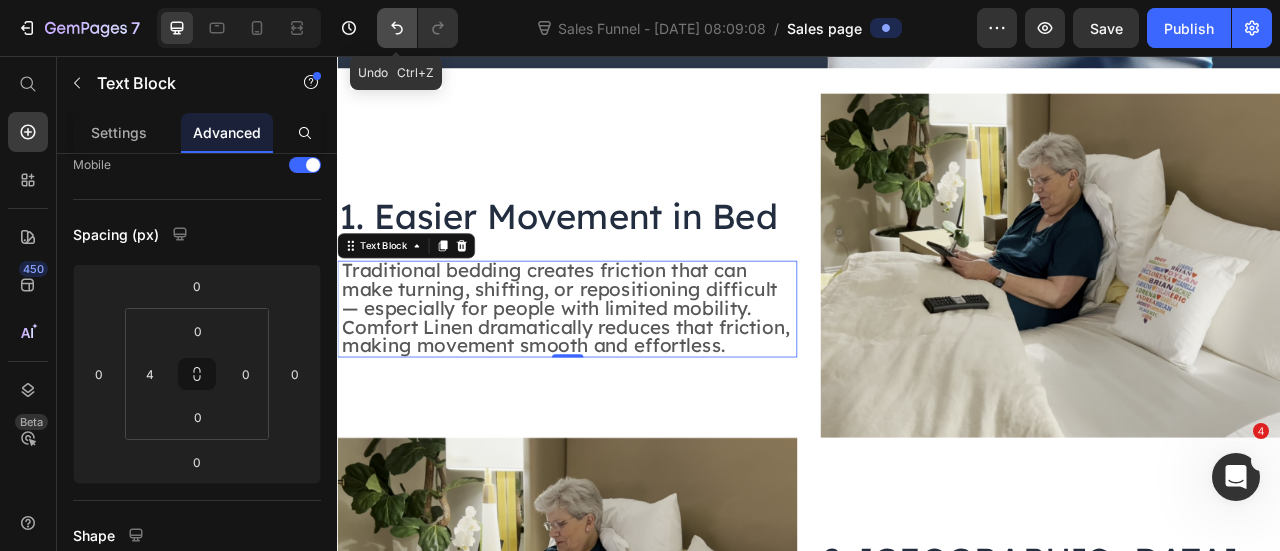 click 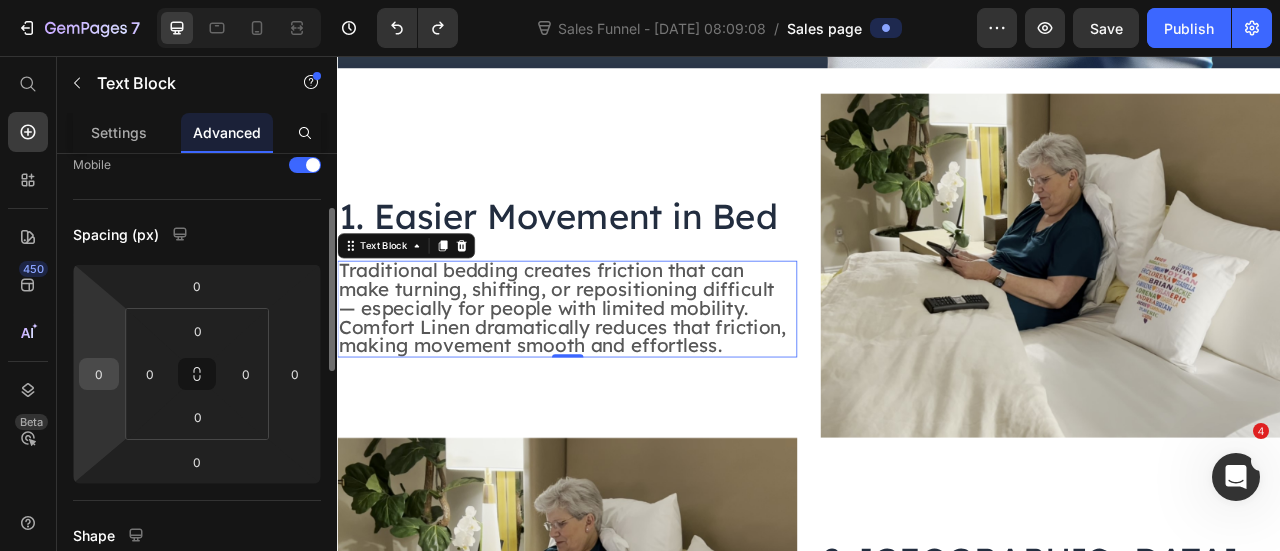 click on "0" at bounding box center (99, 374) 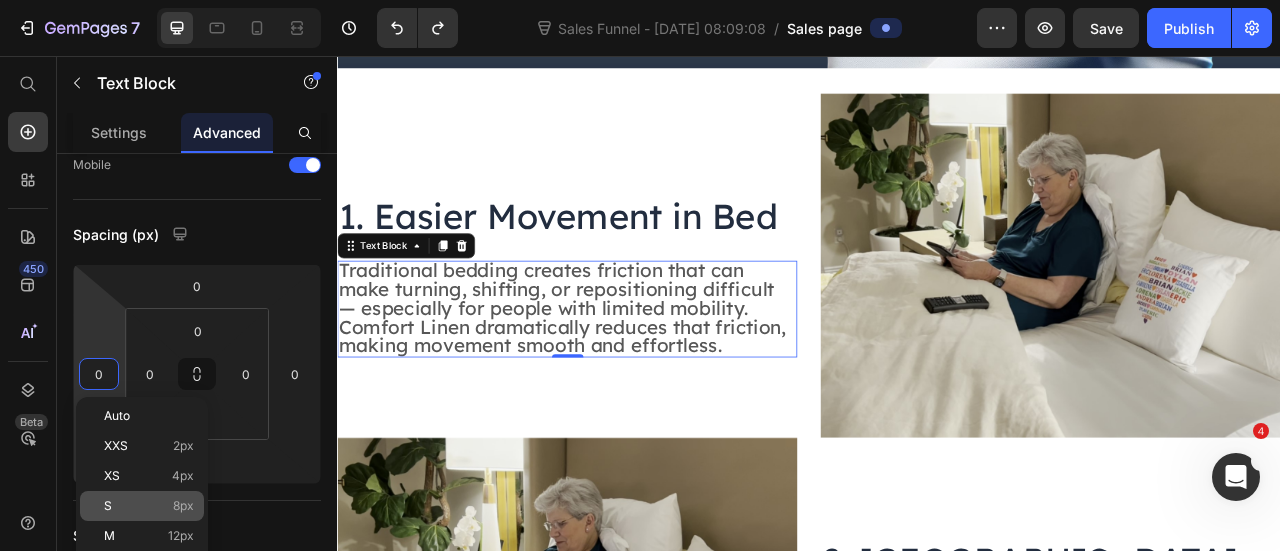 click on "8px" at bounding box center [183, 506] 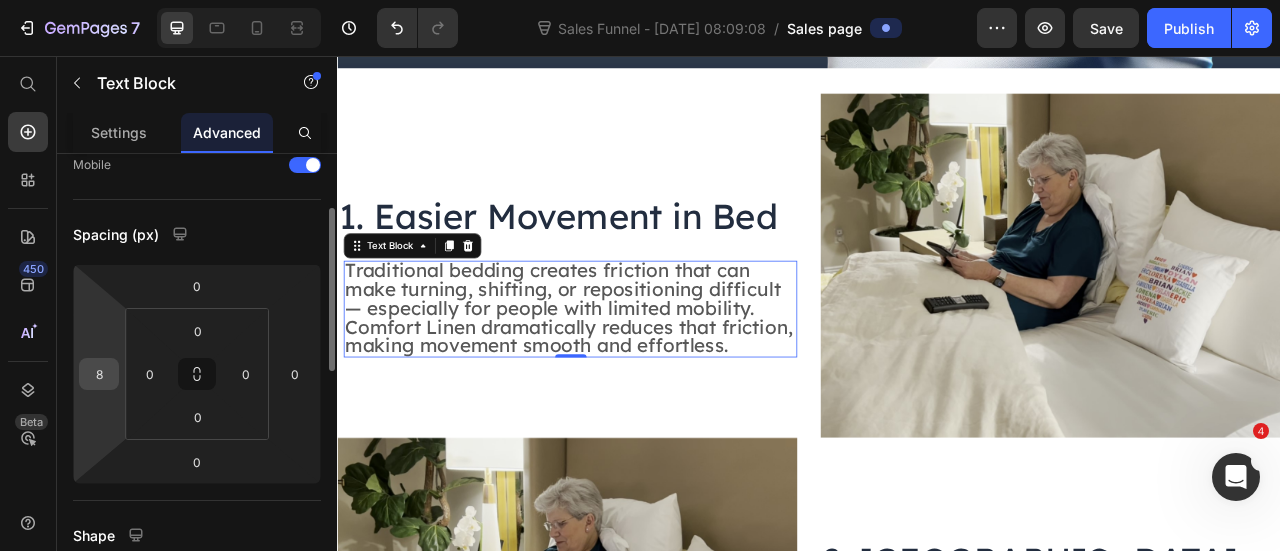 click on "8" at bounding box center (99, 374) 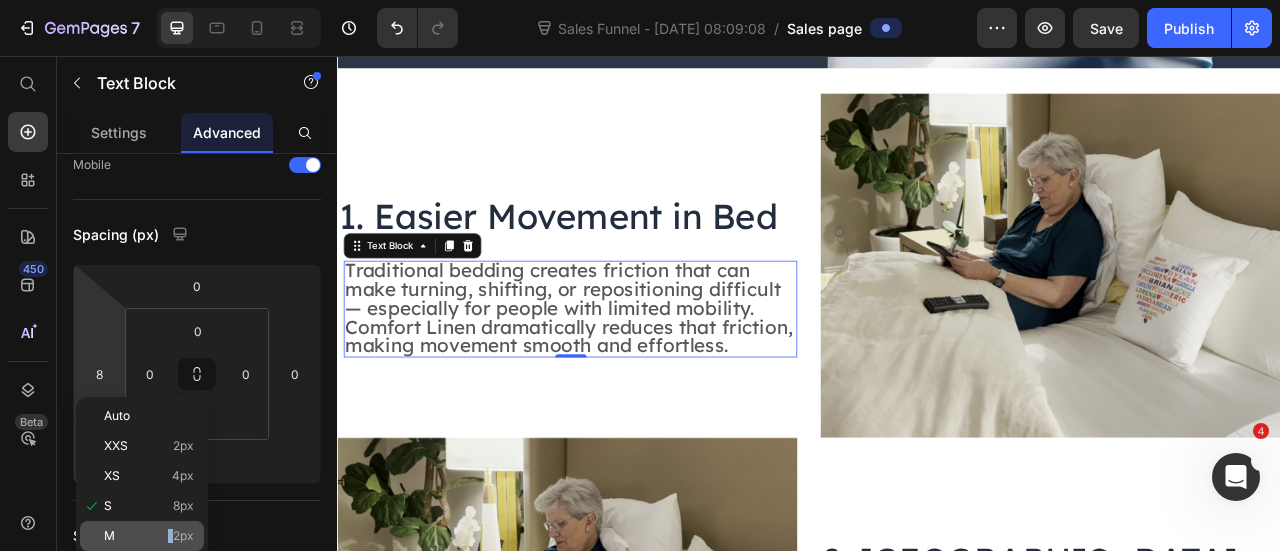 click on "12px" at bounding box center (181, 536) 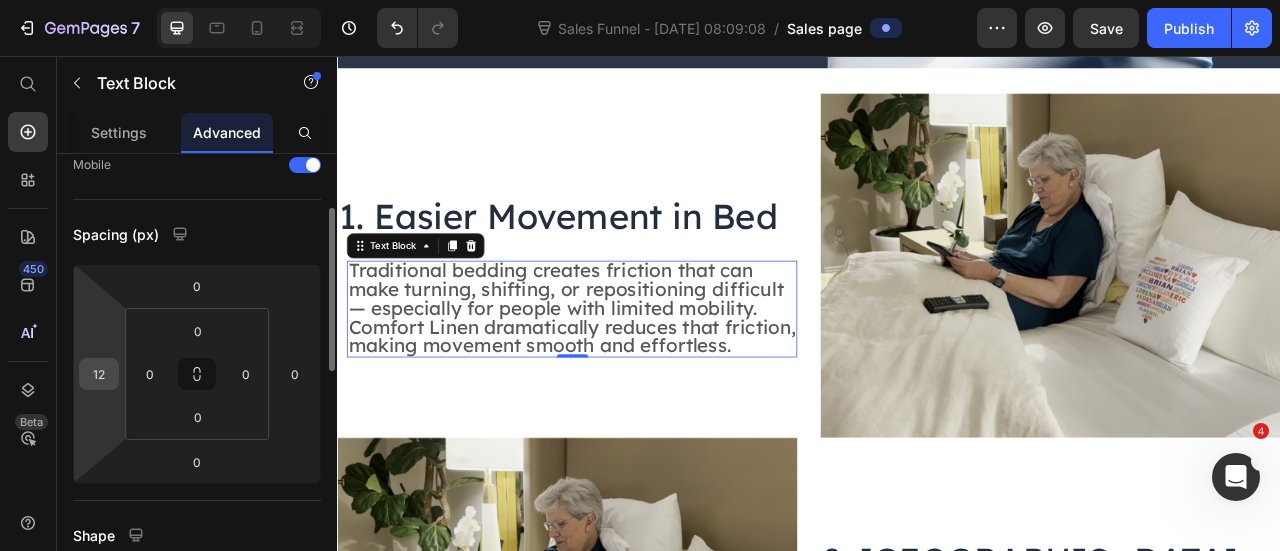 click on "12" at bounding box center [99, 374] 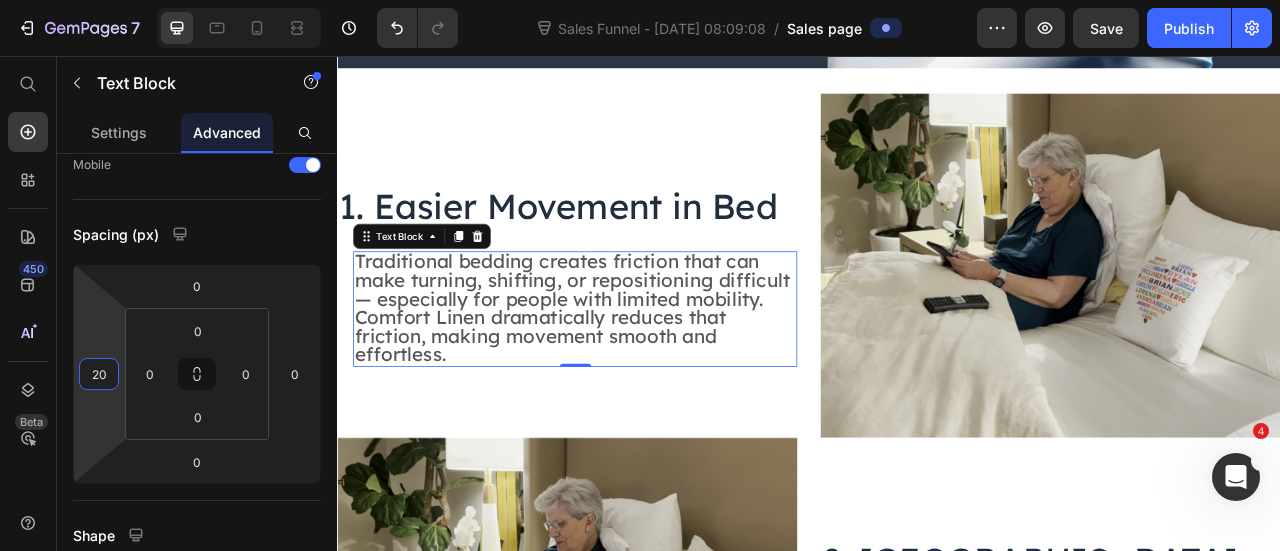 type on "20" 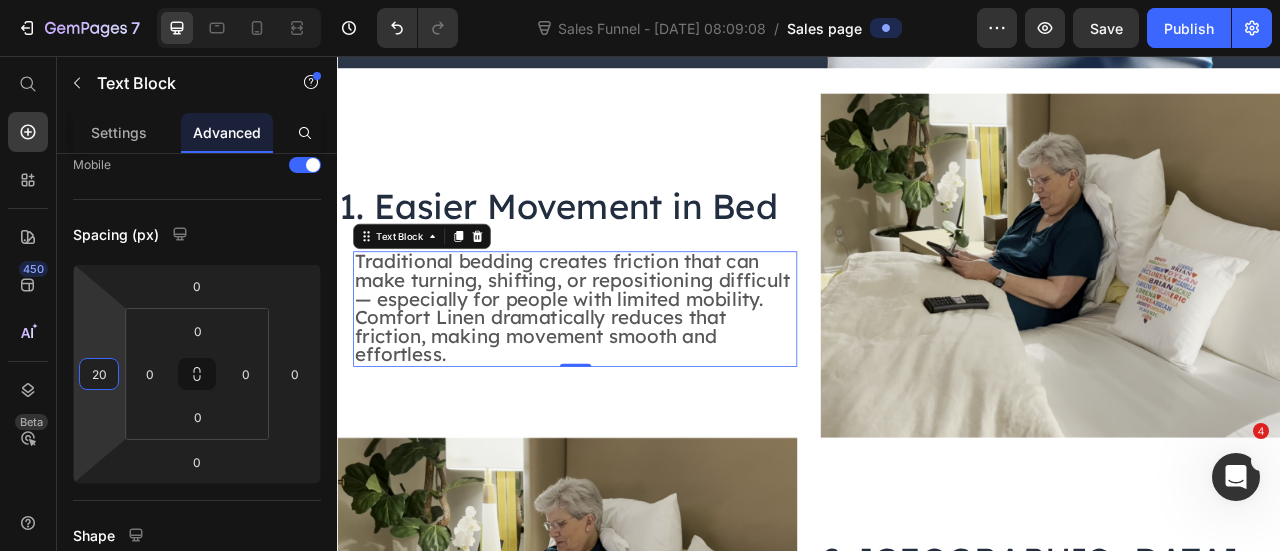 click on "Traditional bedding creates friction that can make turning, shifting, or repositioning difficult — especially for people with limited mobility. Comfort Linen dramatically reduces that friction, making movement smooth and effortless." at bounding box center [639, 377] 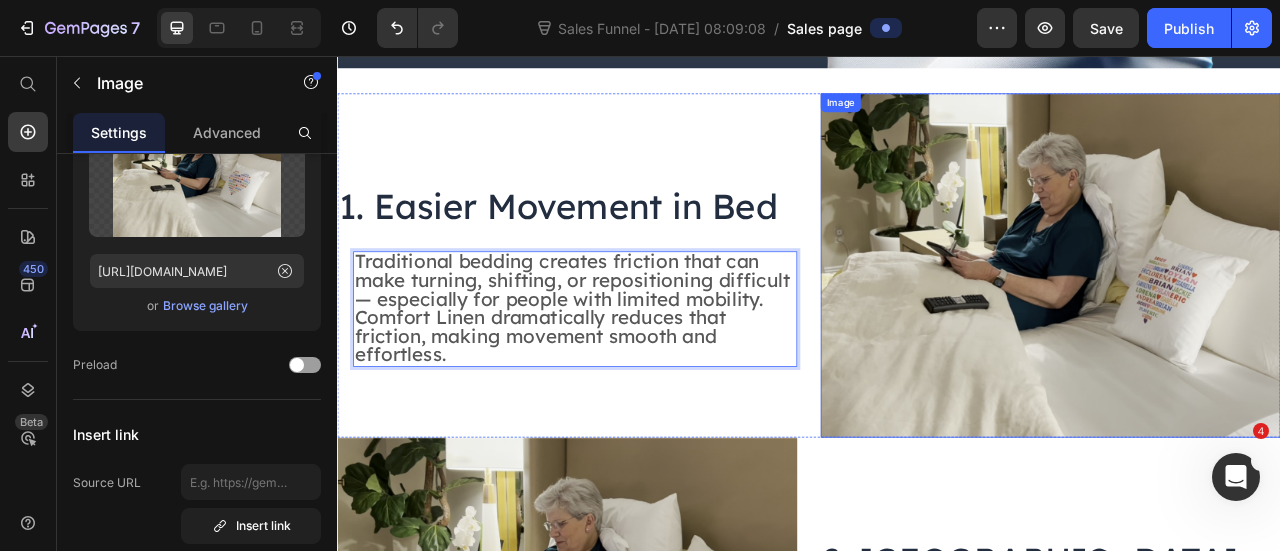 click at bounding box center [1244, 322] 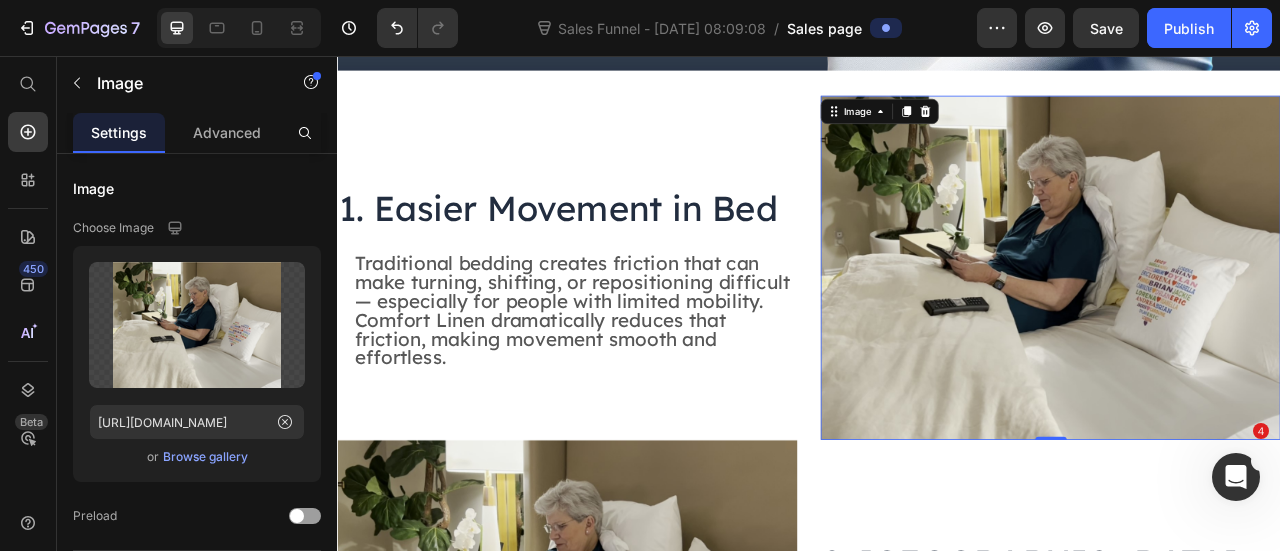 scroll, scrollTop: 959, scrollLeft: 0, axis: vertical 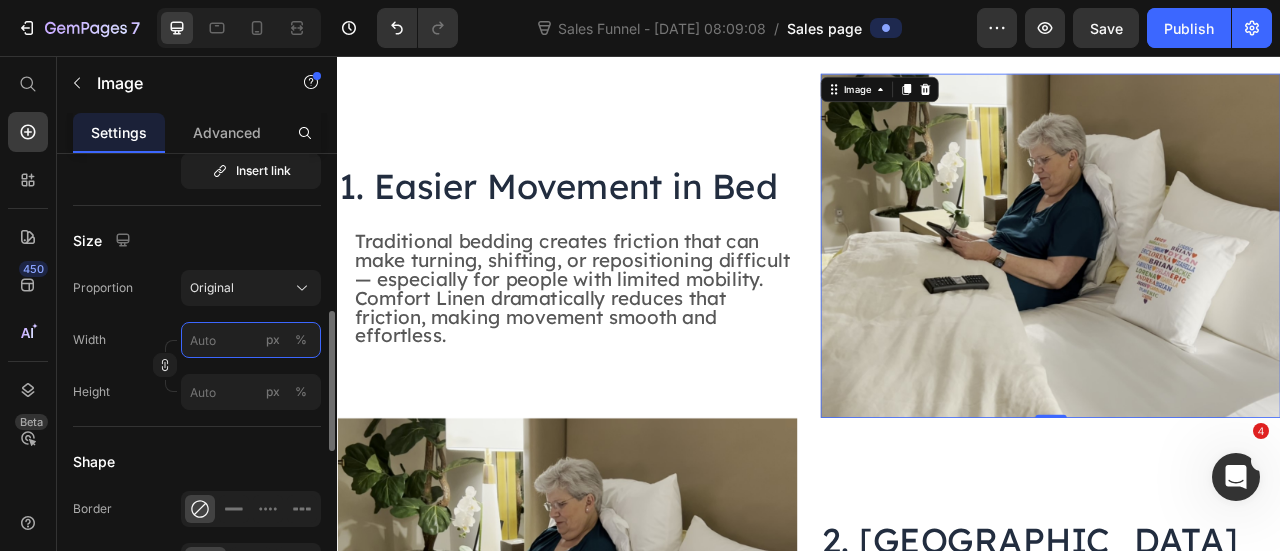 click on "px %" at bounding box center [251, 340] 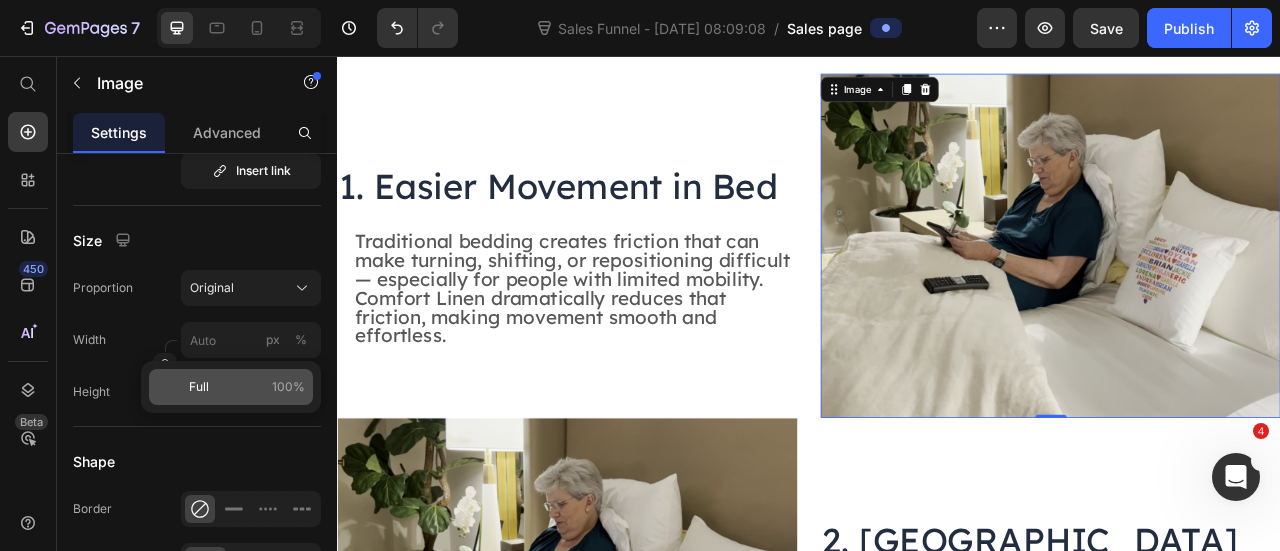 click on "Full 100%" at bounding box center (247, 387) 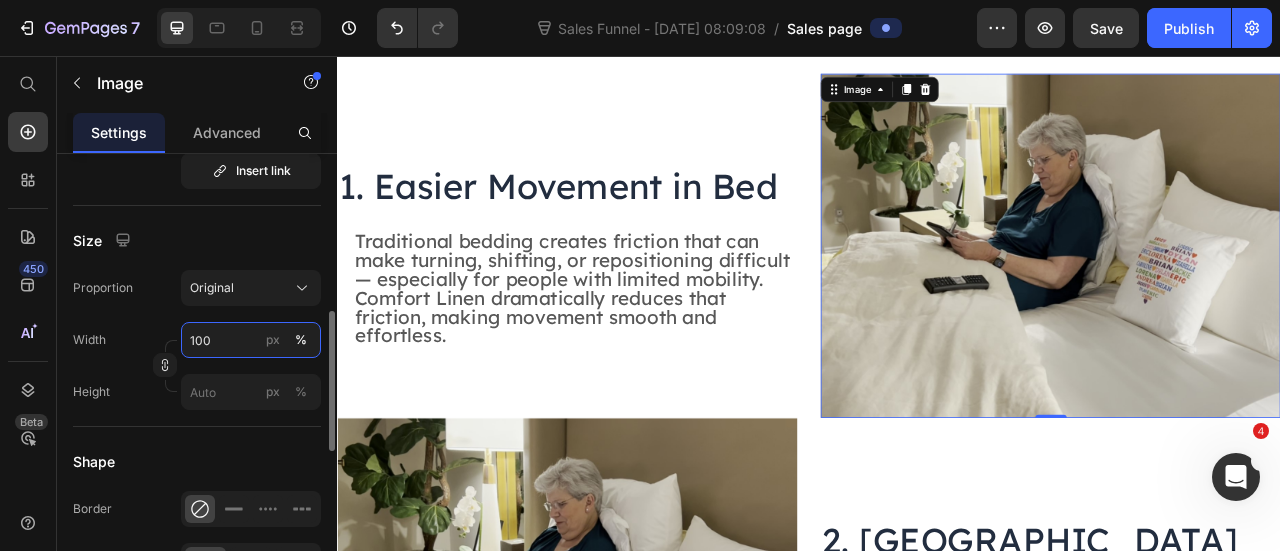 click on "100" at bounding box center [251, 340] 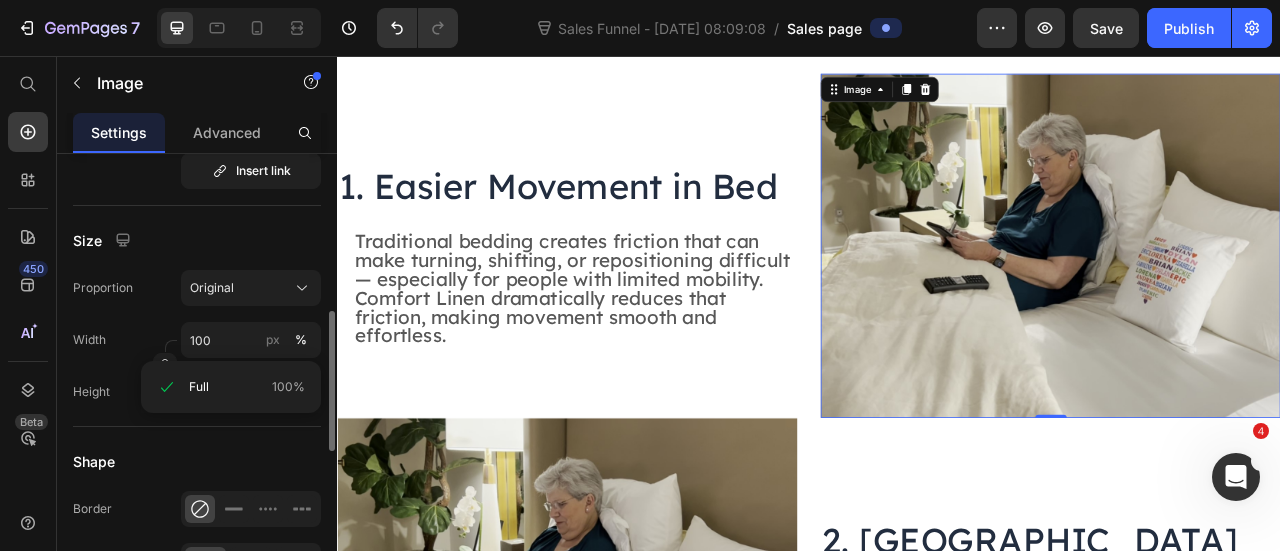 click on "Proportion Original" 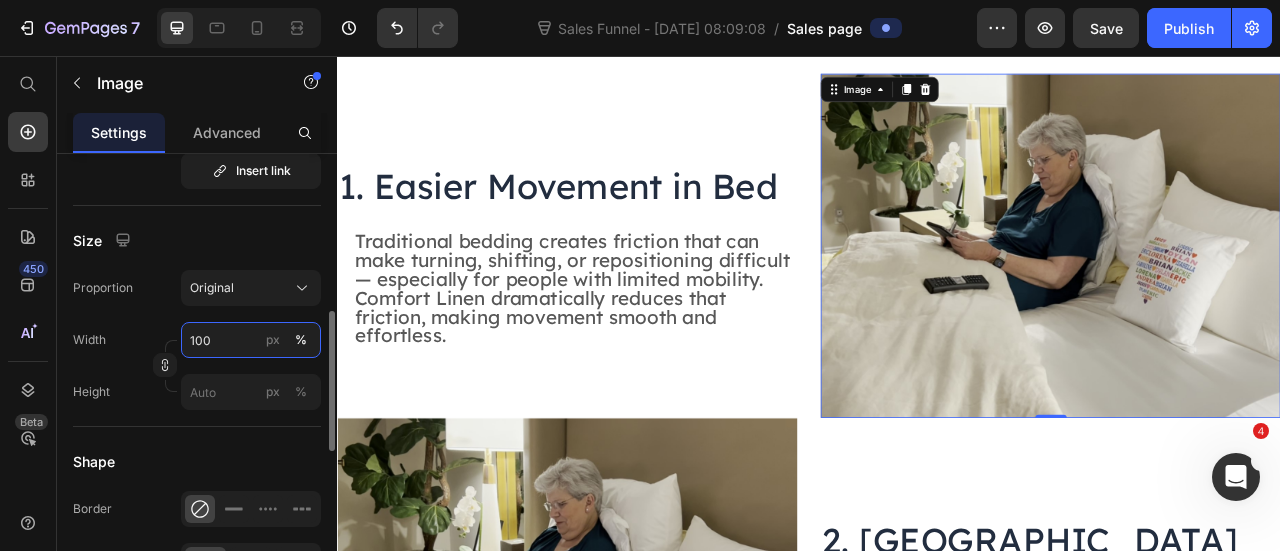 click on "100" at bounding box center [251, 340] 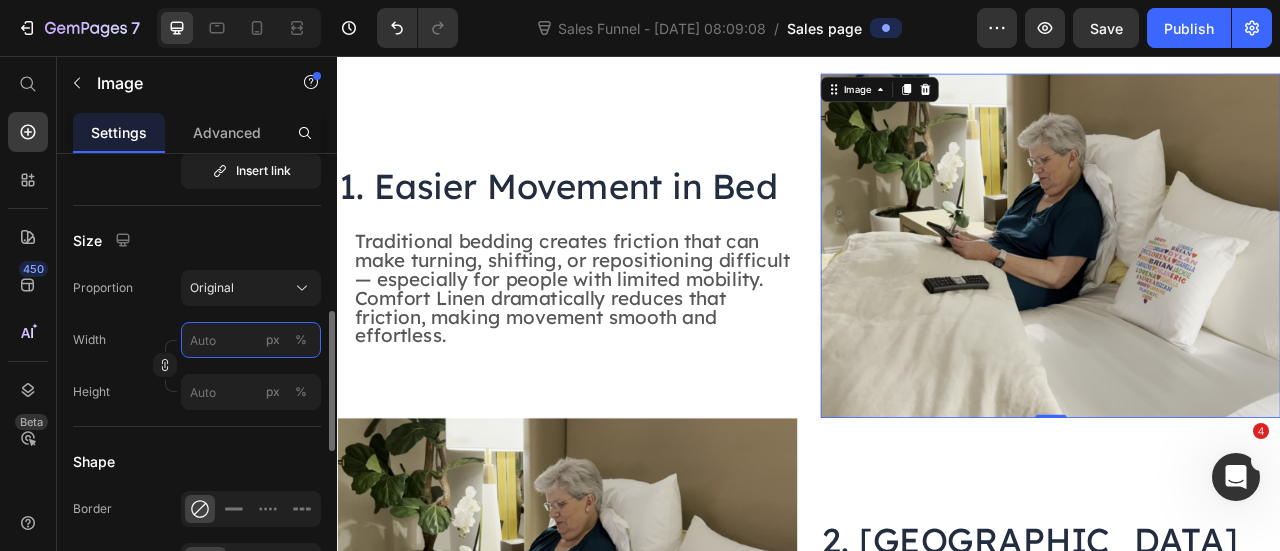 type 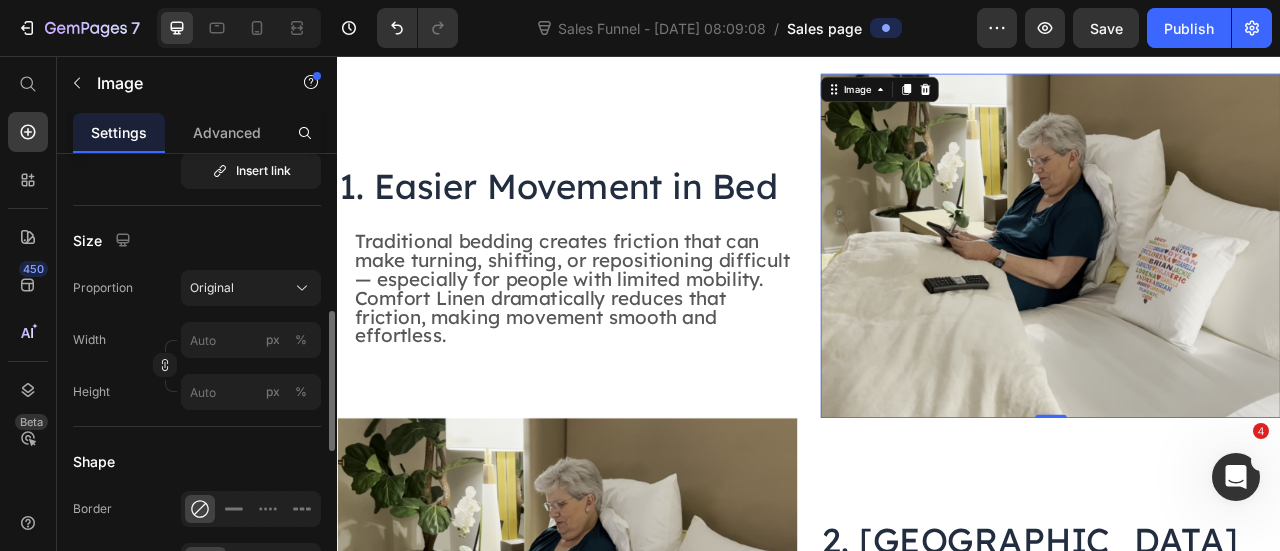 click on "Proportion Original" 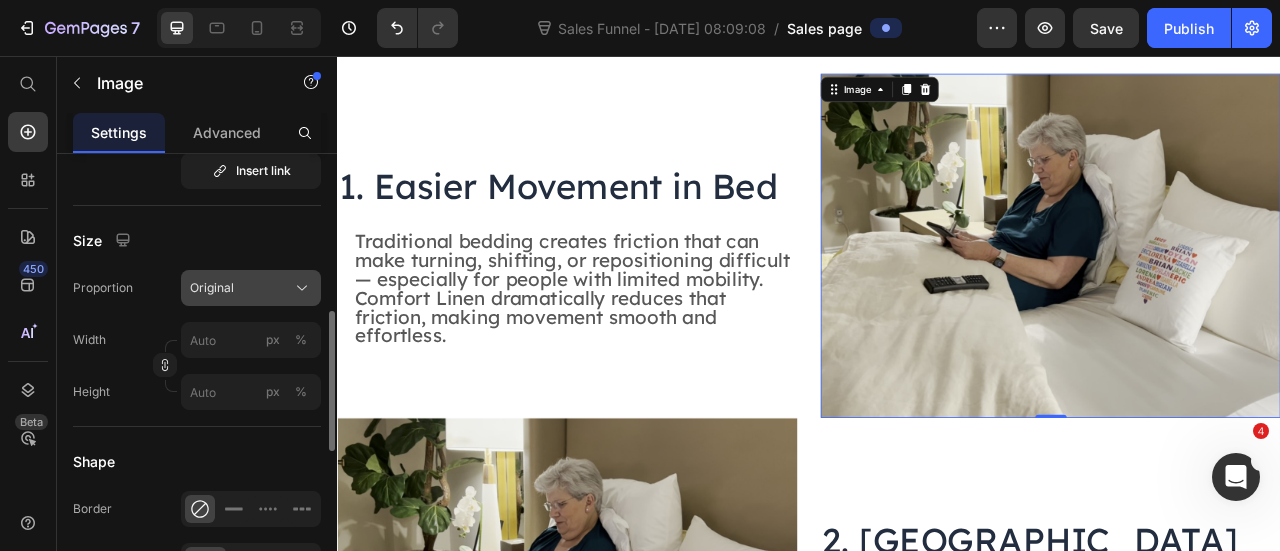 click 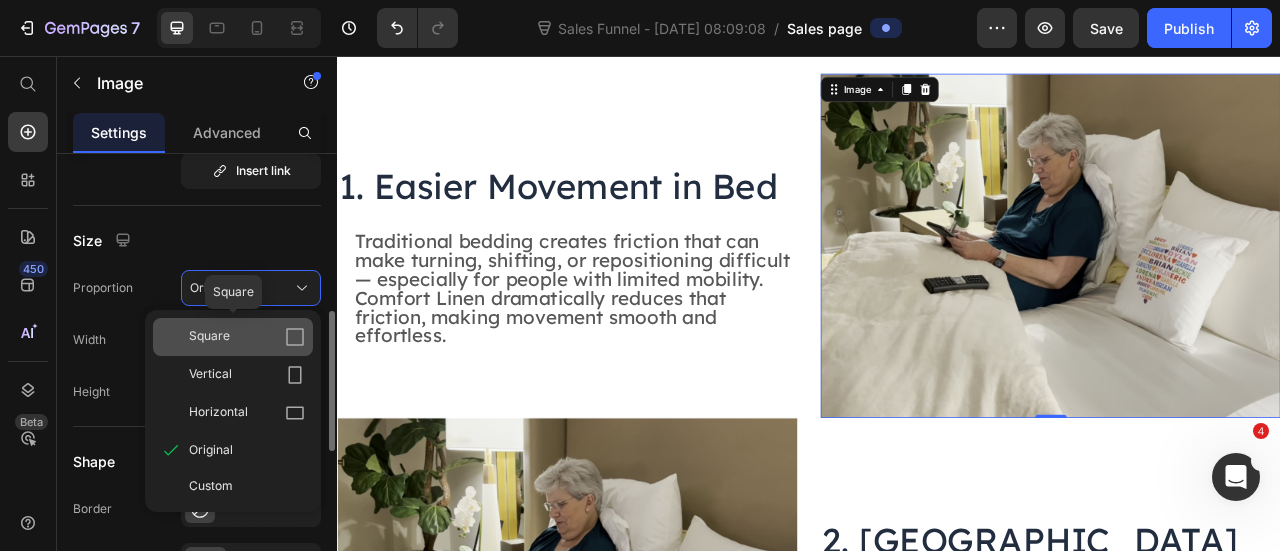 click 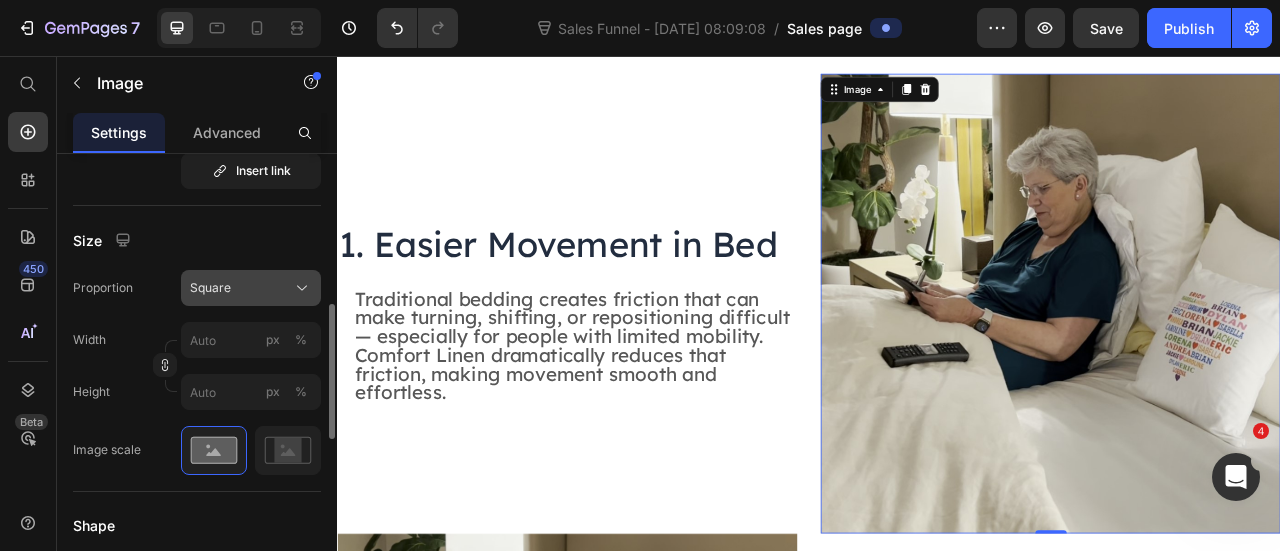 click 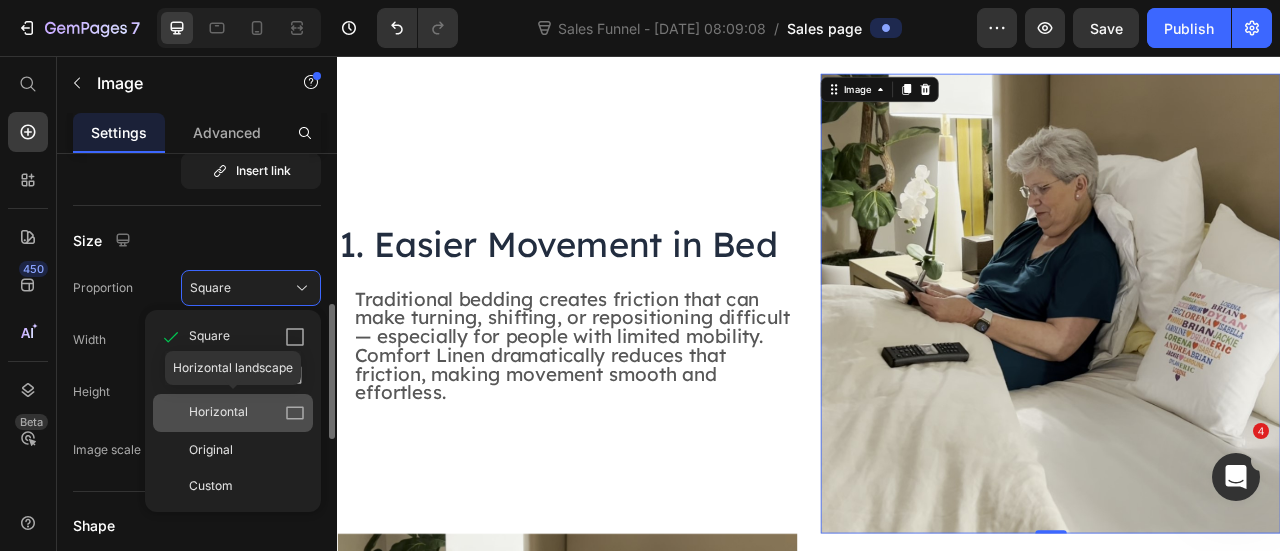 click 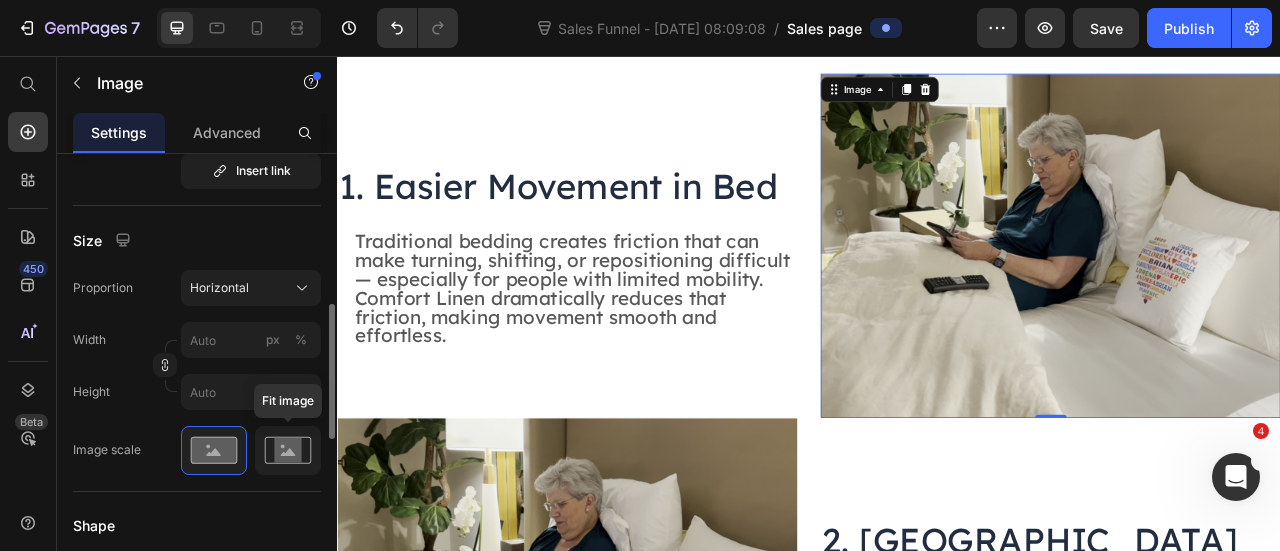 click 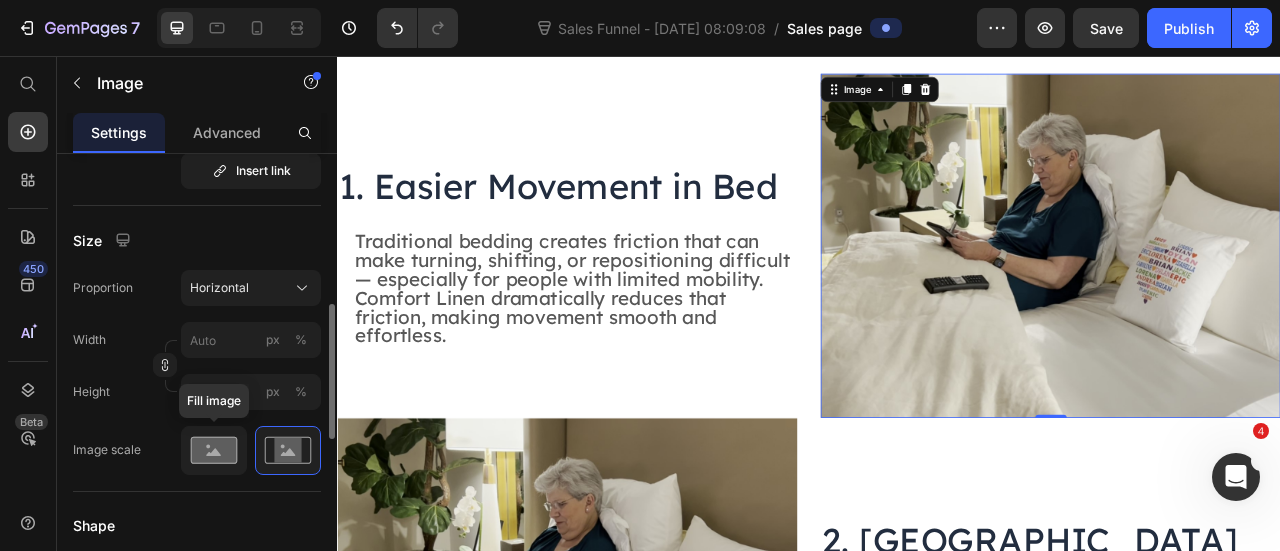 click 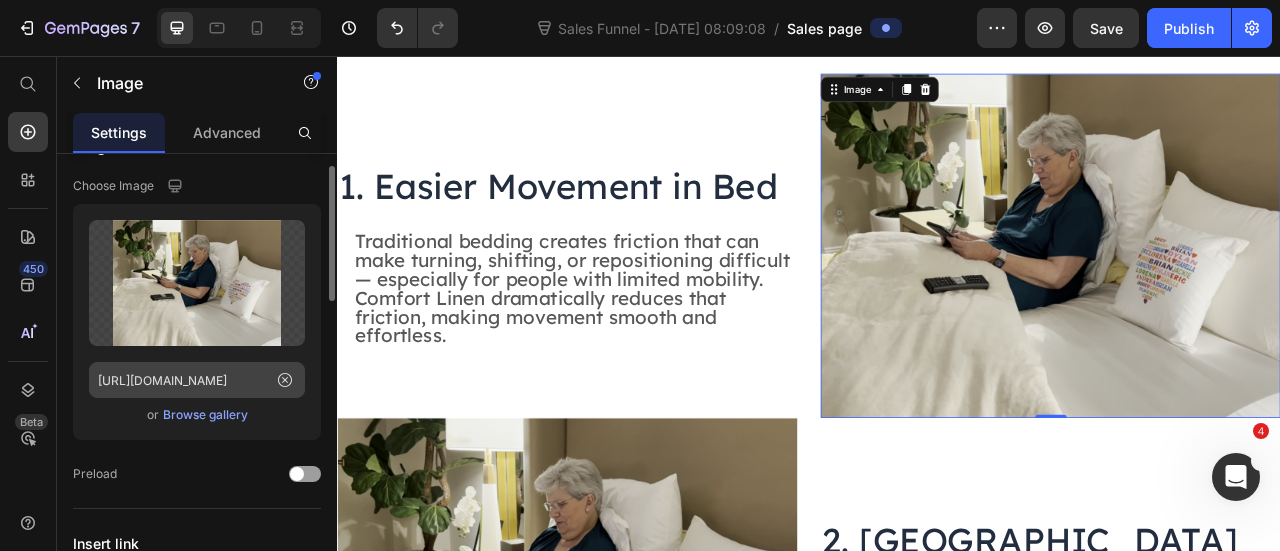 scroll, scrollTop: 0, scrollLeft: 0, axis: both 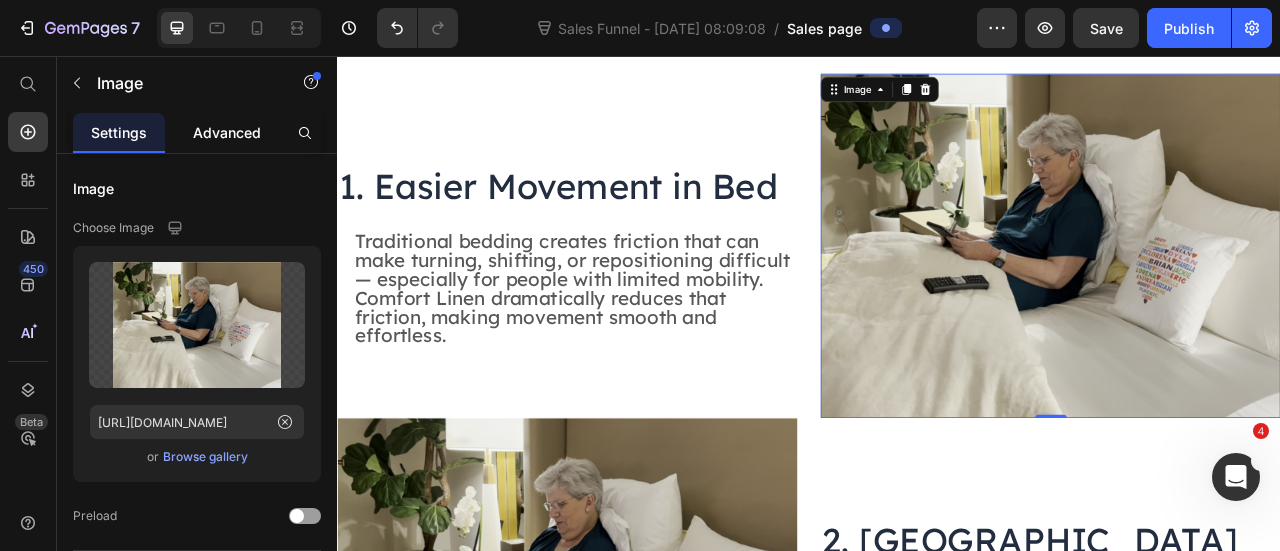 click on "Advanced" at bounding box center (227, 132) 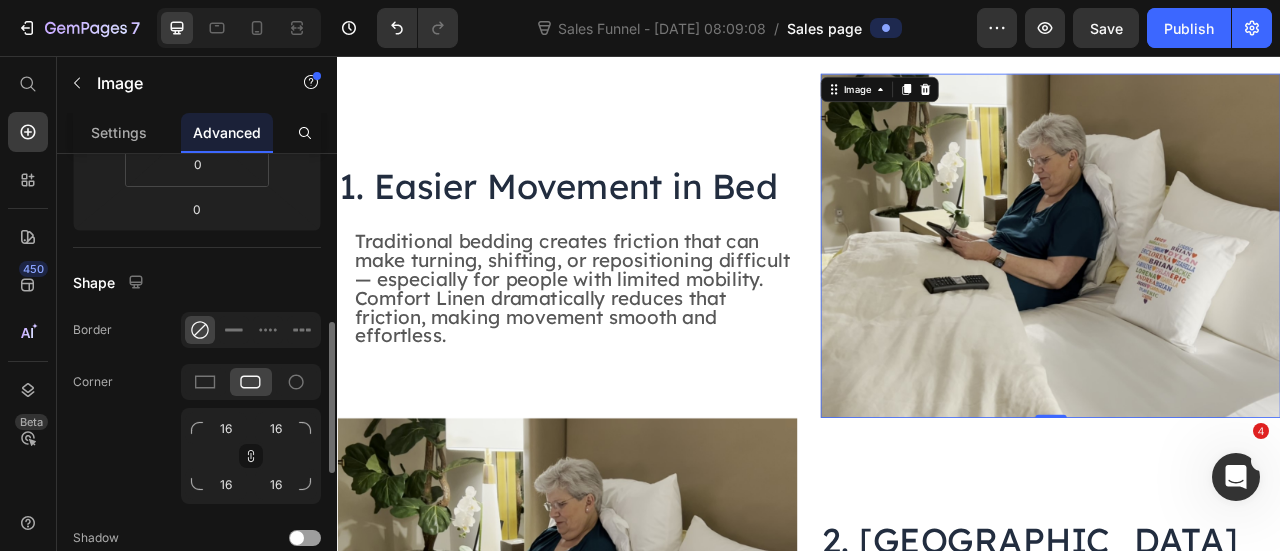 scroll, scrollTop: 430, scrollLeft: 0, axis: vertical 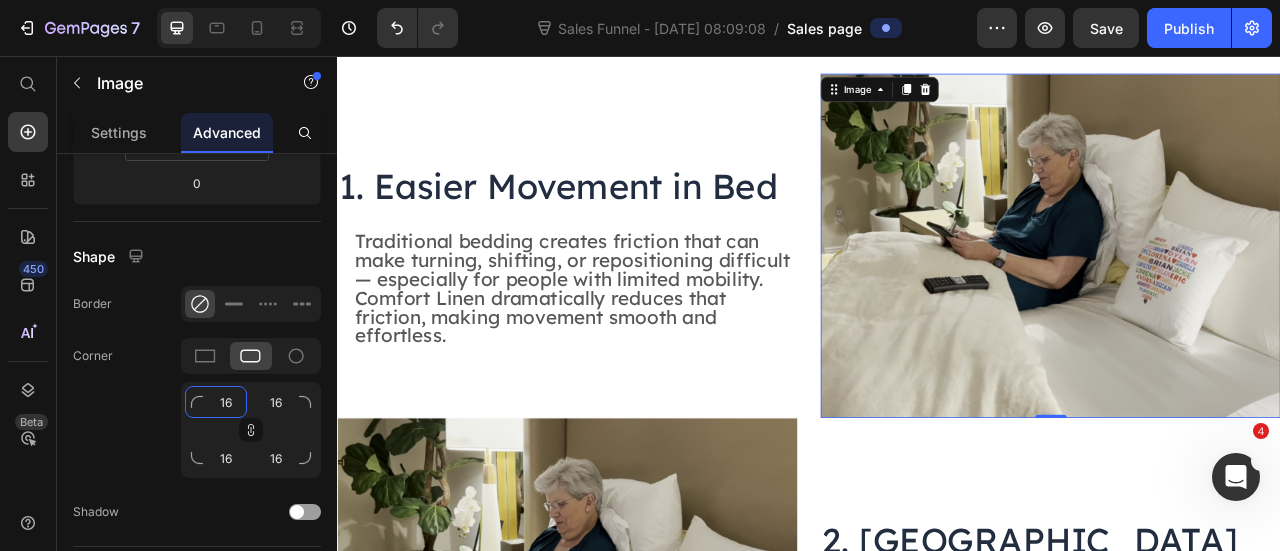 click on "16" 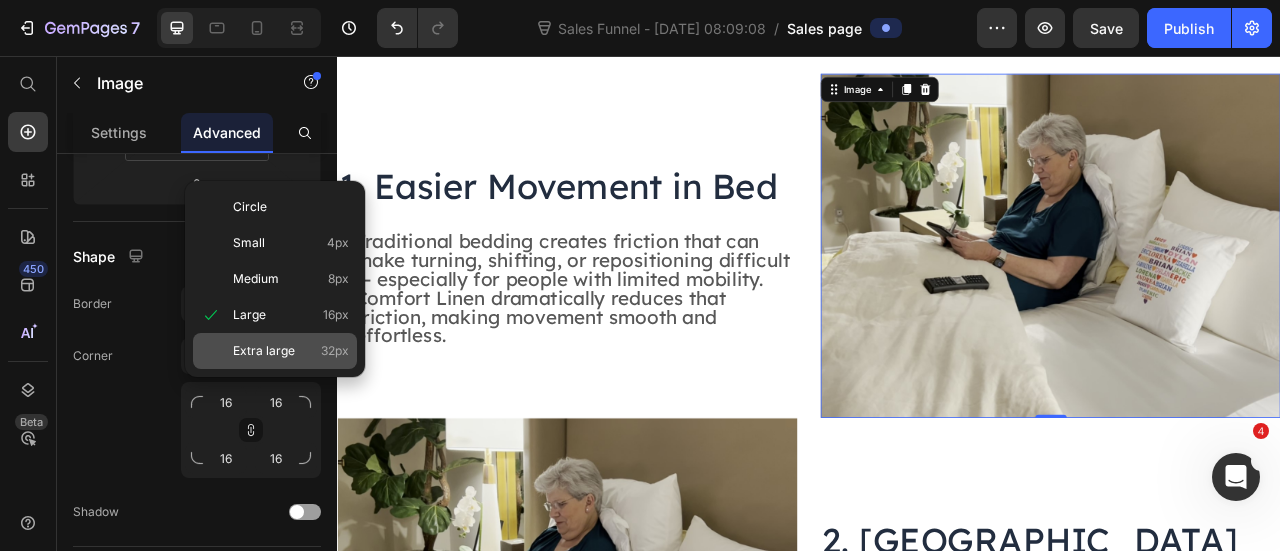 click on "Extra large" at bounding box center [264, 351] 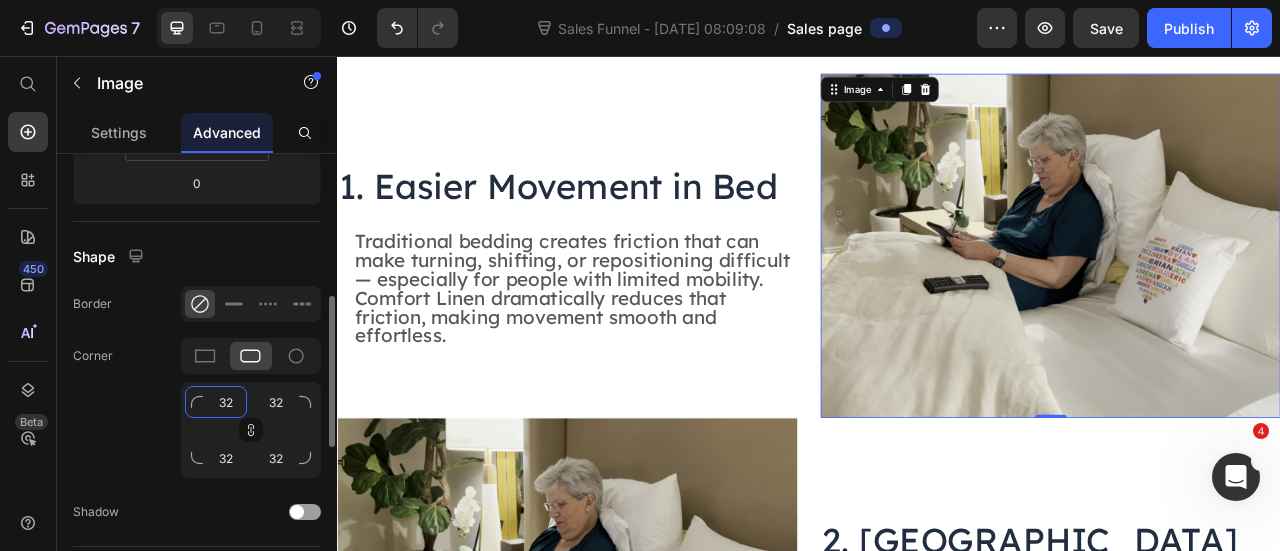 click on "32" 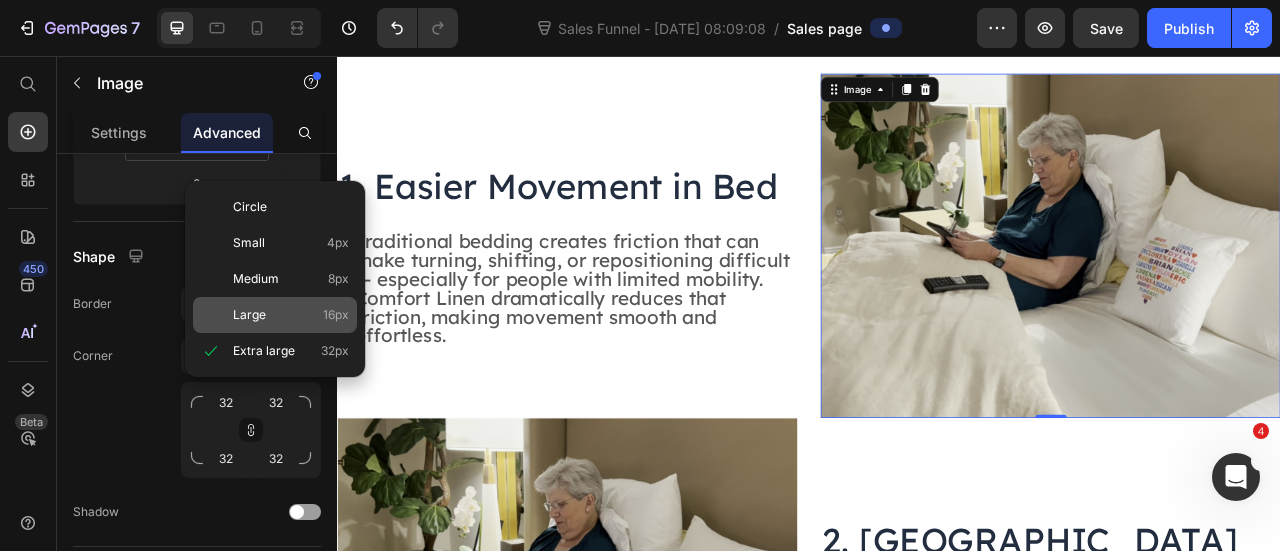 click on "Large 16px" at bounding box center [291, 315] 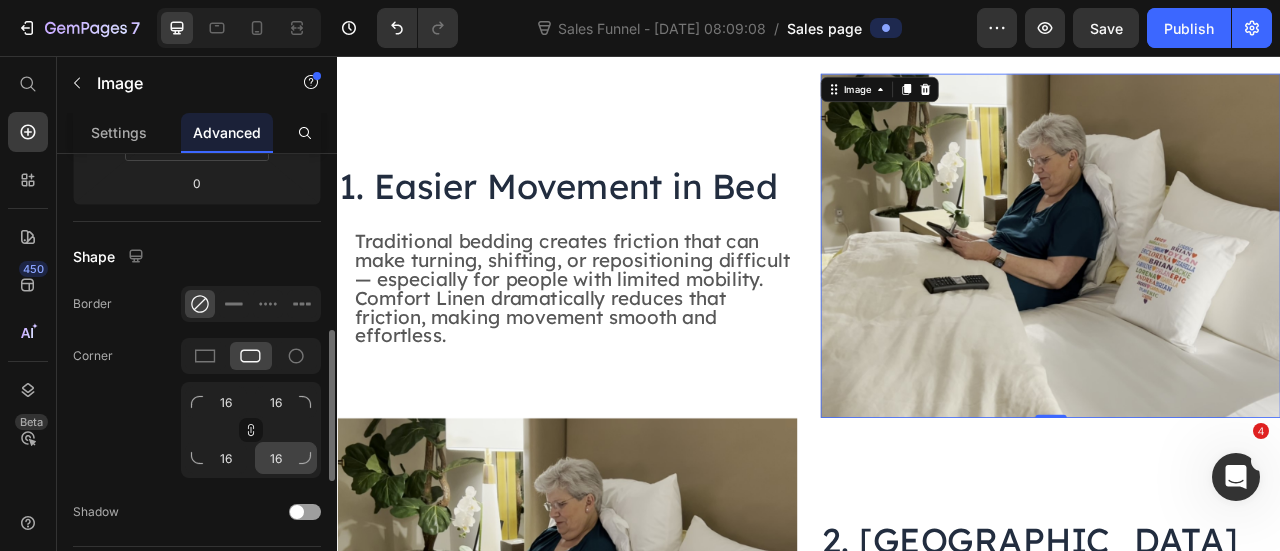 scroll, scrollTop: 531, scrollLeft: 0, axis: vertical 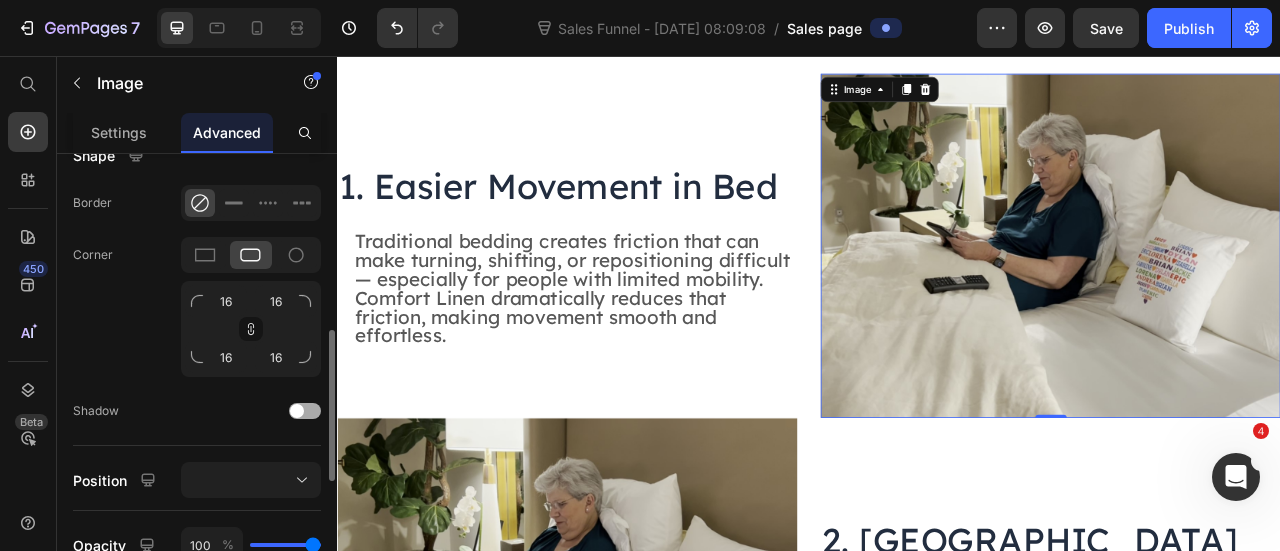 click on "Shadow" 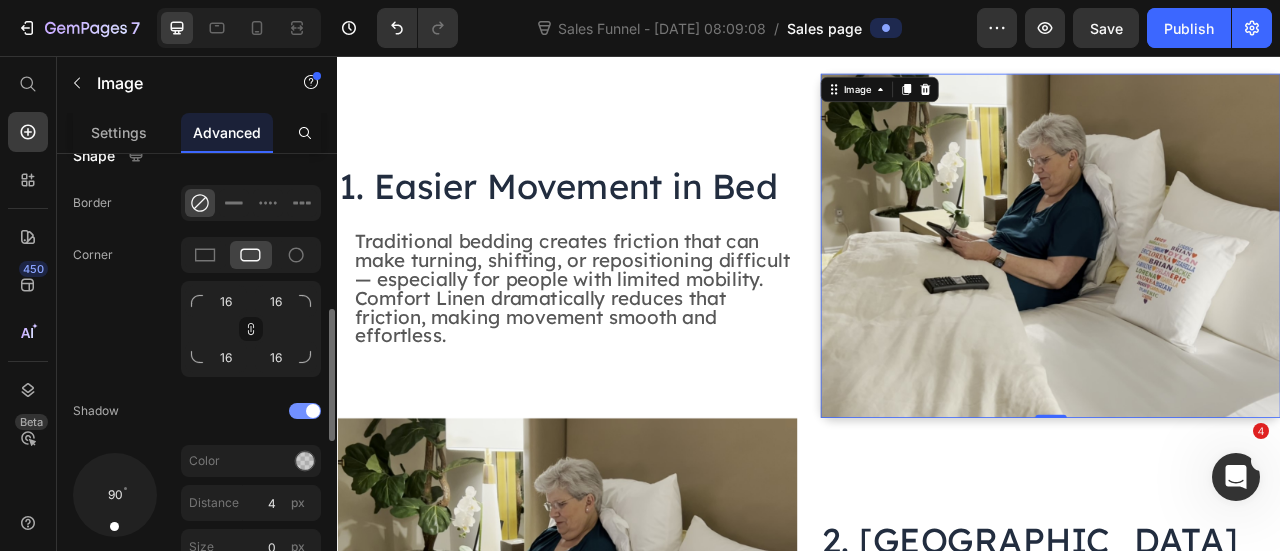 click at bounding box center (313, 411) 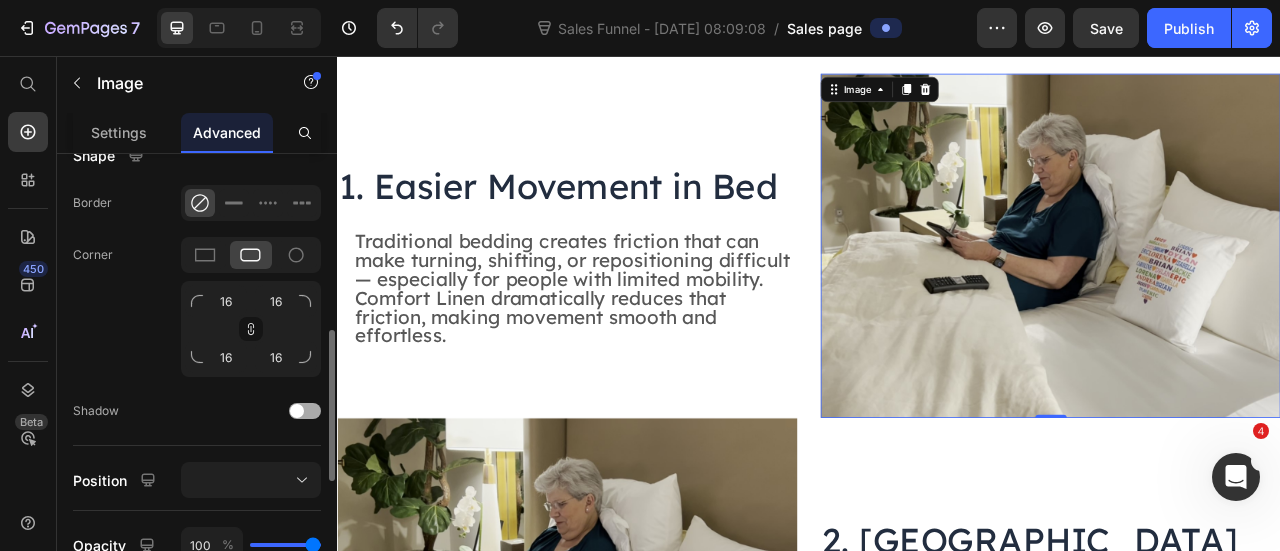 click at bounding box center (305, 411) 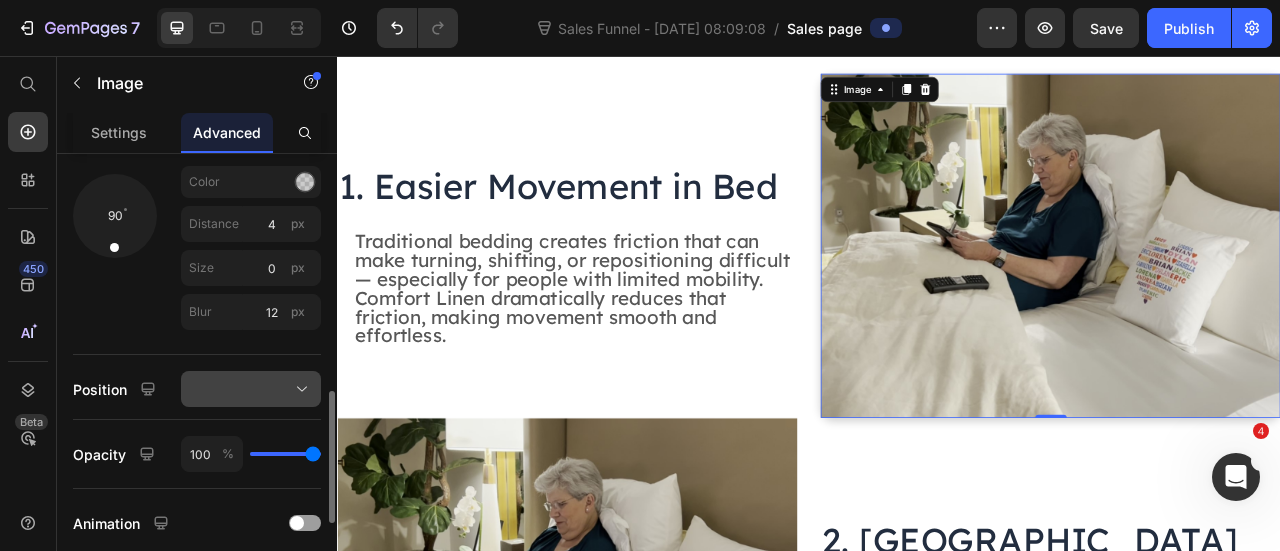 scroll, scrollTop: 835, scrollLeft: 0, axis: vertical 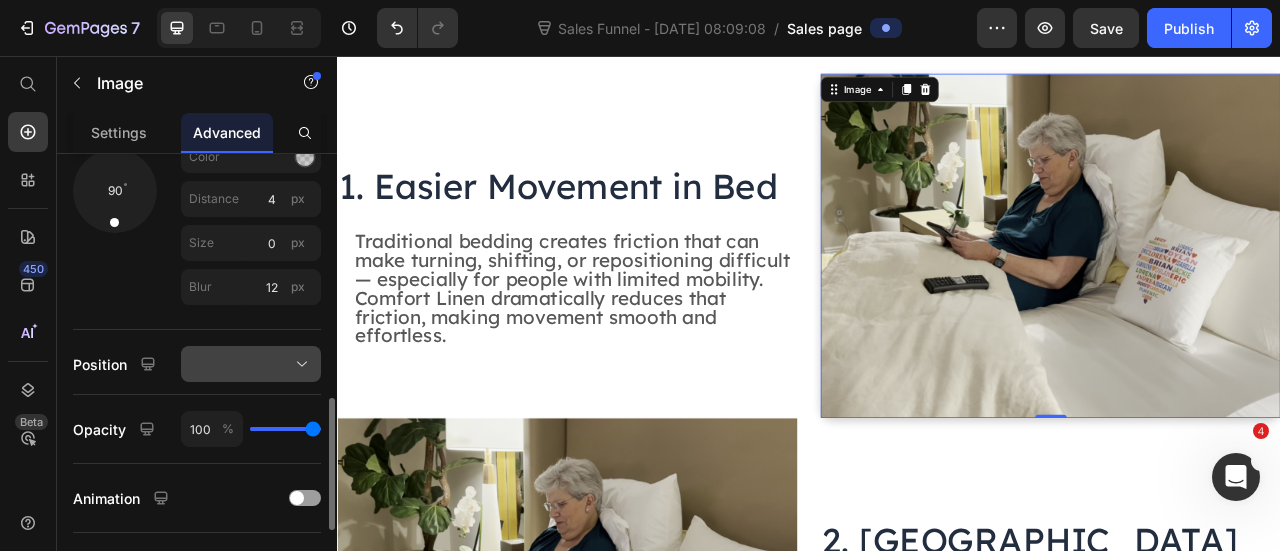 click 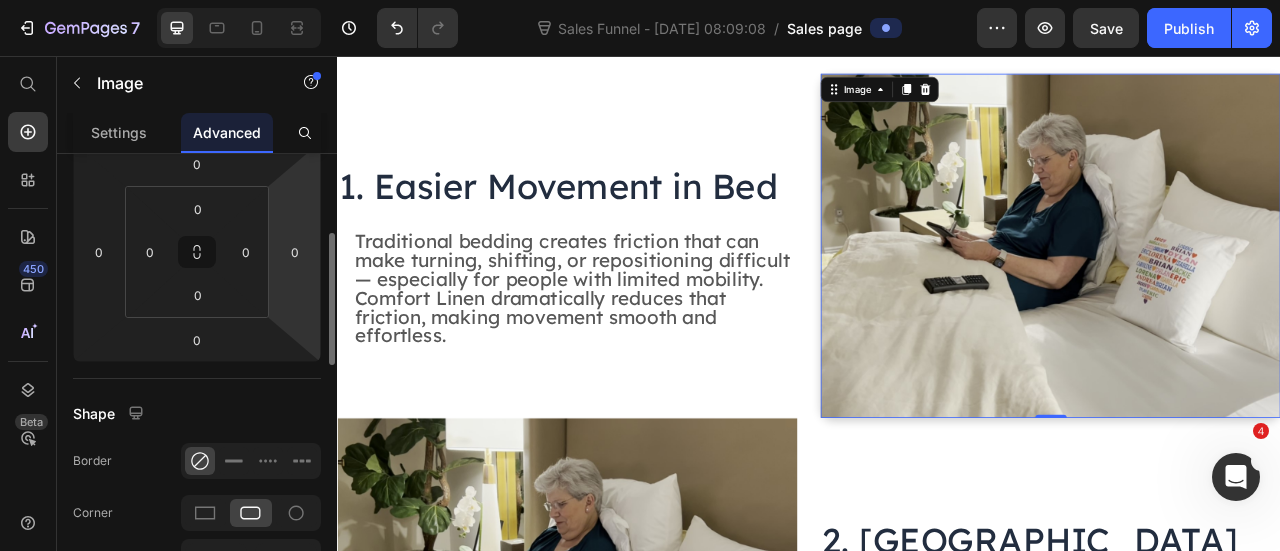 scroll, scrollTop: 125, scrollLeft: 0, axis: vertical 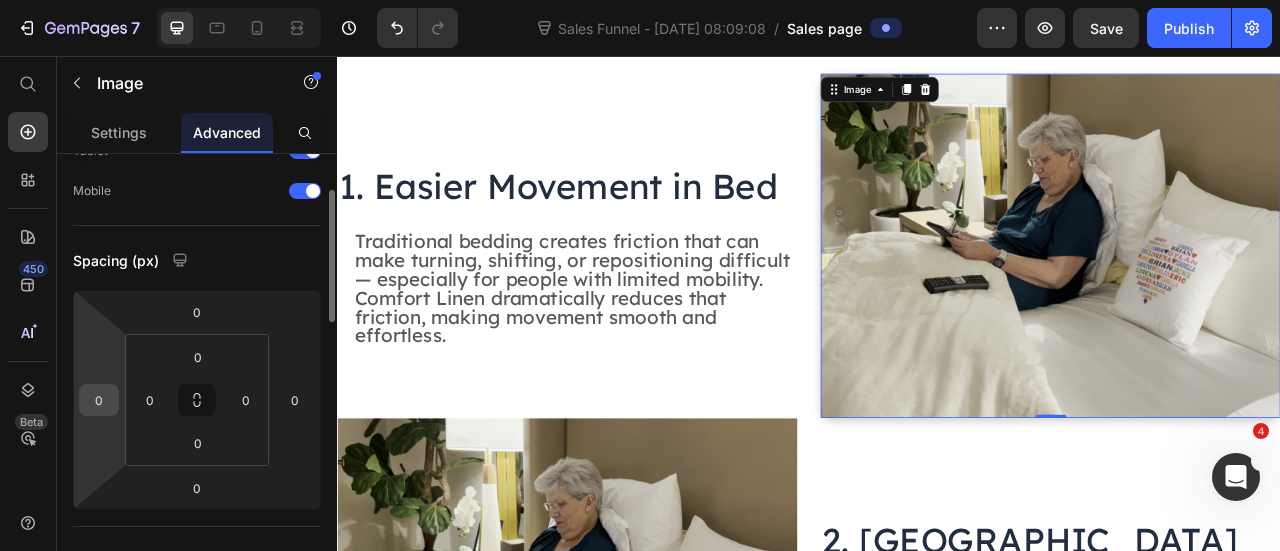 click on "0" at bounding box center [99, 400] 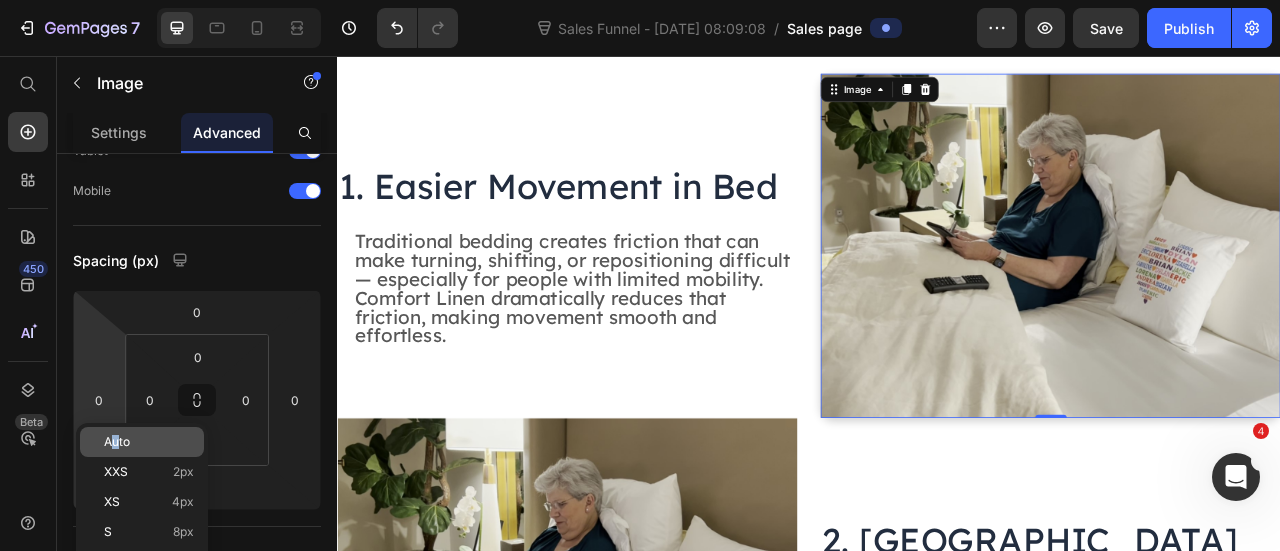 click on "Auto" at bounding box center [117, 442] 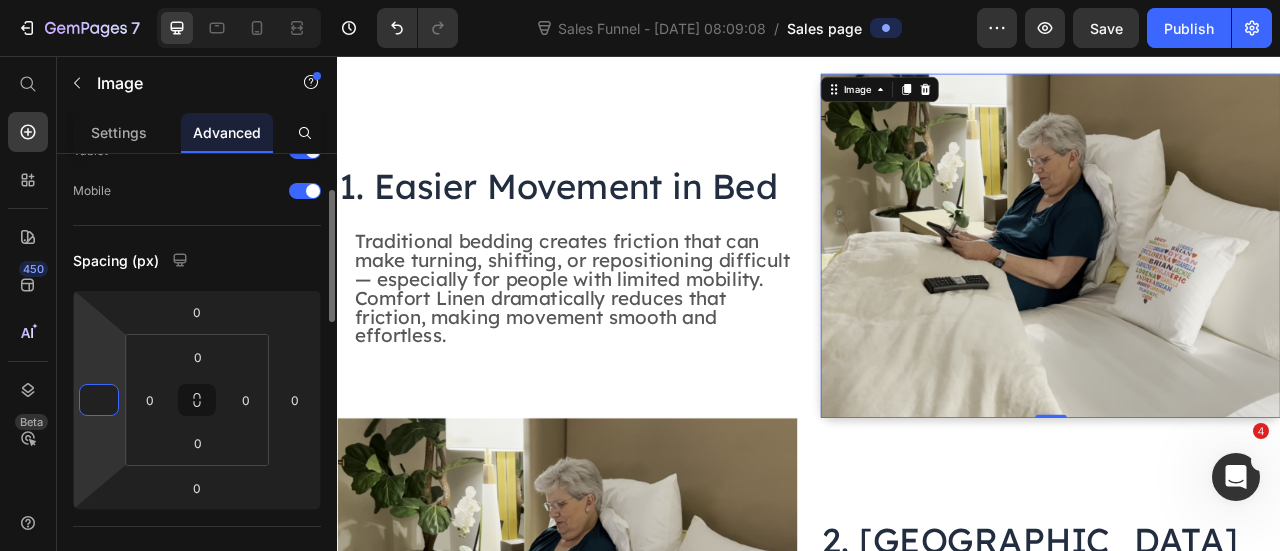 click at bounding box center [99, 400] 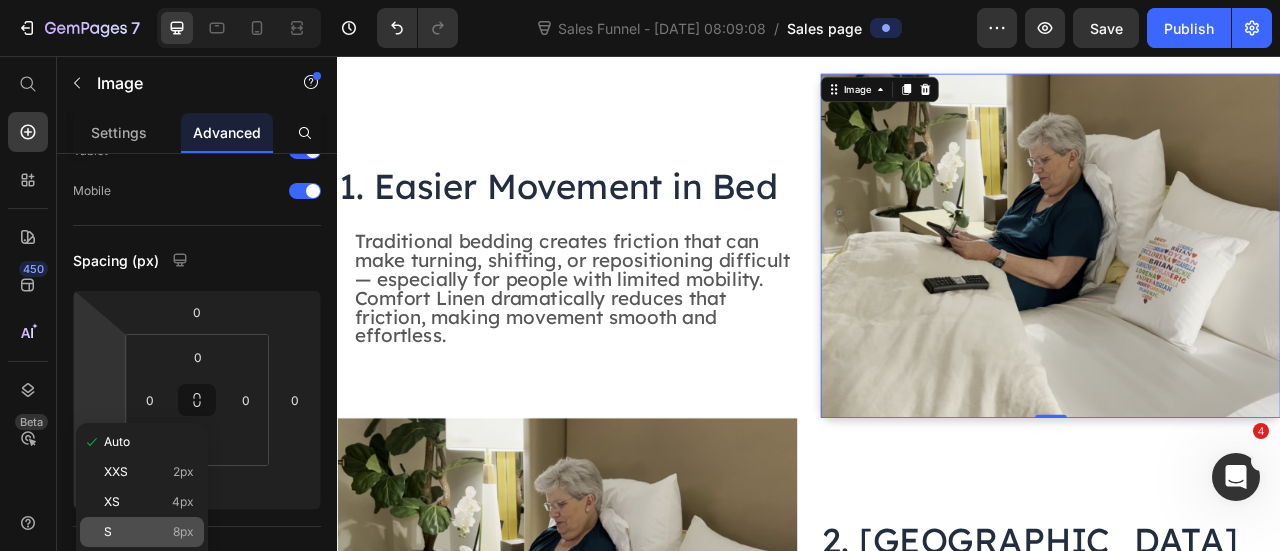 click on "S" at bounding box center [108, 532] 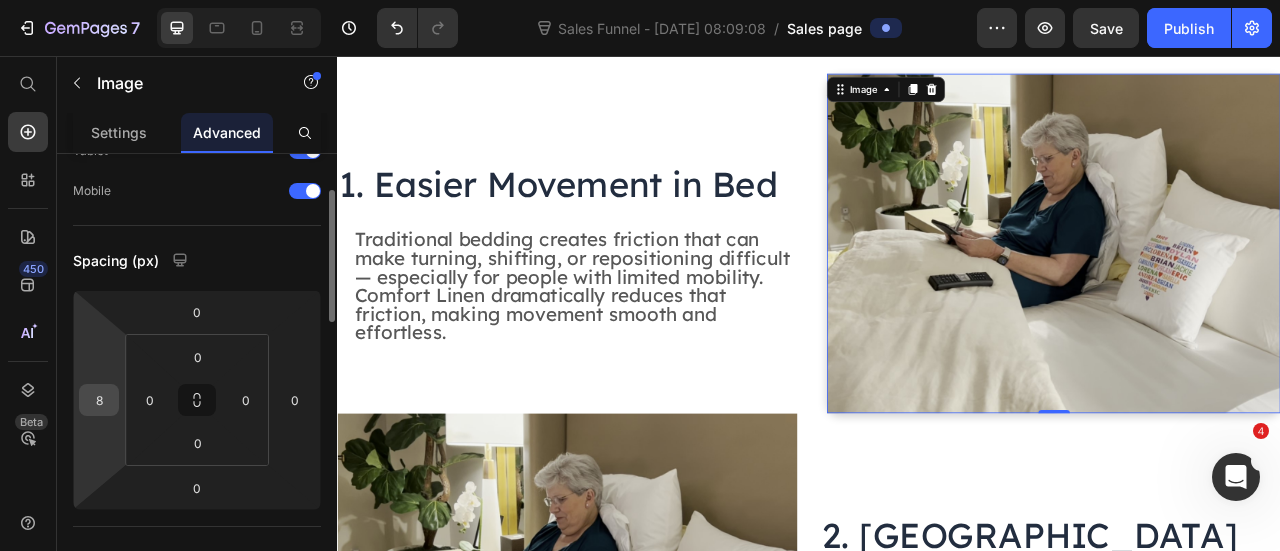 click on "8" at bounding box center [99, 400] 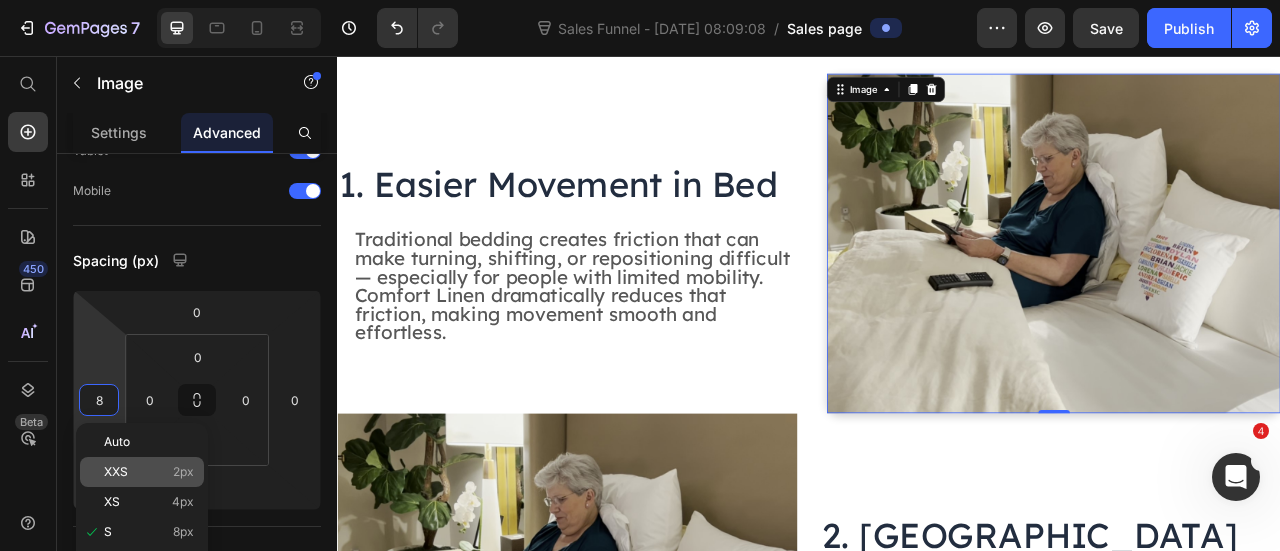 click on "XXS" at bounding box center (116, 472) 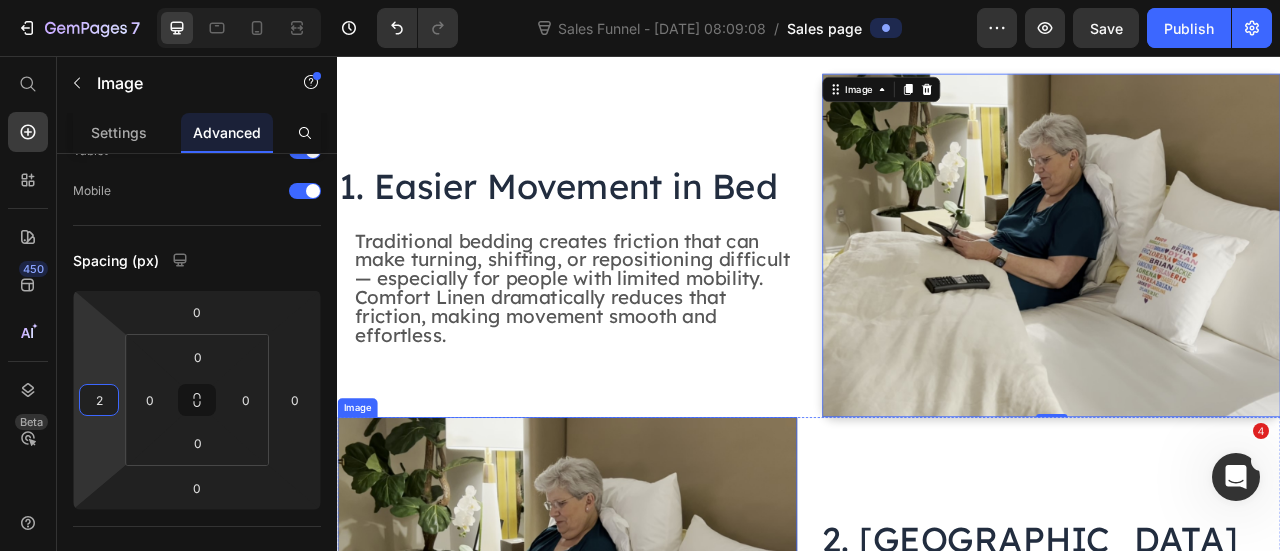 type on "0" 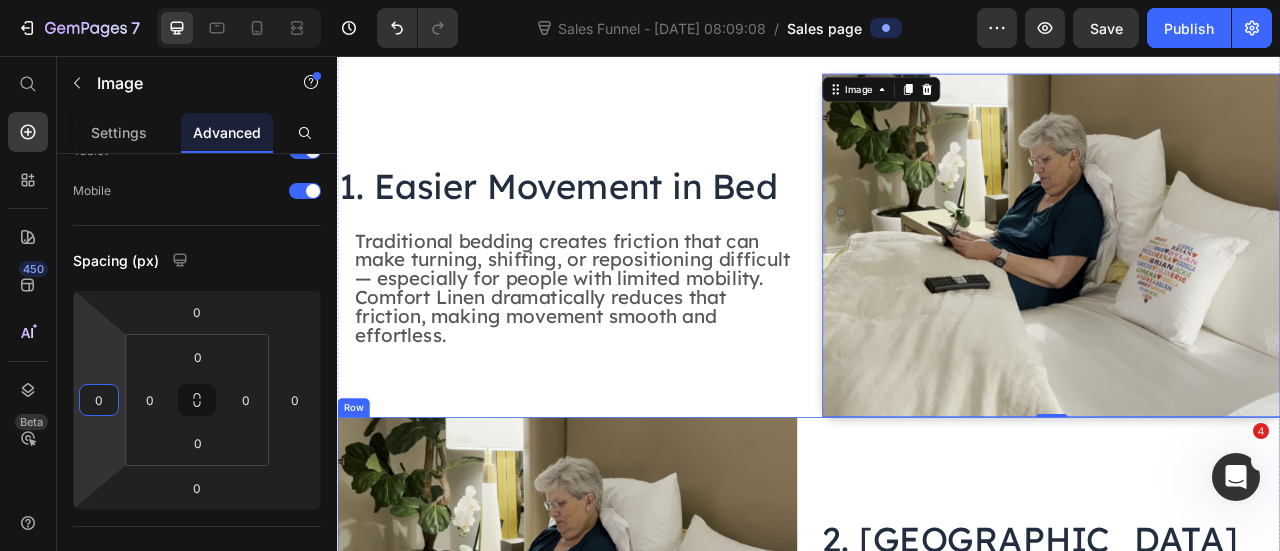 click on "⁠⁠⁠⁠⁠⁠⁠ 2. Greater Independence Heading Comfort Linen helps users get in and out of bed more easily without always needing assistance. That increased independence means more dignity and freedom, especially for aging adults or people with [MEDICAL_DATA]. Text Block" at bounding box center [1244, 734] 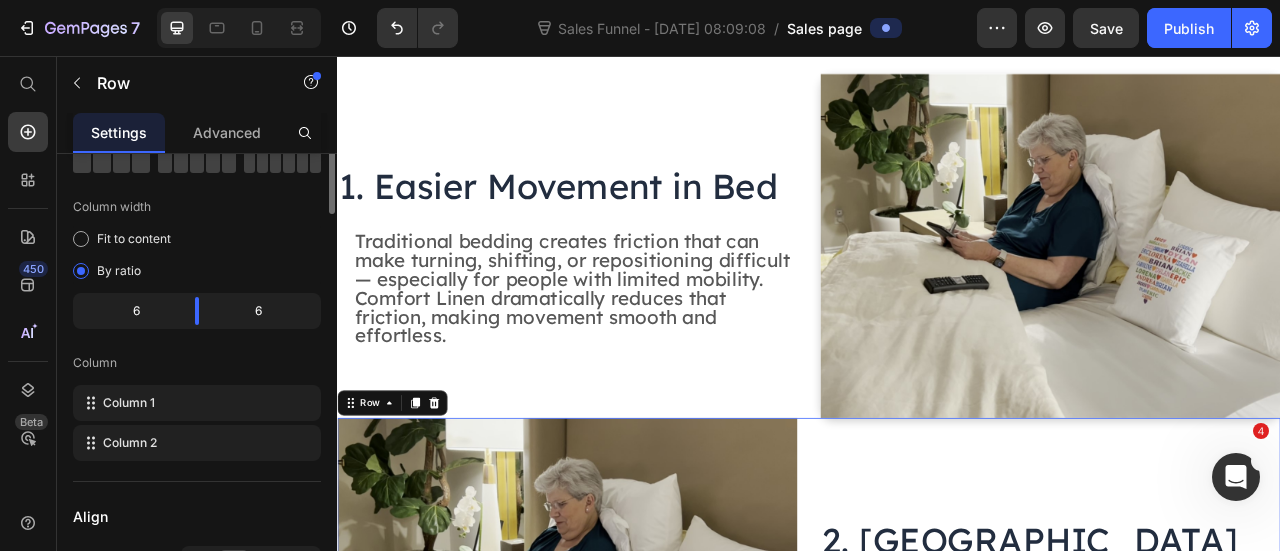 scroll, scrollTop: 0, scrollLeft: 0, axis: both 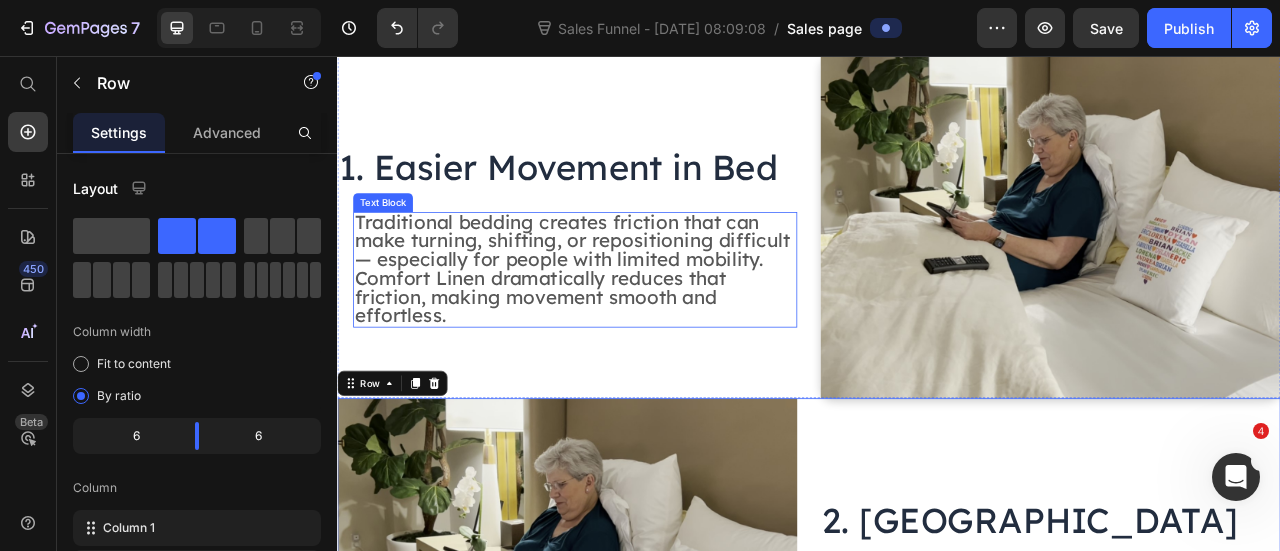 click on "Traditional bedding creates friction that can make turning, shifting, or repositioning difficult — especially for people with limited mobility. Comfort Linen dramatically reduces that friction, making movement smooth and effortless." at bounding box center (636, 325) 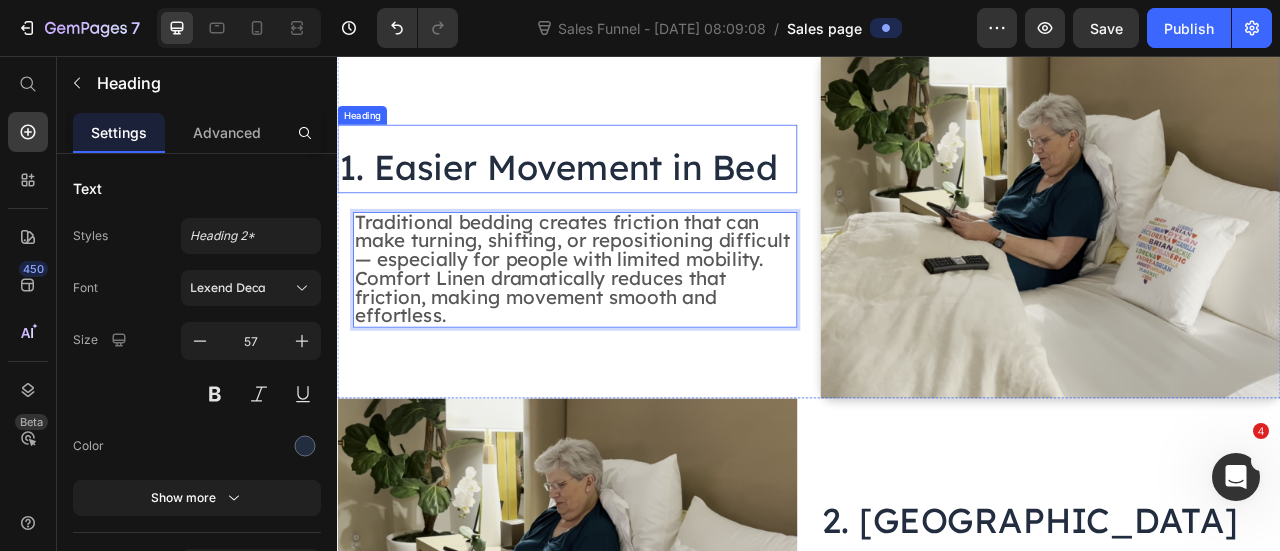 click on "1. Easier Movement in Bed" at bounding box center [618, 196] 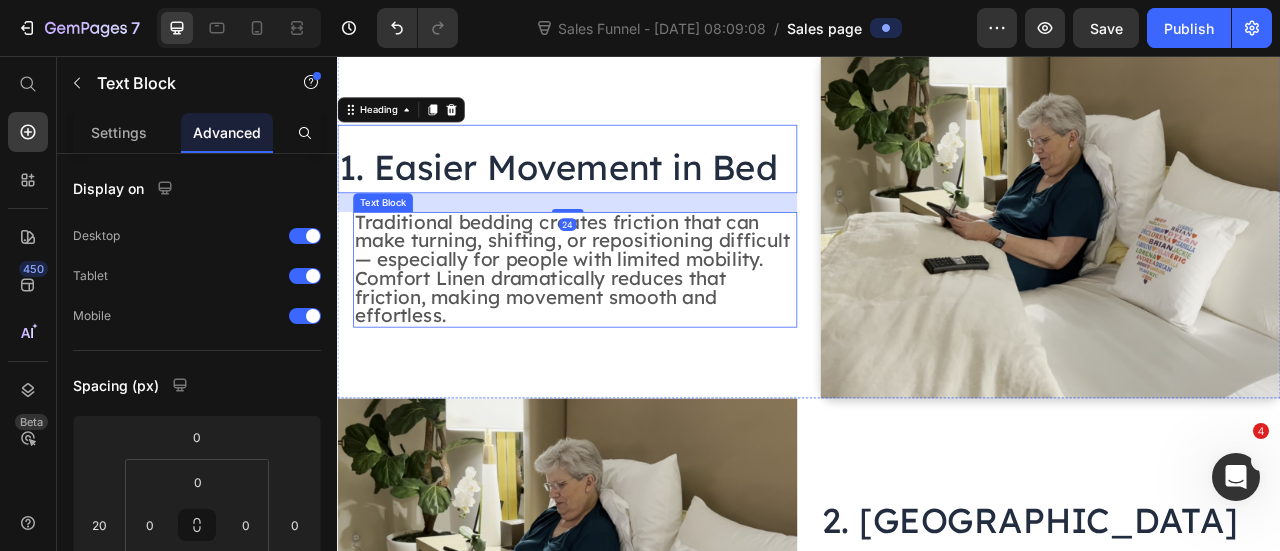 click on "Traditional bedding creates friction that can make turning, shifting, or repositioning difficult — especially for people with limited mobility. Comfort Linen dramatically reduces that friction, making movement smooth and effortless." at bounding box center [636, 325] 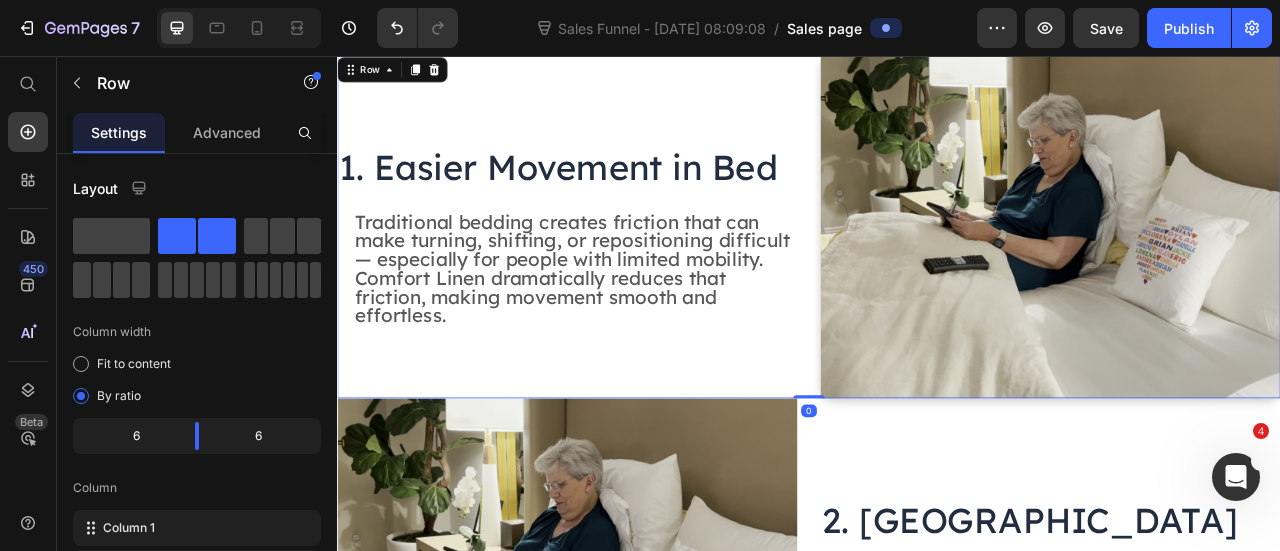 click on "⁠⁠⁠⁠⁠⁠⁠ 1. Easier Movement in Bed  Heading Traditional bedding creates friction that can make turning, shifting, or repositioning difficult — especially for people with limited mobility. Comfort Linen dramatically reduces that friction, making movement smooth and effortless. Text Block Image Row   0" at bounding box center [937, 272] 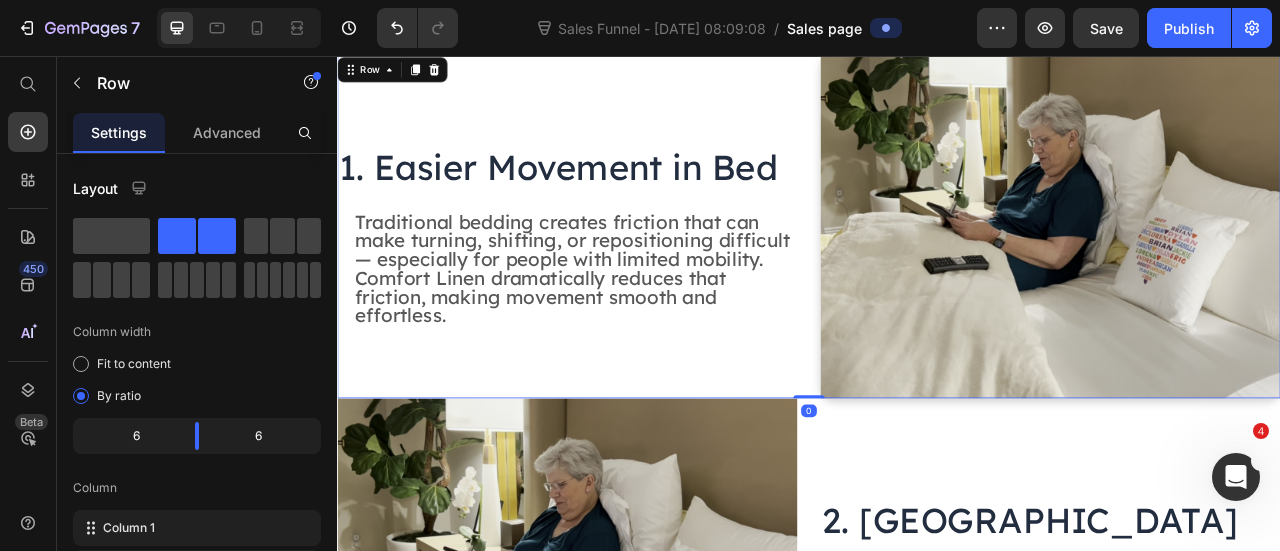 click on "⁠⁠⁠⁠⁠⁠⁠ 1. Easier Movement in Bed  Heading Traditional bedding creates friction that can make turning, shifting, or repositioning difficult — especially for people with limited mobility. Comfort Linen dramatically reduces that friction, making movement smooth and effortless. Text Block Image Row   0" at bounding box center (937, 272) 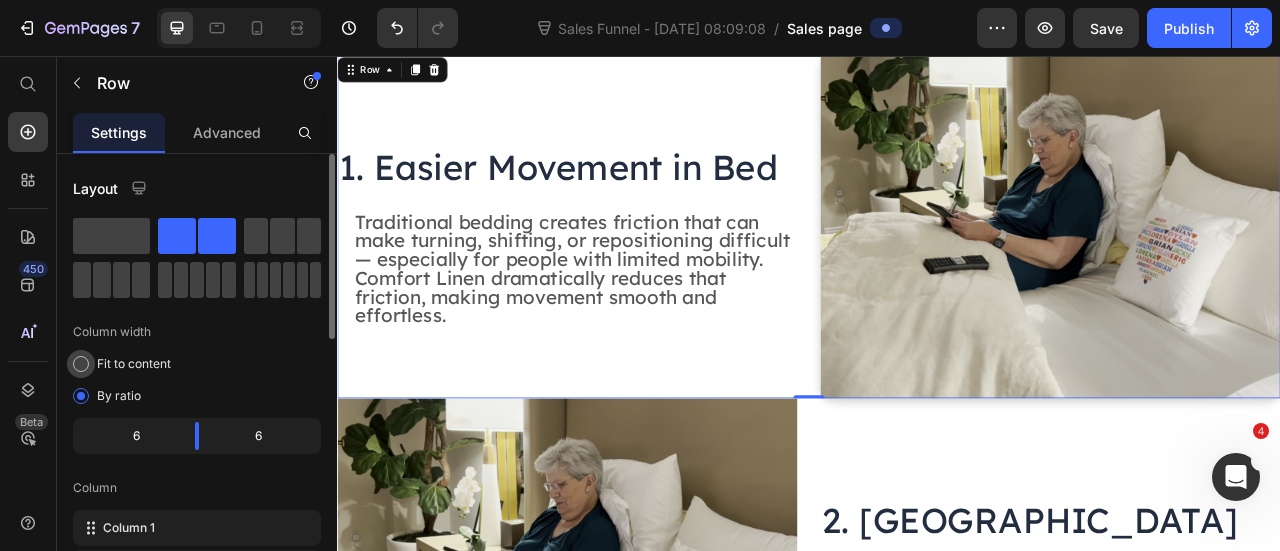 click at bounding box center [81, 364] 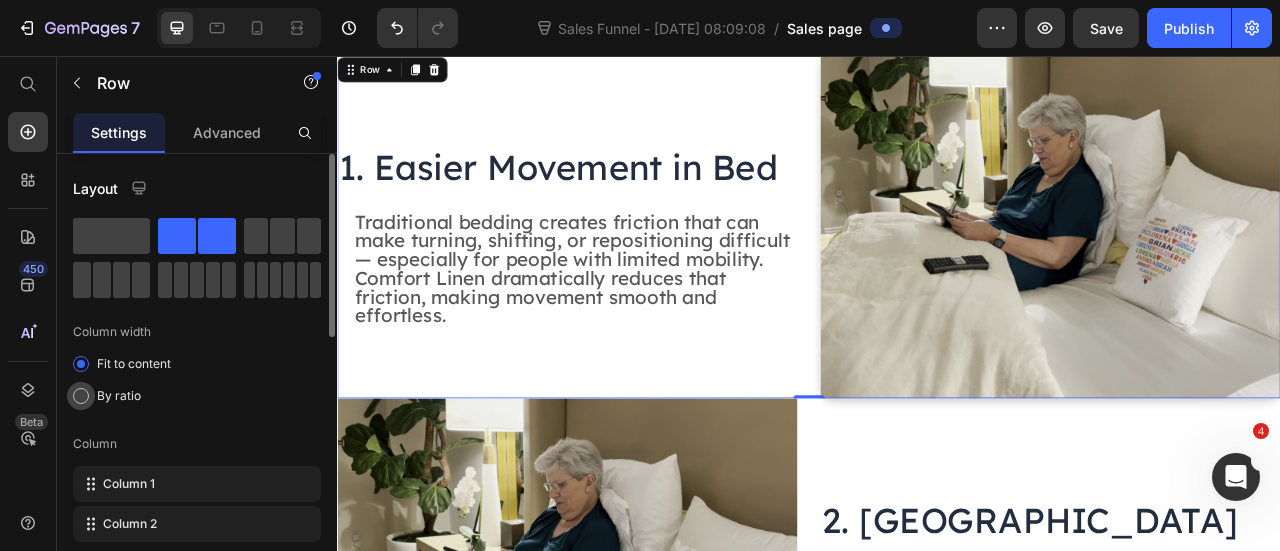 click at bounding box center [81, 396] 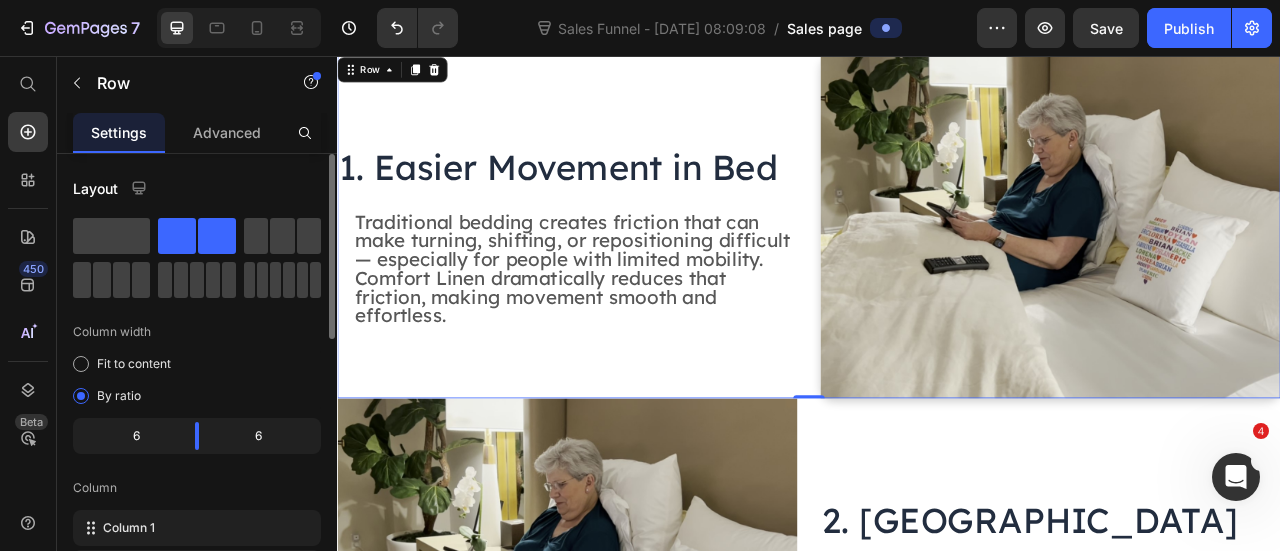 click on "6" 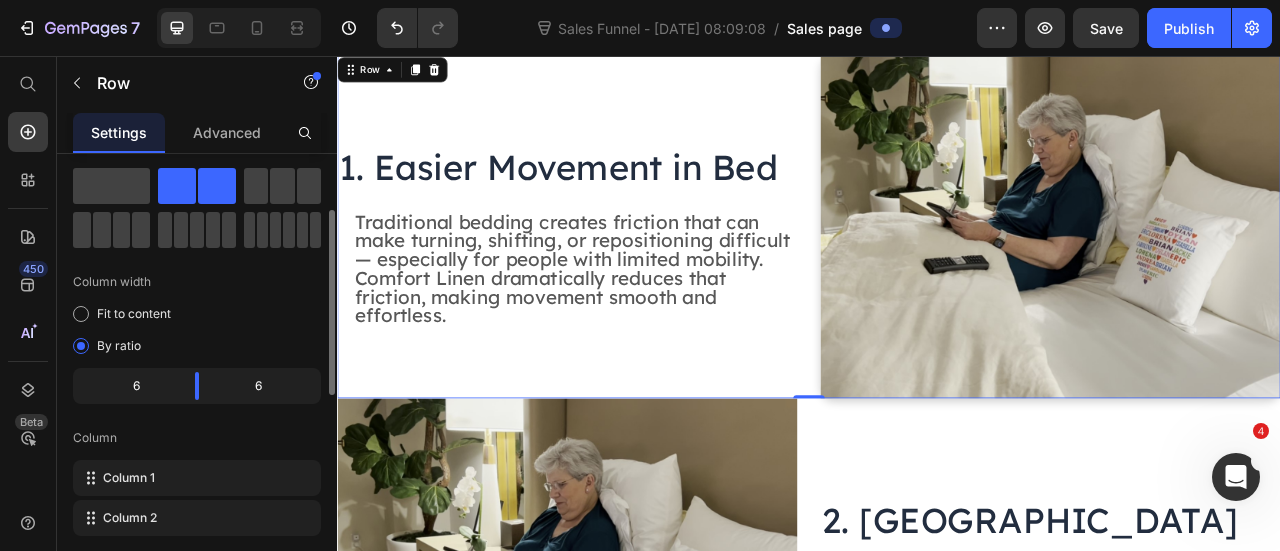 scroll, scrollTop: 76, scrollLeft: 0, axis: vertical 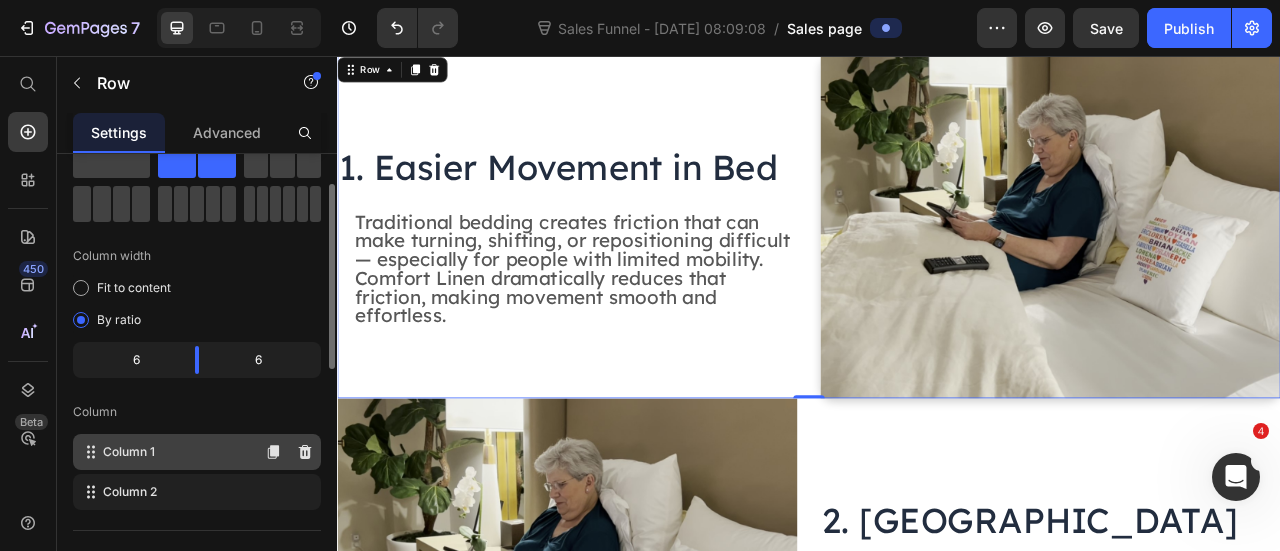 click on "Column 1" 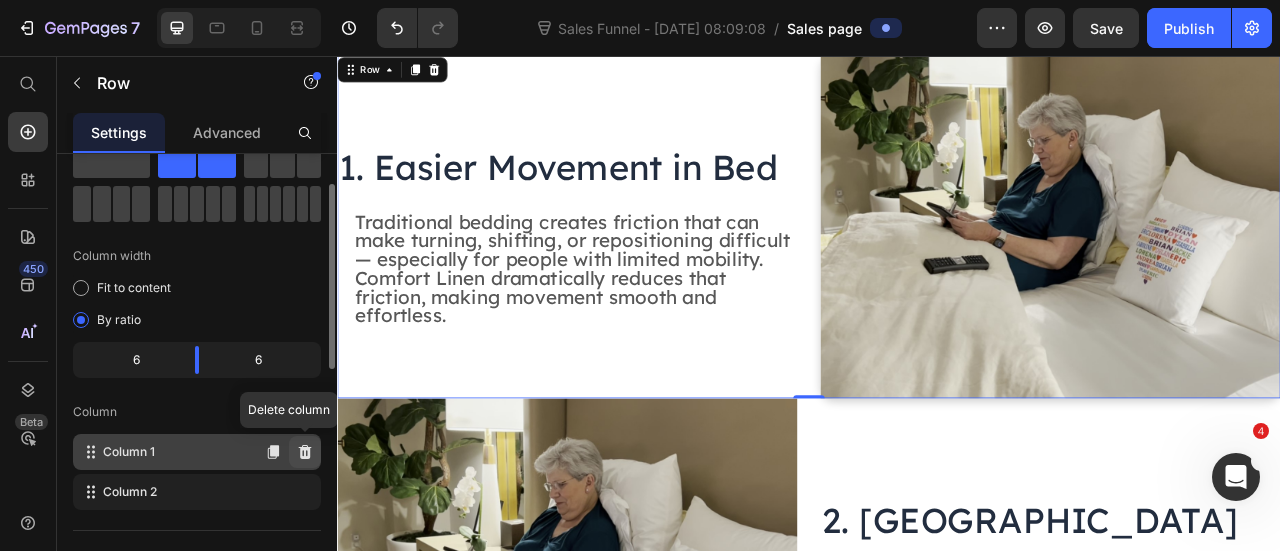 click 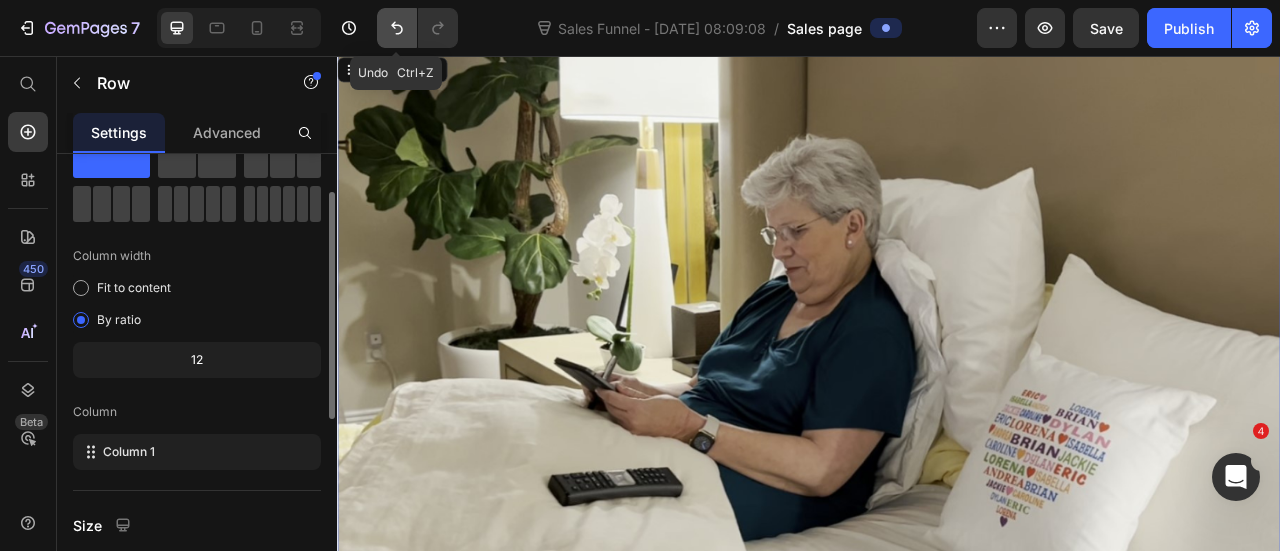 click 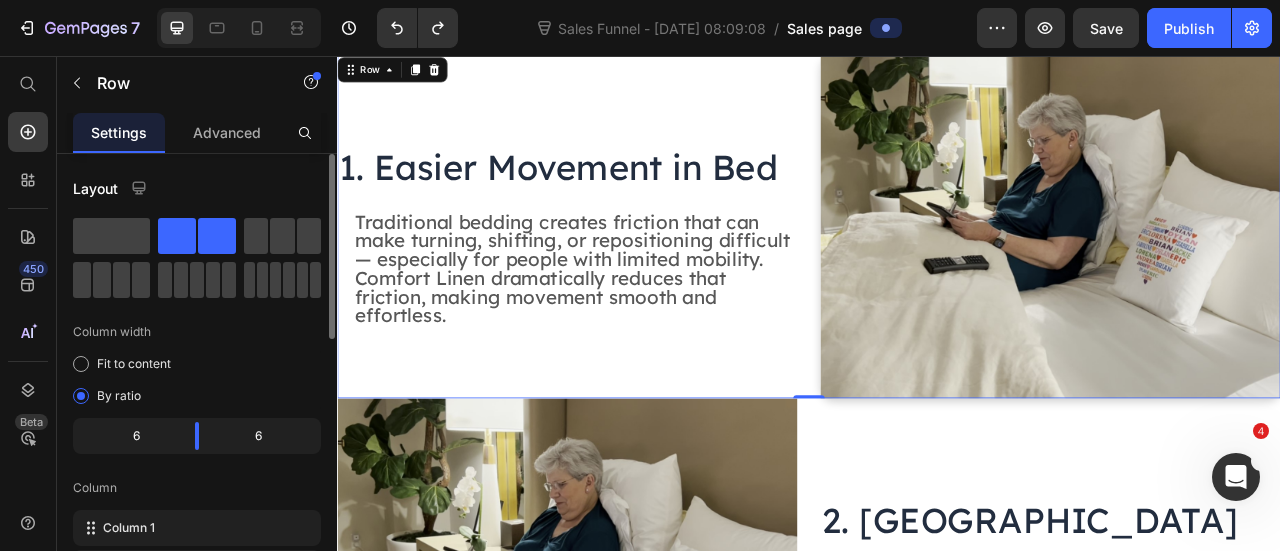 scroll, scrollTop: 76, scrollLeft: 0, axis: vertical 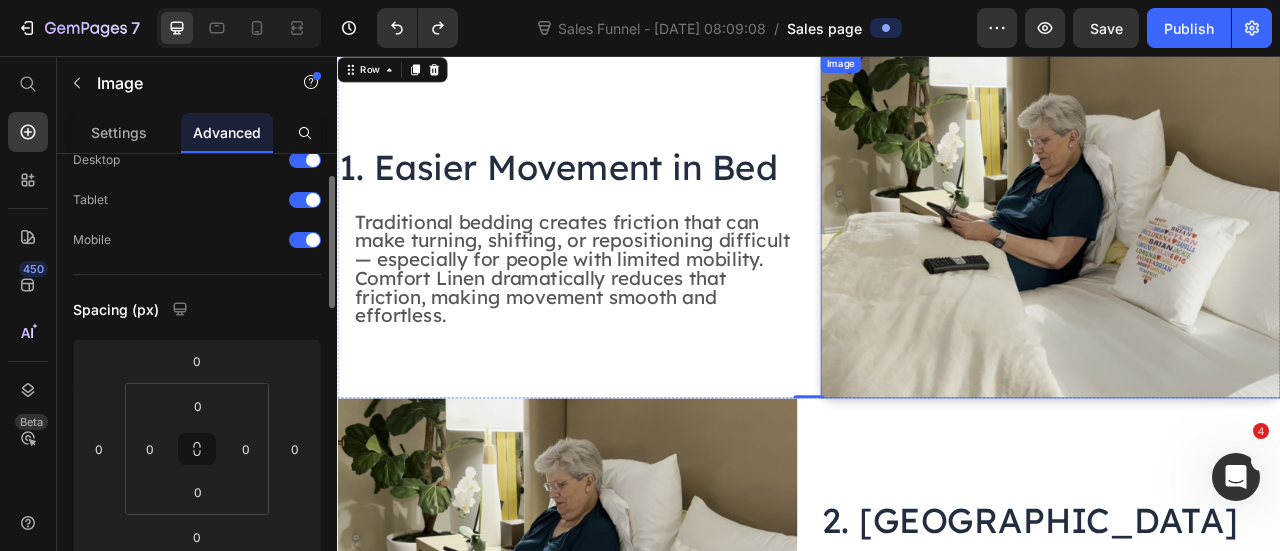 click at bounding box center [1244, 272] 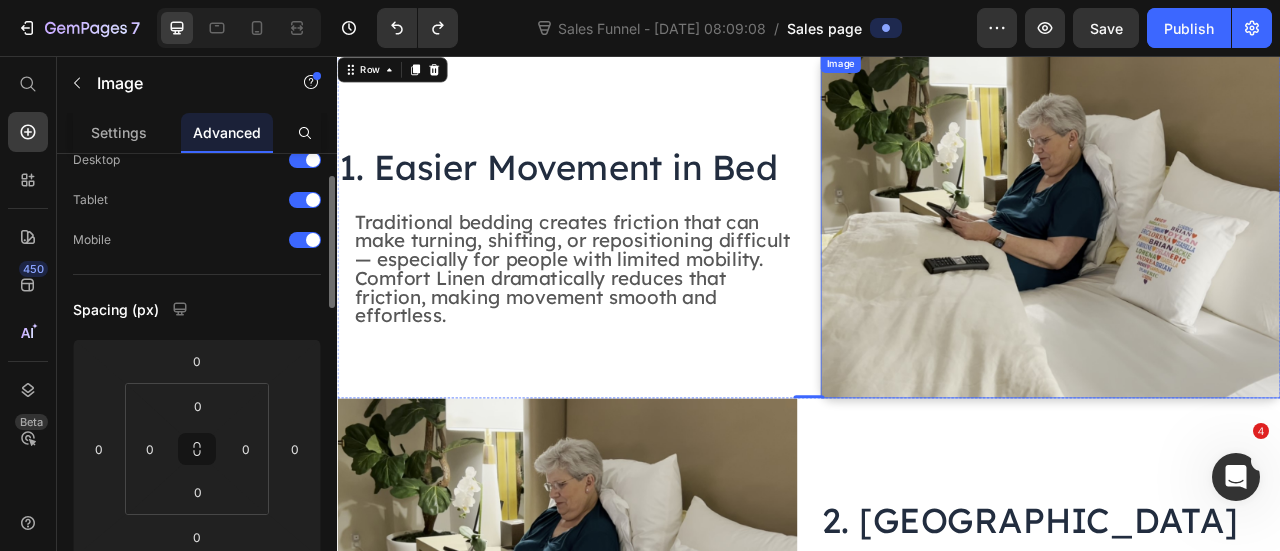 scroll, scrollTop: 0, scrollLeft: 0, axis: both 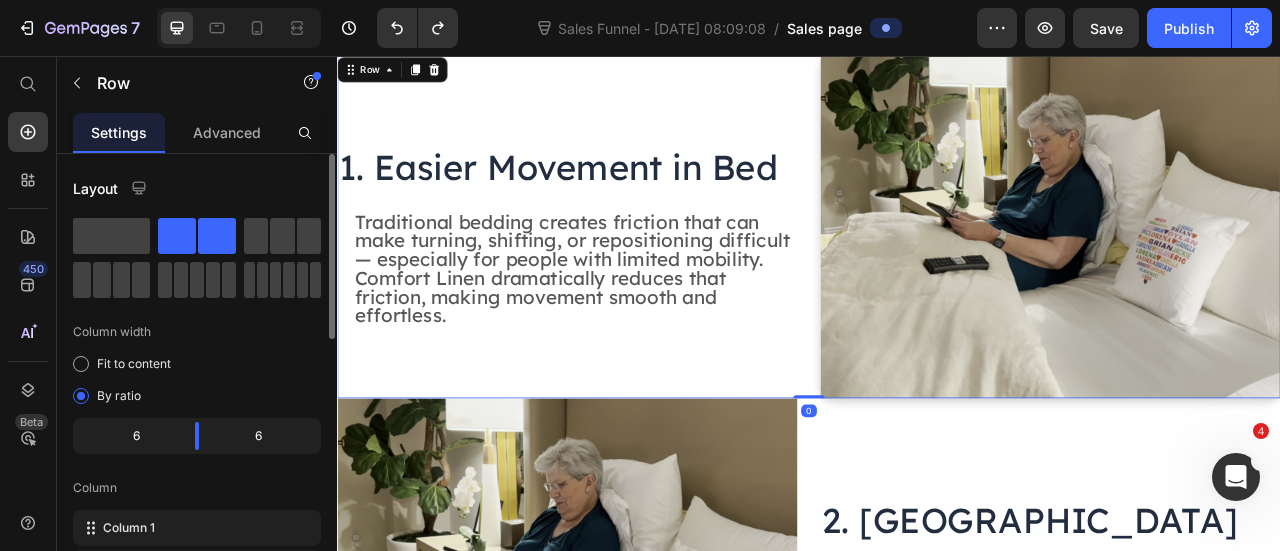 click on "1. Easier Movement in Bed  Heading Traditional bedding creates friction that can make turning, shifting, or repositioning difficult — especially for people with limited mobility. Comfort Linen dramatically reduces that friction, making movement smooth and effortless. Text Block Image Row   0" at bounding box center (937, 272) 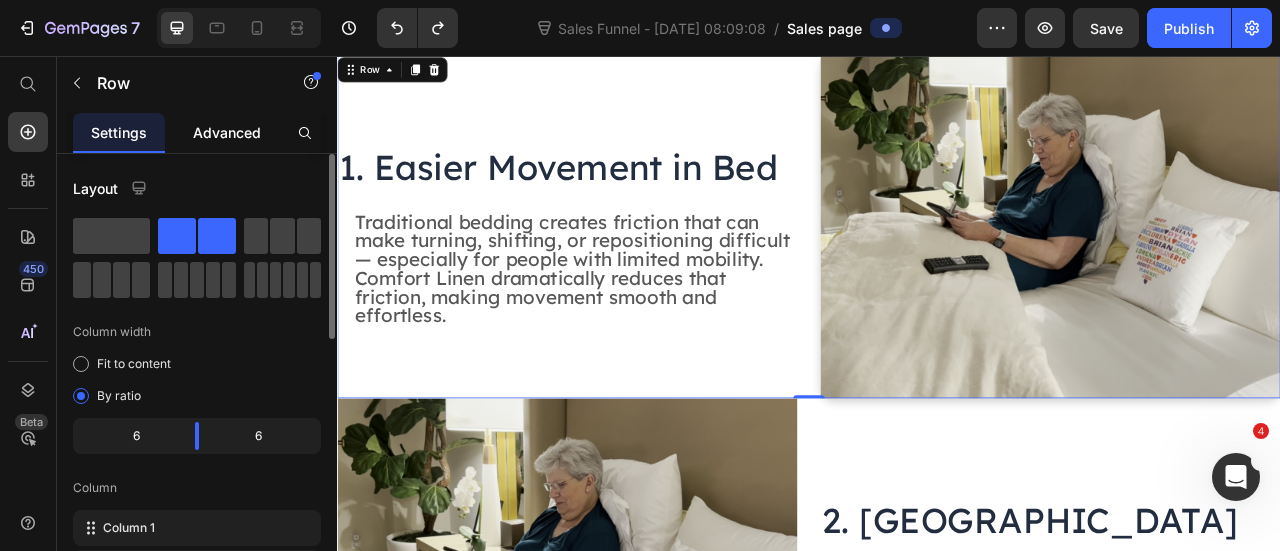 click on "Advanced" at bounding box center (227, 132) 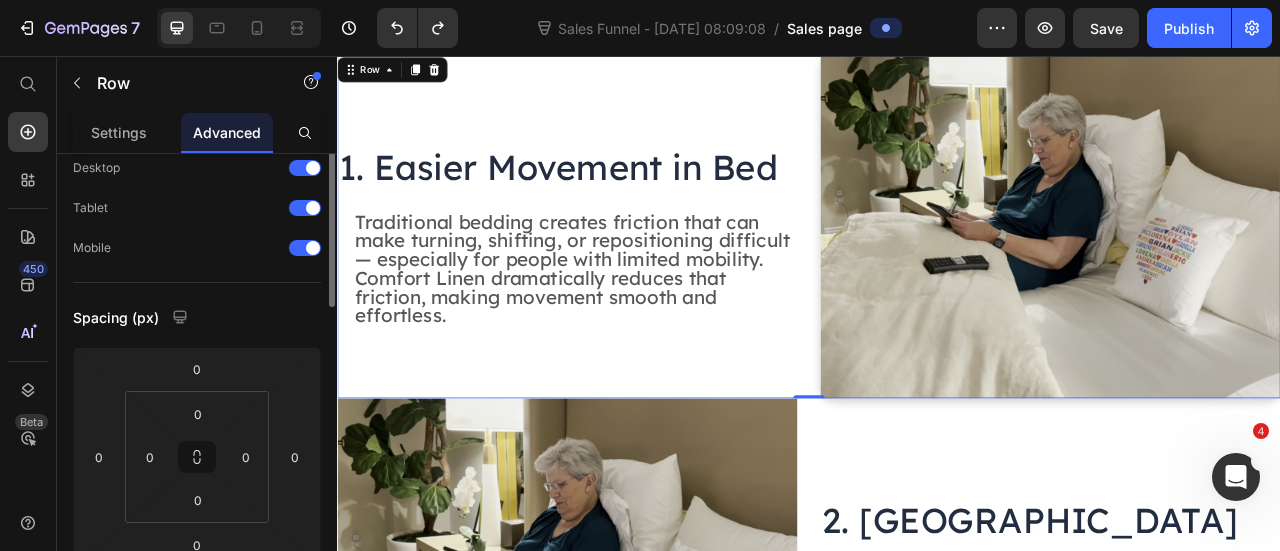 scroll, scrollTop: 0, scrollLeft: 0, axis: both 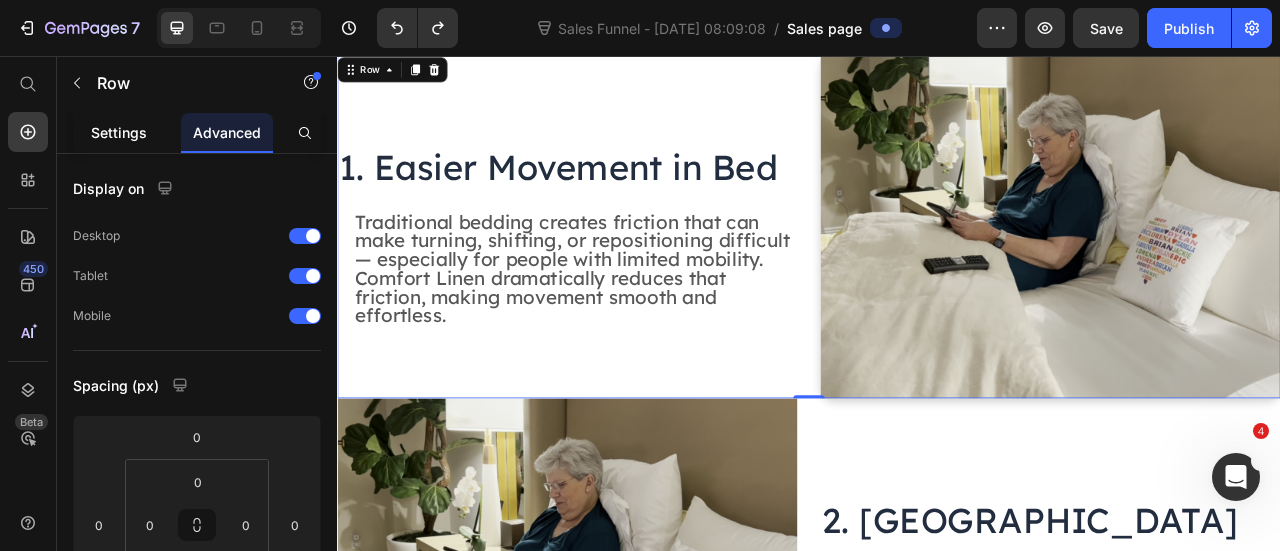 click on "Settings" at bounding box center [119, 132] 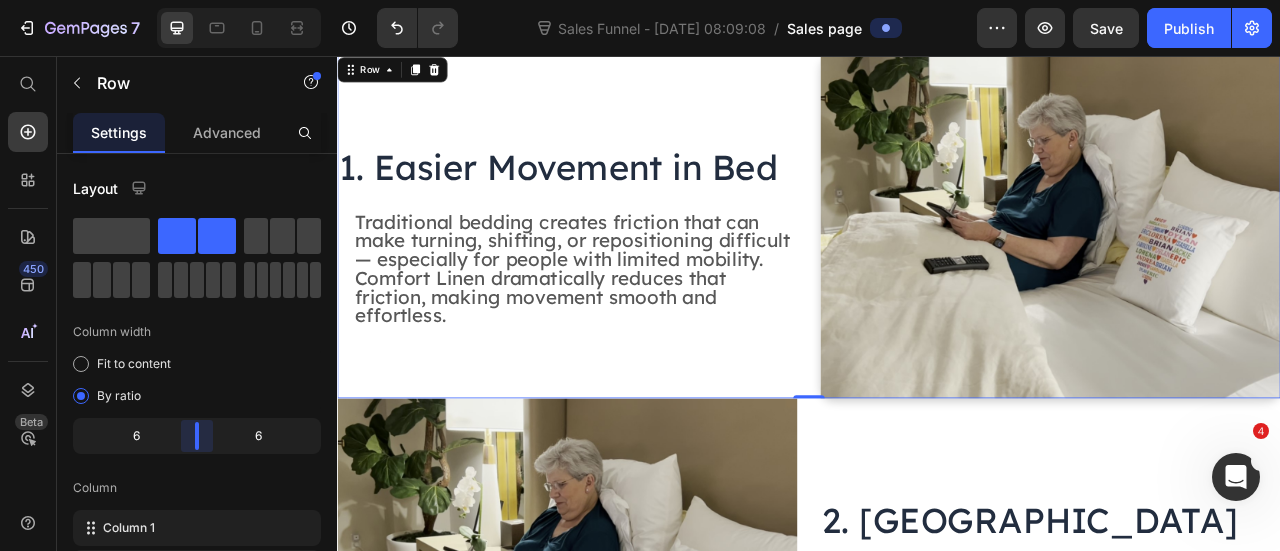 click on "7  Version history Sales Funnel - [DATE] 08:09:08  /  Sales page Preview  Save   Publish  450 Beta Sales Page limitations Some elements are unavailable due to limitations in Sales Funnel. Start with Sections Elements Hero Section Product Detail Brands Trusted Badges Guarantee Product Breakdown How to use Testimonials Compare Bundle FAQs Social Proof Brand Story Product List Collection Blog List Contact Sticky Add to Cart Custom Footer Browse Library 450 Layout
Row
Row
Row
Row Text
Heading
Text Block Button
Button
Button
Media" at bounding box center [640, 0] 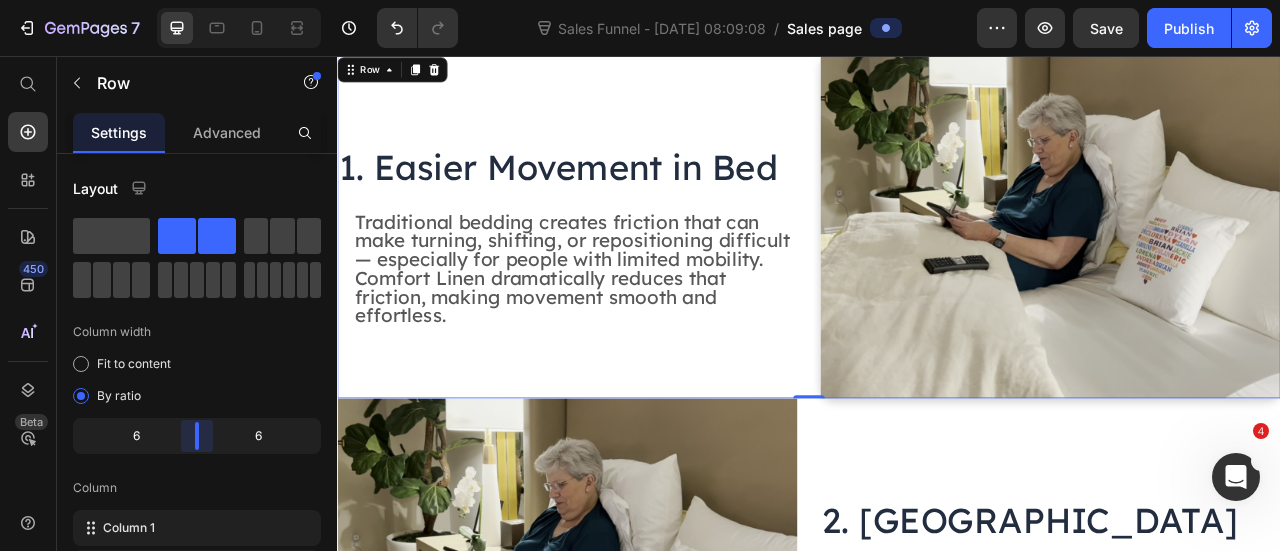 click on "7  Version history Sales Funnel - [DATE] 08:09:08  /  Sales page Preview  Save   Publish  450 Beta Sales Page limitations Some elements are unavailable due to limitations in Sales Funnel. Start with Sections Elements Hero Section Product Detail Brands Trusted Badges Guarantee Product Breakdown How to use Testimonials Compare Bundle FAQs Social Proof Brand Story Product List Collection Blog List Contact Sticky Add to Cart Custom Footer Browse Library 450 Layout
Row
Row
Row
Row Text
Heading
Text Block Button
Button
Button
Media" at bounding box center (640, 0) 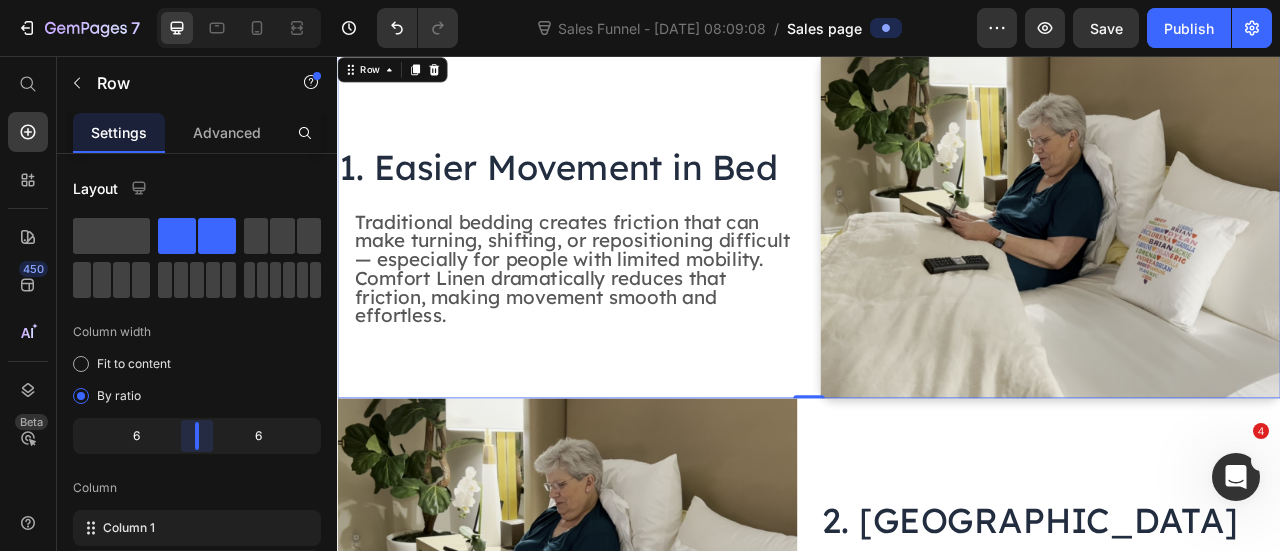 click on "7  Version history Sales Funnel - [DATE] 08:09:08  /  Sales page Preview  Save   Publish  450 Beta Sales Page limitations Some elements are unavailable due to limitations in Sales Funnel. Start with Sections Elements Hero Section Product Detail Brands Trusted Badges Guarantee Product Breakdown How to use Testimonials Compare Bundle FAQs Social Proof Brand Story Product List Collection Blog List Contact Sticky Add to Cart Custom Footer Browse Library 450 Layout
Row
Row
Row
Row Text
Heading
Text Block Button
Button
Button
Media" at bounding box center [640, 0] 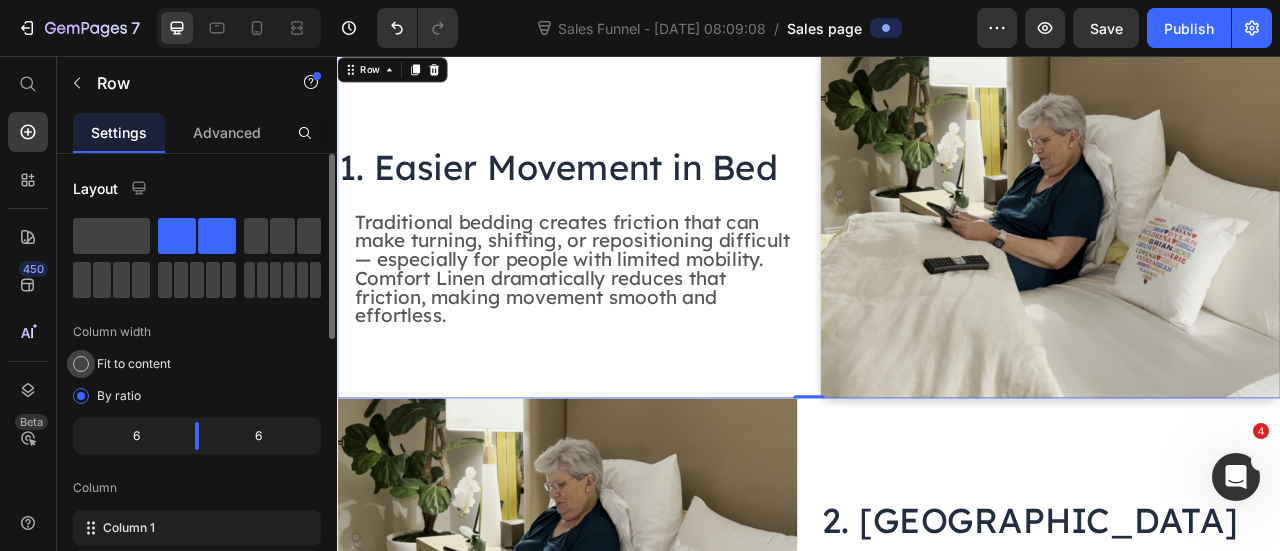 click on "Fit to content" at bounding box center [134, 364] 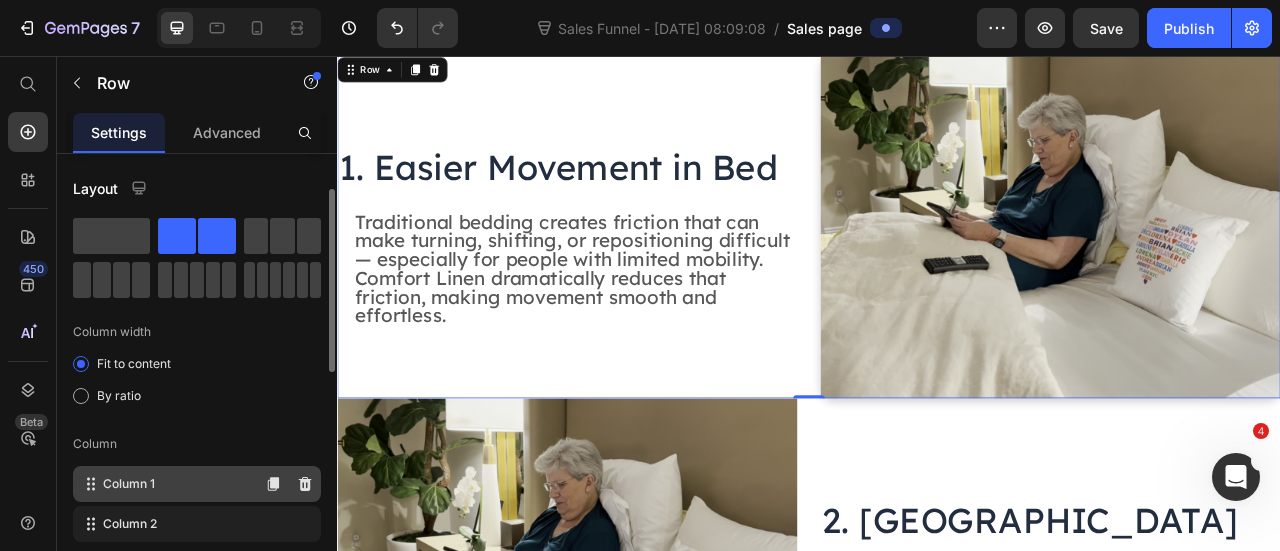 scroll, scrollTop: 101, scrollLeft: 0, axis: vertical 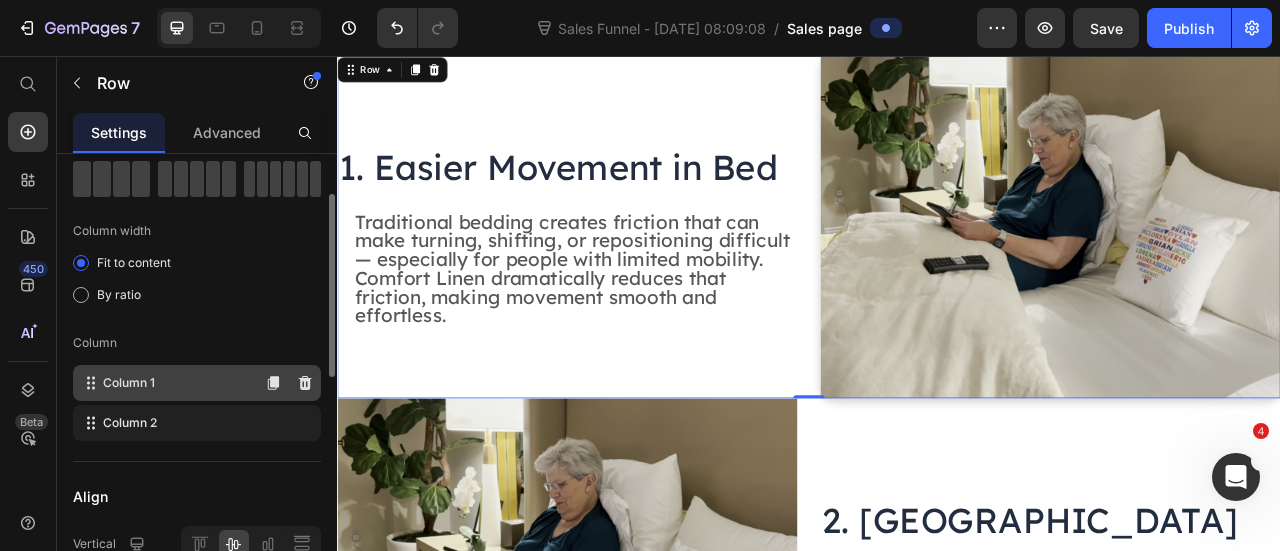 click on "Column 1" 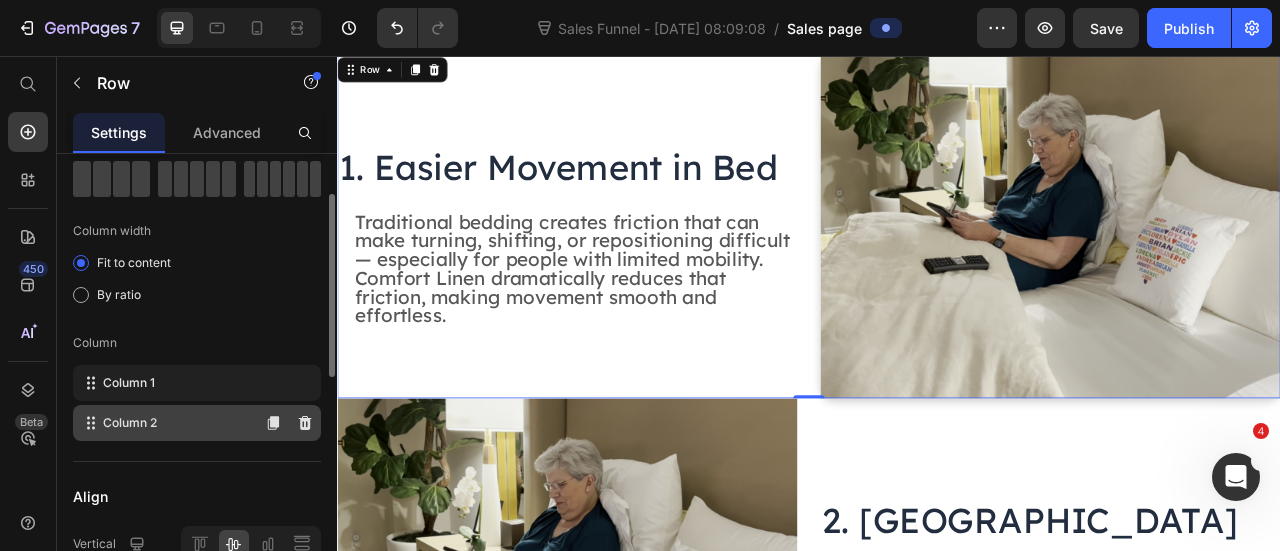 click on "Column 2" 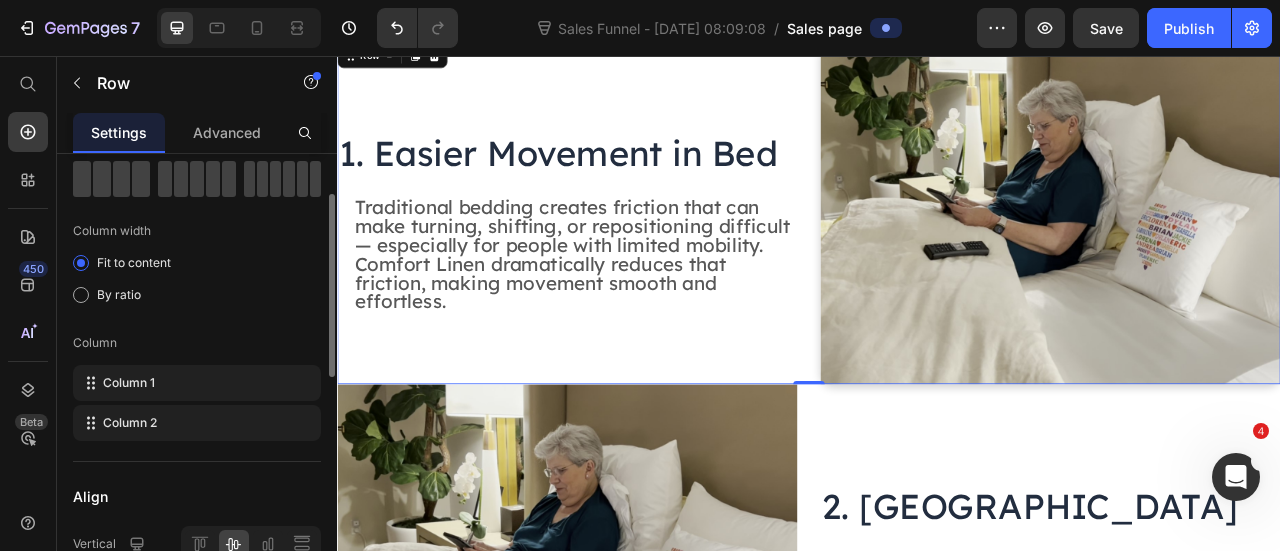 scroll, scrollTop: 1009, scrollLeft: 0, axis: vertical 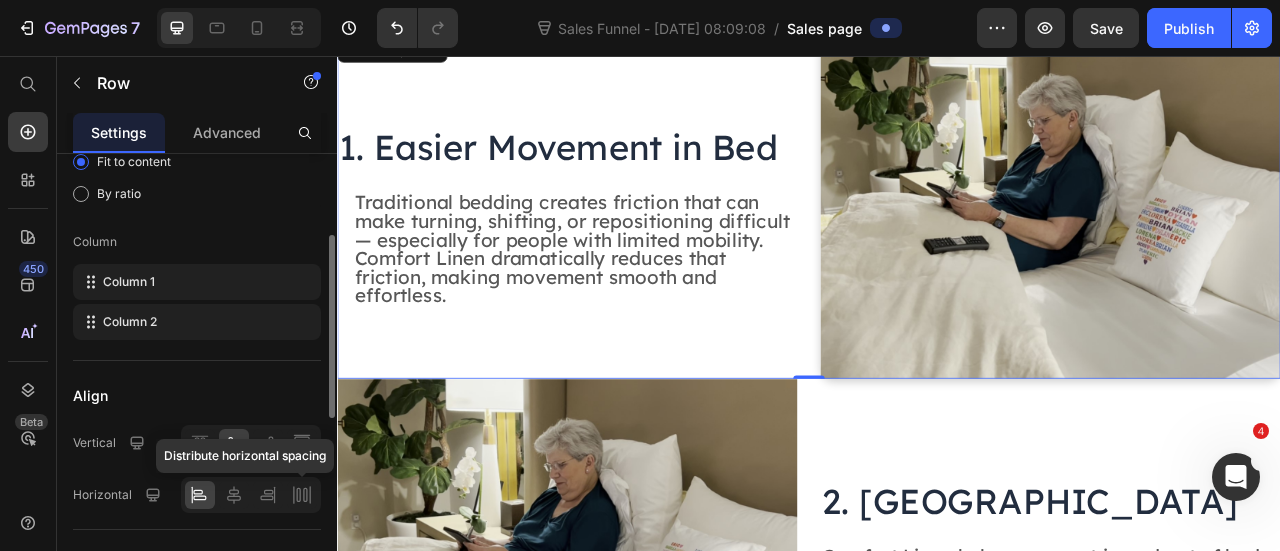 click 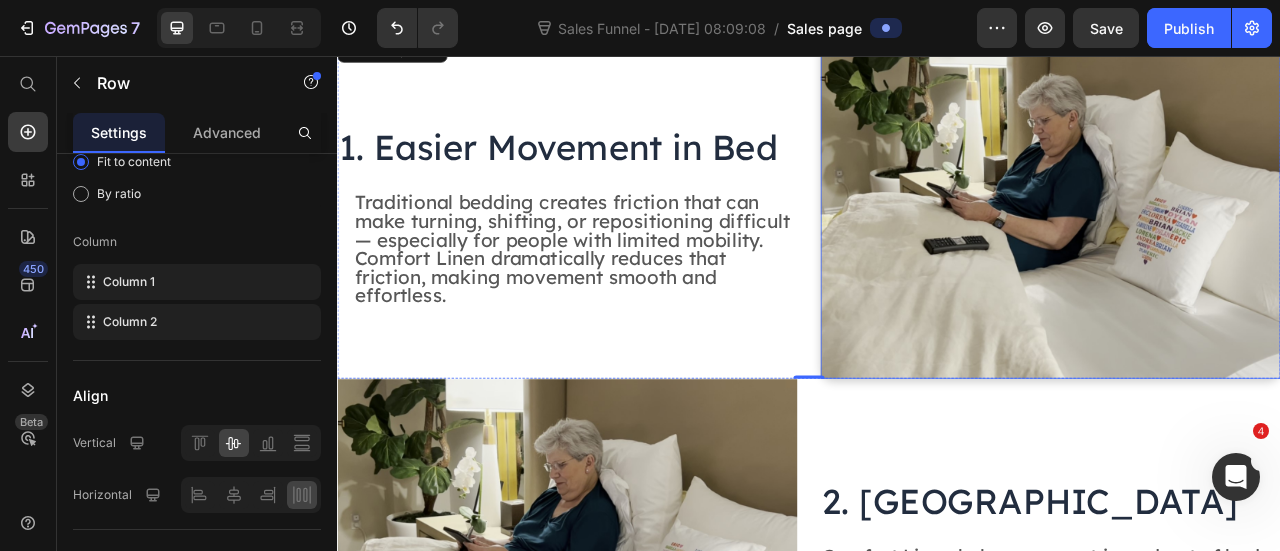 click at bounding box center (1244, 247) 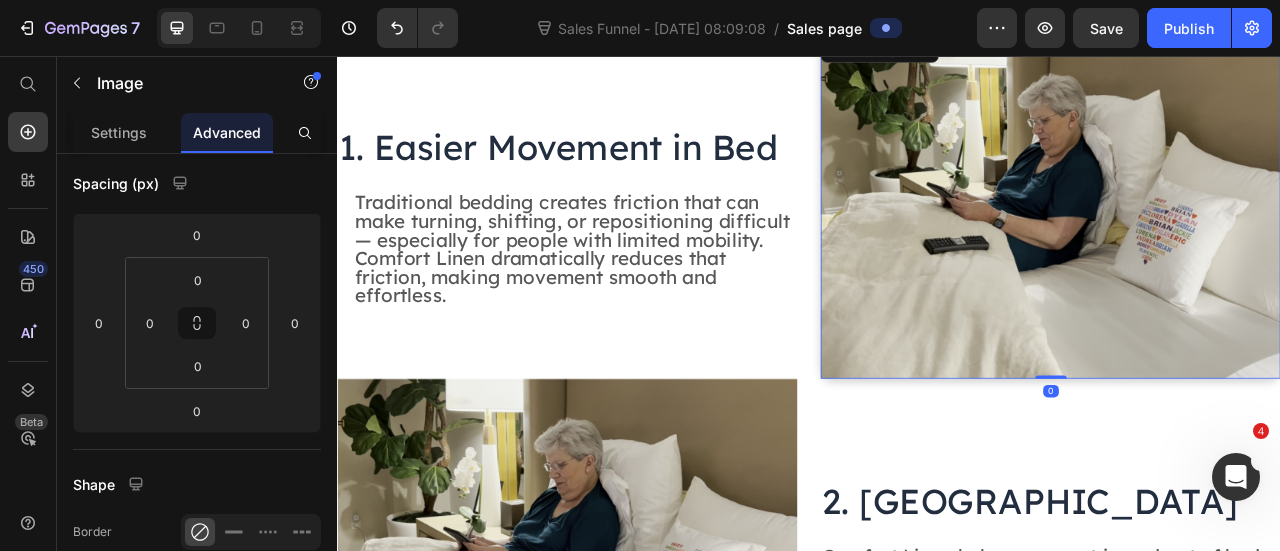 scroll, scrollTop: 0, scrollLeft: 0, axis: both 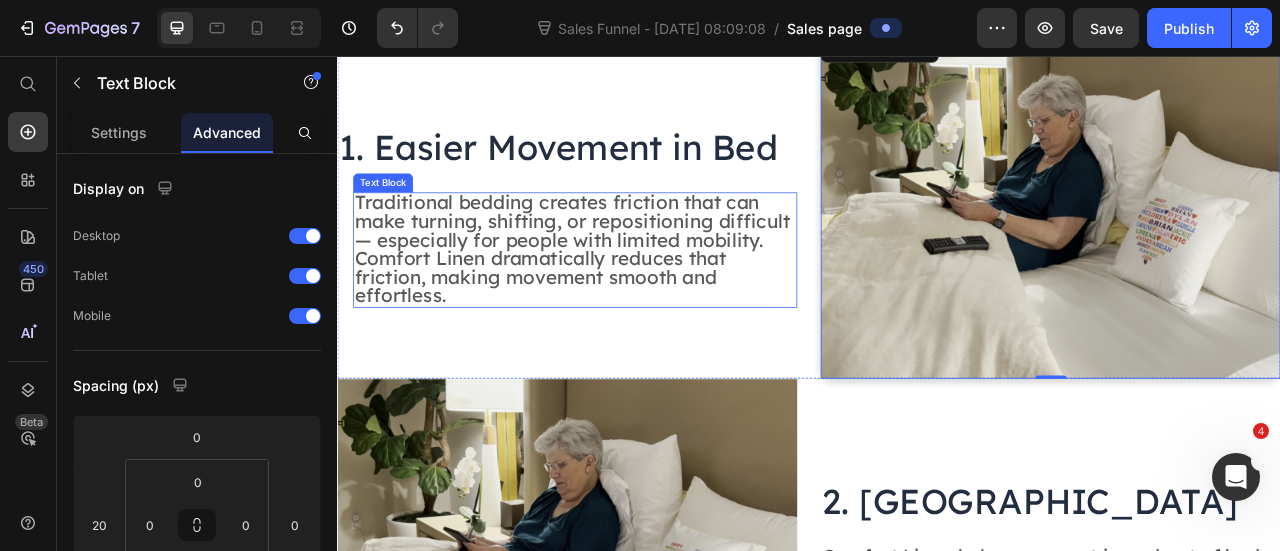 click on "Traditional bedding creates friction that can make turning, shifting, or repositioning difficult — especially for people with limited mobility. Comfort Linen dramatically reduces that friction, making movement smooth and effortless." at bounding box center [639, 302] 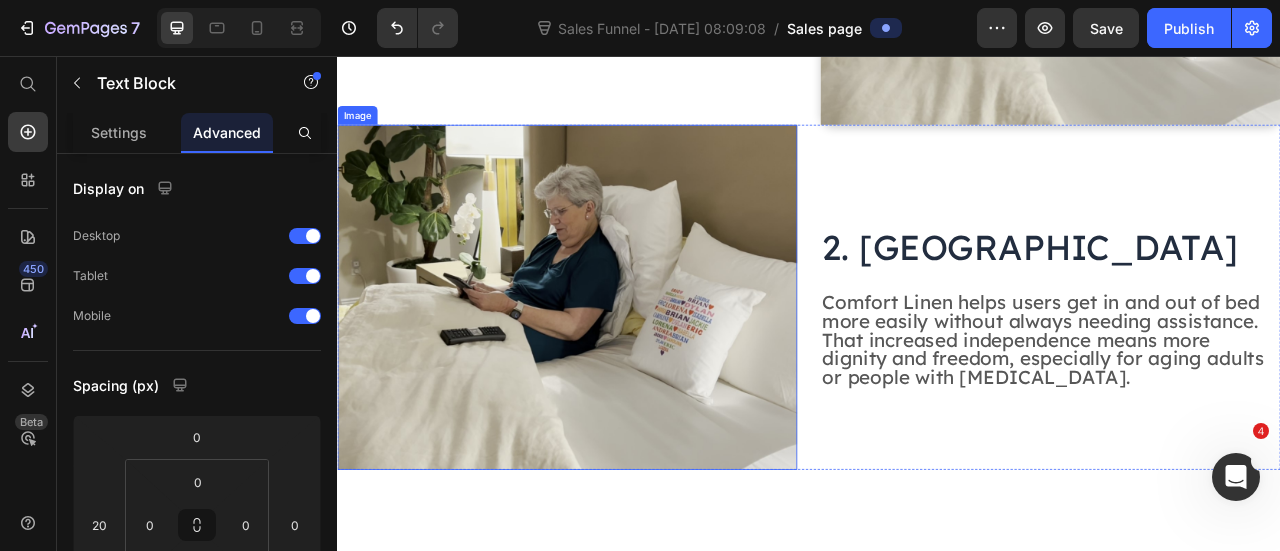 scroll, scrollTop: 1359, scrollLeft: 0, axis: vertical 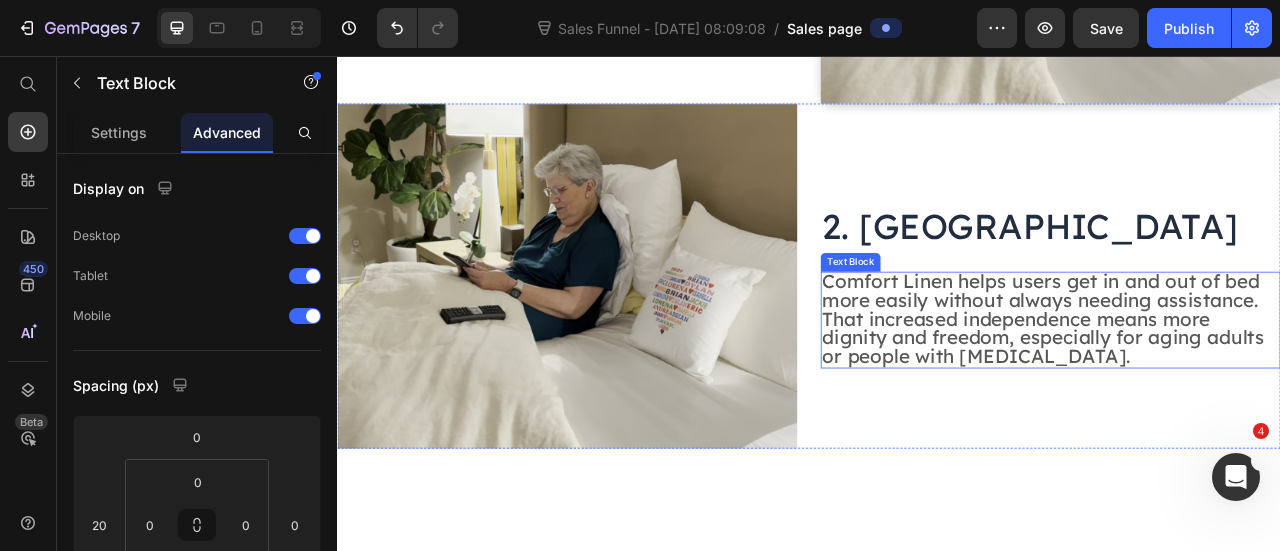 click on "Comfort Linen helps users get in and out of bed more easily without always needing assistance. That increased independence means more dignity and freedom, especially for aging adults or people with [MEDICAL_DATA]." at bounding box center [1235, 389] 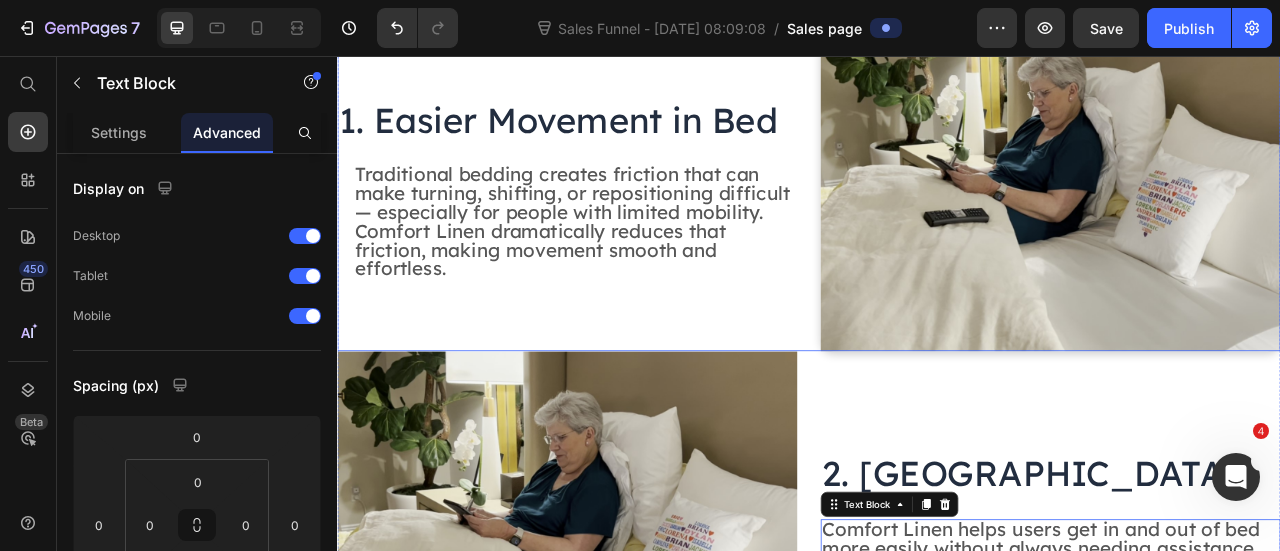 scroll, scrollTop: 1034, scrollLeft: 0, axis: vertical 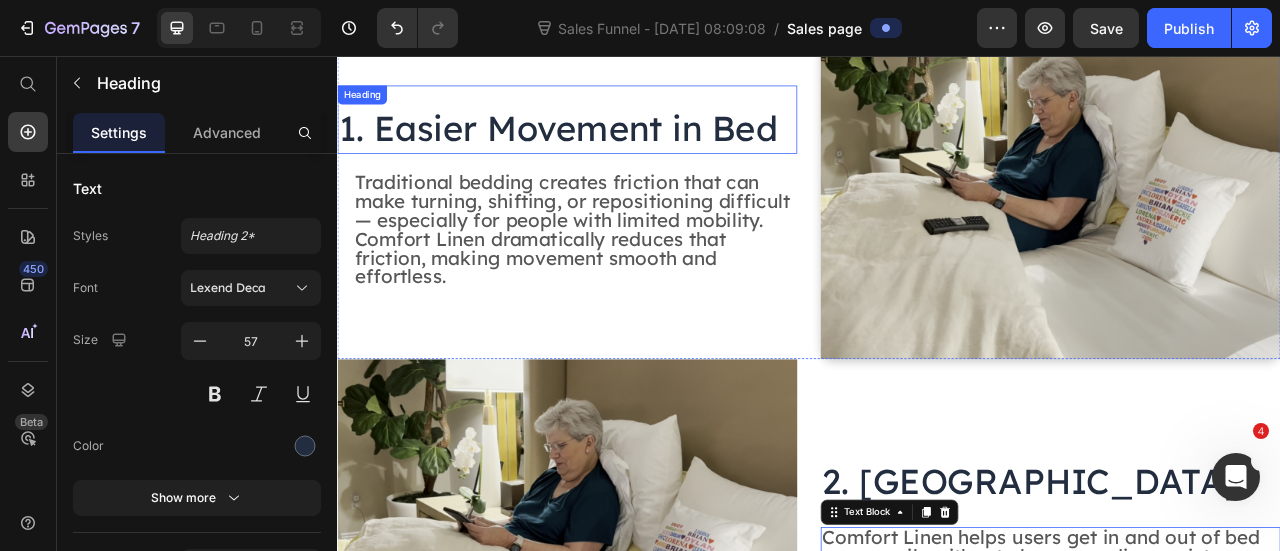 click on "1. Easier Movement in Bed" at bounding box center [618, 146] 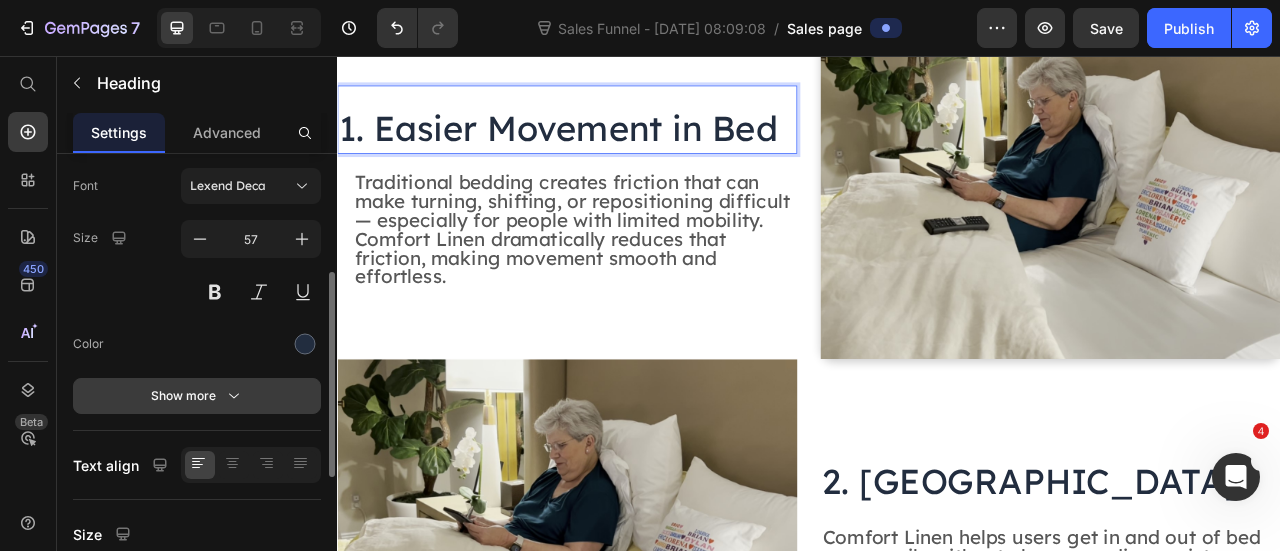 scroll, scrollTop: 78, scrollLeft: 0, axis: vertical 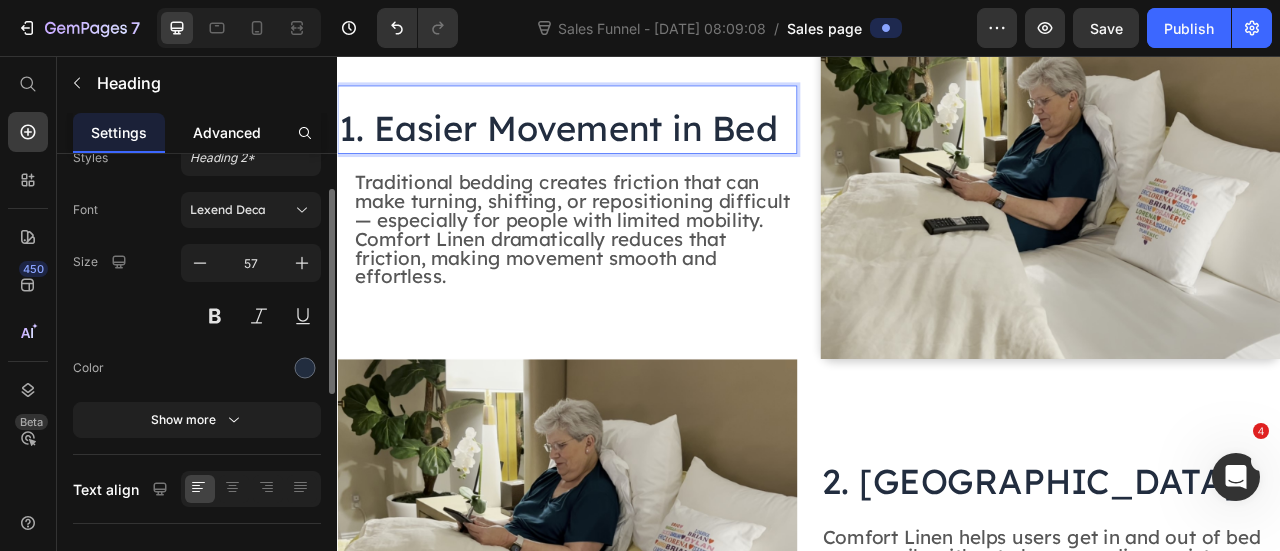 click on "Advanced" at bounding box center (227, 132) 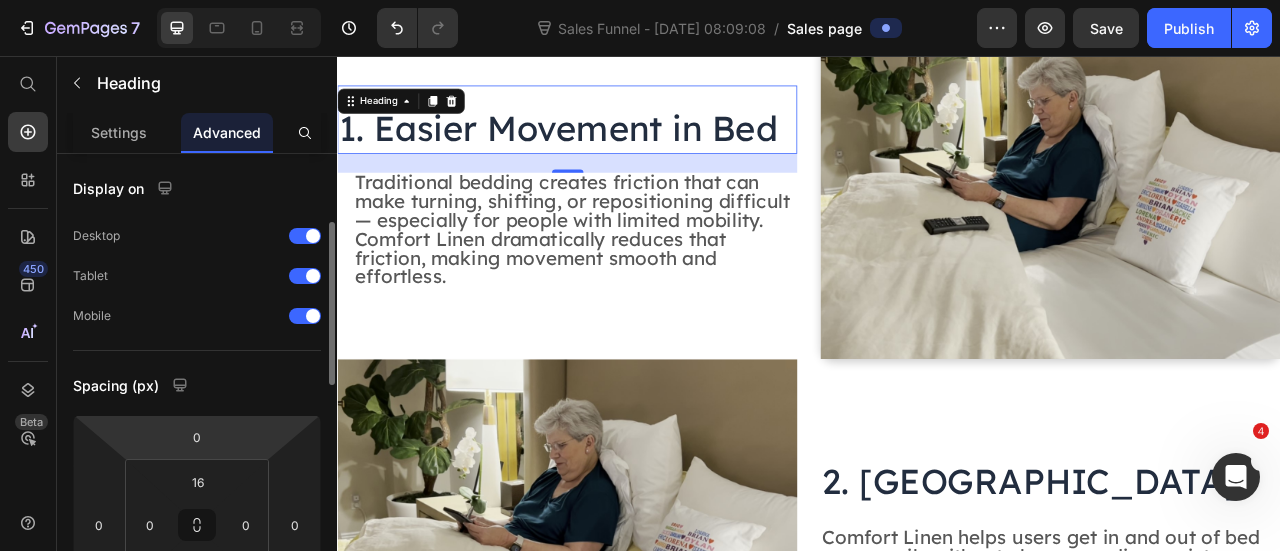 scroll, scrollTop: 76, scrollLeft: 0, axis: vertical 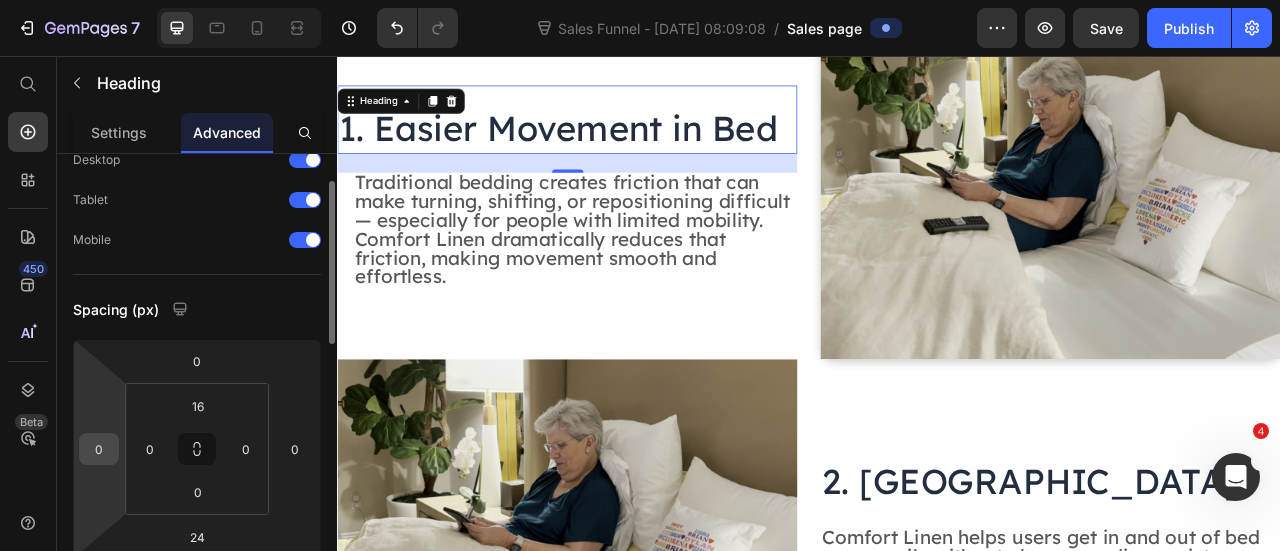click on "0" at bounding box center [99, 449] 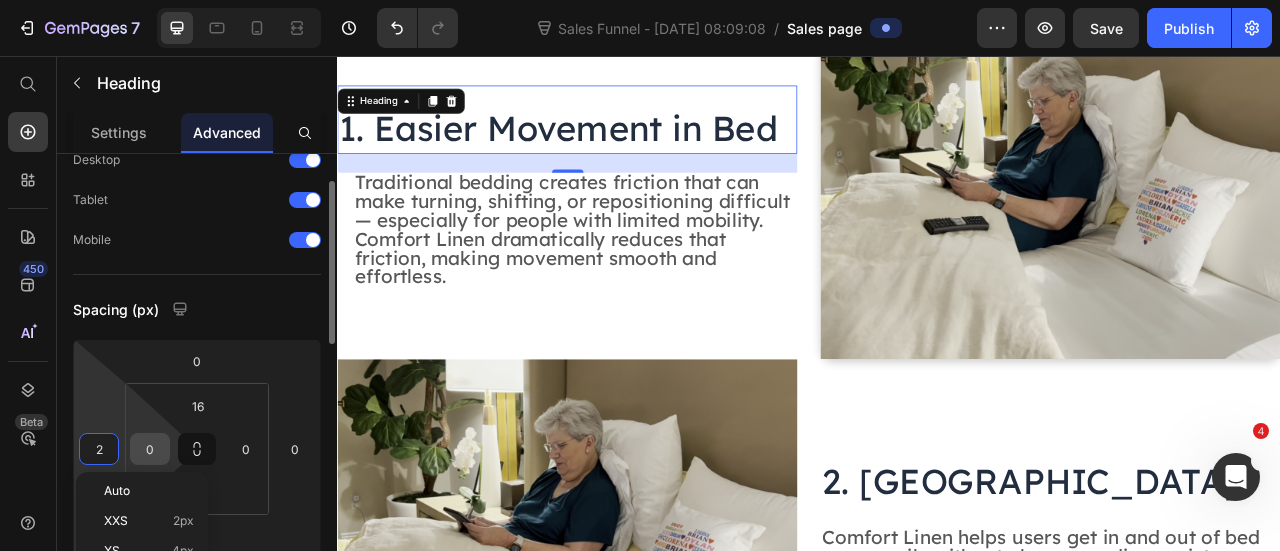 type on "20" 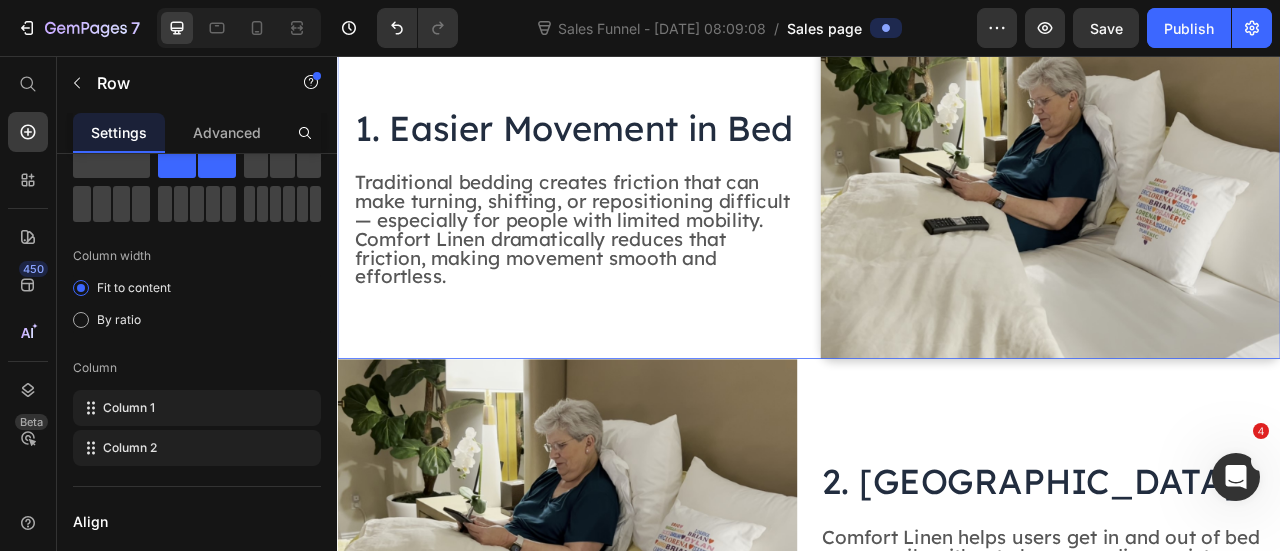 click on "⁠⁠⁠⁠⁠⁠⁠ 1. Easier Movement in Bed  Heading   24 Traditional bedding creates friction that can make turning, shifting, or repositioning difficult — especially for people with limited mobility. Comfort Linen dramatically reduces that friction, making movement smooth and effortless. Text Block" at bounding box center (629, 222) 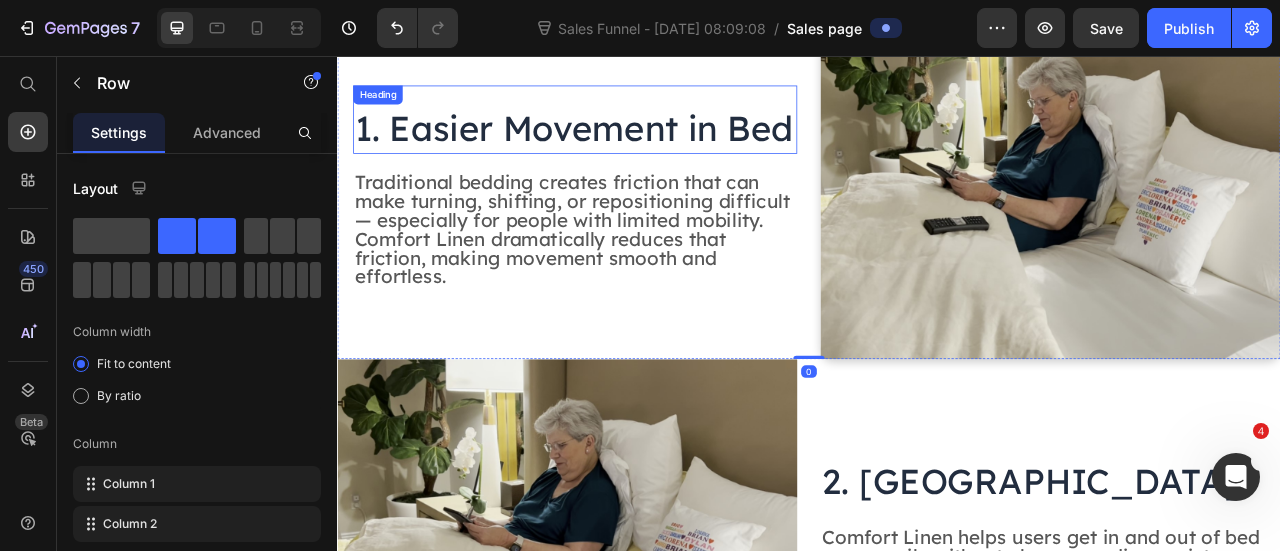 click on "⁠⁠⁠⁠⁠⁠⁠ 1. Easier Movement in Bed" at bounding box center (639, 145) 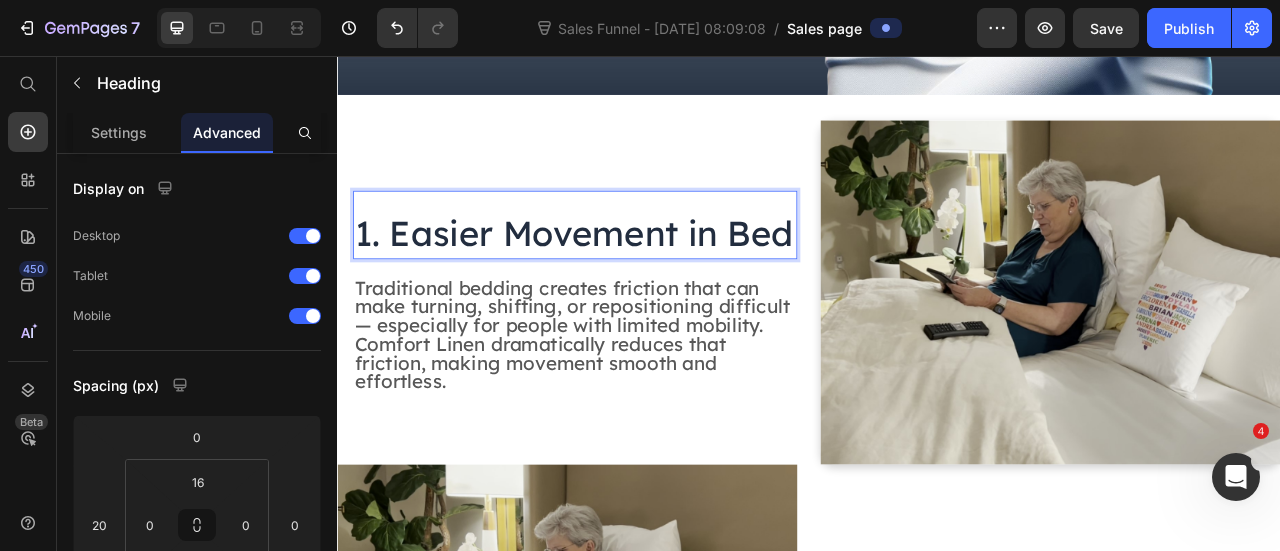scroll, scrollTop: 884, scrollLeft: 0, axis: vertical 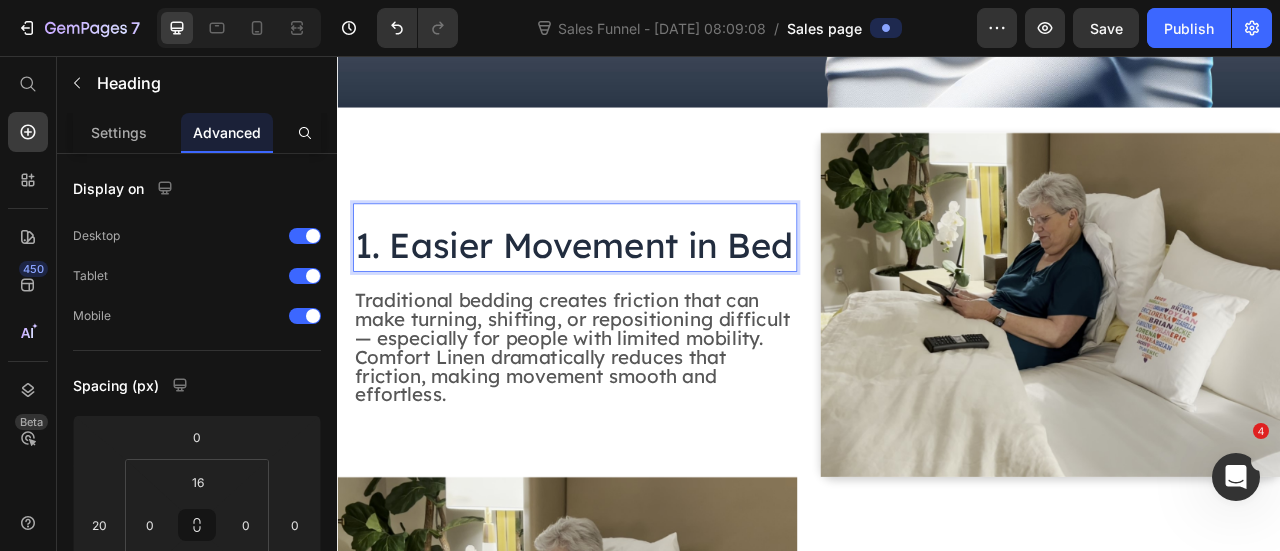click on "1. Easier Movement in Bed" at bounding box center [639, 295] 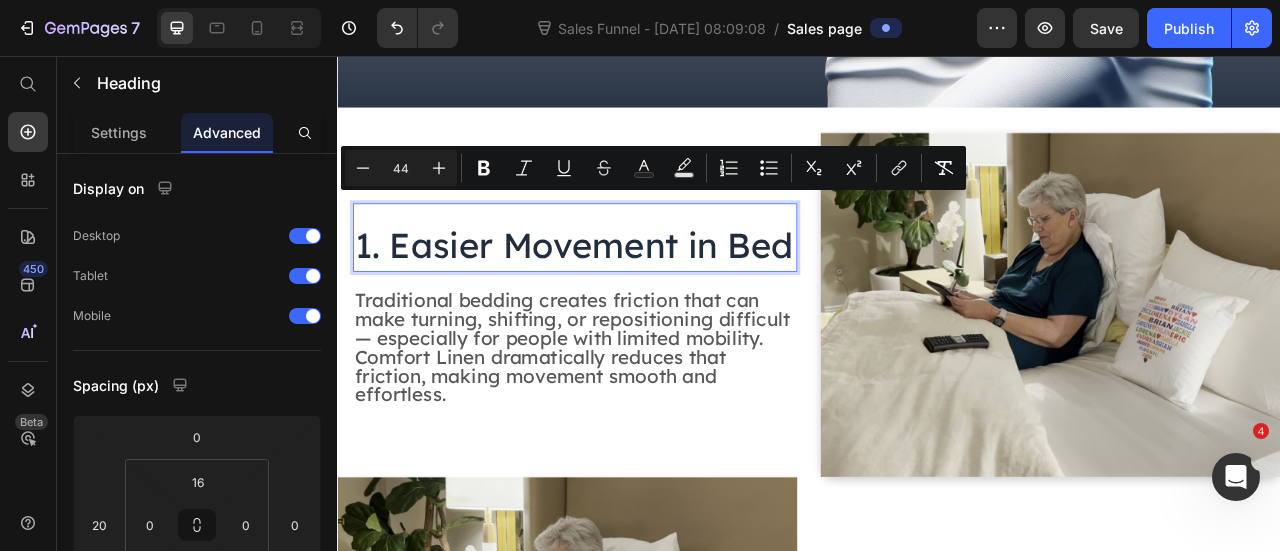 drag, startPoint x: 453, startPoint y: 319, endPoint x: 356, endPoint y: 253, distance: 117.32433 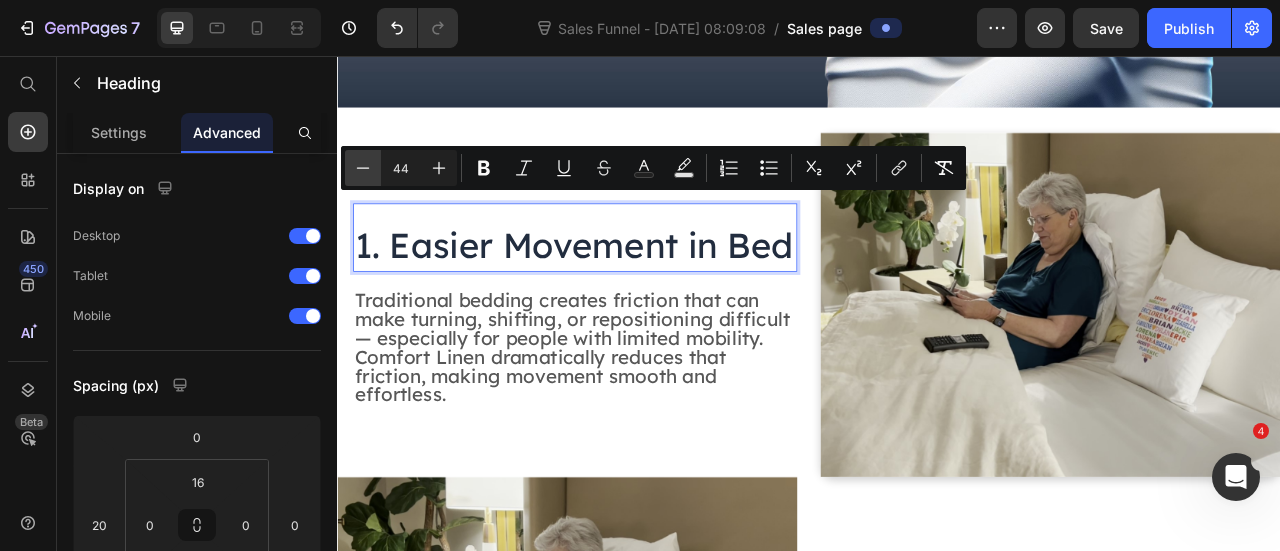 click 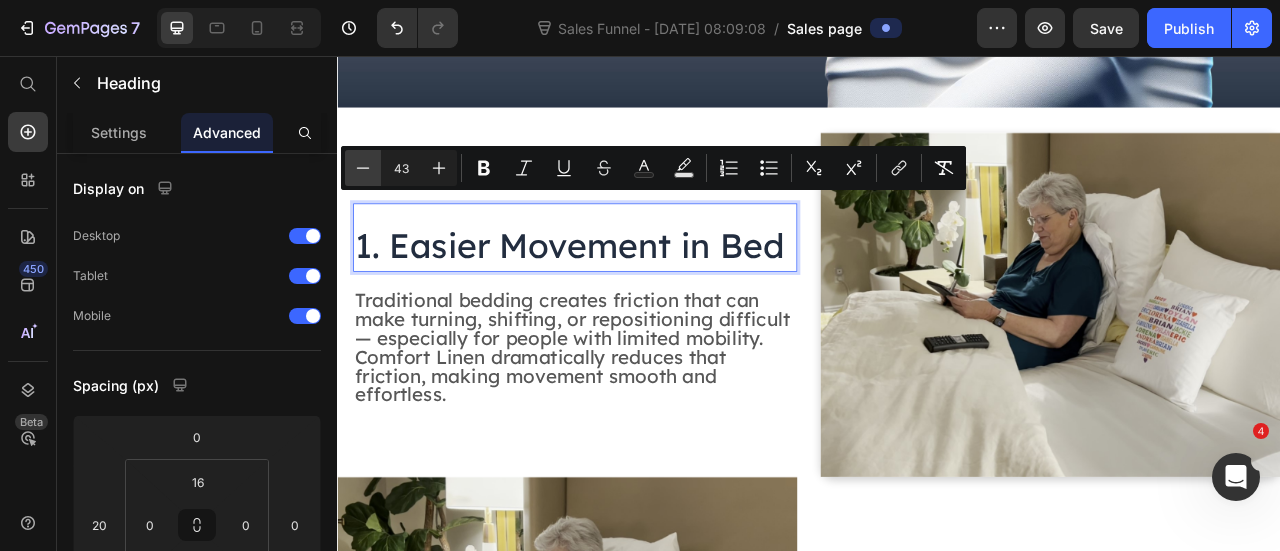 click 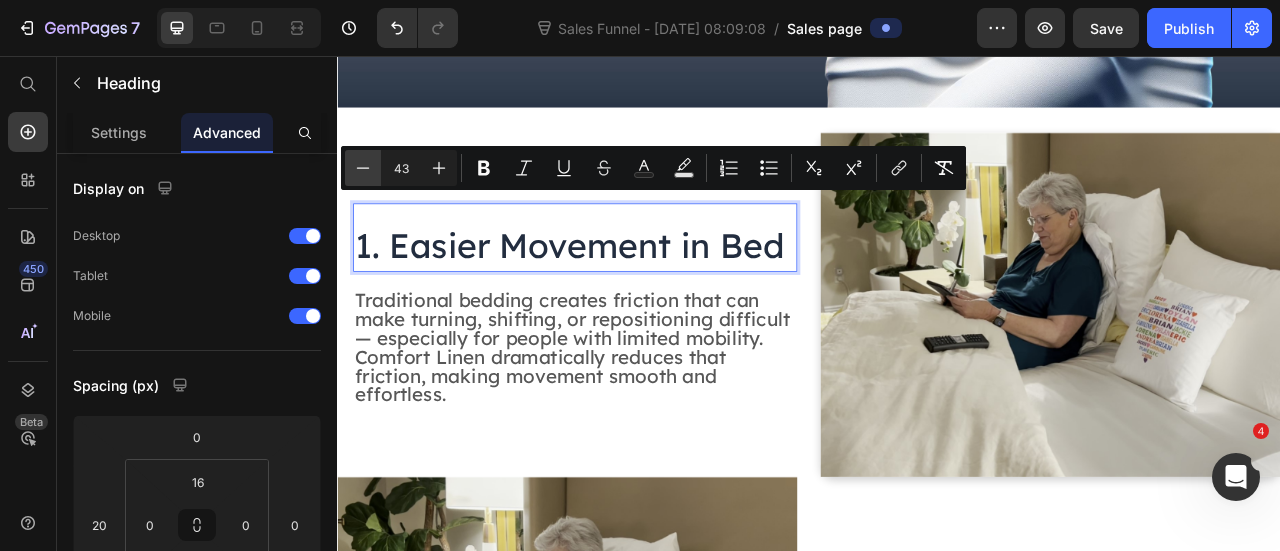 type on "42" 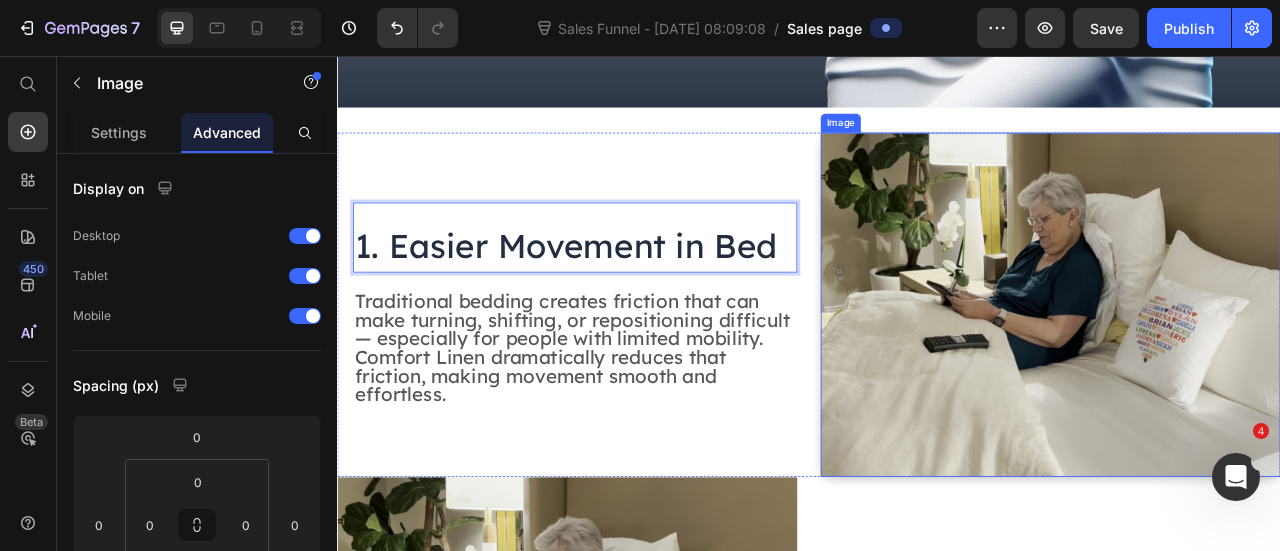click at bounding box center [1244, 372] 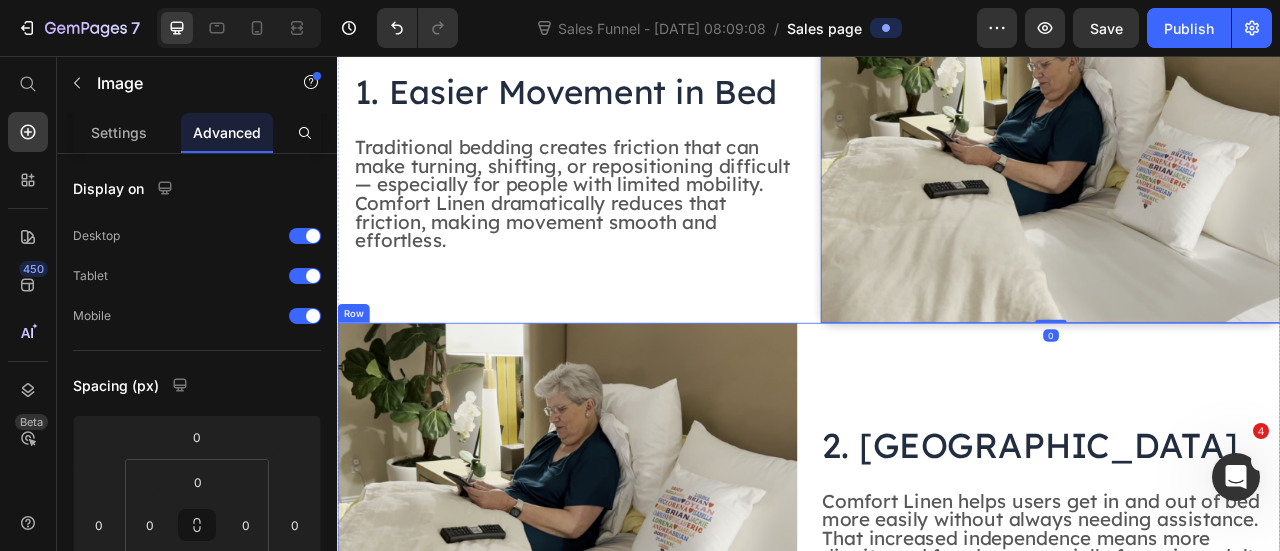 scroll, scrollTop: 1109, scrollLeft: 0, axis: vertical 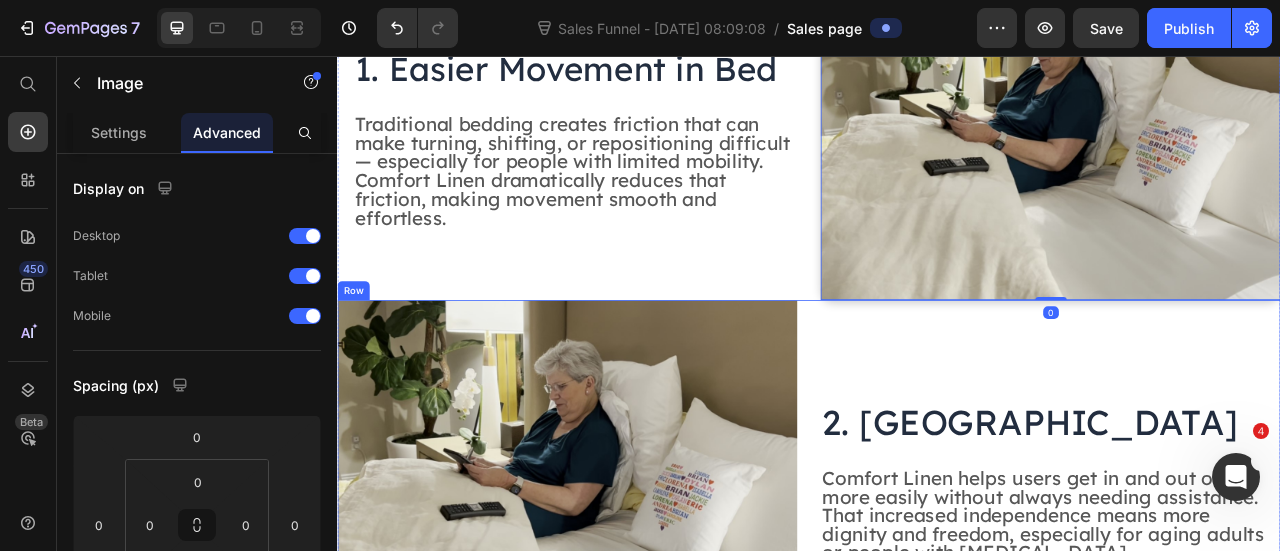 click on "2. [GEOGRAPHIC_DATA]" at bounding box center (1218, 521) 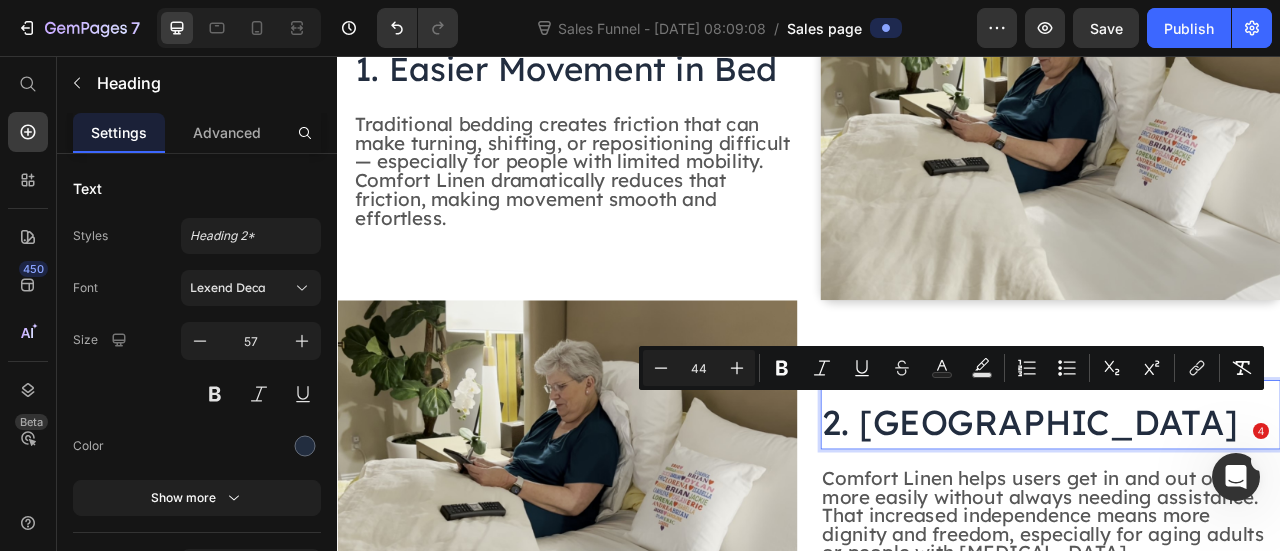drag, startPoint x: 949, startPoint y: 514, endPoint x: 1492, endPoint y: 518, distance: 543.0147 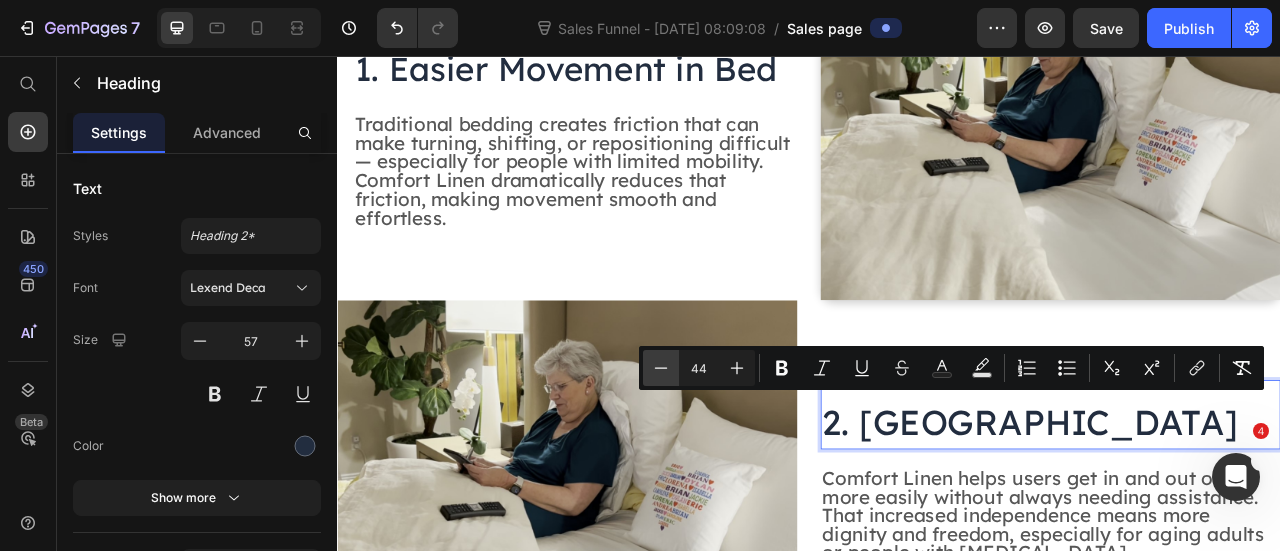 click 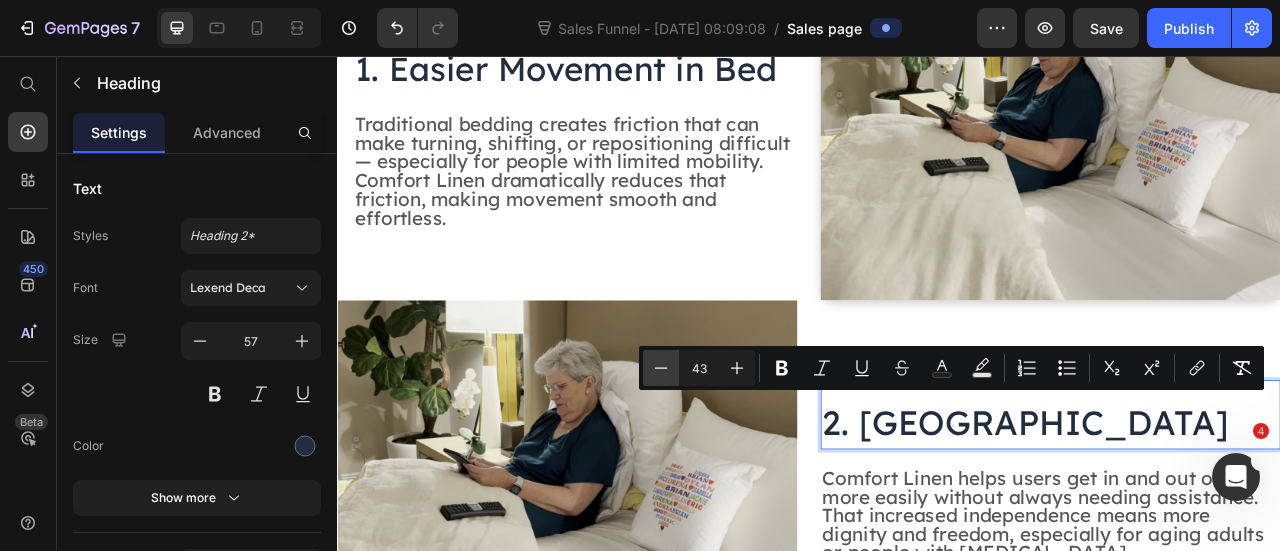 click 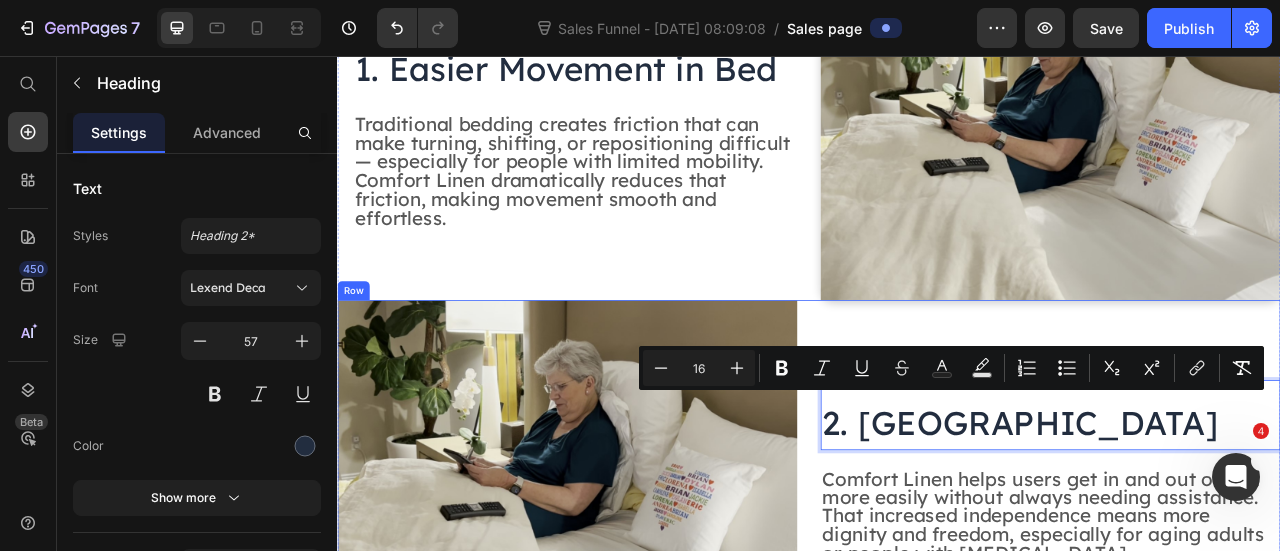 click on "2. Greater Independence Heading   24 Comfort Linen helps users get in and out of bed more easily without always needing assistance. That increased independence means more dignity and freedom, especially for aging adults or people with [MEDICAL_DATA]. Text Block" at bounding box center [1244, 585] 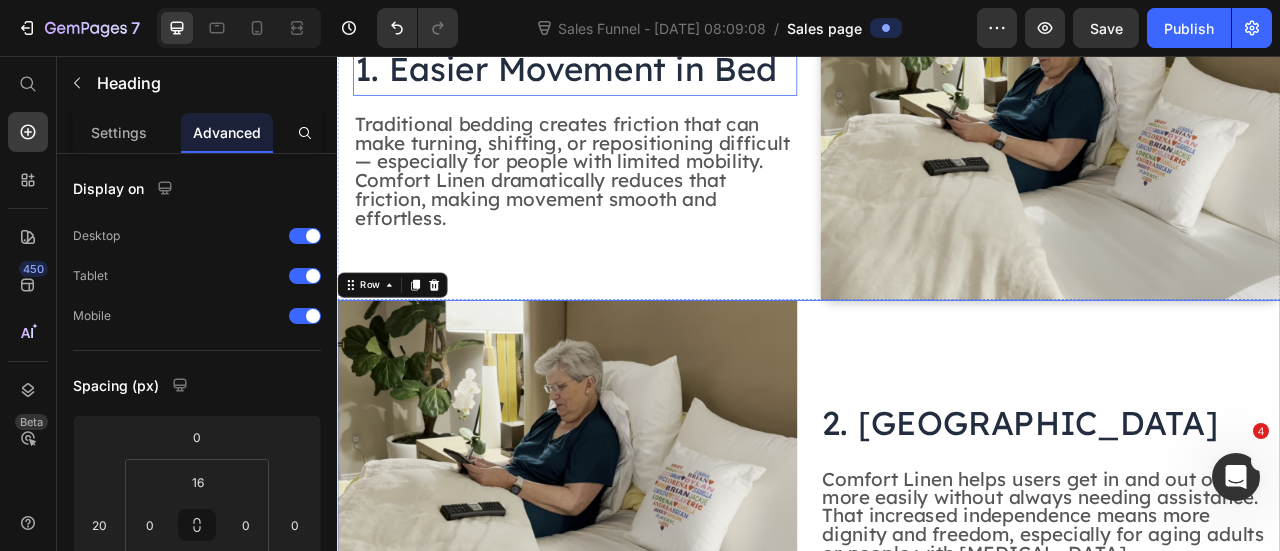 click on "1. Easier Movement in Bed" at bounding box center [628, 71] 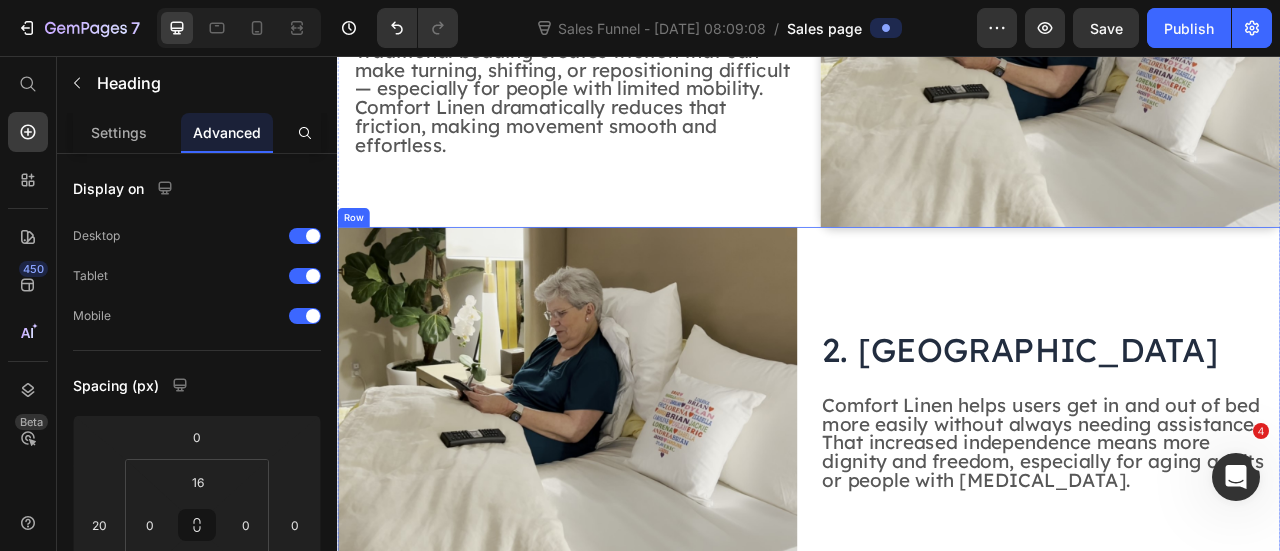 scroll, scrollTop: 1209, scrollLeft: 0, axis: vertical 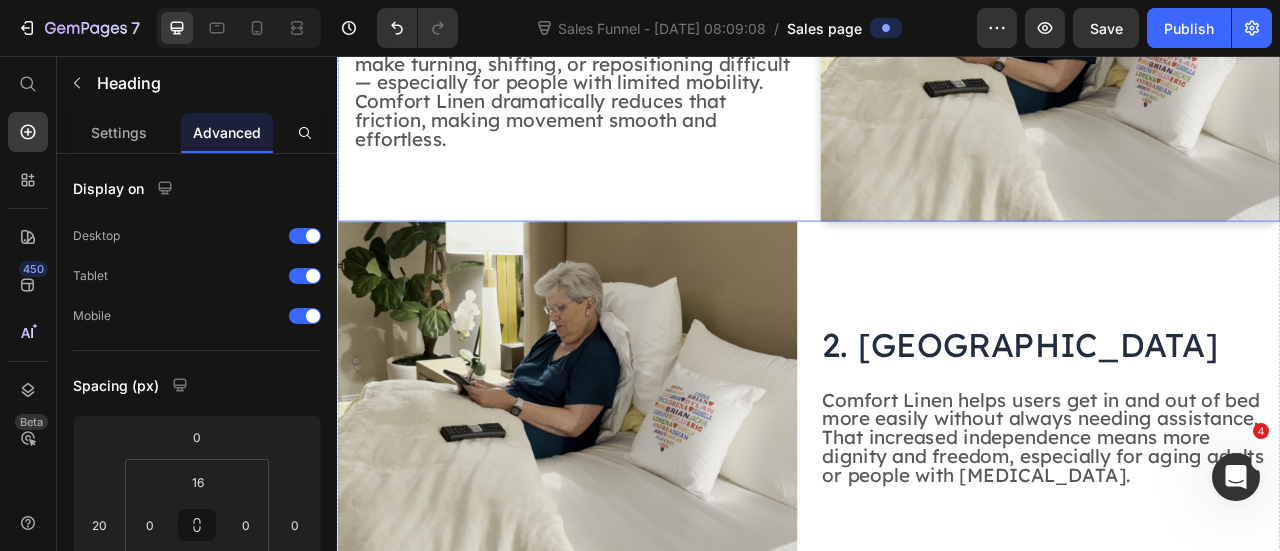 click on "⁠⁠⁠⁠⁠⁠⁠ 1. Easier Movement in Bed  Heading   24 Traditional bedding creates friction that can make turning, shifting, or repositioning difficult — especially for people with limited mobility. Comfort Linen dramatically reduces that friction, making movement smooth and effortless. Text Block Image Row" at bounding box center [937, 47] 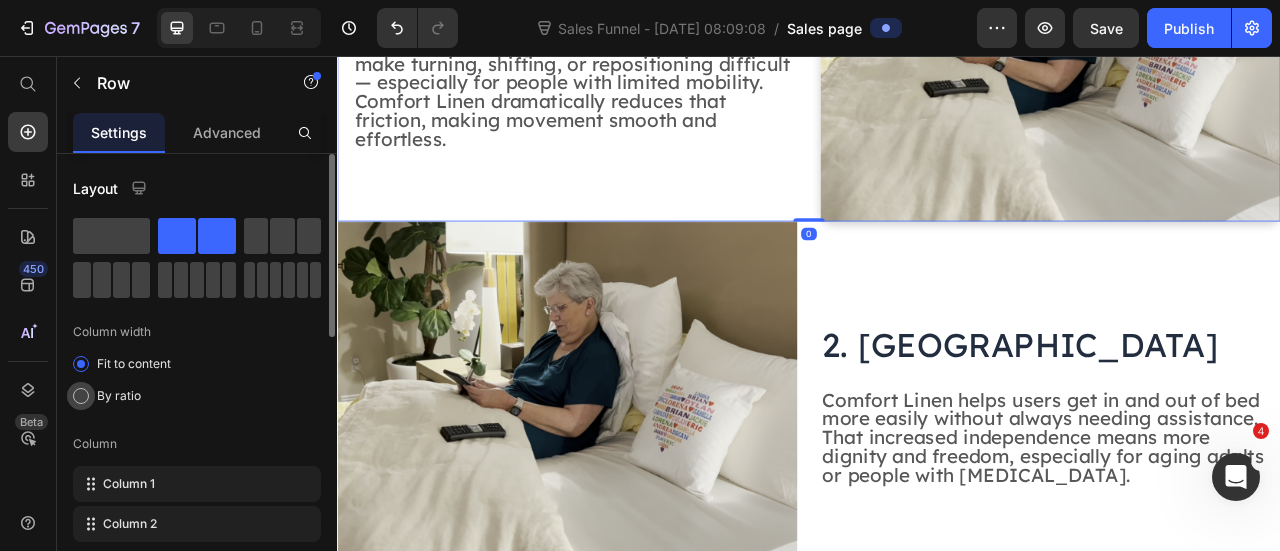 click on "By ratio" 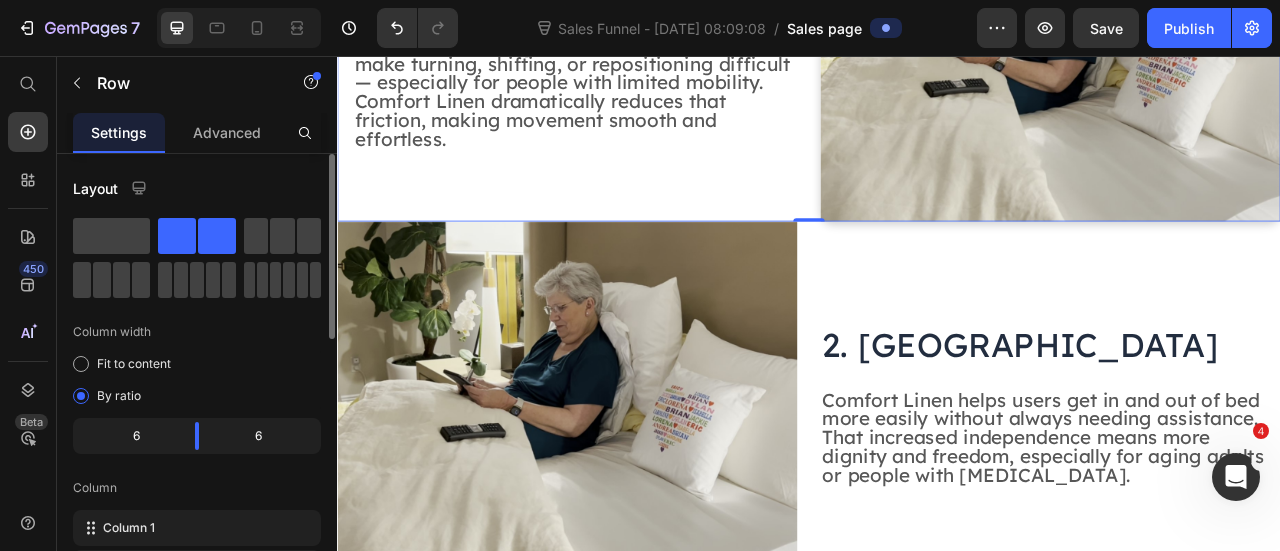 click on "6" 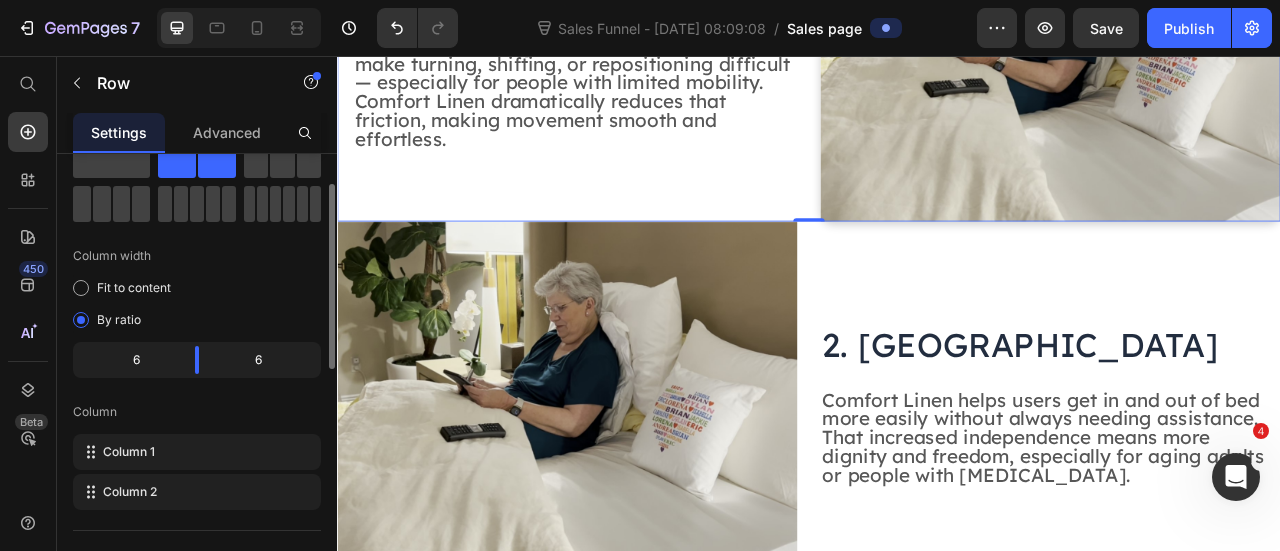 scroll, scrollTop: 176, scrollLeft: 0, axis: vertical 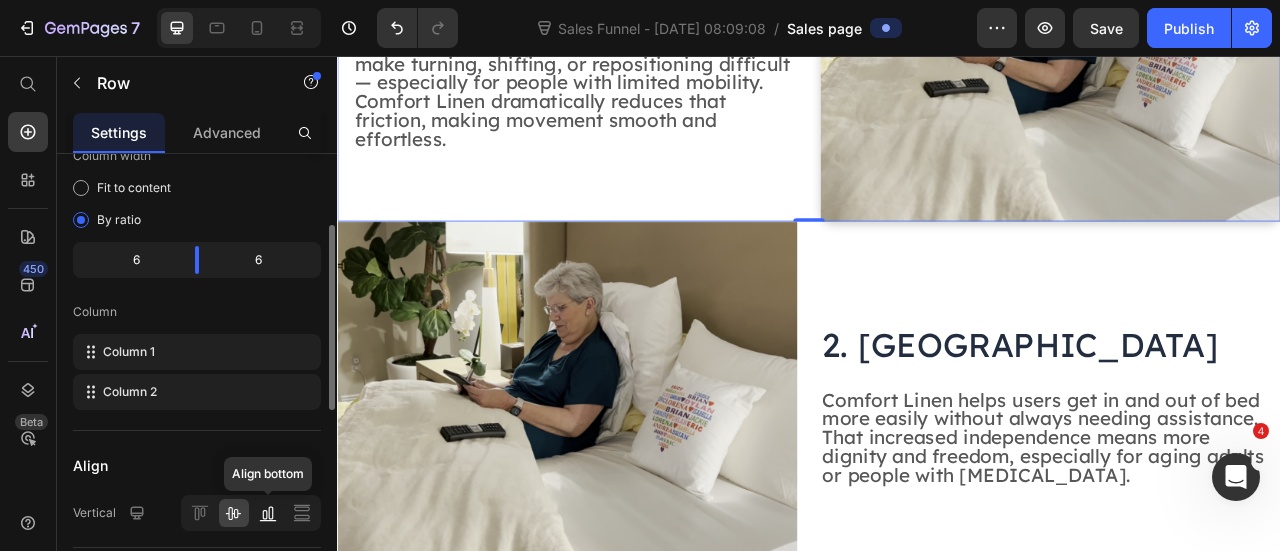 click 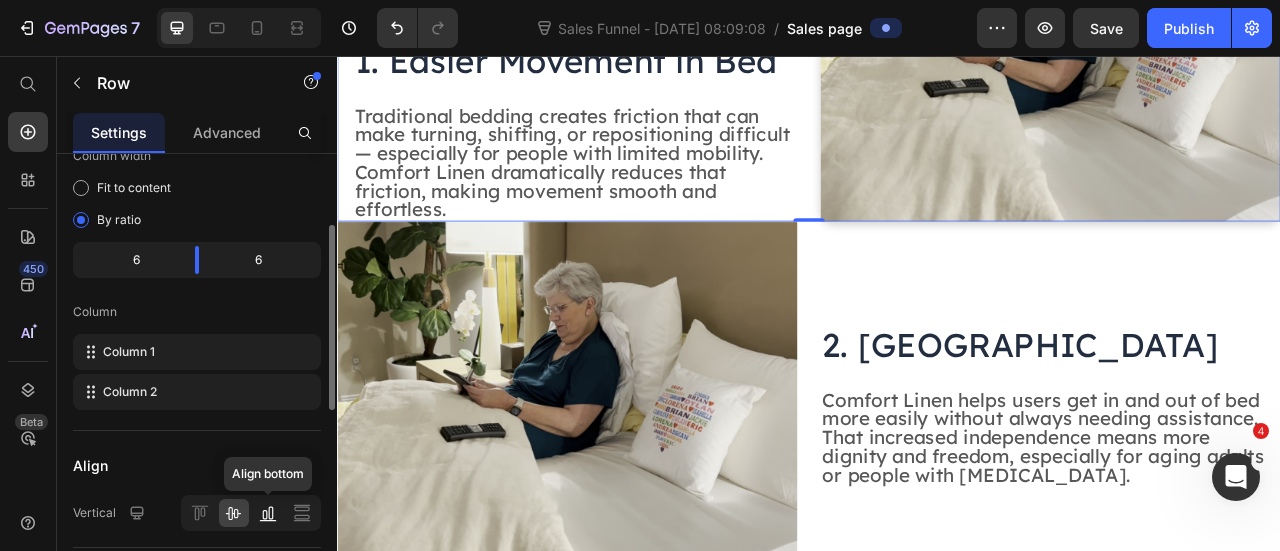 scroll, scrollTop: 1295, scrollLeft: 0, axis: vertical 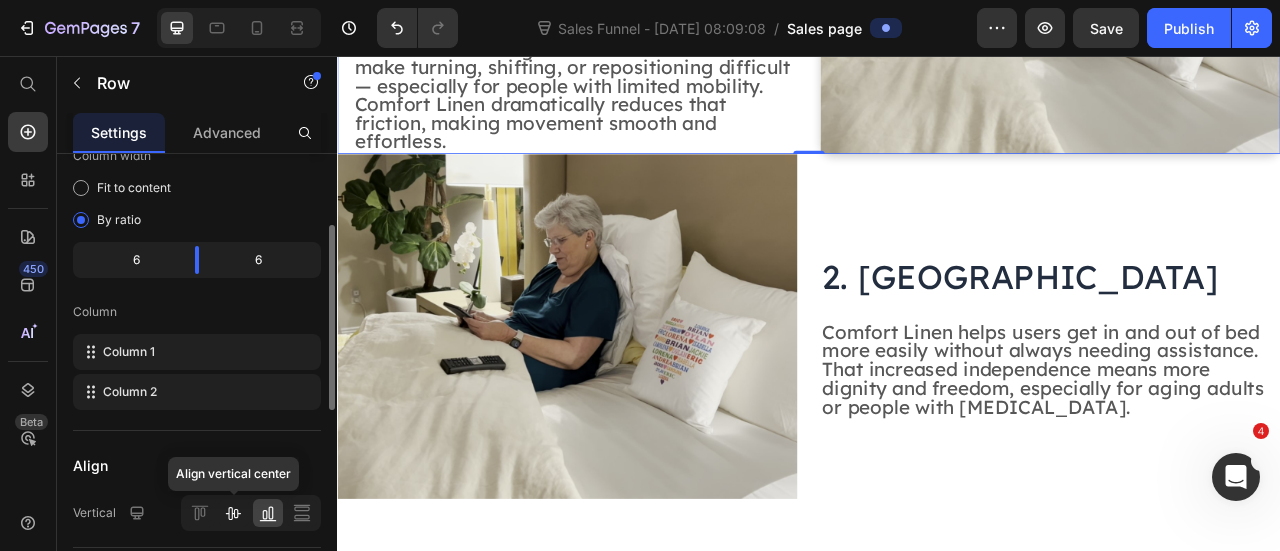click 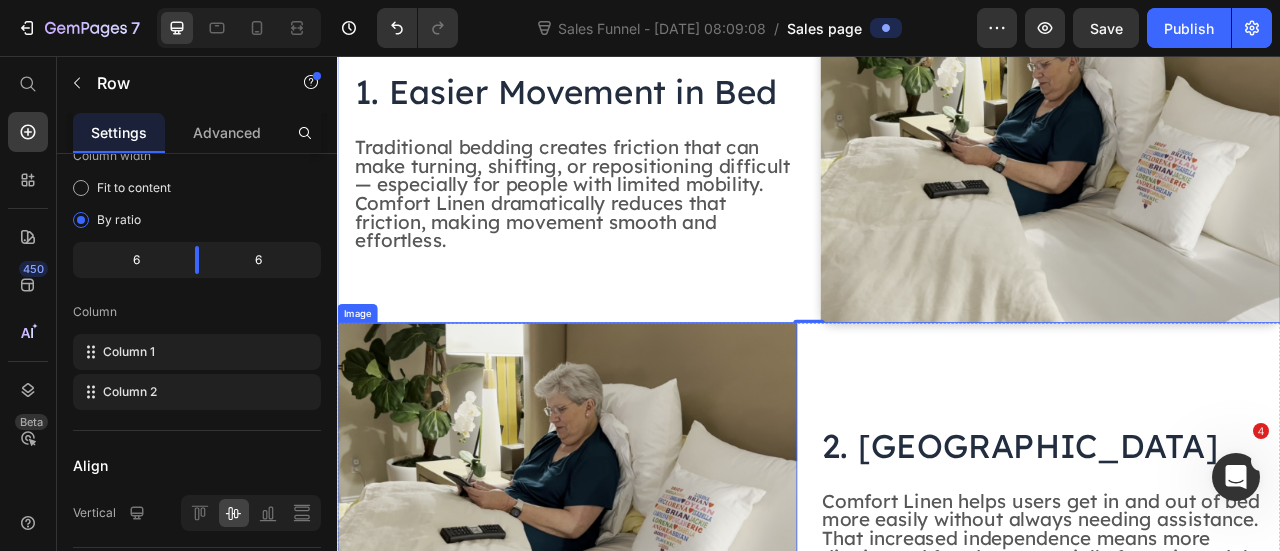 scroll, scrollTop: 1084, scrollLeft: 0, axis: vertical 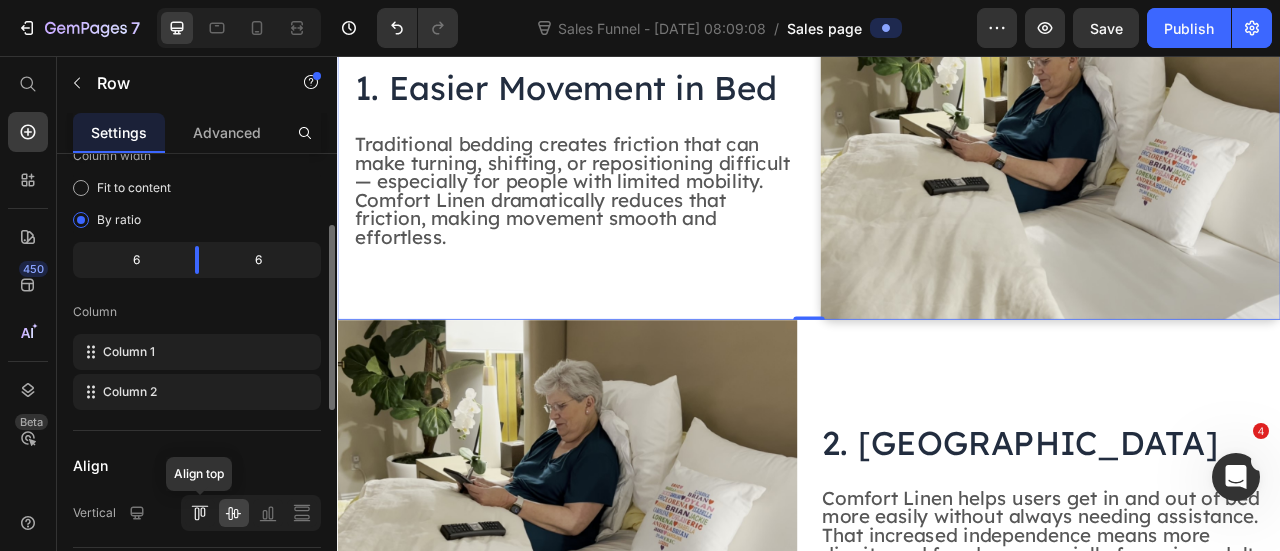 click 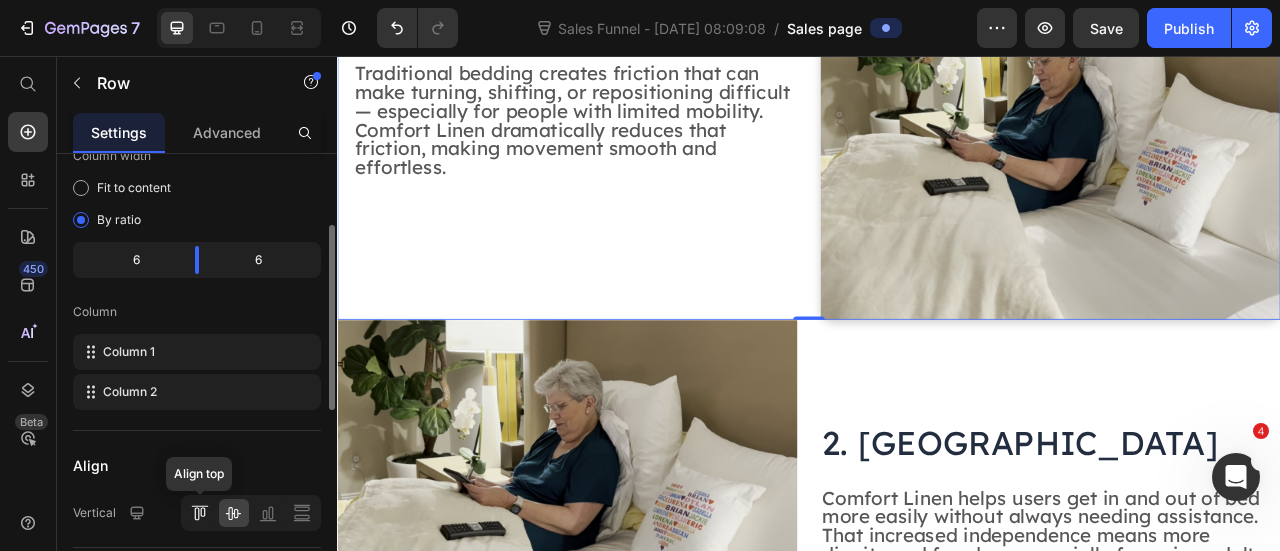 scroll, scrollTop: 998, scrollLeft: 0, axis: vertical 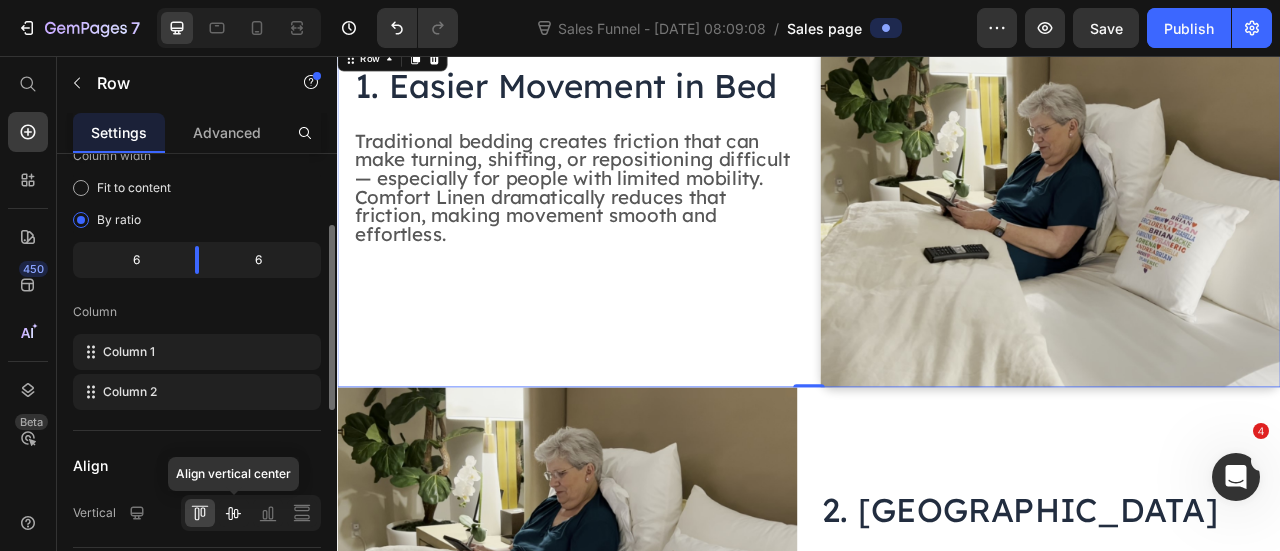 click 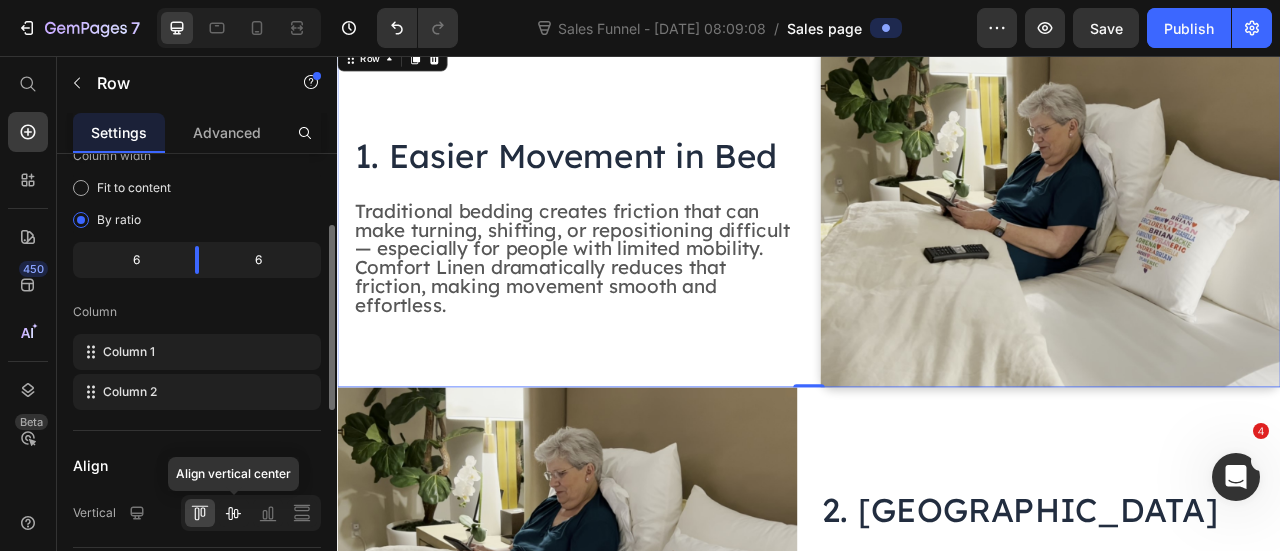 scroll, scrollTop: 1084, scrollLeft: 0, axis: vertical 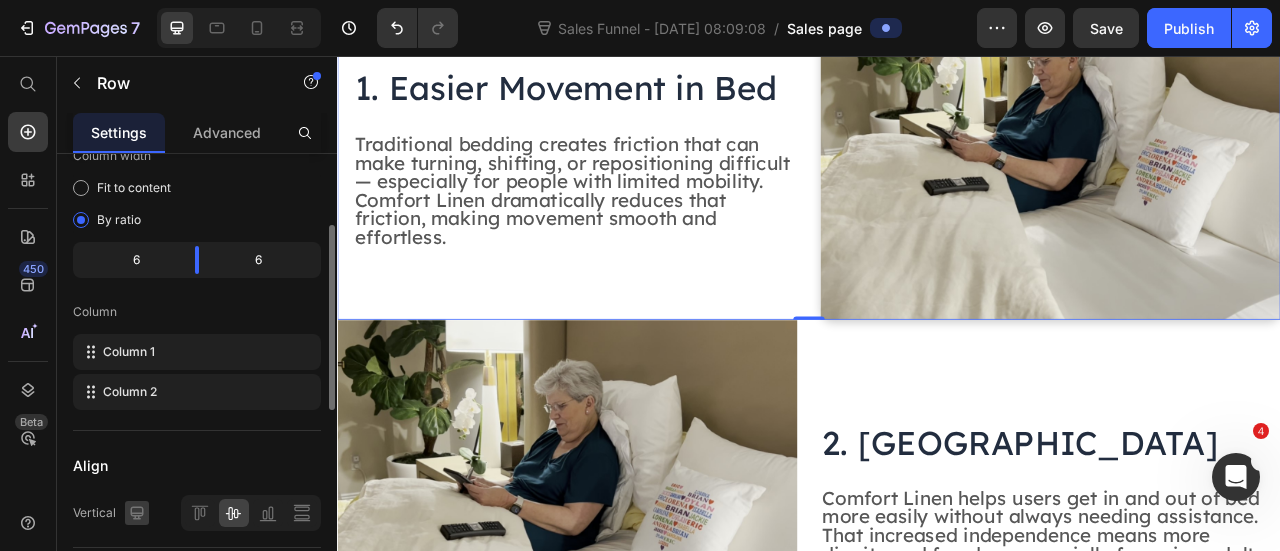 click 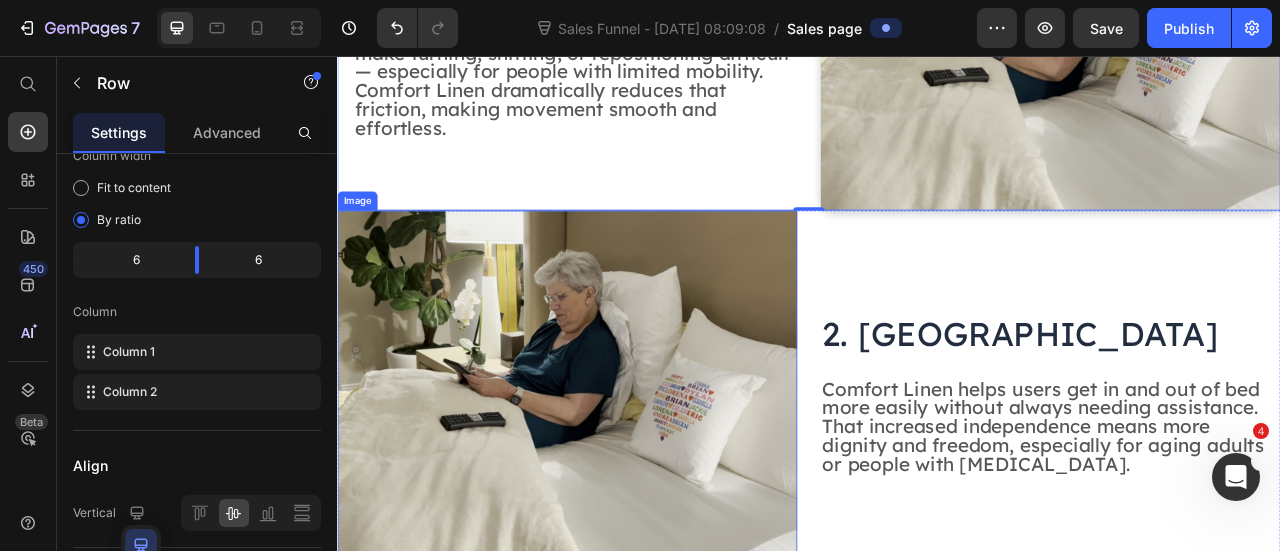 scroll, scrollTop: 1234, scrollLeft: 0, axis: vertical 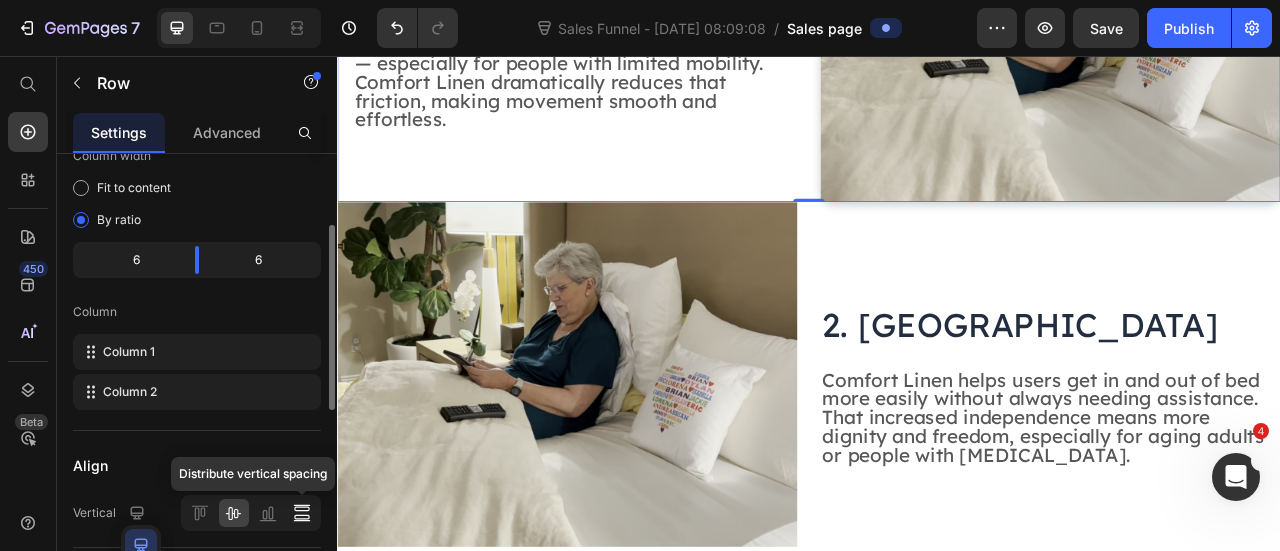 click 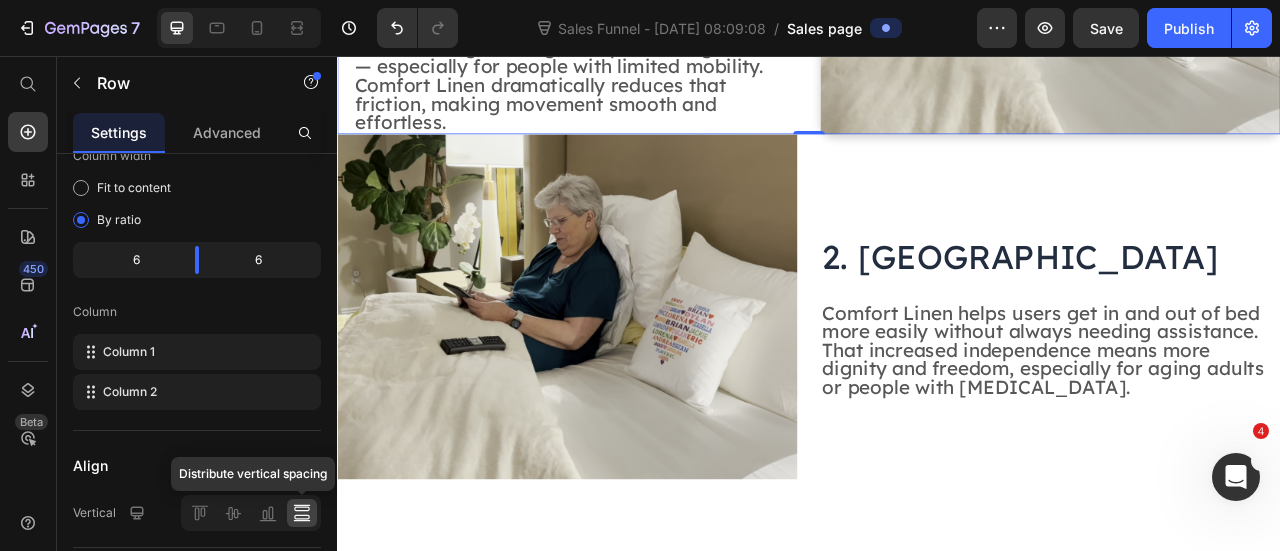 scroll, scrollTop: 1339, scrollLeft: 0, axis: vertical 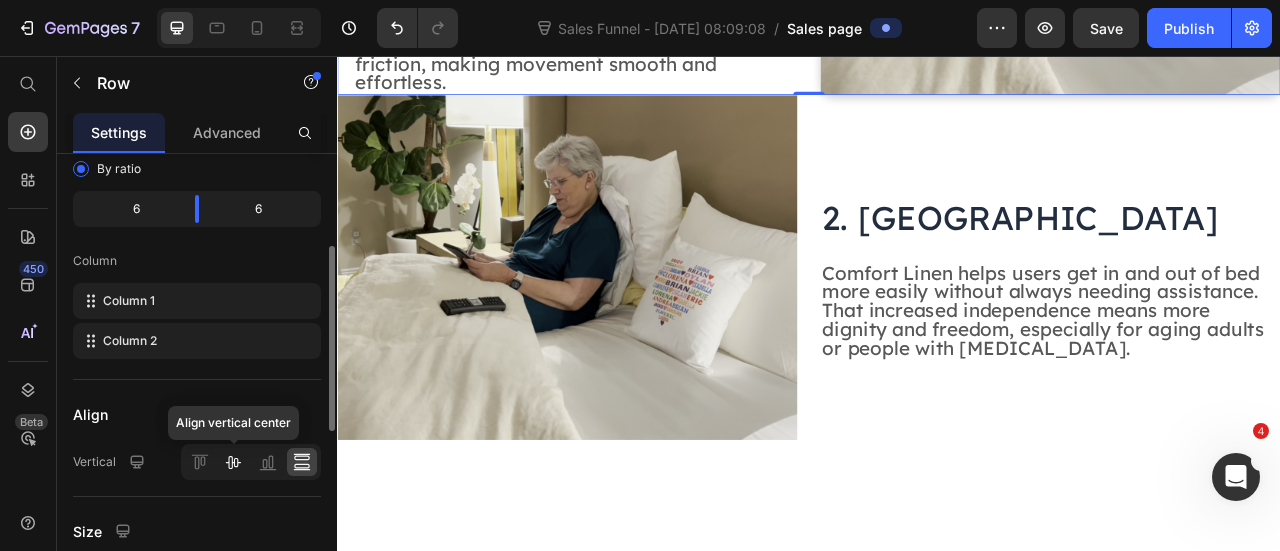 click 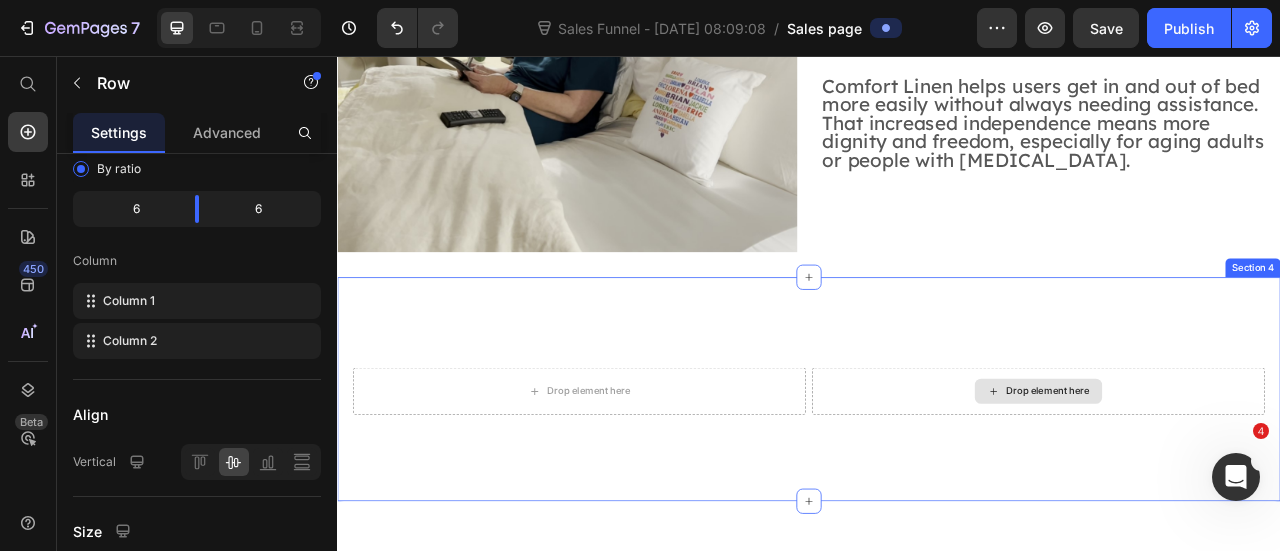 scroll, scrollTop: 1634, scrollLeft: 0, axis: vertical 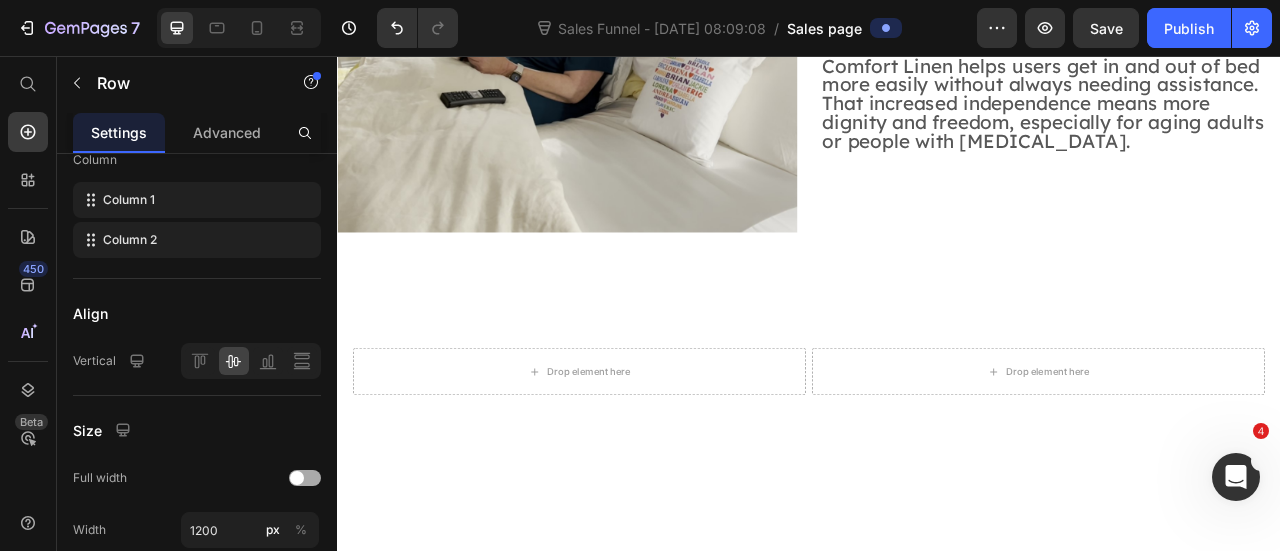 click at bounding box center (305, 478) 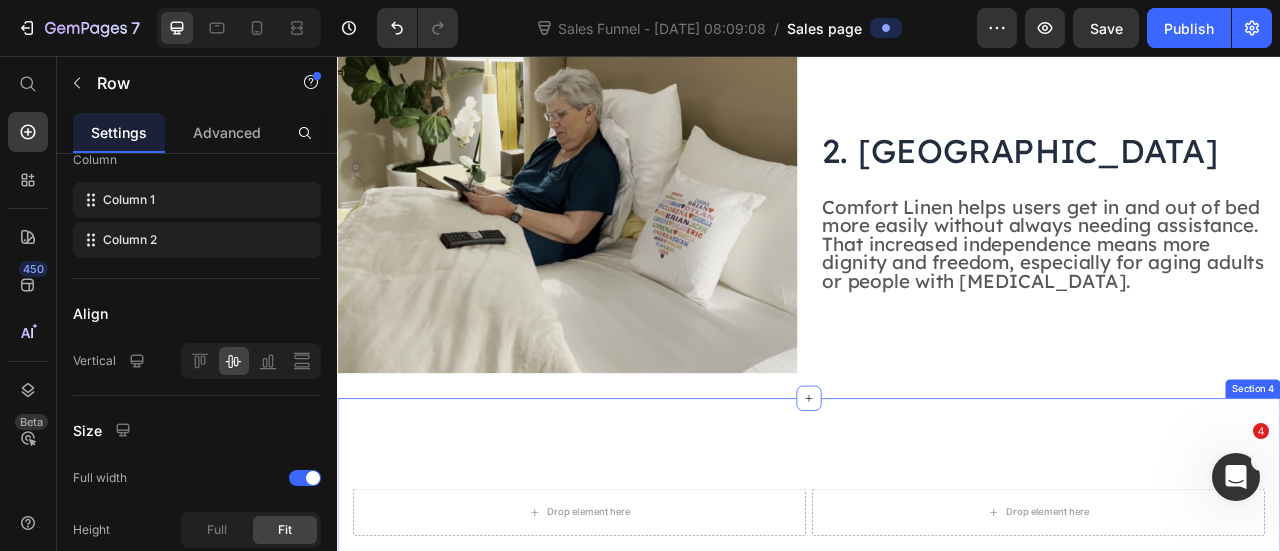 scroll, scrollTop: 1459, scrollLeft: 0, axis: vertical 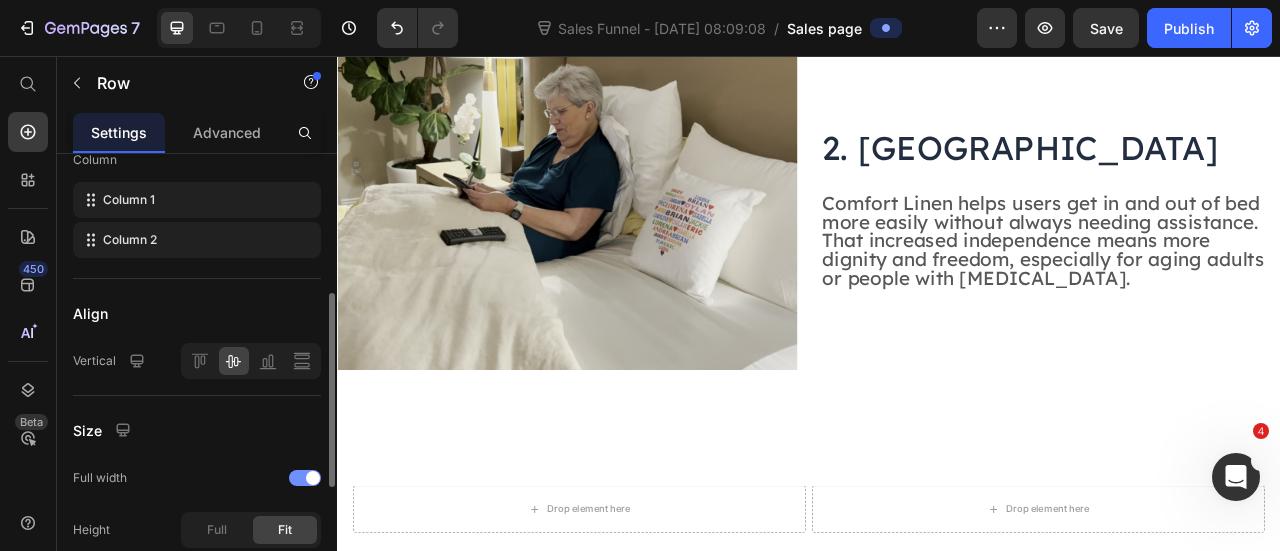 click at bounding box center (305, 478) 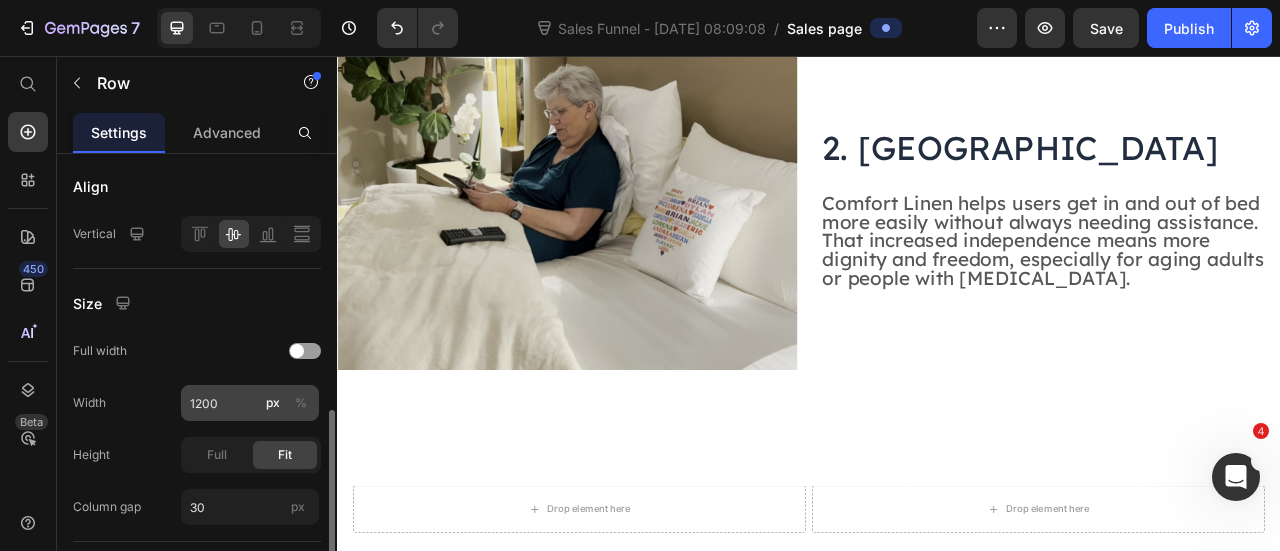 scroll, scrollTop: 506, scrollLeft: 0, axis: vertical 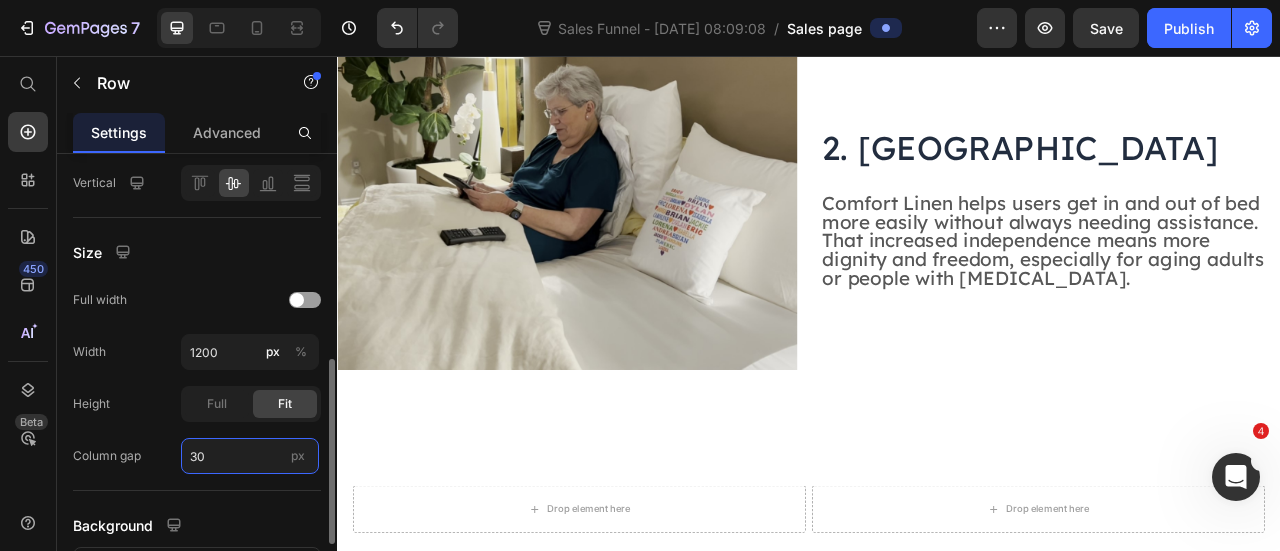 click on "30" at bounding box center [250, 456] 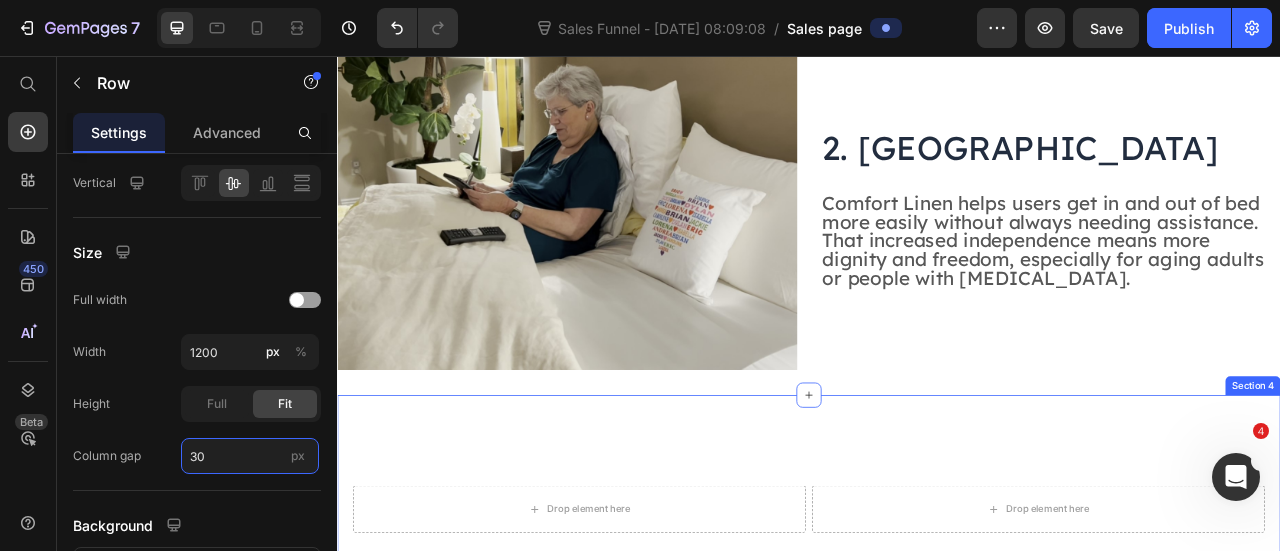 type on "0" 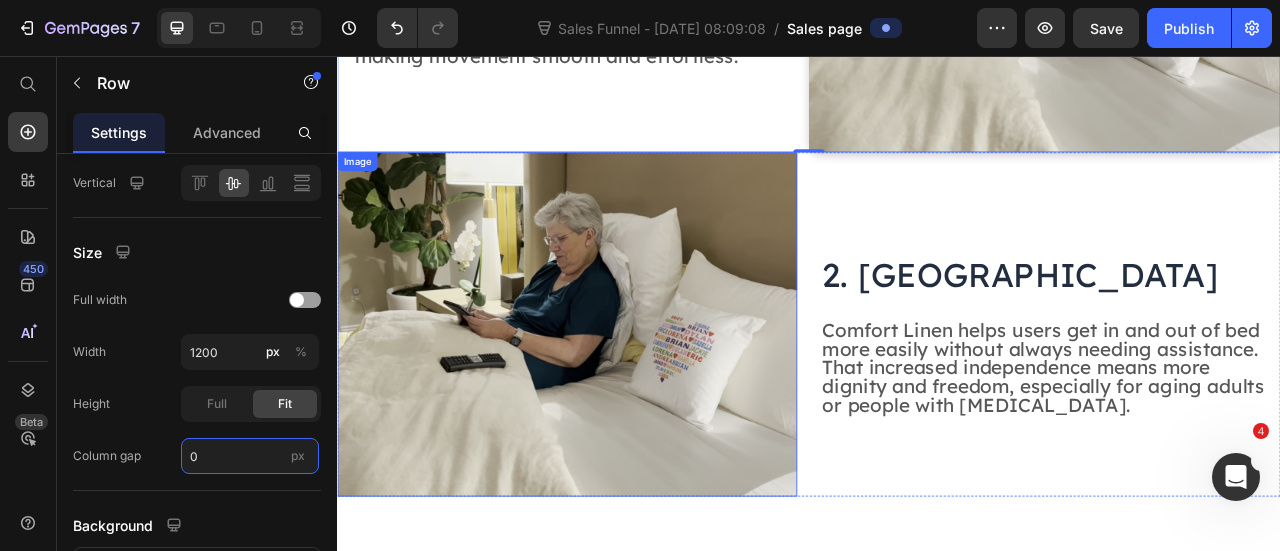 scroll, scrollTop: 1296, scrollLeft: 0, axis: vertical 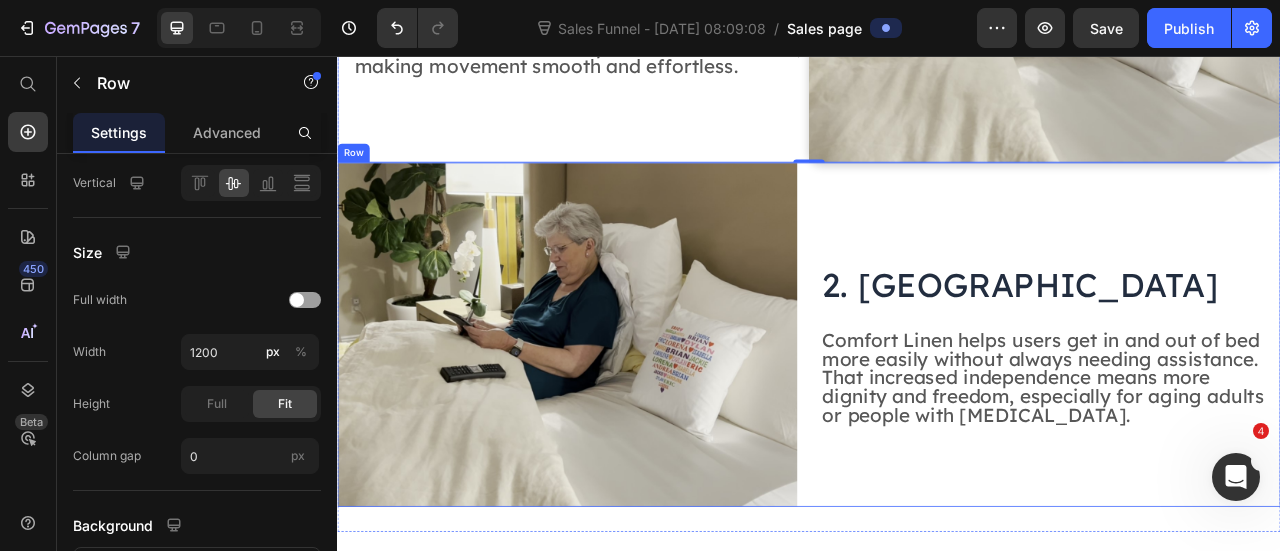 click on "⁠⁠⁠⁠⁠⁠⁠ 2. Greater Independence Heading Comfort Linen helps users get in and out of bed more easily without always needing assistance. That increased independence means more dignity and freedom, especially for aging adults or people with [MEDICAL_DATA]. Text Block" at bounding box center [1244, 410] 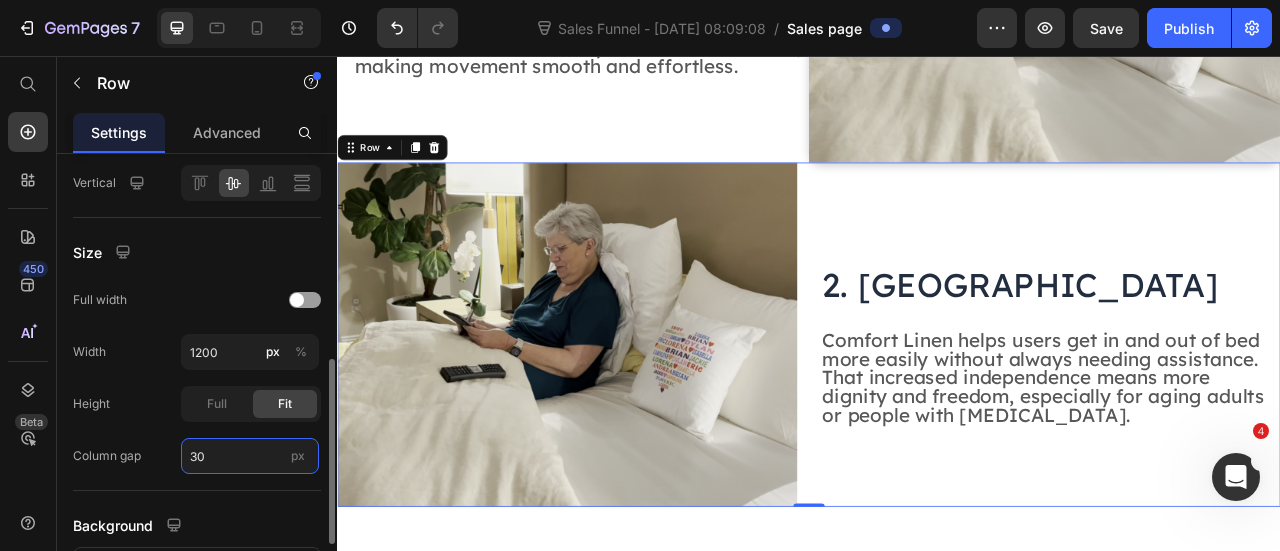click on "30" at bounding box center (250, 456) 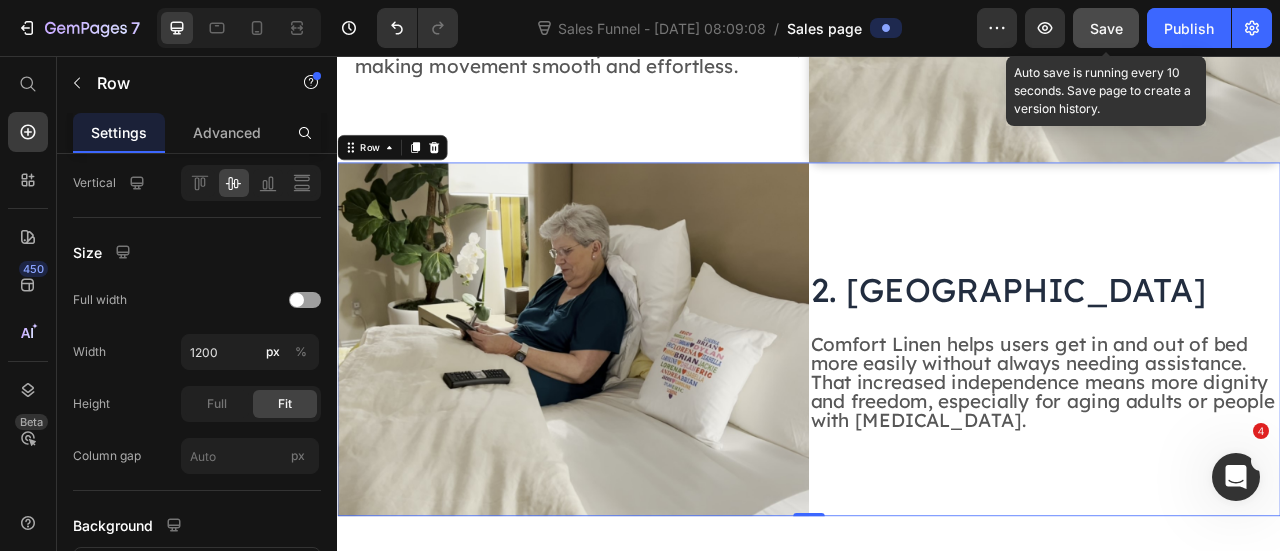 type on "30" 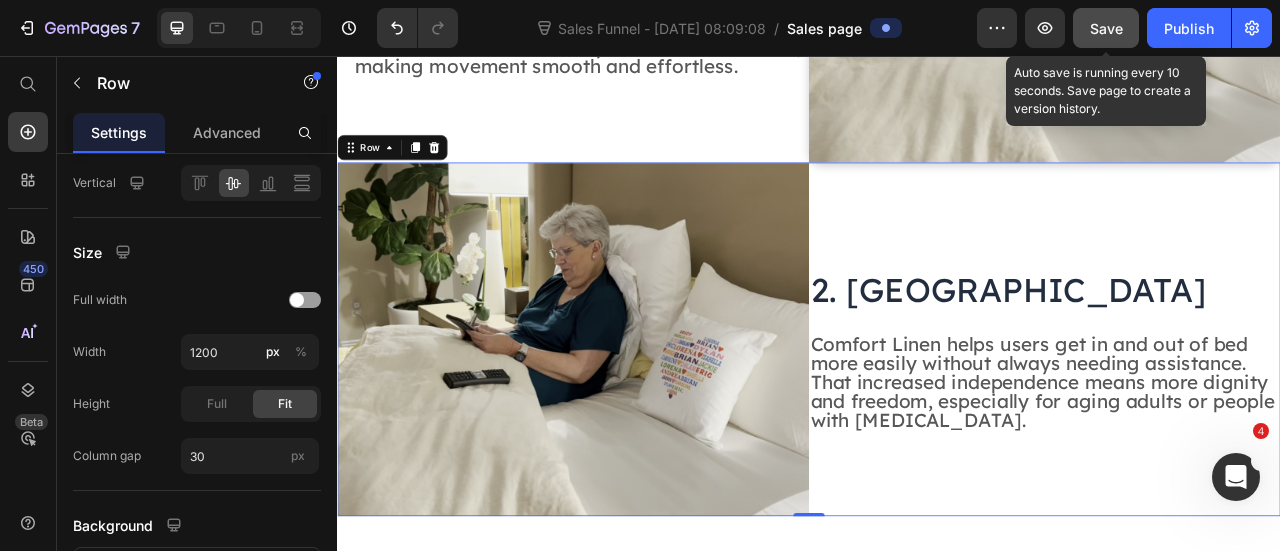 click on "Save" at bounding box center [1106, 28] 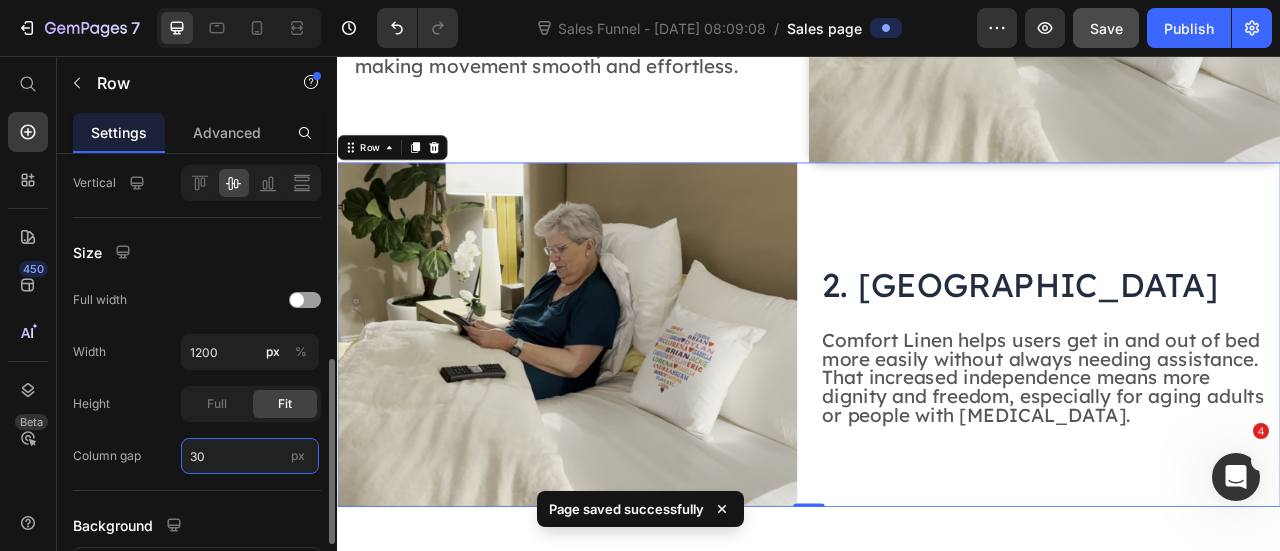 click on "30" at bounding box center (250, 456) 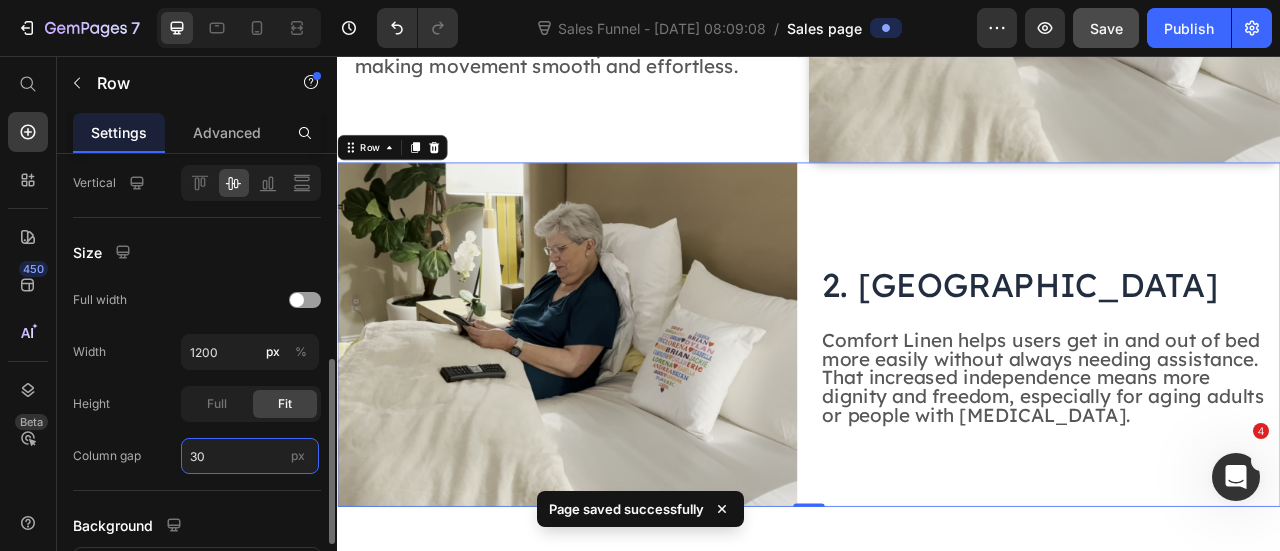type 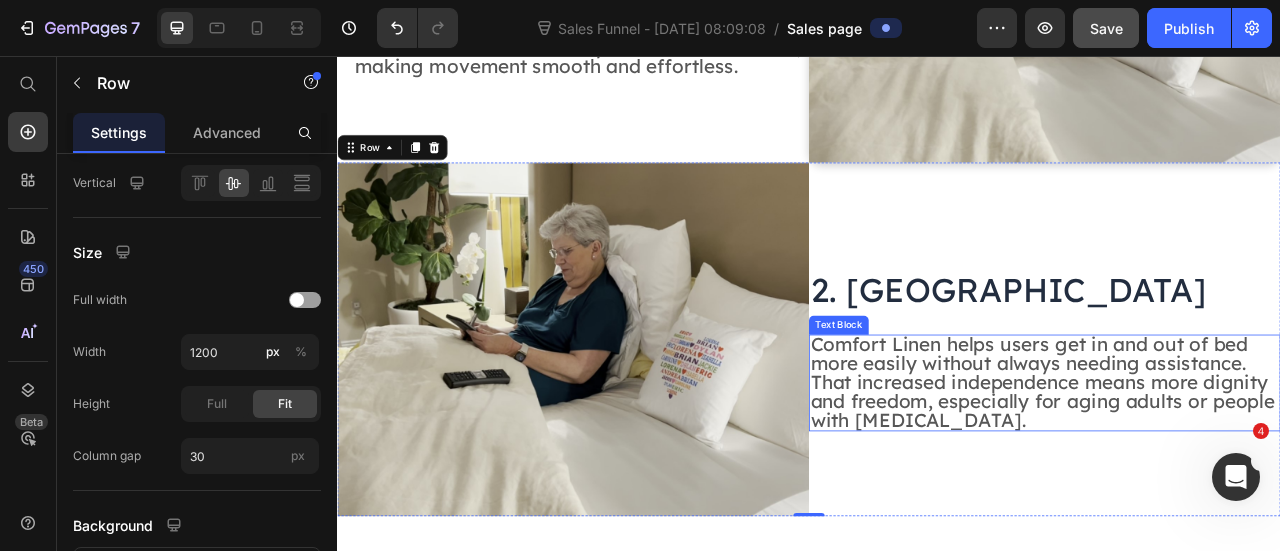 click on "Comfort Linen helps users get in and out of bed more easily without always needing assistance. That increased independence means more dignity and freedom, especially for aging adults or people with [MEDICAL_DATA]." at bounding box center (1234, 469) 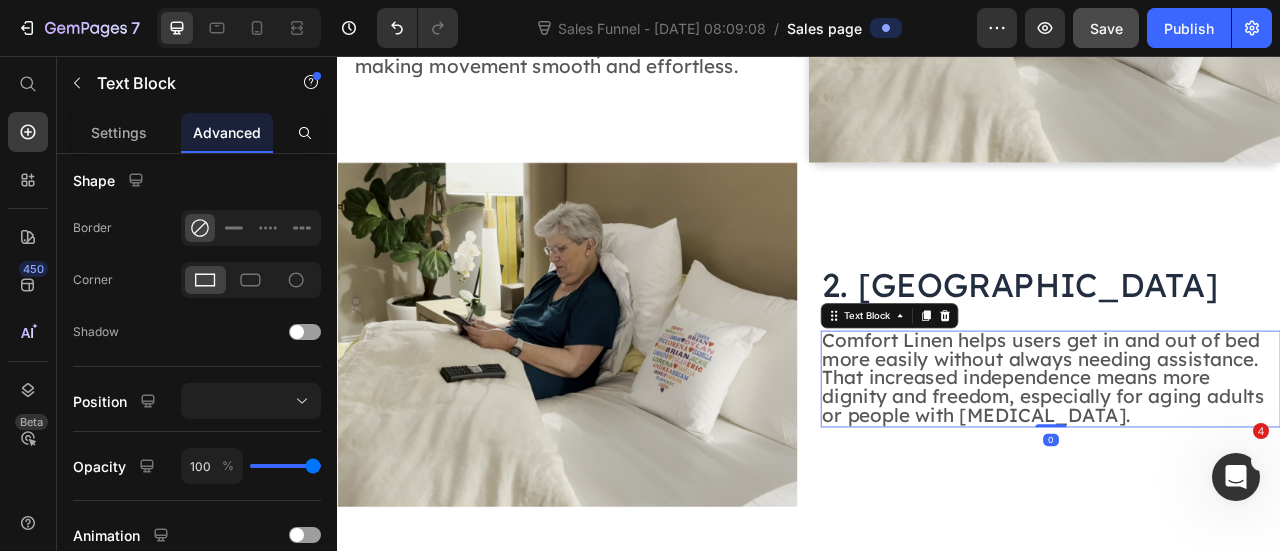 scroll, scrollTop: 0, scrollLeft: 0, axis: both 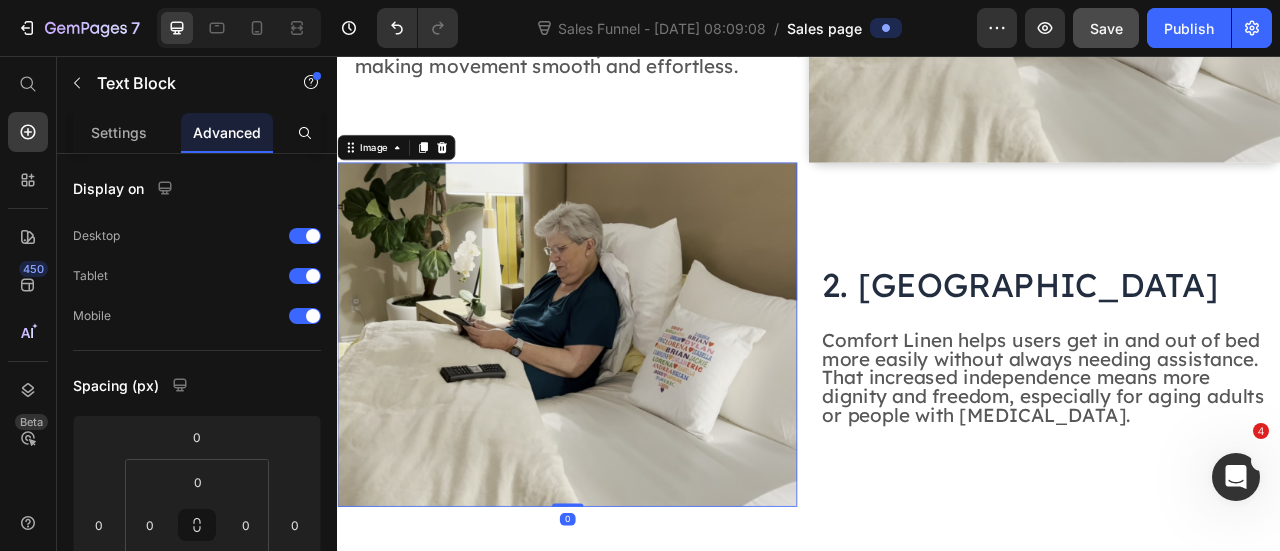 click at bounding box center [629, 410] 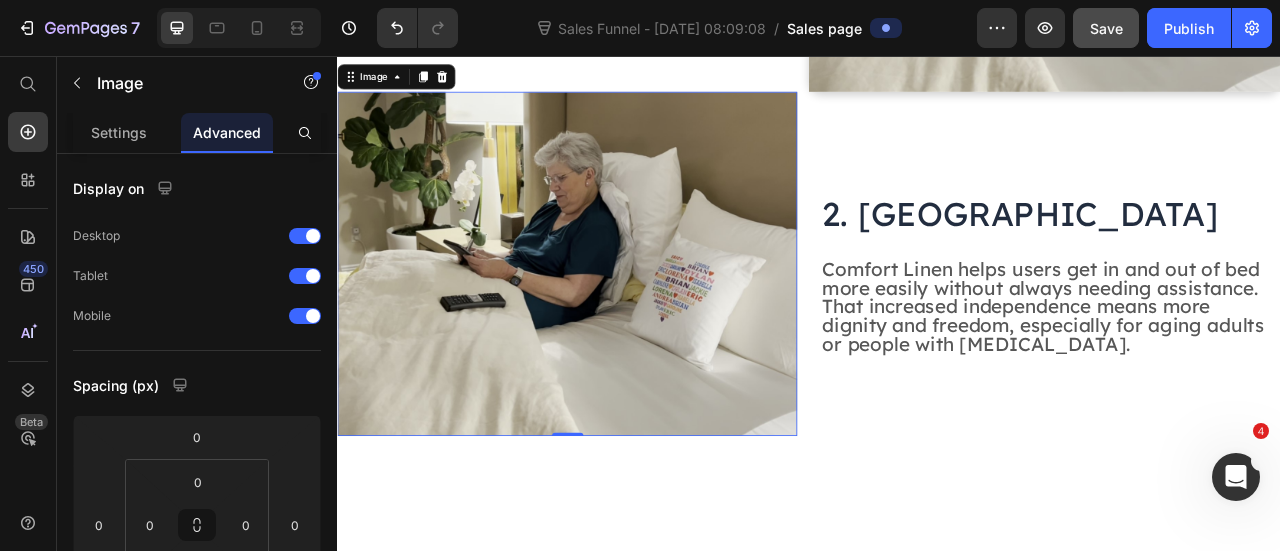scroll, scrollTop: 1396, scrollLeft: 0, axis: vertical 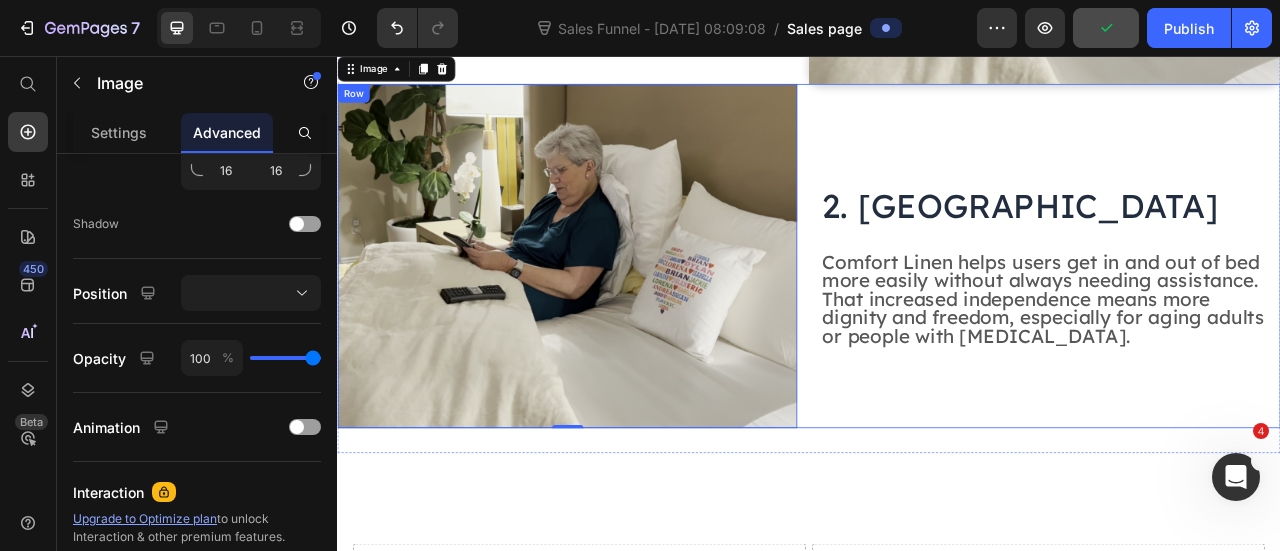 click on "Image   0 ⁠⁠⁠⁠⁠⁠⁠ 2. Greater Independence Heading Comfort Linen helps users get in and out of bed more easily without always needing assistance. That increased independence means more dignity and freedom, especially for aging adults or people with [MEDICAL_DATA]. Text Block Row" at bounding box center (937, 310) 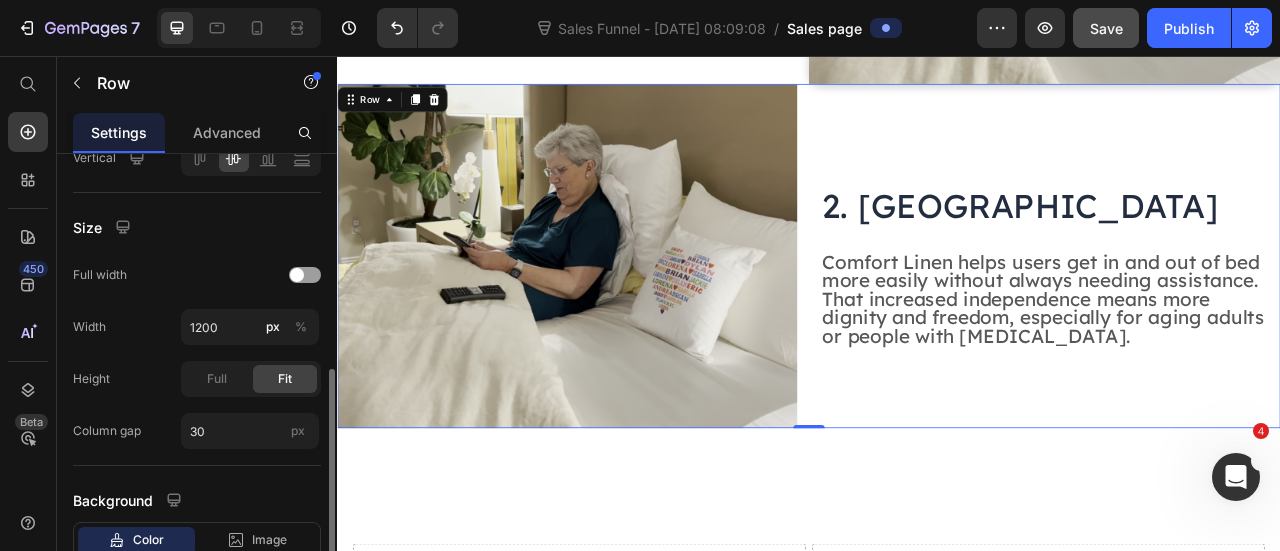 scroll, scrollTop: 556, scrollLeft: 0, axis: vertical 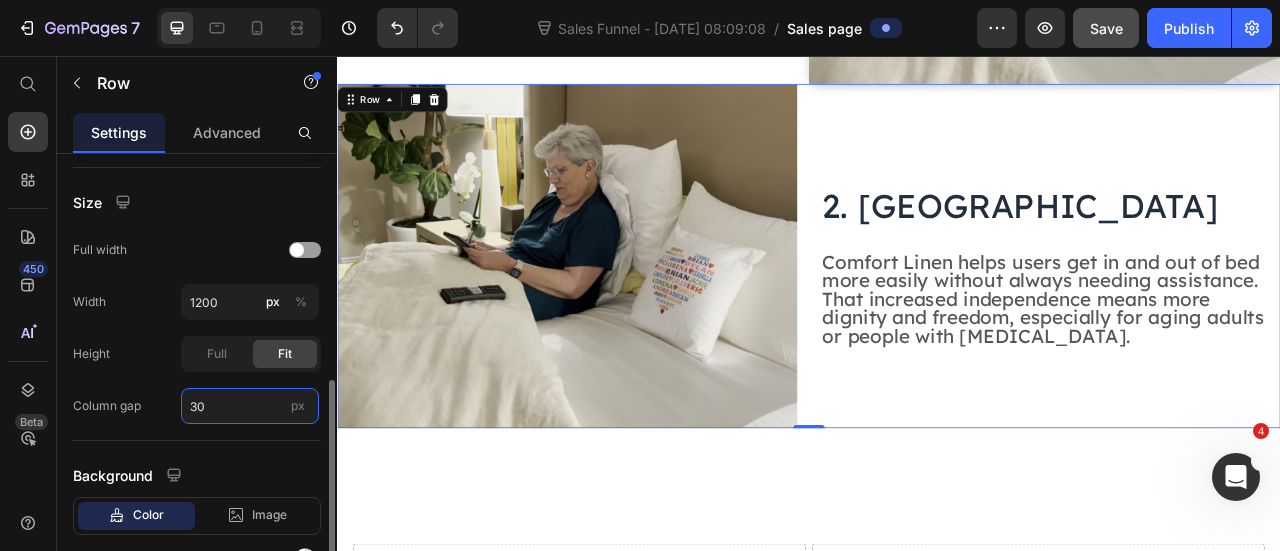 click on "30" at bounding box center (250, 406) 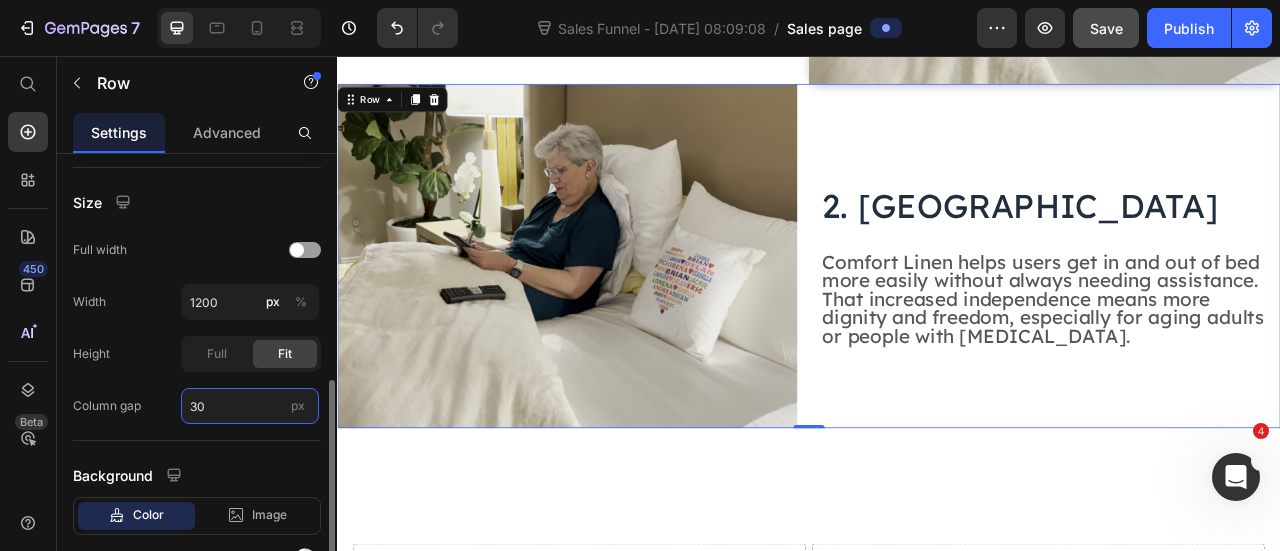 type on "1" 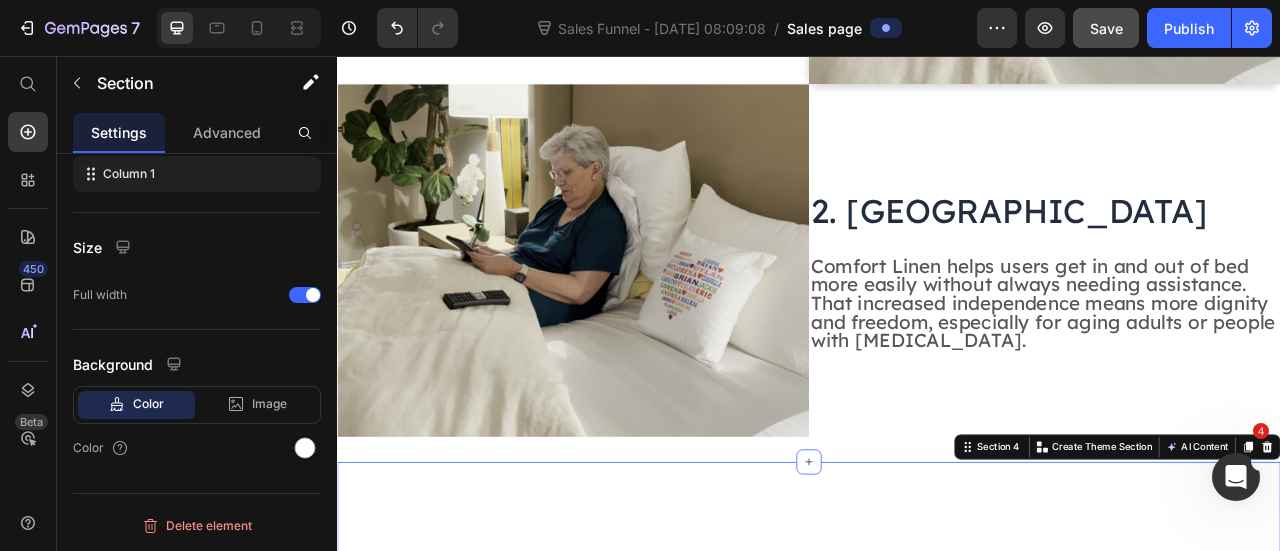 click on "Drop element here
Drop element here Row Section 4   You can create reusable sections Create Theme Section AI Content Write with GemAI What would you like to describe here? Tone and Voice Persuasive Product Hospital Flat Sheet 2025 (Twill & Elastic Corners) Show more Generate" at bounding box center (937, 714) 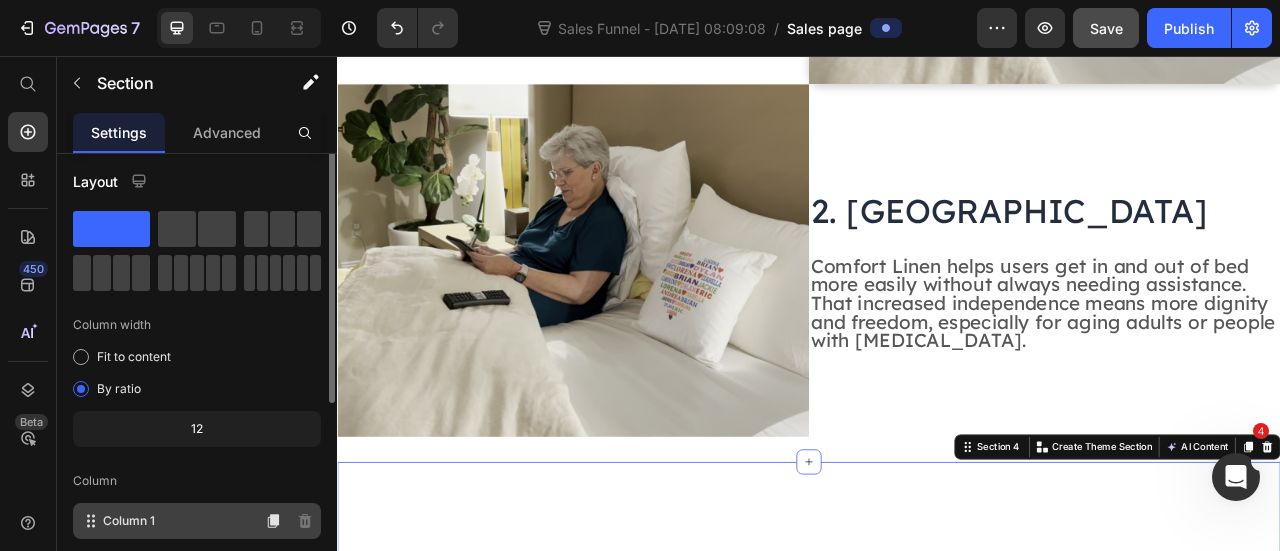 scroll, scrollTop: 0, scrollLeft: 0, axis: both 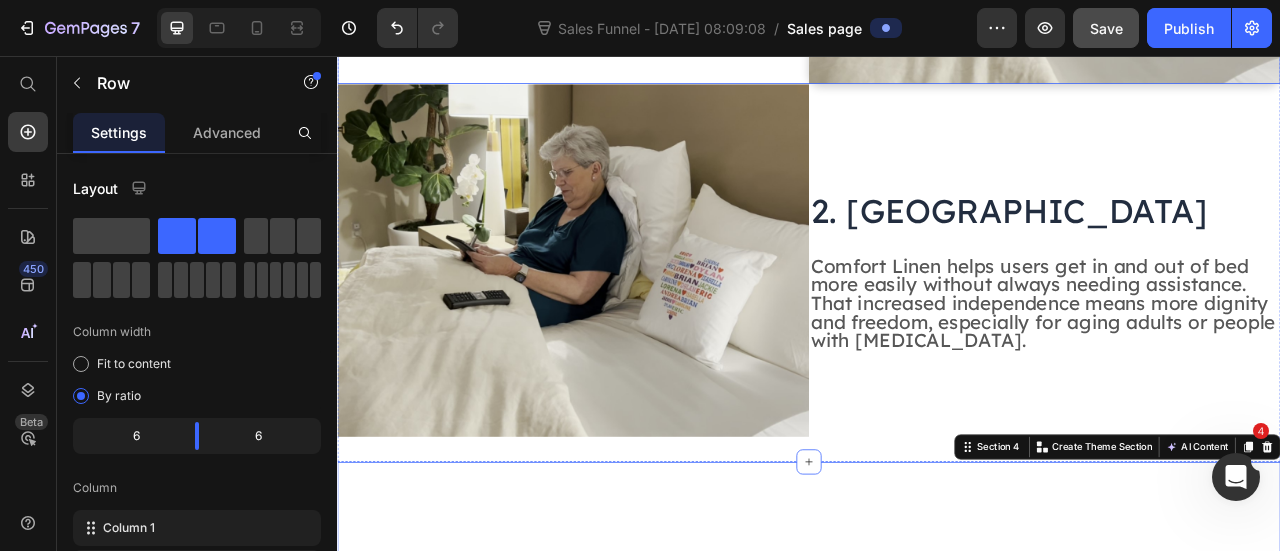 click on "⁠⁠⁠⁠⁠⁠⁠ 1. Easier Movement in Bed  Heading Traditional bedding creates friction that can make turning, shifting, or repositioning difficult — especially for people with limited mobility. Comfort Linen dramatically reduces that friction, making movement smooth and effortless. Text Block Image Row" at bounding box center (937, -134) 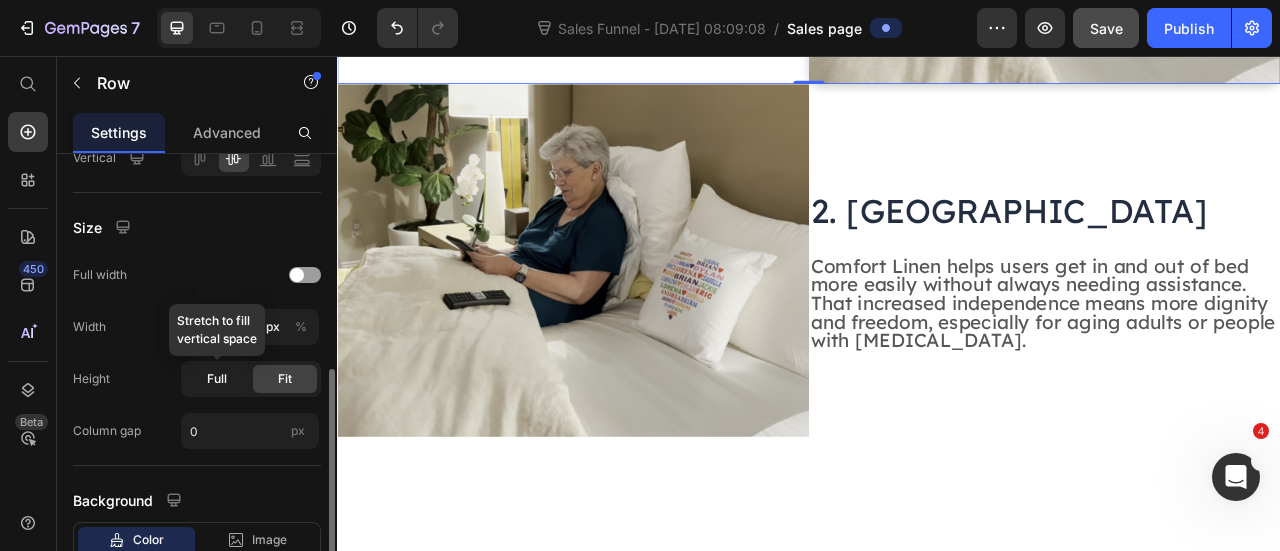 scroll, scrollTop: 556, scrollLeft: 0, axis: vertical 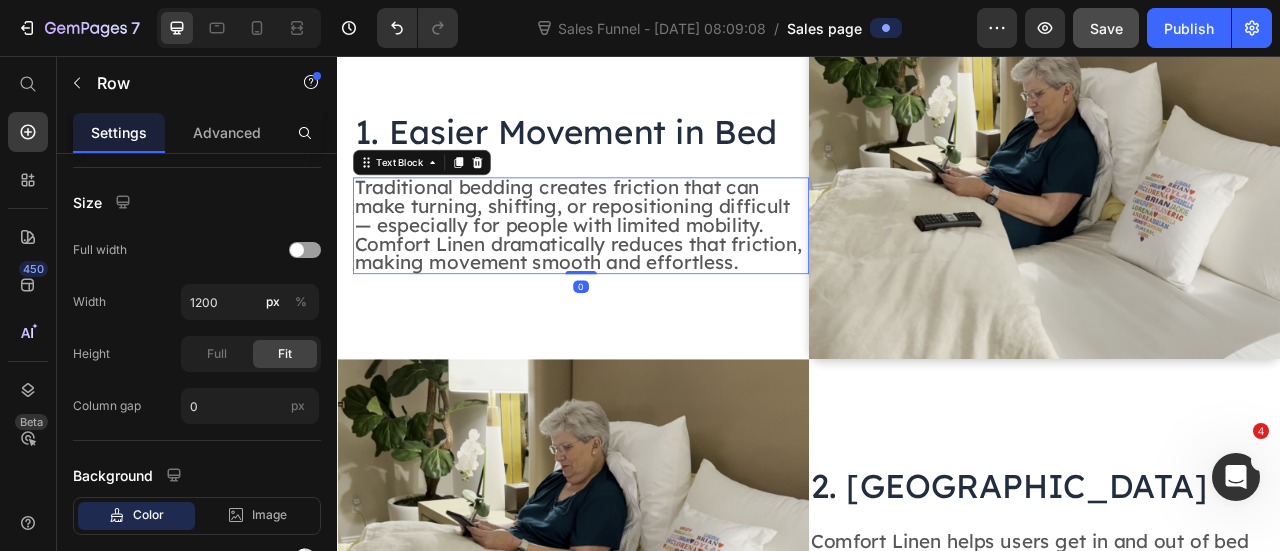 click on "Traditional bedding creates friction that can make turning, shifting, or repositioning difficult — especially for people with limited mobility. Comfort Linen dramatically reduces that friction, making movement smooth and effortless." at bounding box center (643, 269) 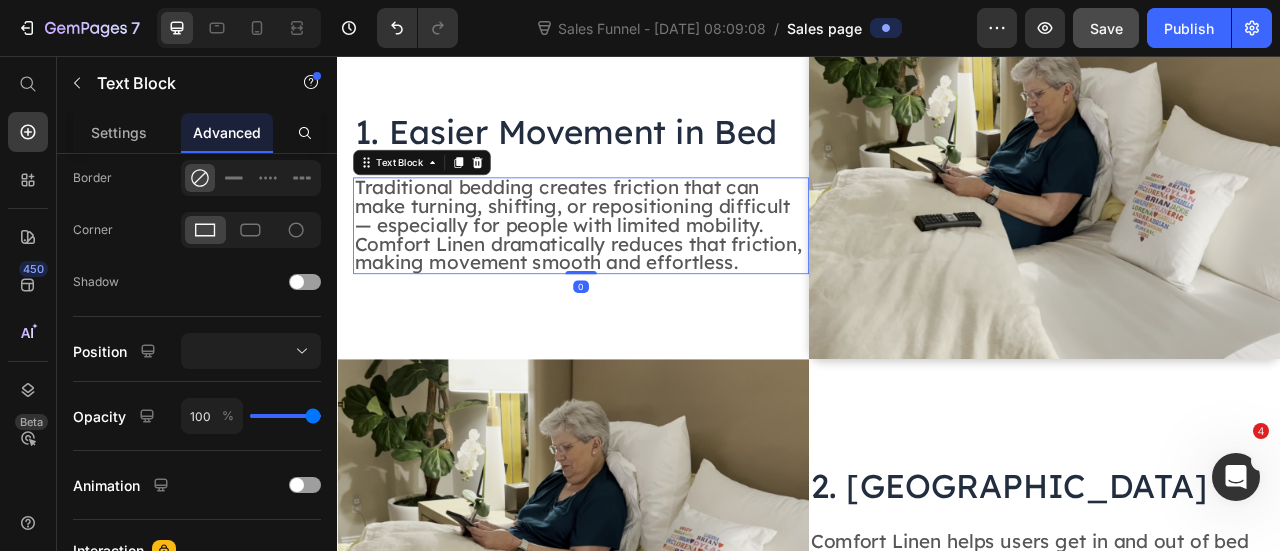 scroll, scrollTop: 0, scrollLeft: 0, axis: both 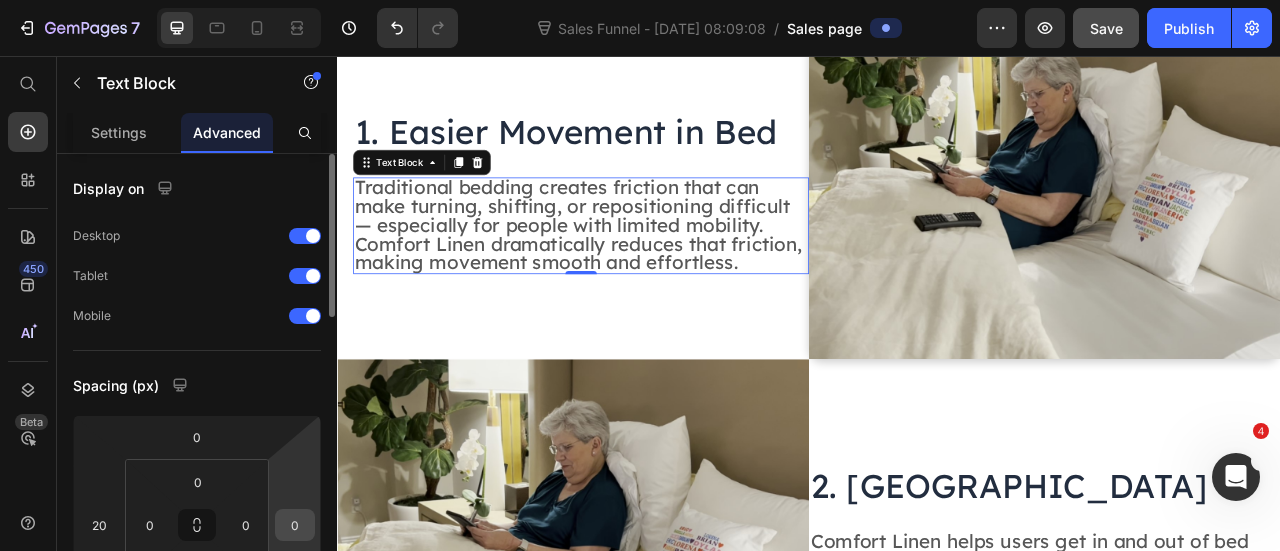 click on "0" at bounding box center [295, 525] 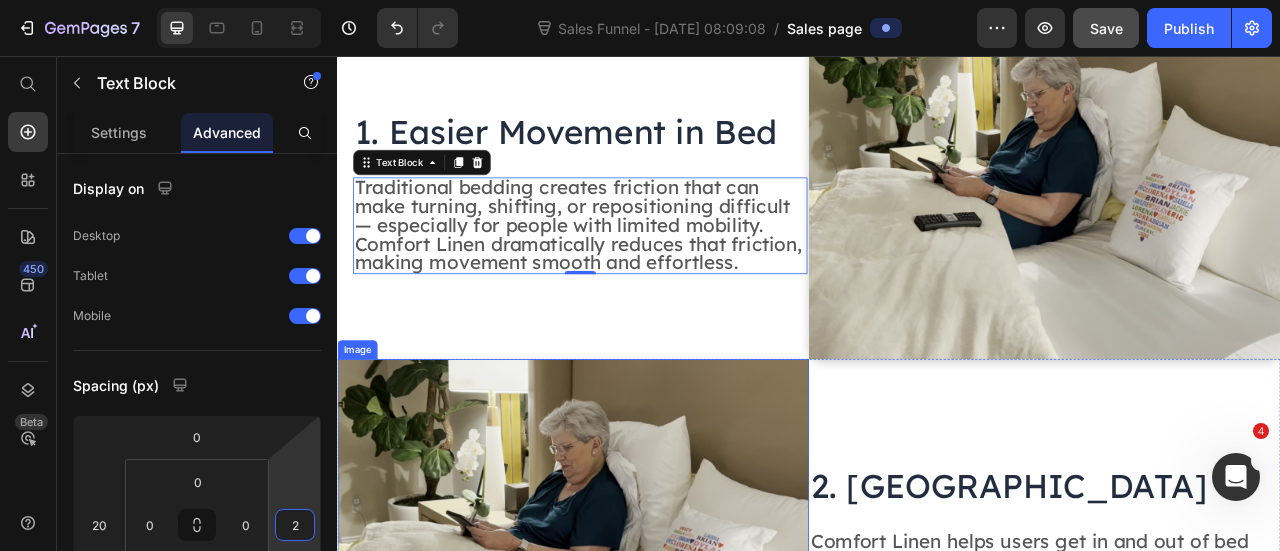 type on "20" 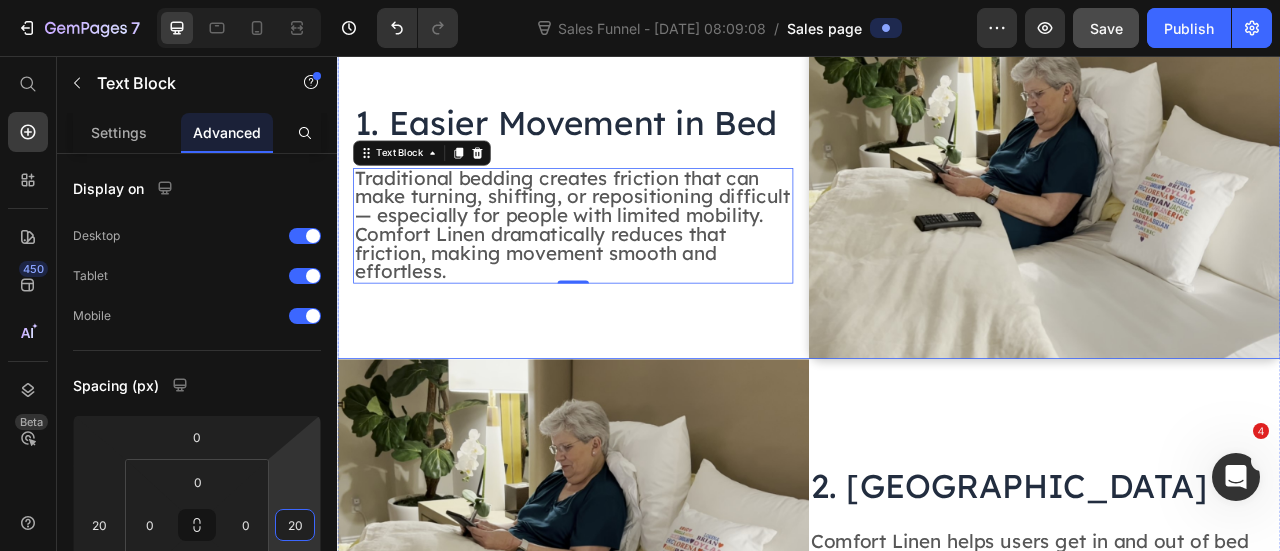 click on "⁠⁠⁠⁠⁠⁠⁠ 1. Easier Movement in Bed  Heading Traditional bedding creates friction that can make turning, shifting, or repositioning difficult — especially for people with limited mobility. Comfort Linen dramatically reduces that friction, making movement smooth and effortless. Text Block   0" at bounding box center (637, 216) 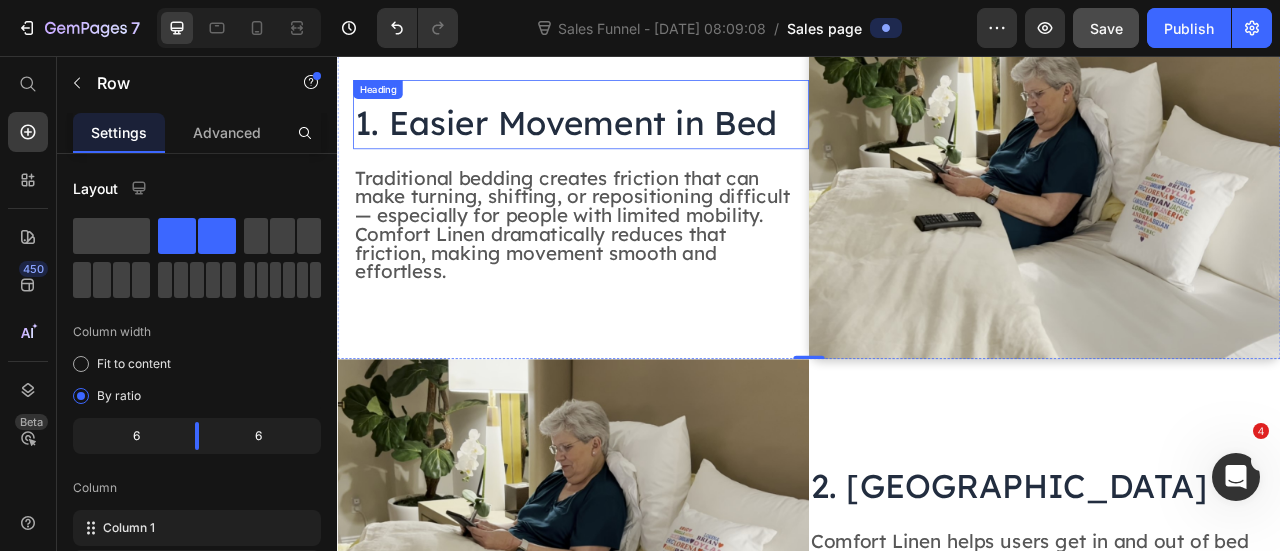 click on "1. Easier Movement in Bed" at bounding box center (628, 140) 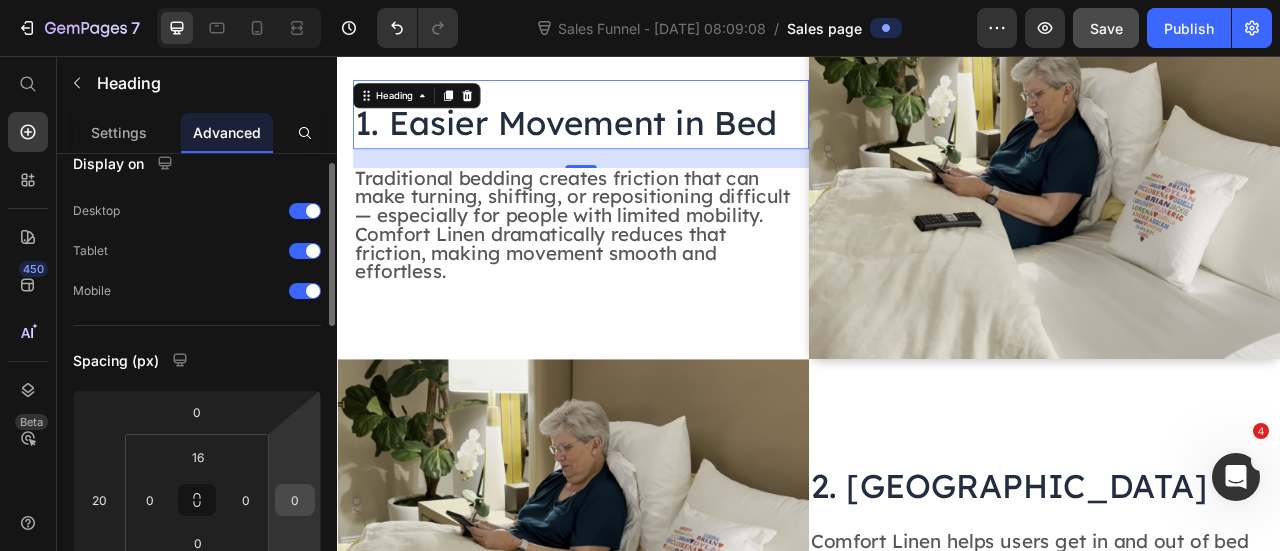 scroll, scrollTop: 50, scrollLeft: 0, axis: vertical 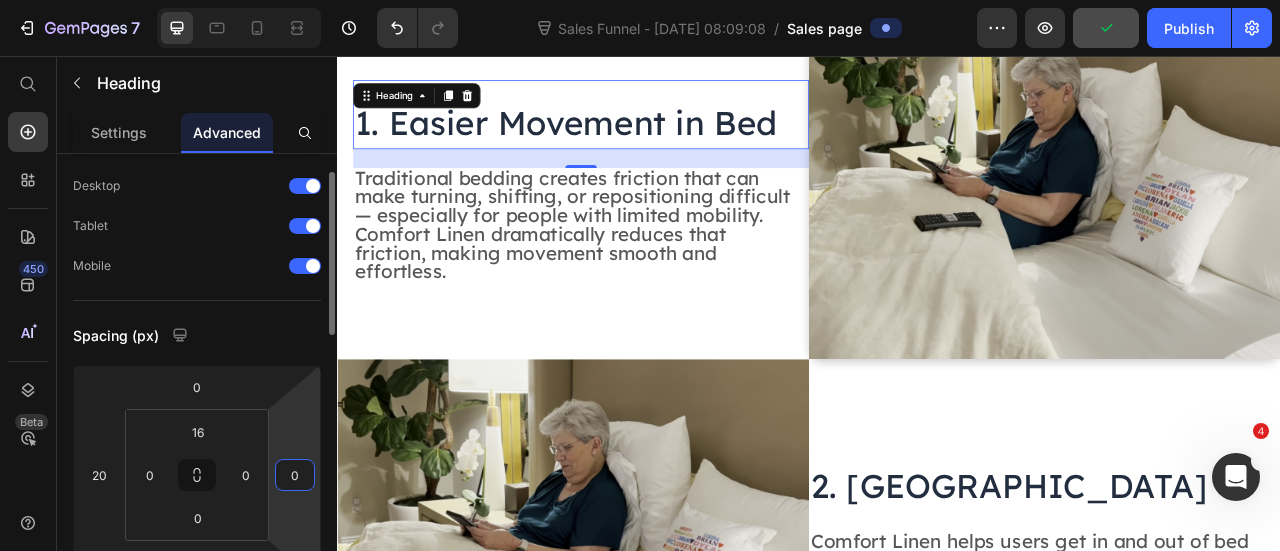 drag, startPoint x: 304, startPoint y: 466, endPoint x: 263, endPoint y: 623, distance: 162.26521 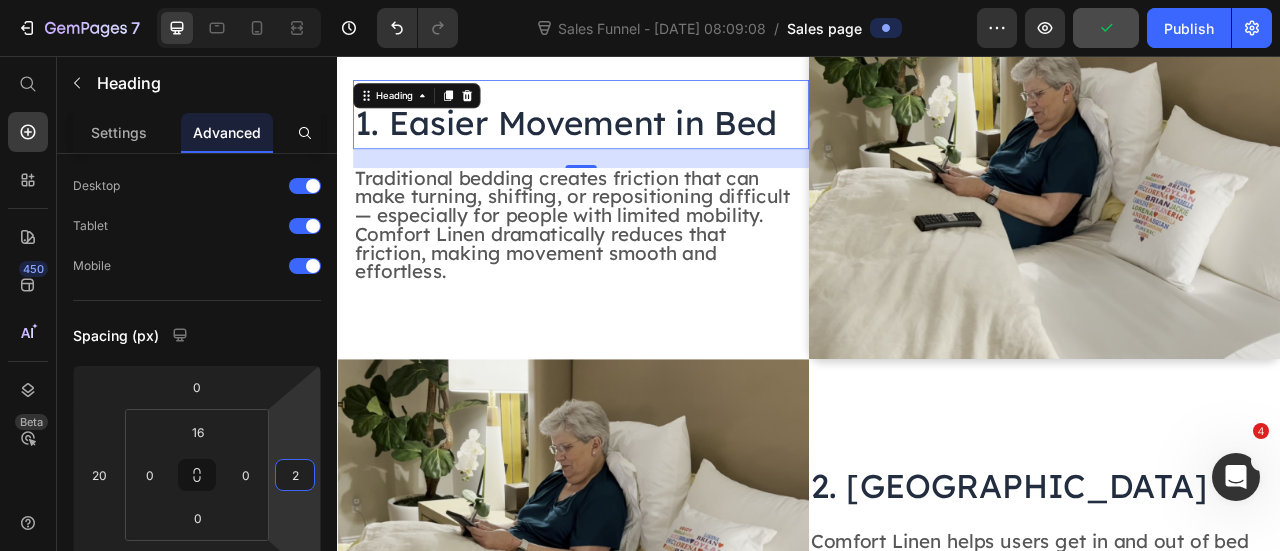 type on "20" 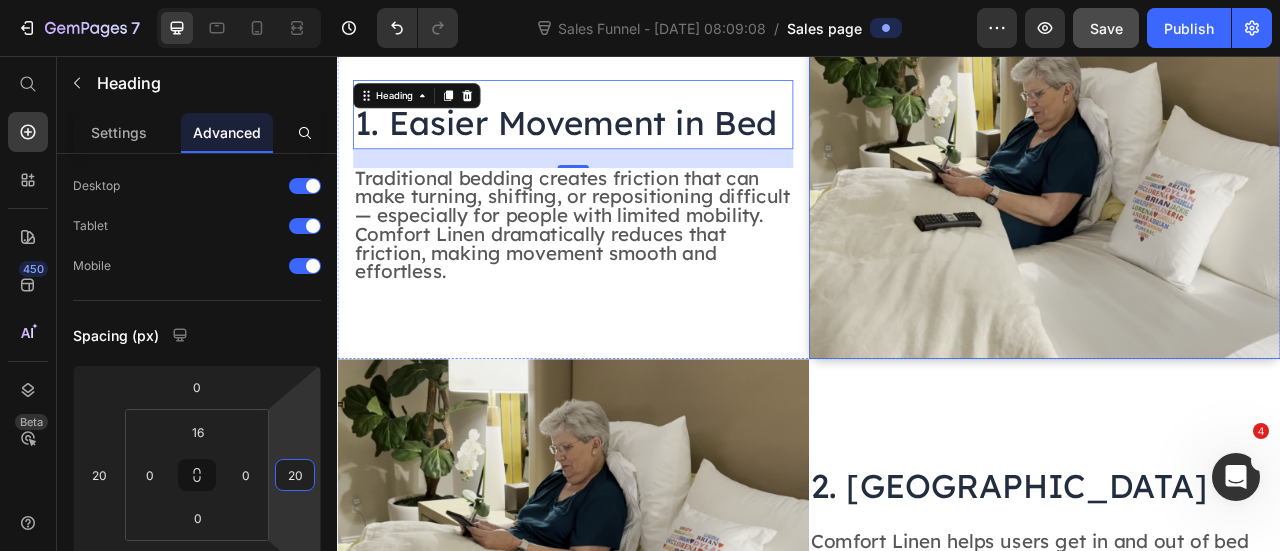 click at bounding box center (1237, 216) 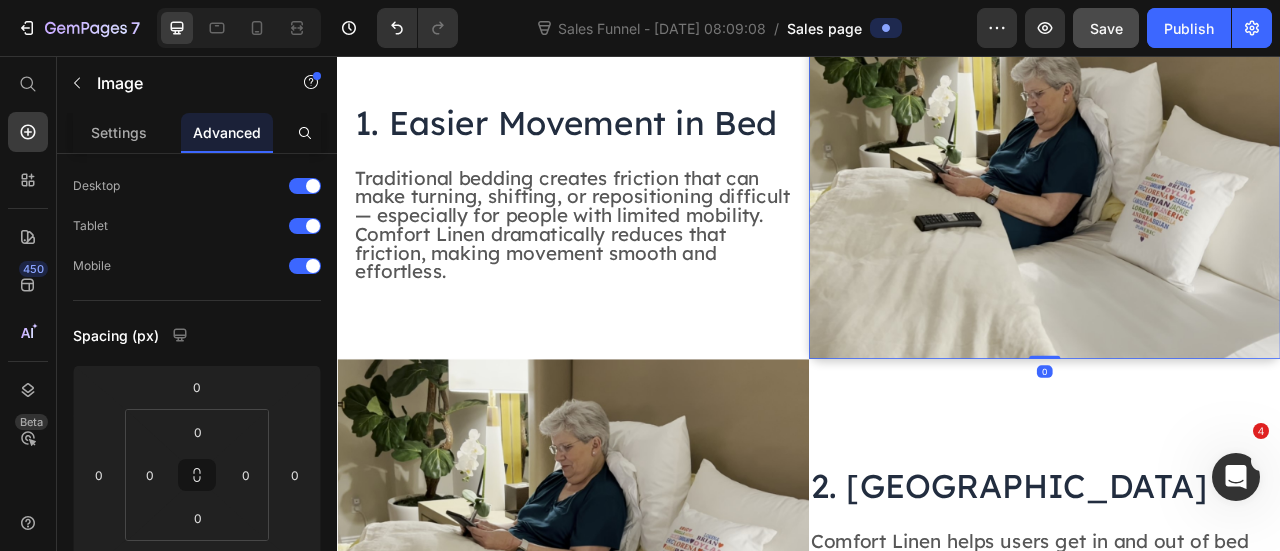 scroll, scrollTop: 0, scrollLeft: 0, axis: both 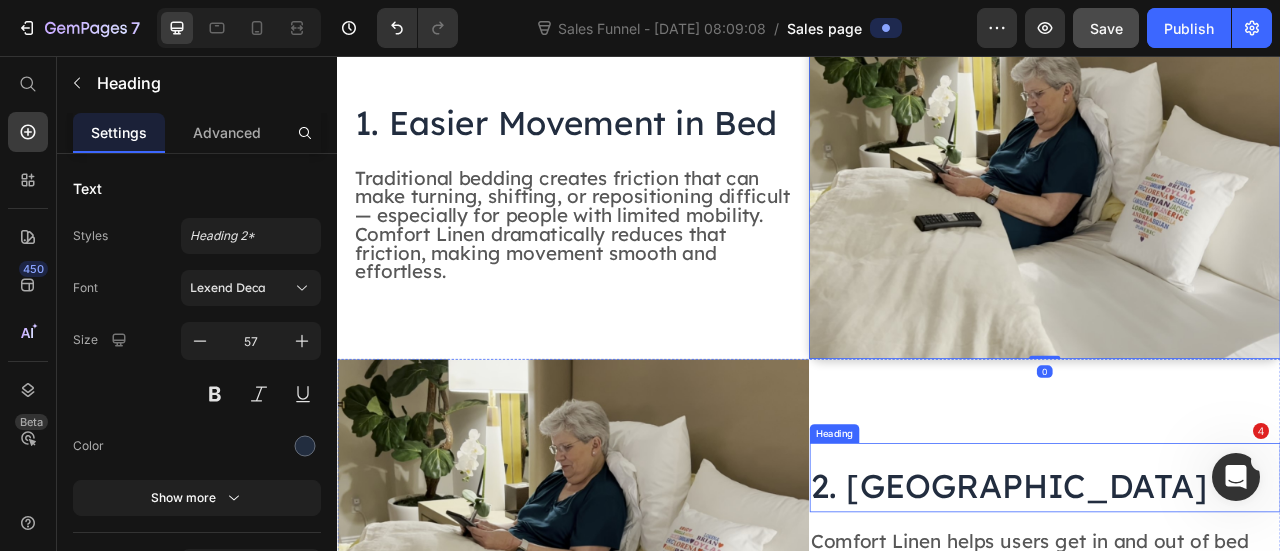 click on "2. [GEOGRAPHIC_DATA]" at bounding box center [1192, 602] 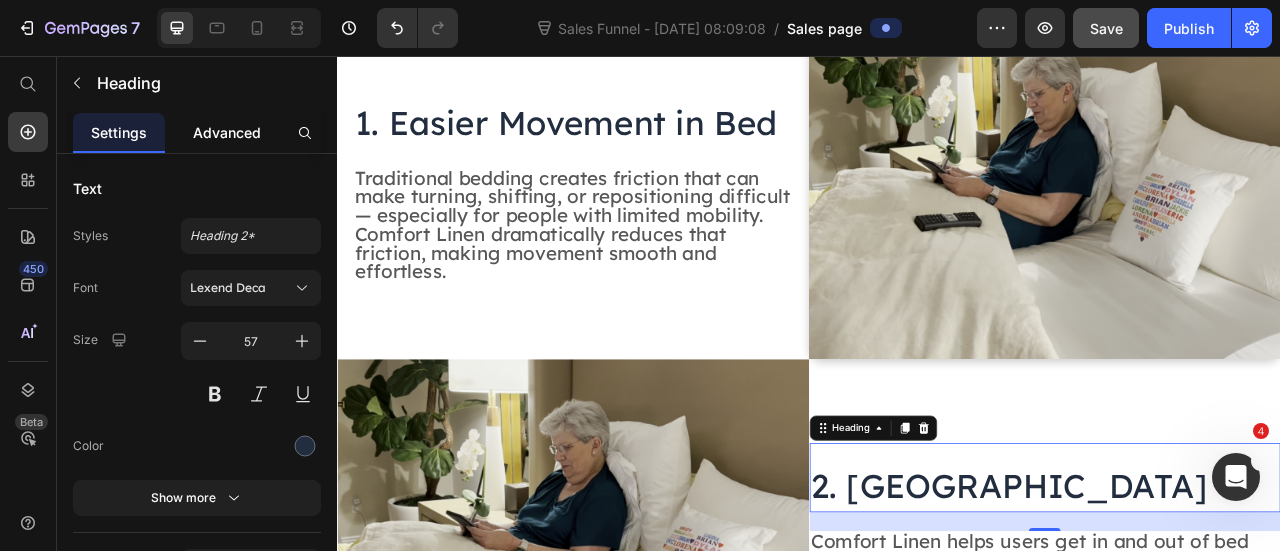click on "Advanced" at bounding box center (227, 132) 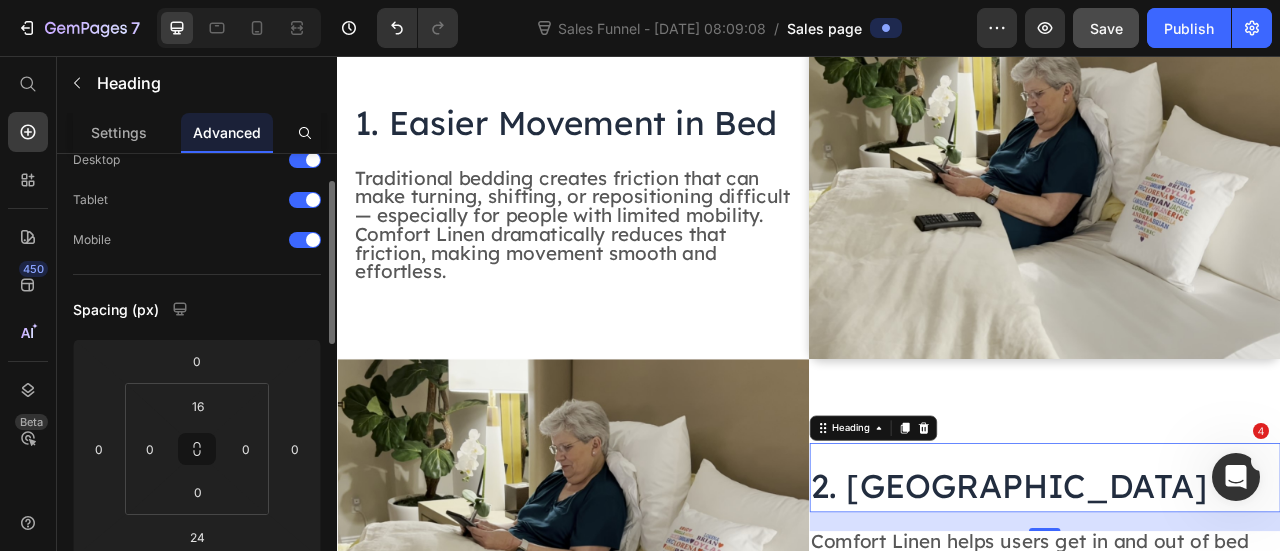 scroll, scrollTop: 101, scrollLeft: 0, axis: vertical 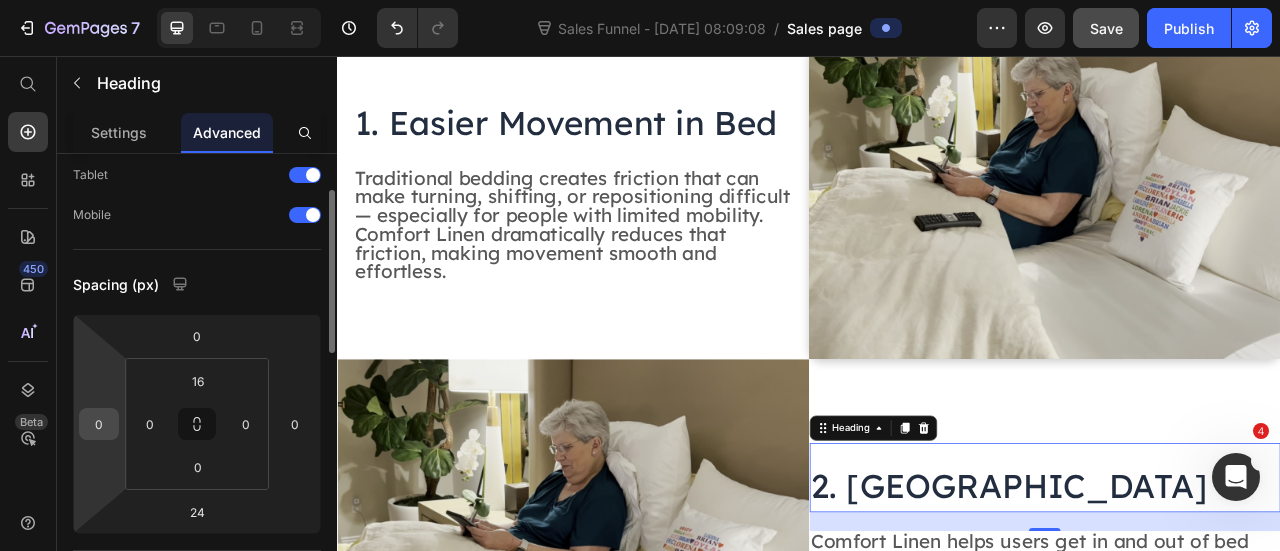 click on "0" at bounding box center (99, 424) 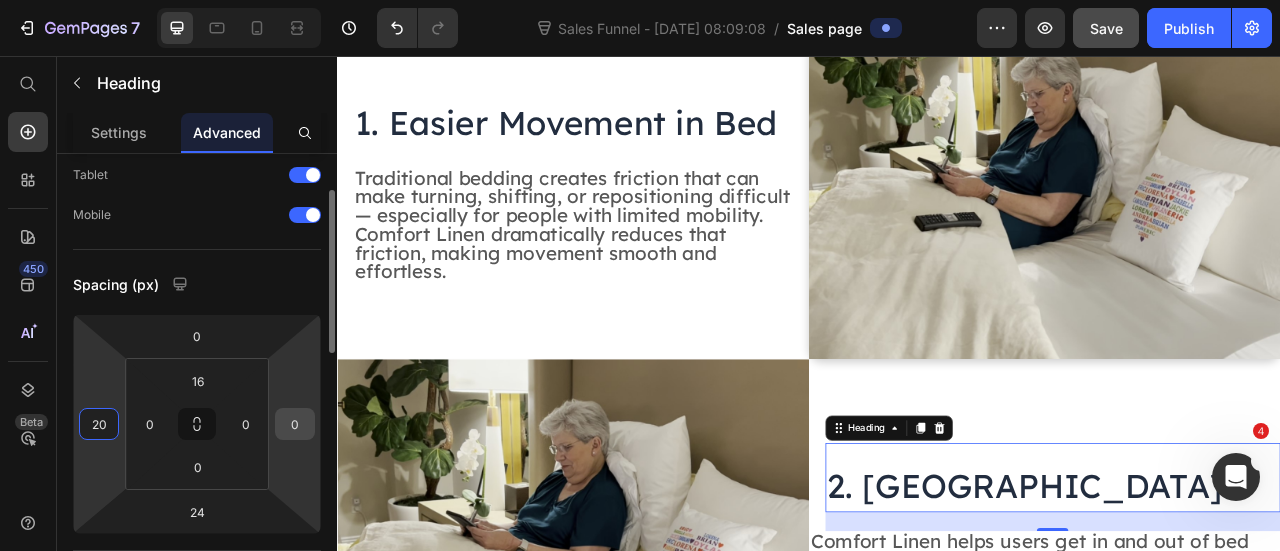 type on "20" 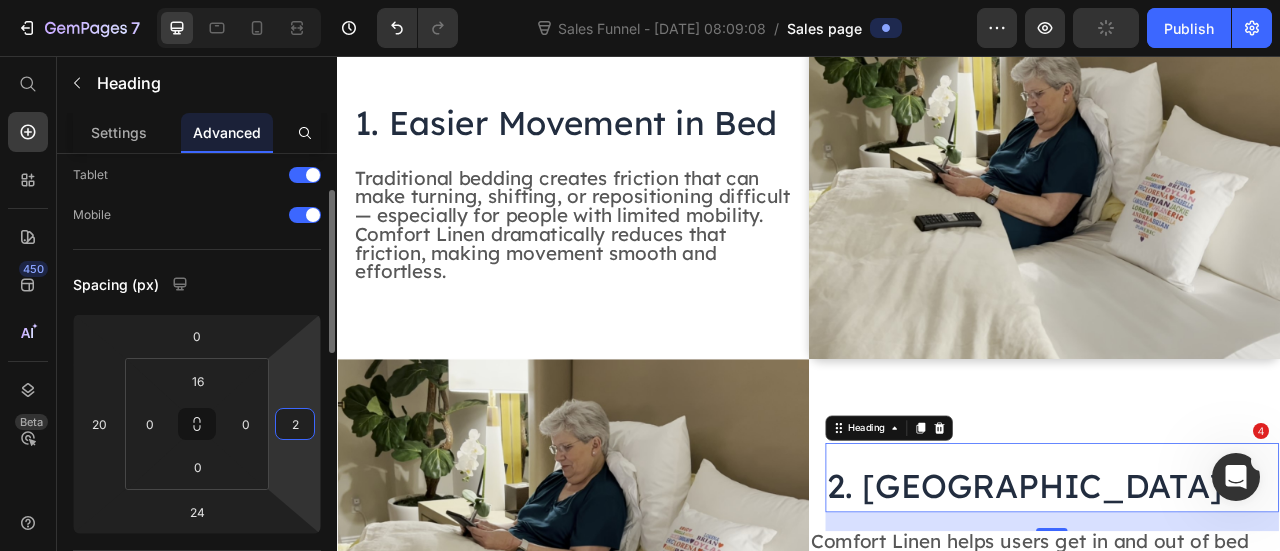type on "20" 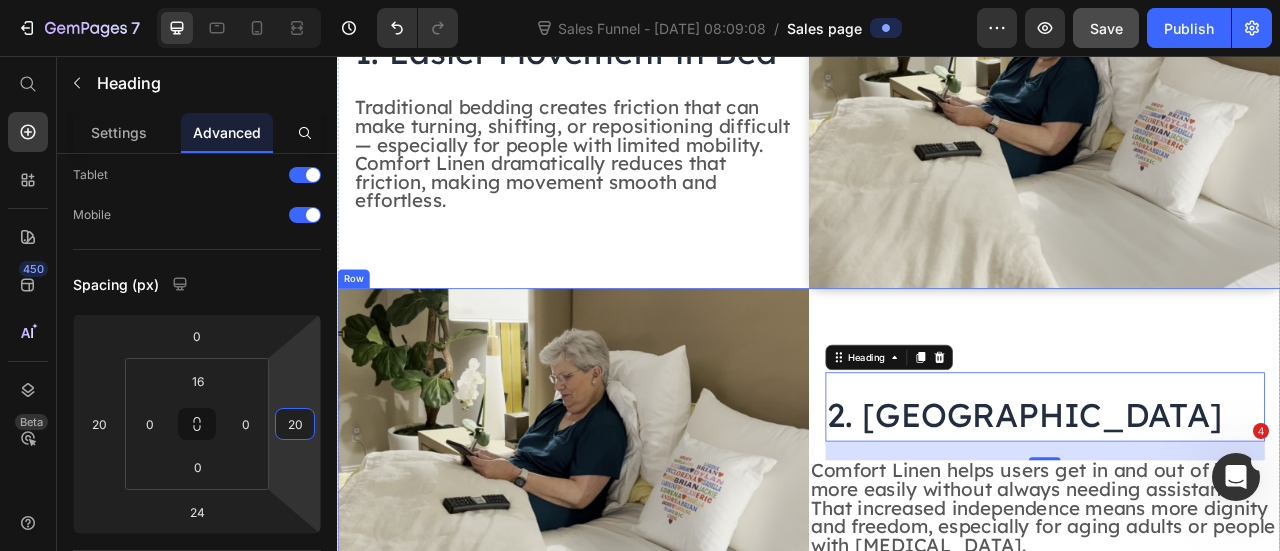 scroll, scrollTop: 1146, scrollLeft: 0, axis: vertical 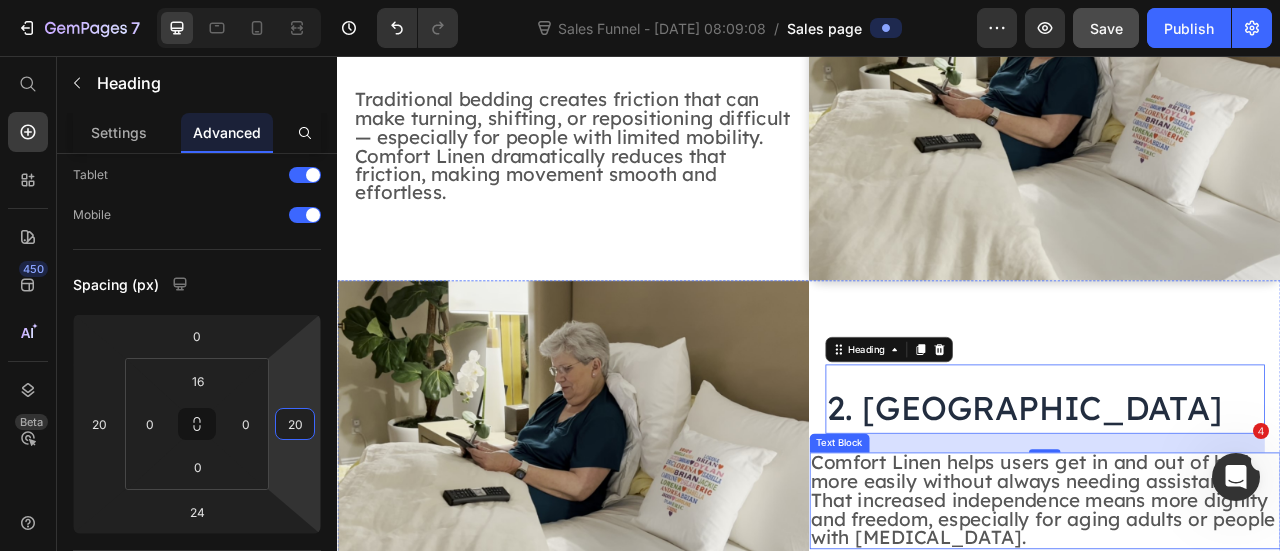 click on "Comfort Linen helps users get in and out of bed more easily without always needing assistance. That increased independence means more dignity and freedom, especially for aging adults or people with [MEDICAL_DATA]." at bounding box center (1235, 619) 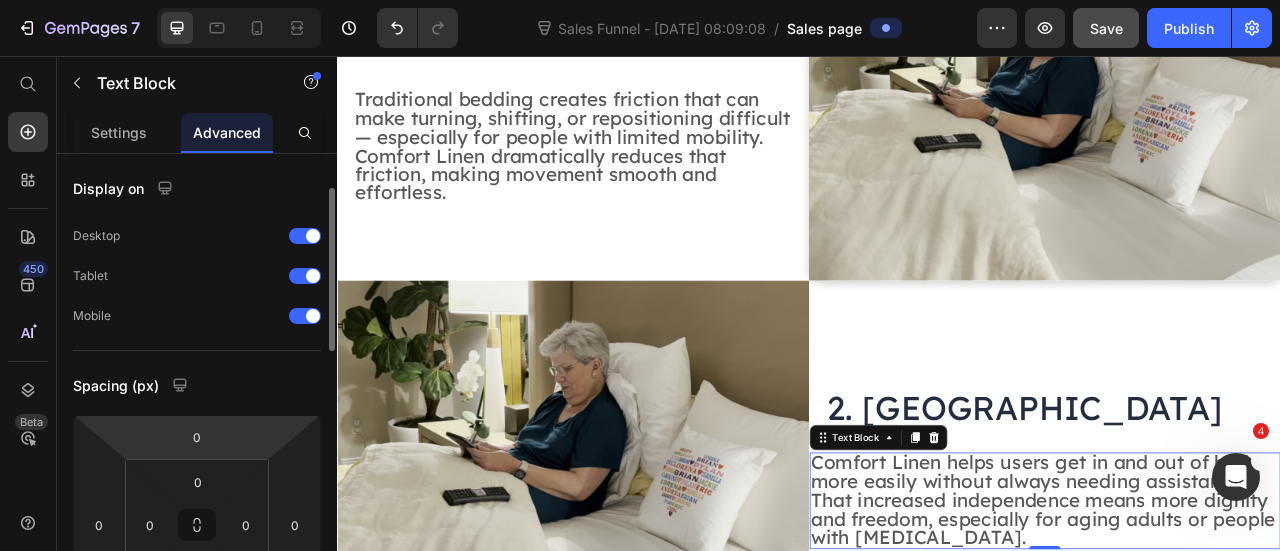 scroll, scrollTop: 76, scrollLeft: 0, axis: vertical 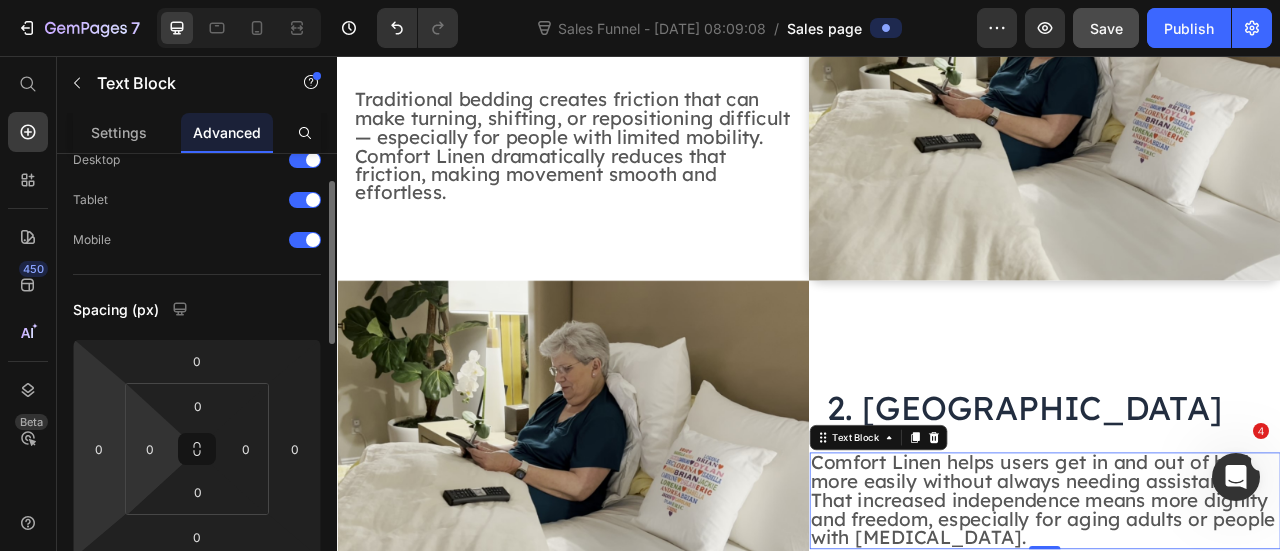 drag, startPoint x: 103, startPoint y: 443, endPoint x: 128, endPoint y: 449, distance: 25.70992 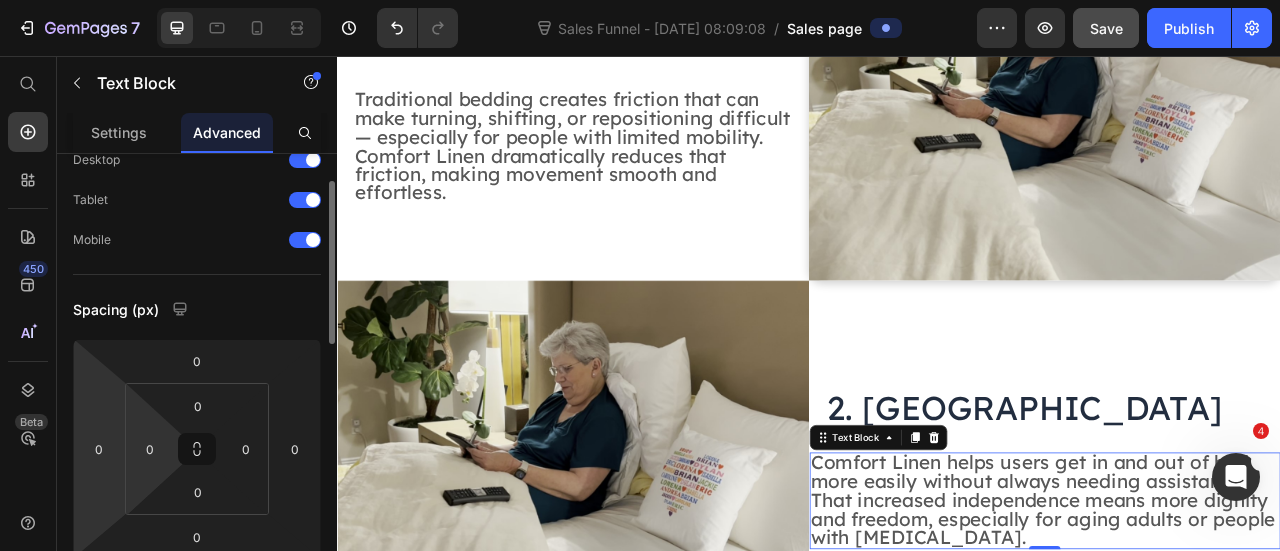 click on "0" at bounding box center (99, 449) 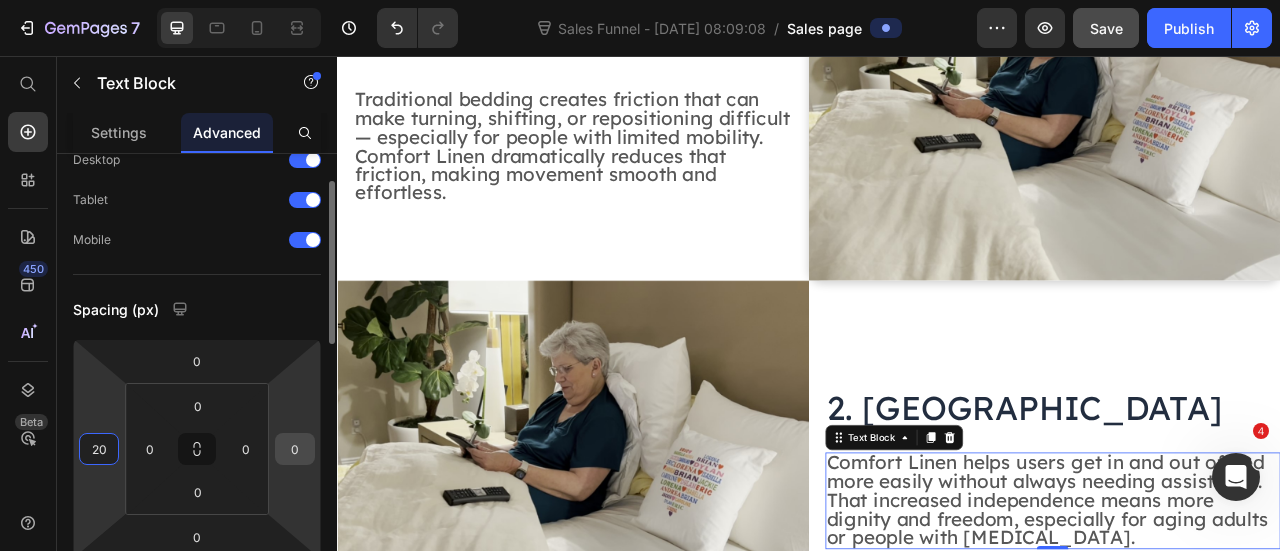 type on "20" 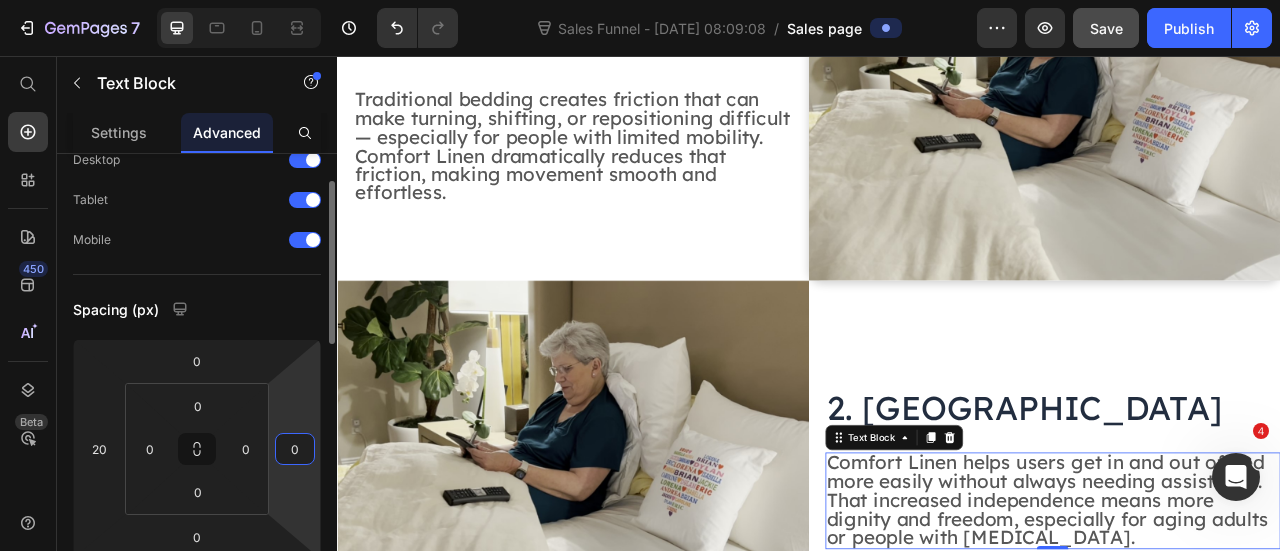 click on "0" at bounding box center [295, 449] 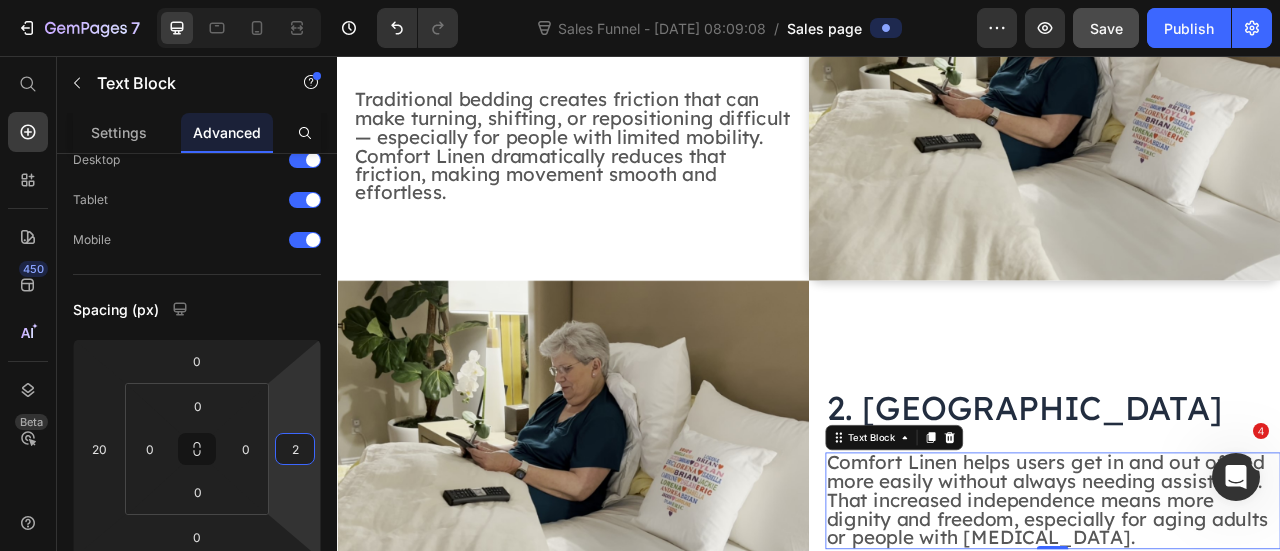 type on "20" 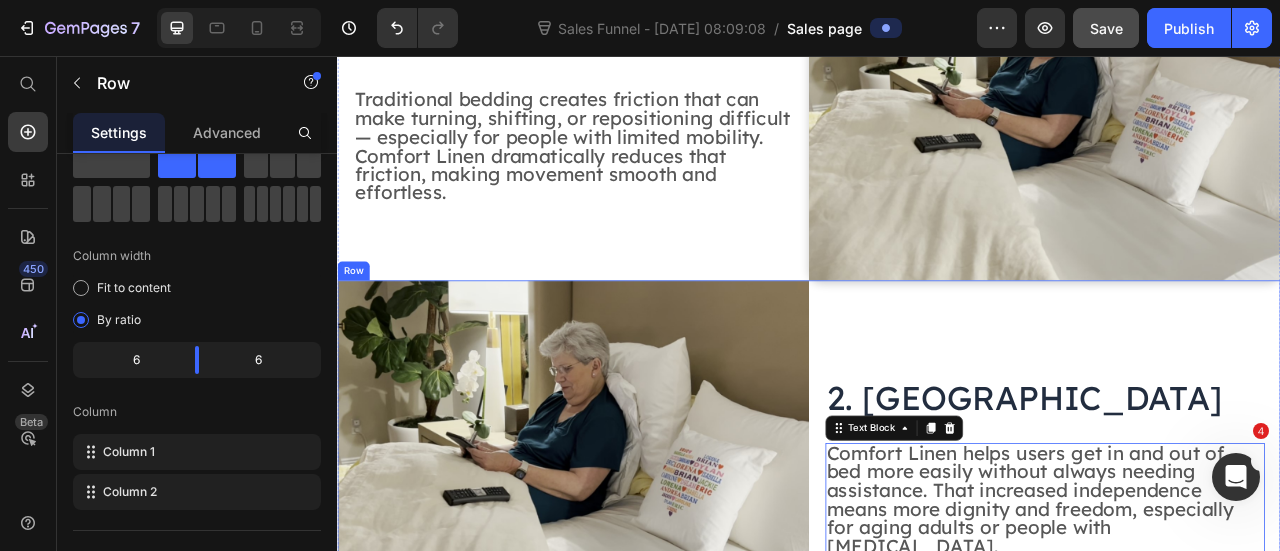 click on "⁠⁠⁠⁠⁠⁠⁠ 2. Greater Independence Heading Comfort Linen helps users get in and out of bed more easily without always needing assistance. That increased independence means more dignity and freedom, especially for aging adults or people with [MEDICAL_DATA]. Text Block   0" at bounding box center (1238, 566) 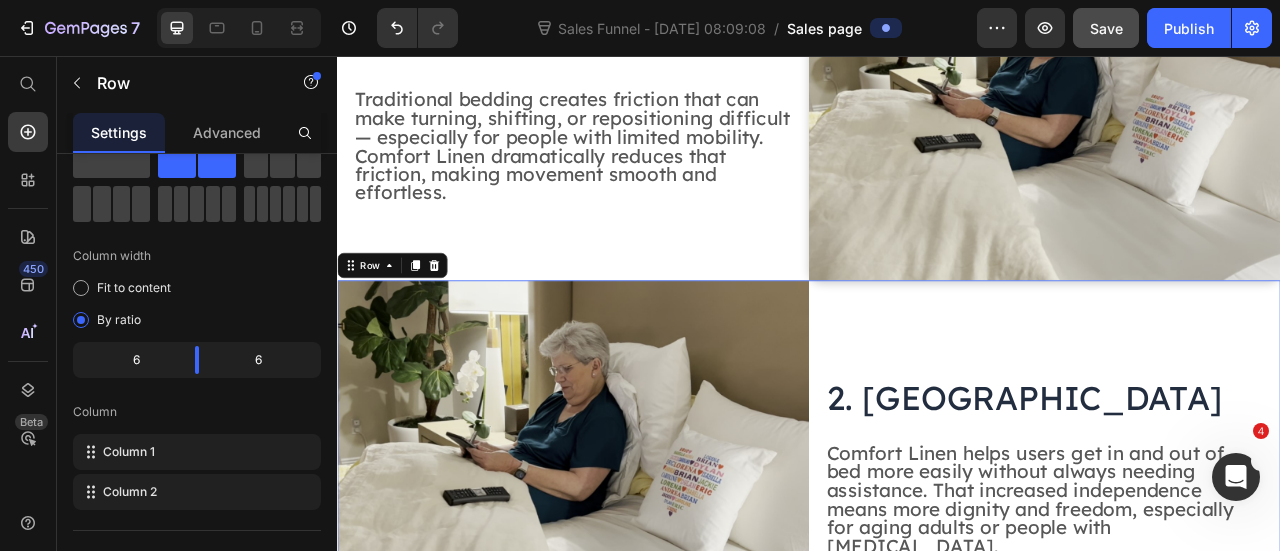 scroll, scrollTop: 0, scrollLeft: 0, axis: both 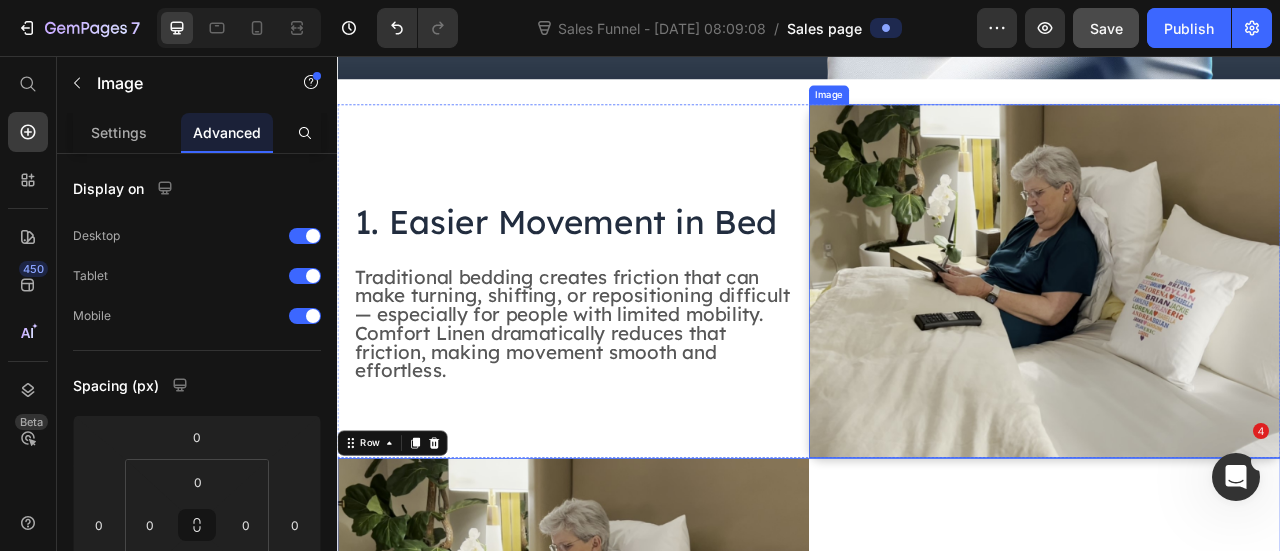 click at bounding box center [1237, 342] 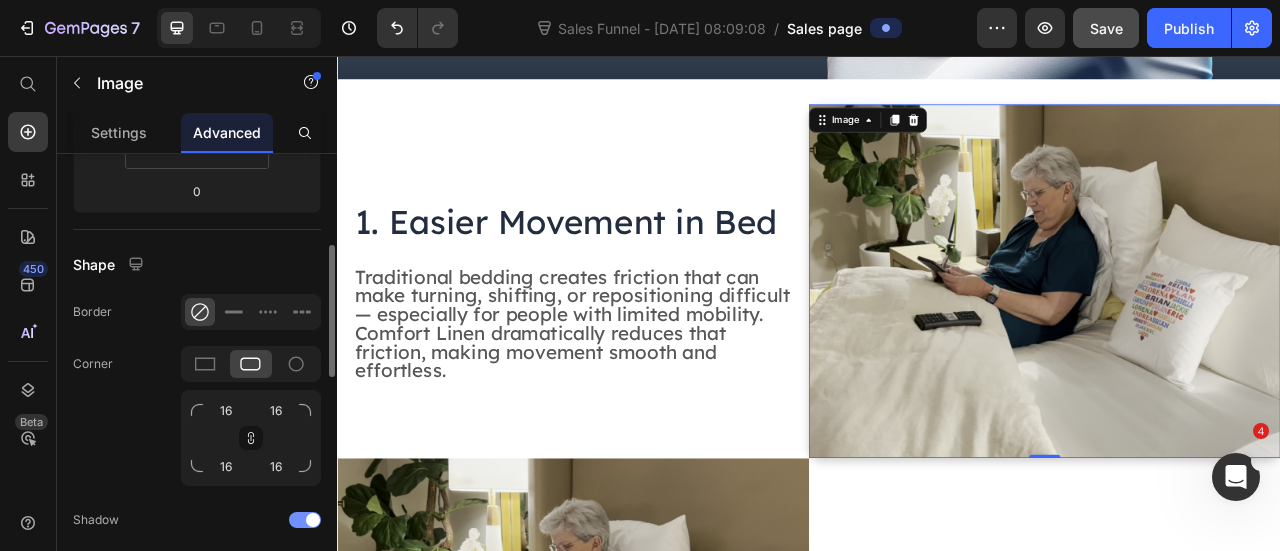 scroll, scrollTop: 397, scrollLeft: 0, axis: vertical 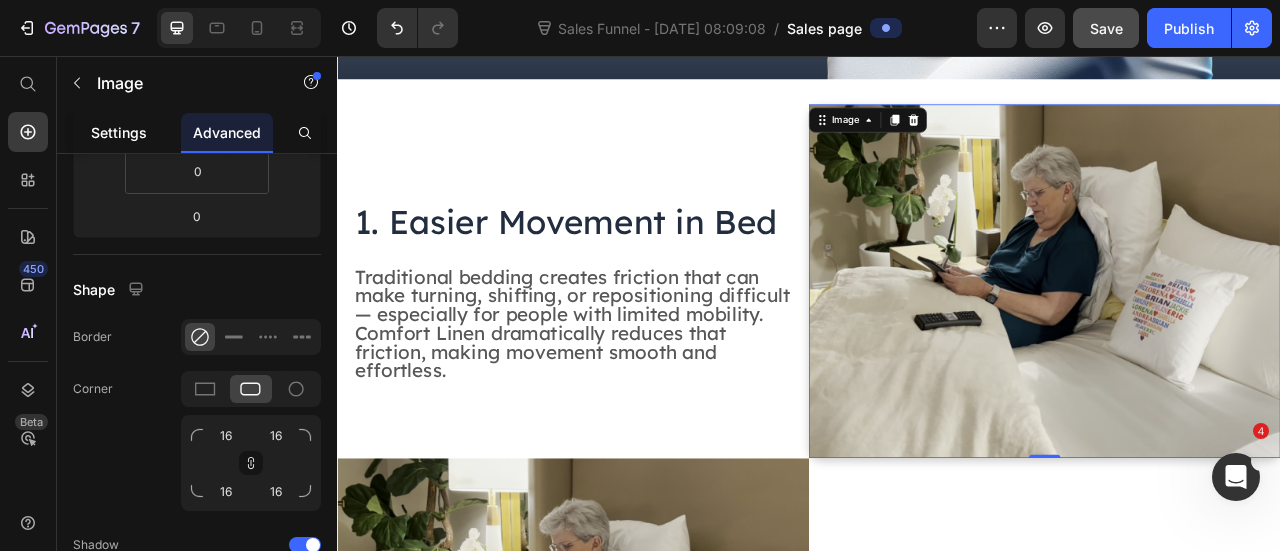 click on "Settings" at bounding box center (119, 132) 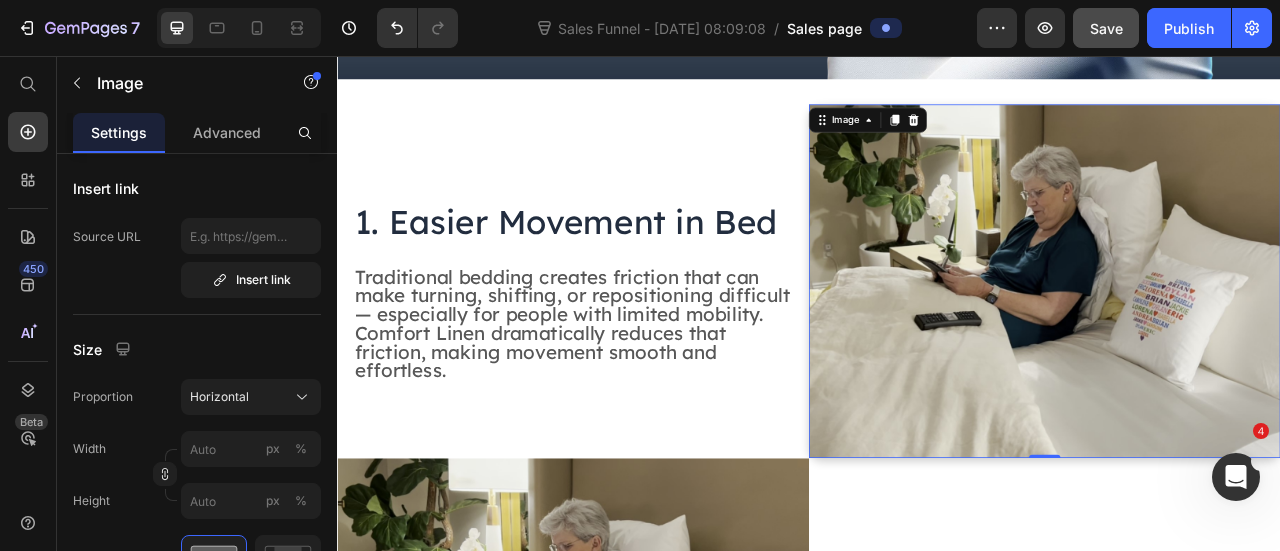 scroll, scrollTop: 0, scrollLeft: 0, axis: both 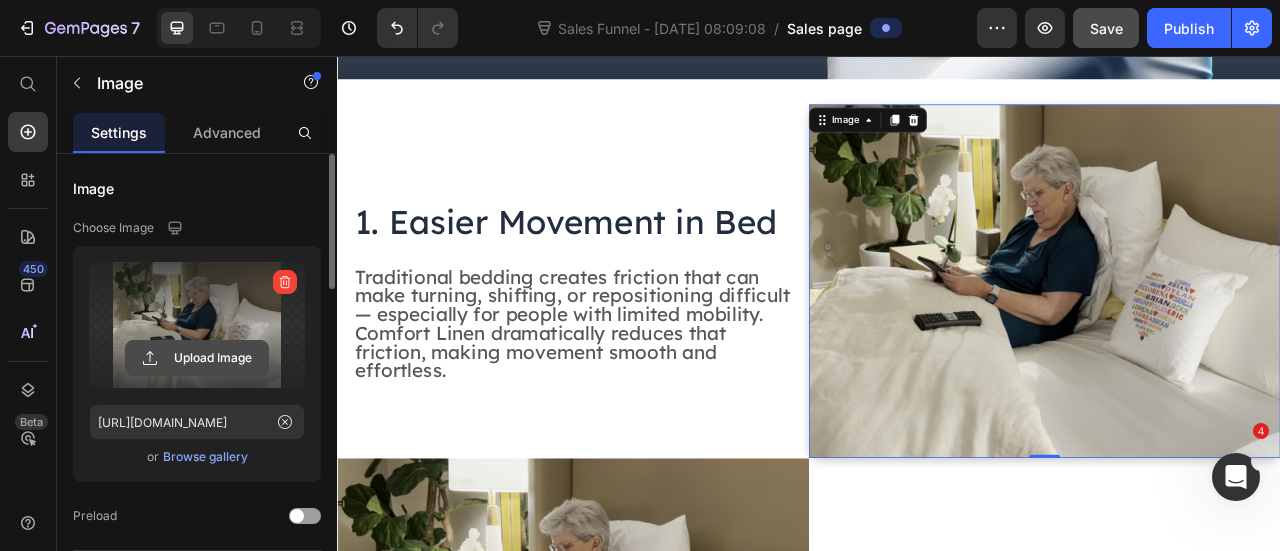 click 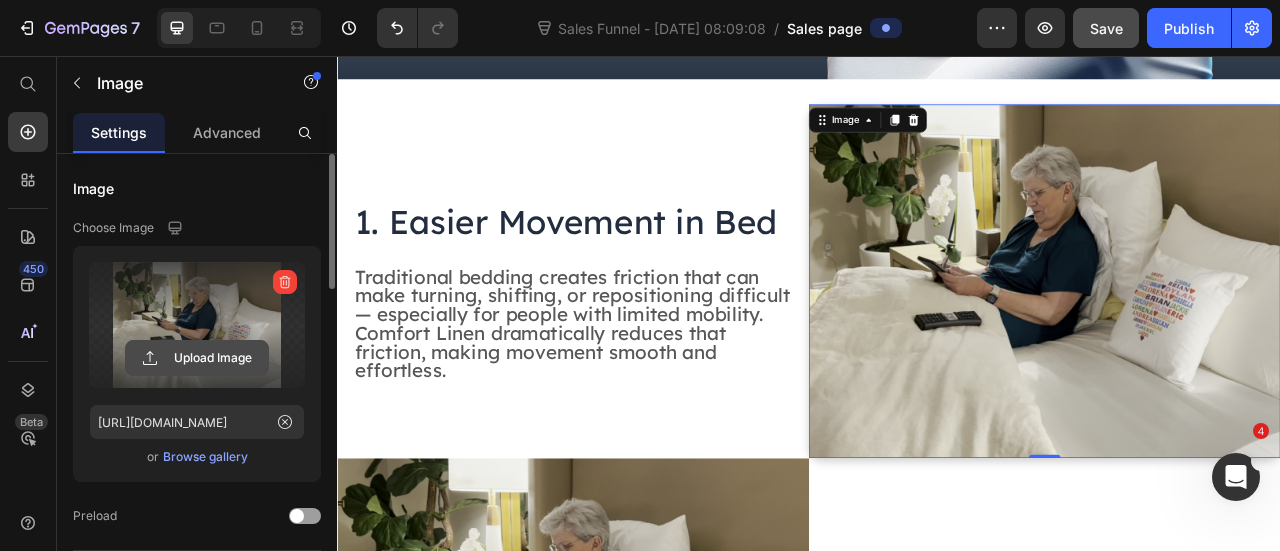type on "C:\fakepath\CustomLinen DWPhoto_20210929_0036.jpg" 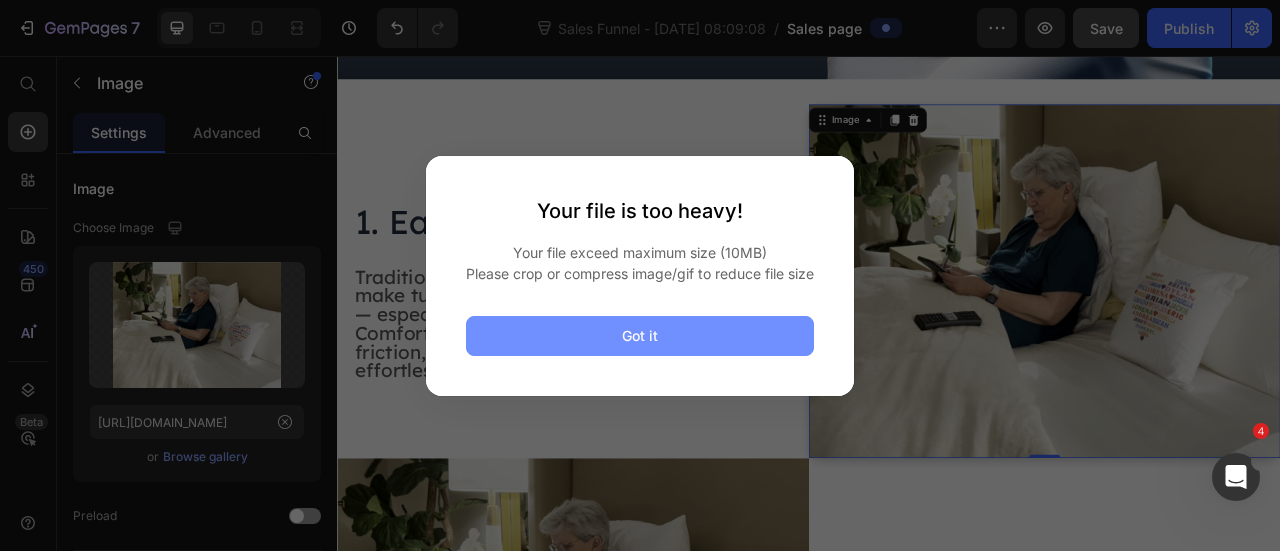 click on "Got it" at bounding box center (640, 336) 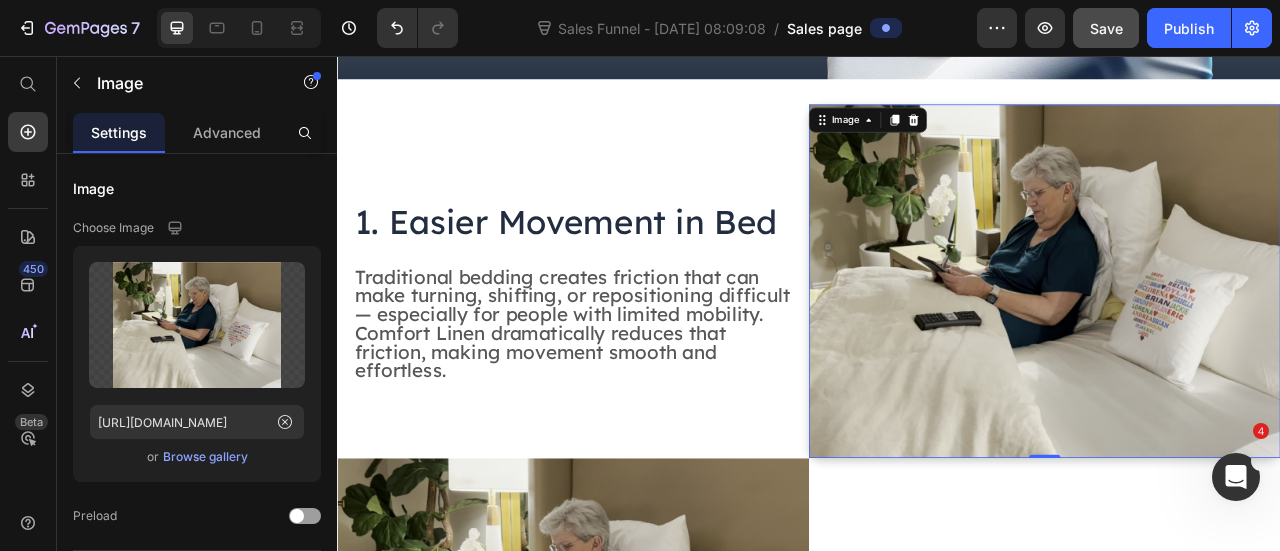 click at bounding box center (1237, 342) 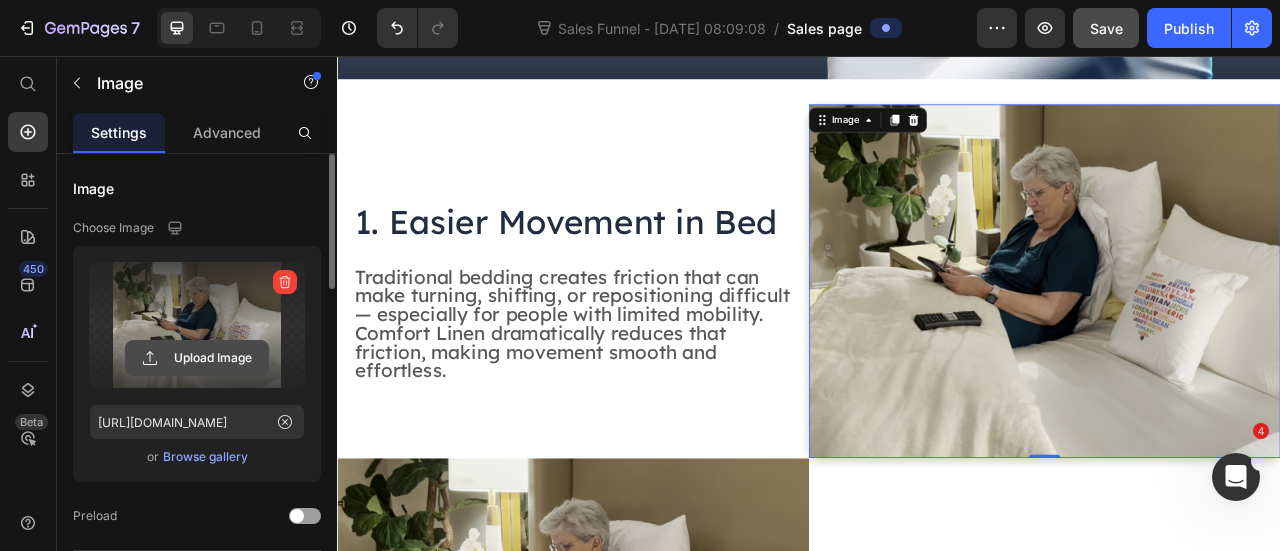 click 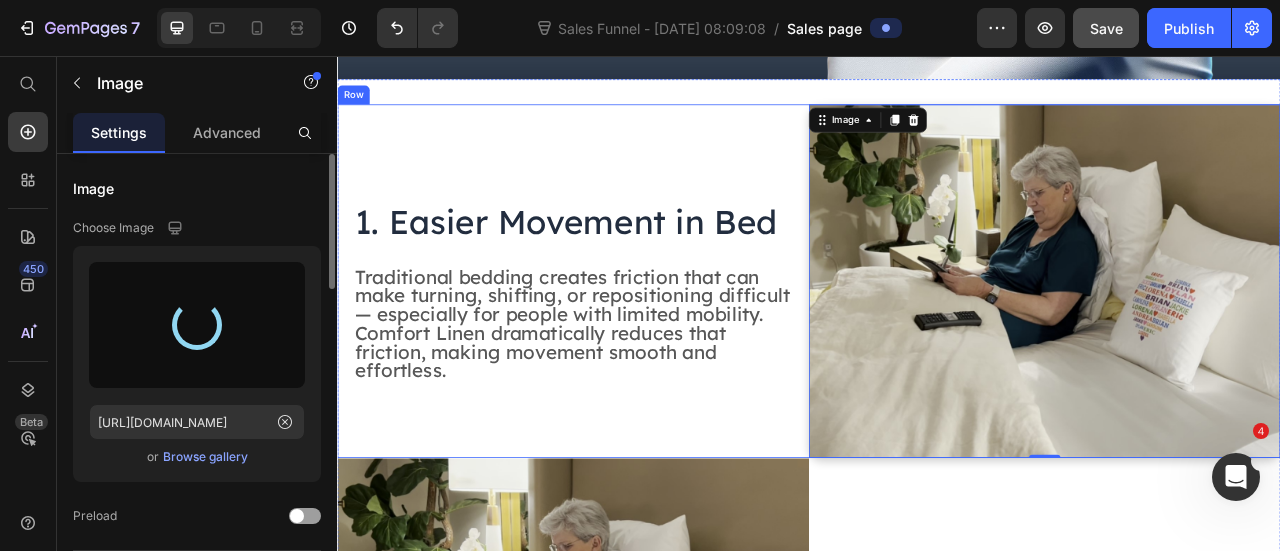 type on "[URL][DOMAIN_NAME]" 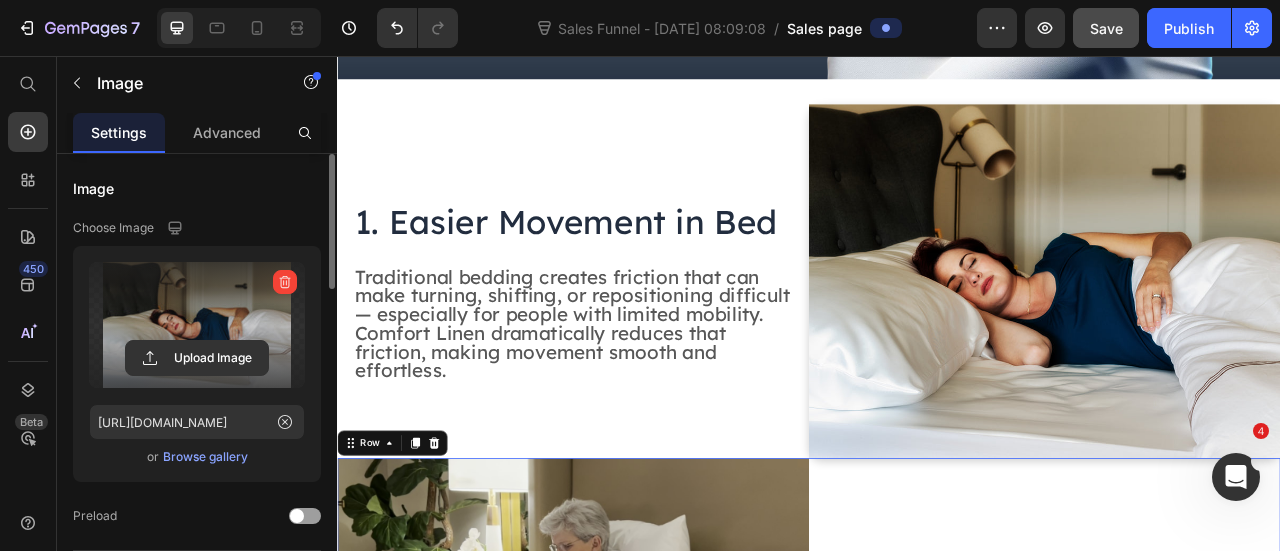 click on "⁠⁠⁠⁠⁠⁠⁠ 2. Greater Independence Heading Comfort Linen helps users get in and out of bed more easily without always needing assistance. That increased independence means more dignity and freedom, especially for aging adults or people with [MEDICAL_DATA]. Text Block" at bounding box center (1238, 792) 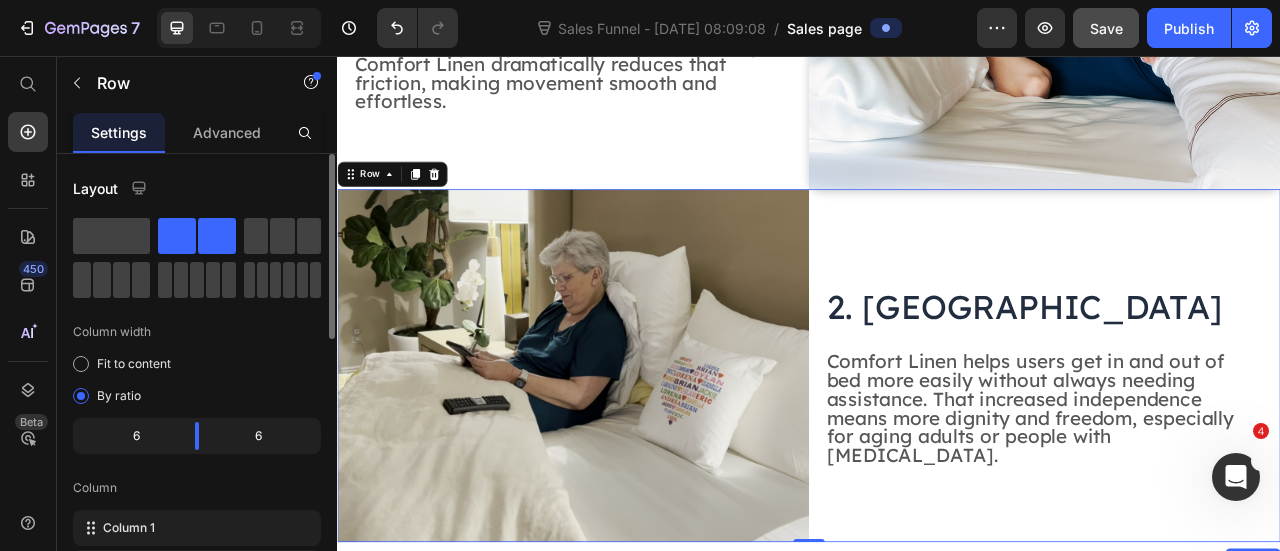 scroll, scrollTop: 1246, scrollLeft: 0, axis: vertical 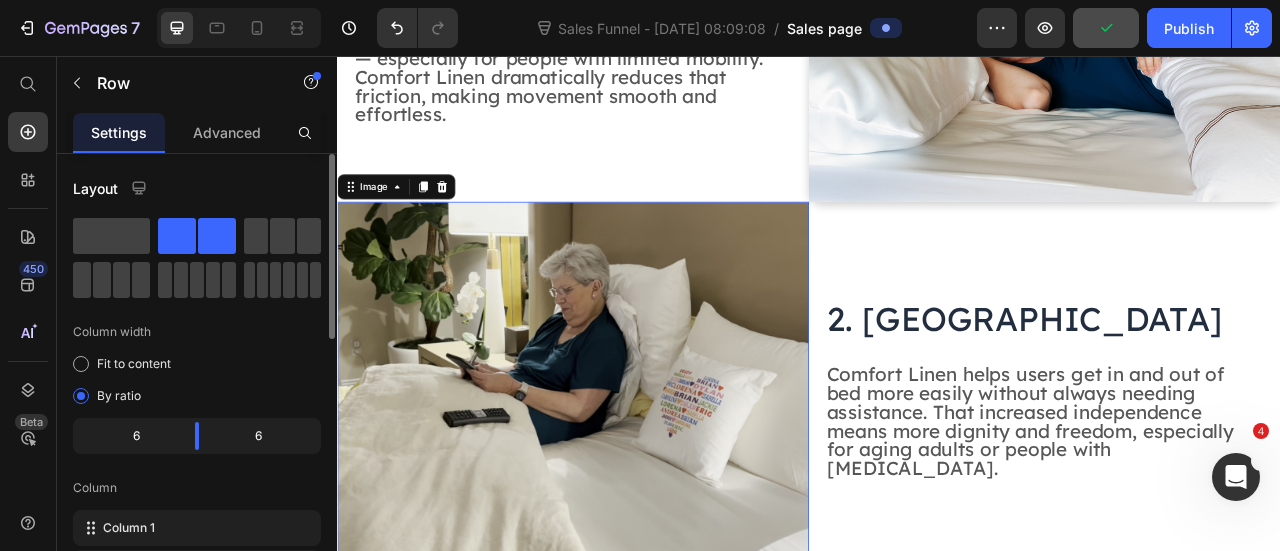 click at bounding box center (637, 466) 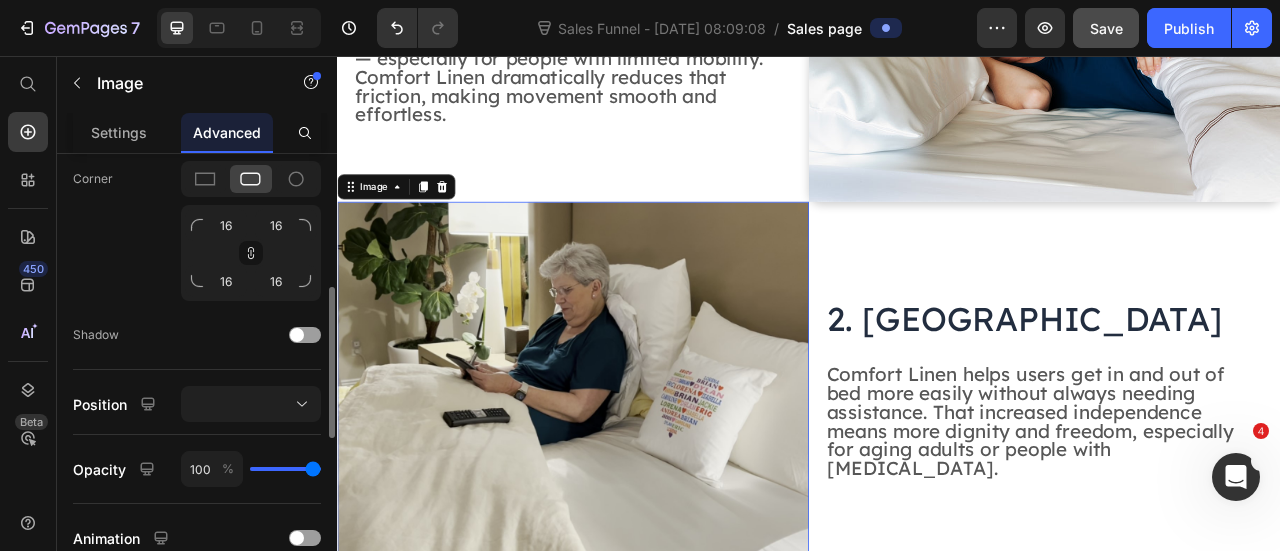 scroll, scrollTop: 632, scrollLeft: 0, axis: vertical 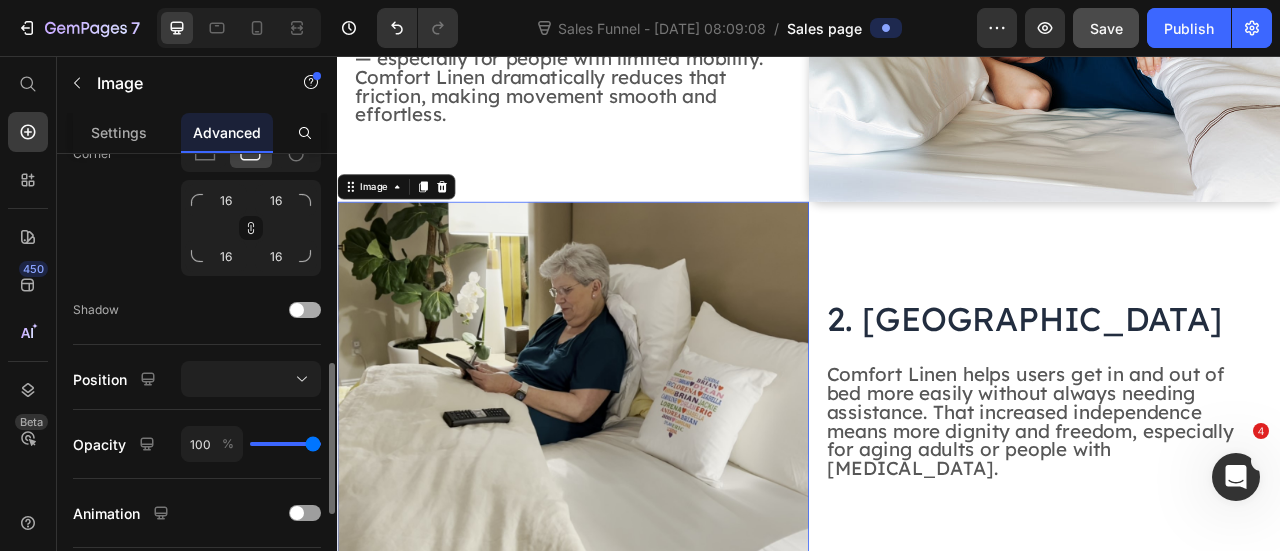 click at bounding box center (305, 310) 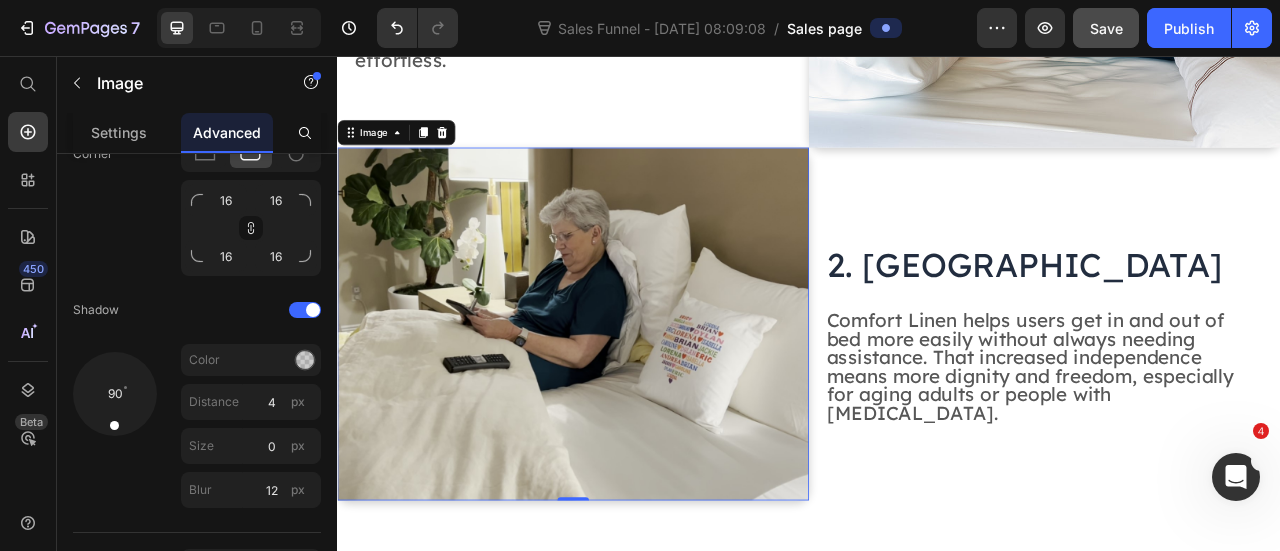 scroll, scrollTop: 1346, scrollLeft: 0, axis: vertical 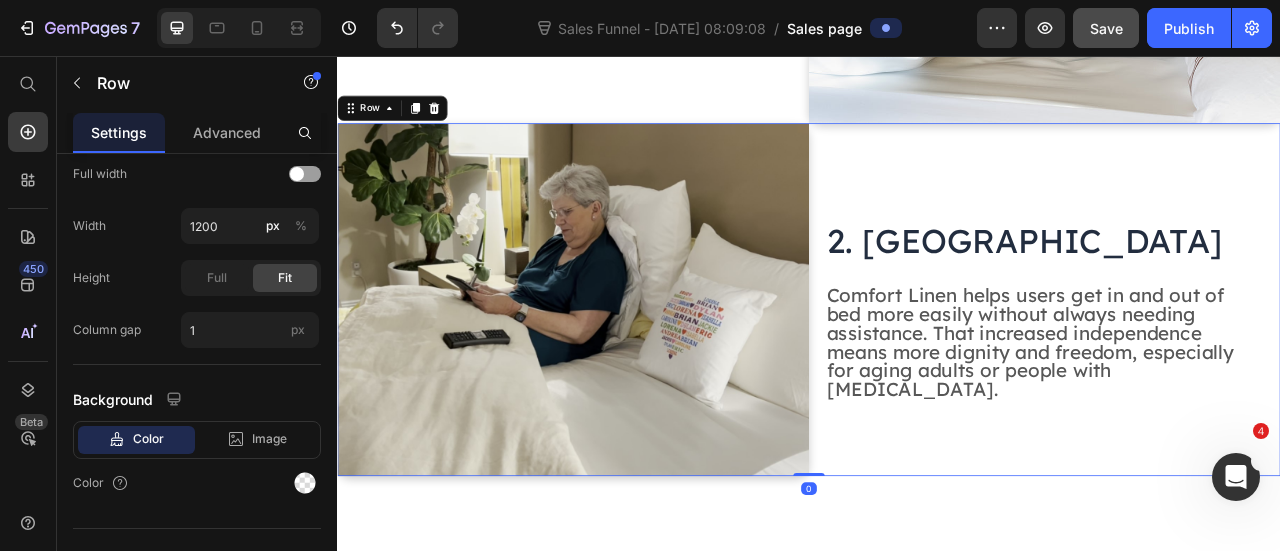 click on "⁠⁠⁠⁠⁠⁠⁠ 2. Greater Independence Heading Comfort Linen helps users get in and out of bed more easily without always needing assistance. That increased independence means more dignity and freedom, especially for aging adults or people with [MEDICAL_DATA]. Text Block" at bounding box center [1238, 366] 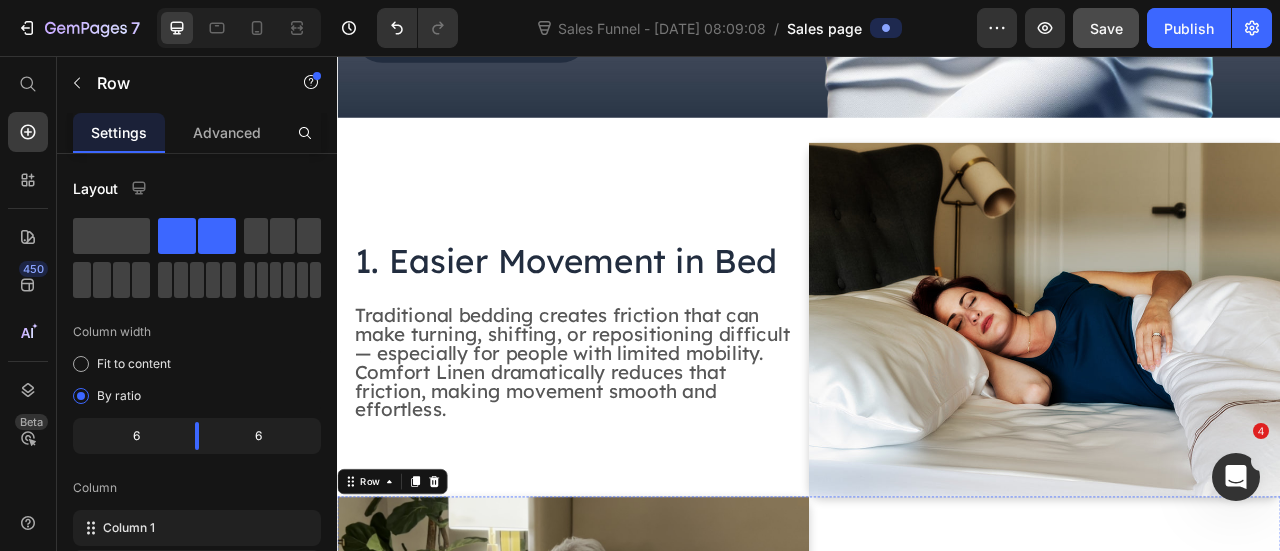 scroll, scrollTop: 870, scrollLeft: 0, axis: vertical 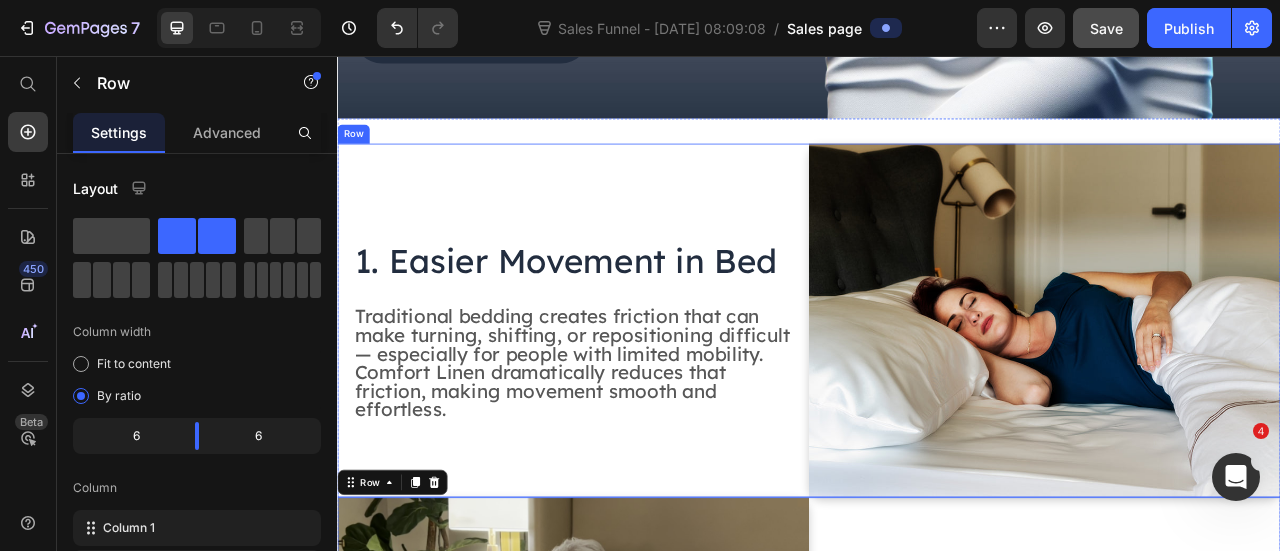 click on "Row" at bounding box center [357, 155] 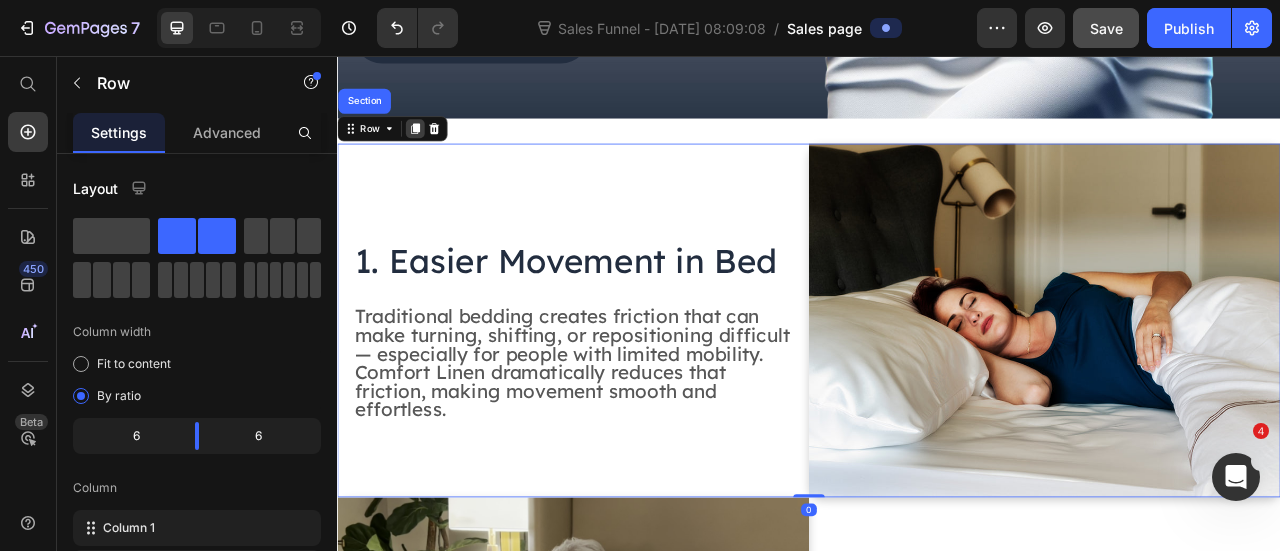 click 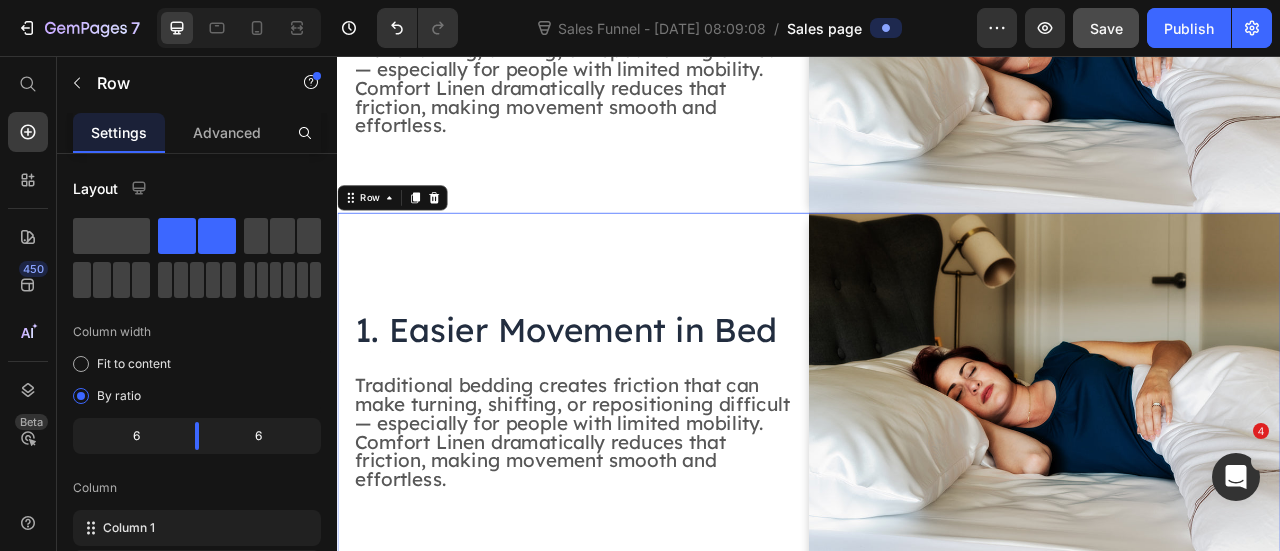 scroll, scrollTop: 1154, scrollLeft: 0, axis: vertical 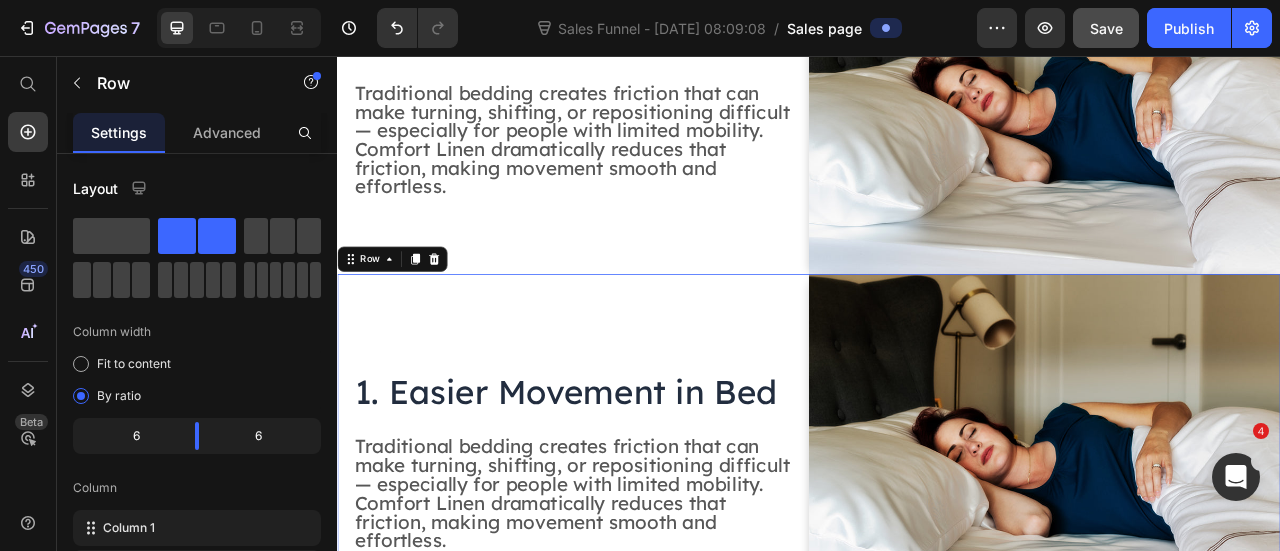click on "1. Easier Movement in Bed  Heading Traditional bedding creates friction that can make turning, shifting, or repositioning difficult — especially for people with limited mobility. Comfort Linen dramatically reduces that friction, making movement smooth and effortless. Text Block" at bounding box center [637, 558] 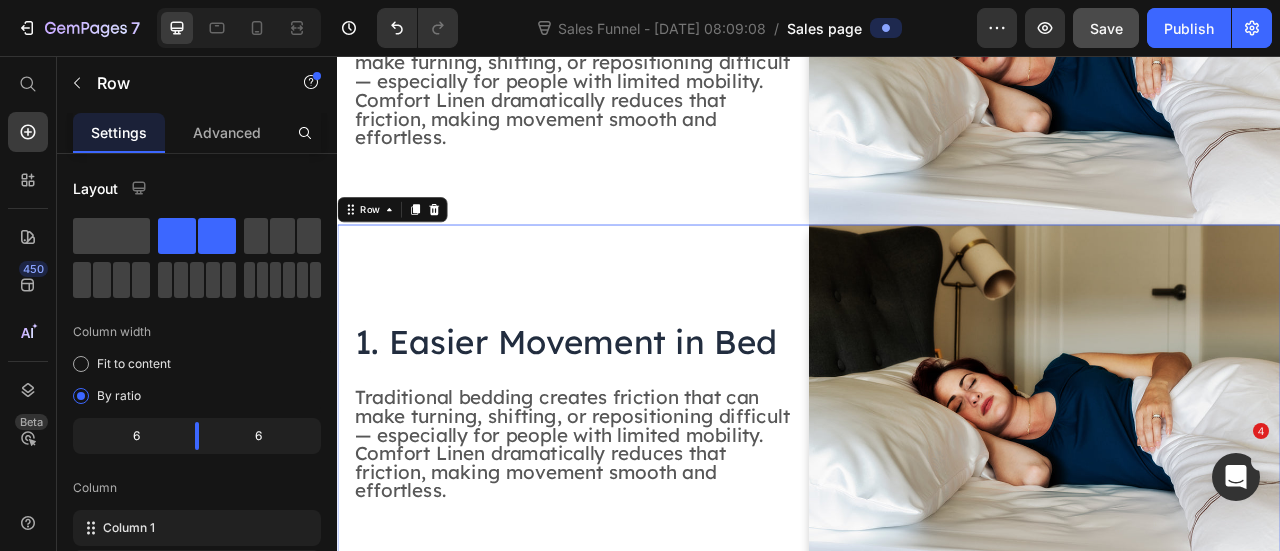 scroll, scrollTop: 1254, scrollLeft: 0, axis: vertical 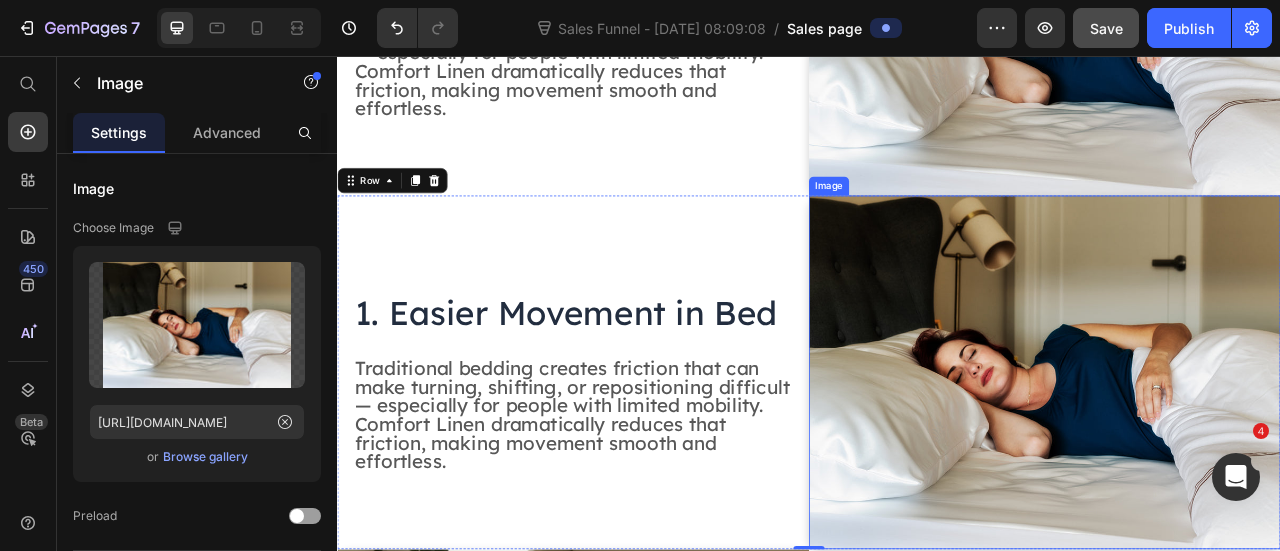 click at bounding box center [1237, 458] 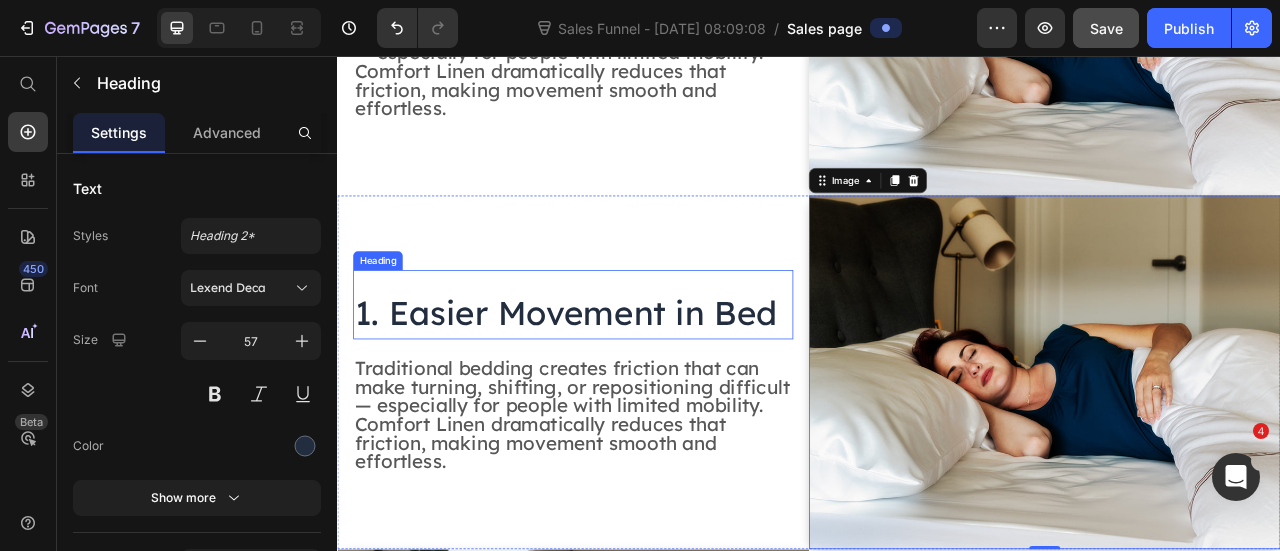 click on "1. Easier Movement in Bed  Heading" at bounding box center [637, 372] 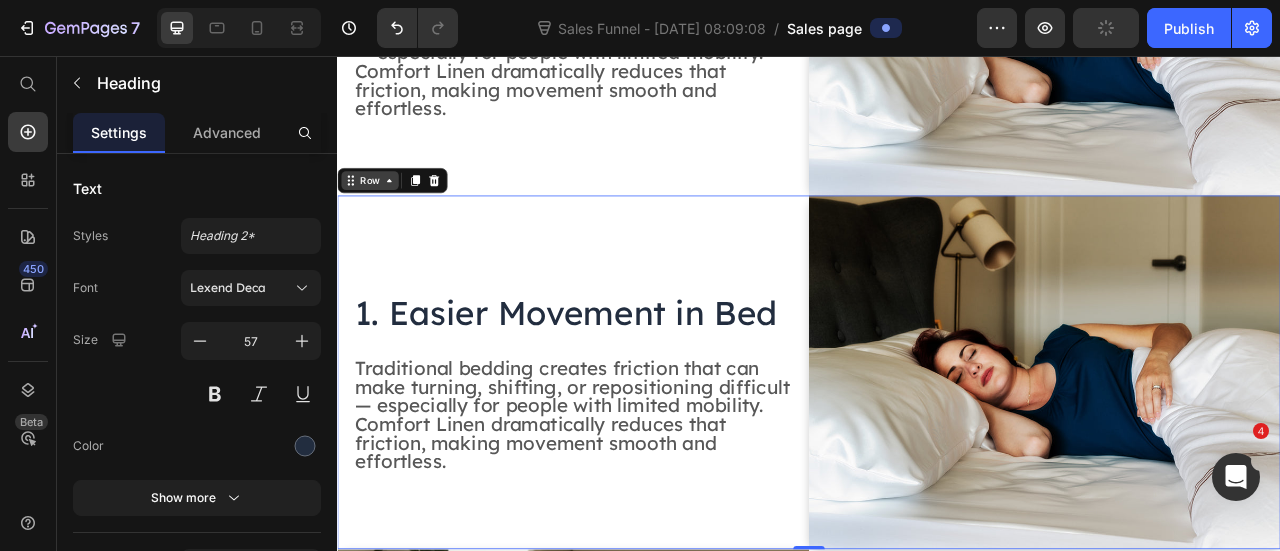 click on "Row" at bounding box center (407, 214) 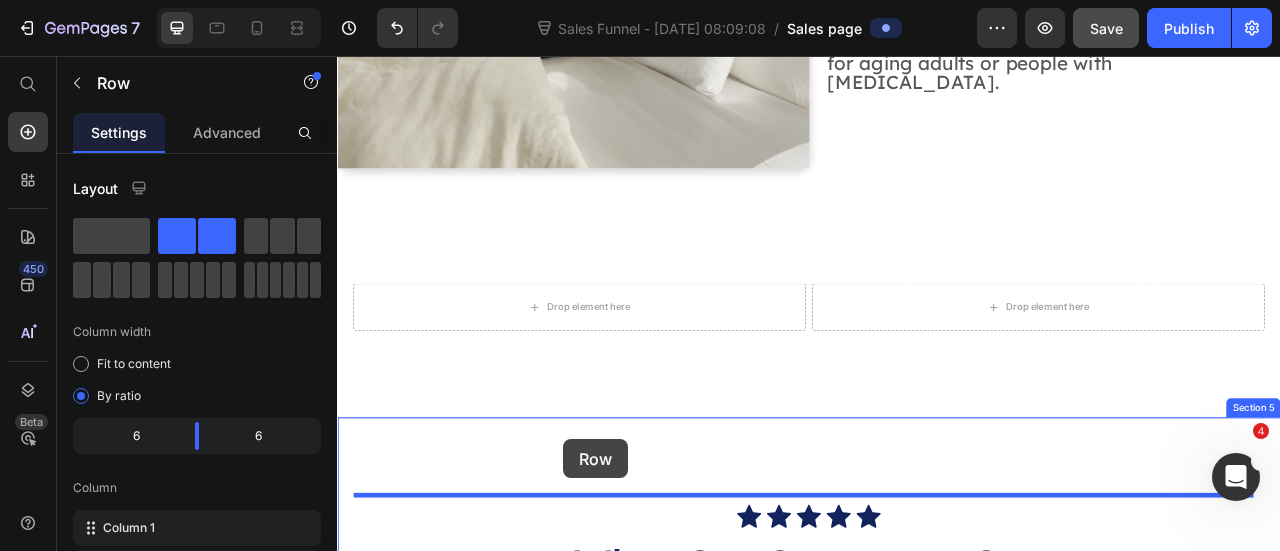 scroll, scrollTop: 2241, scrollLeft: 0, axis: vertical 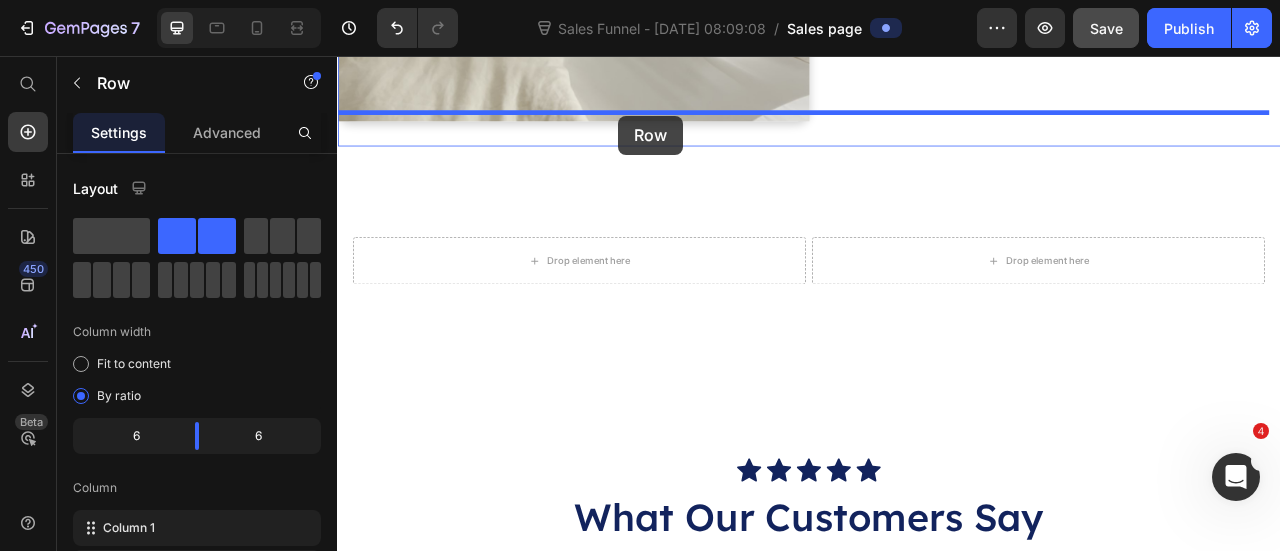 drag, startPoint x: 364, startPoint y: 213, endPoint x: 694, endPoint y: 132, distance: 339.79553 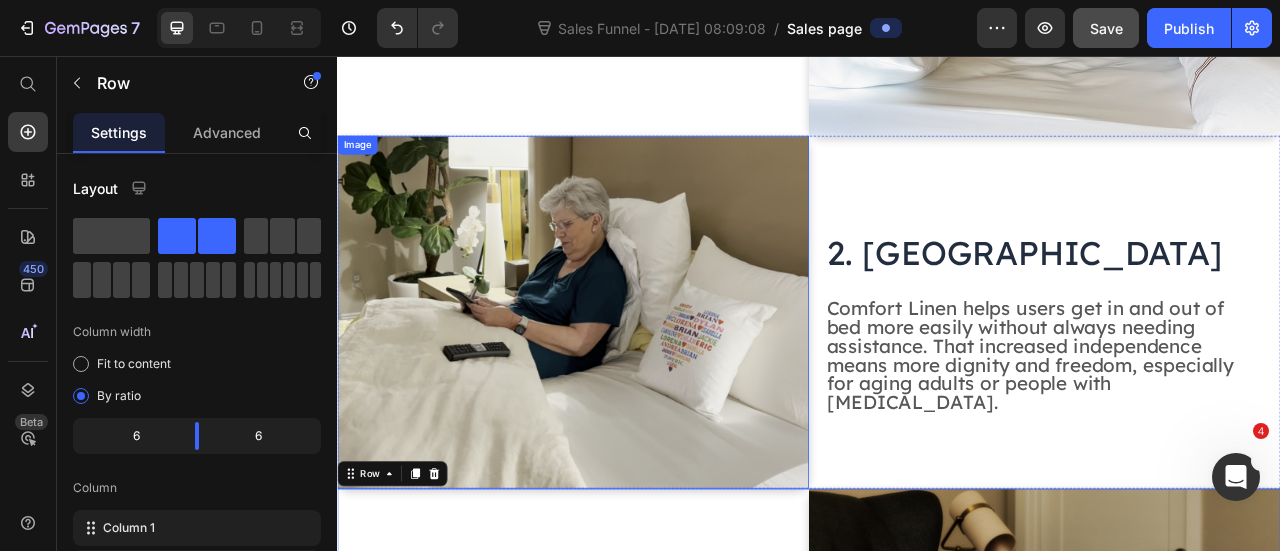 scroll, scrollTop: 1347, scrollLeft: 0, axis: vertical 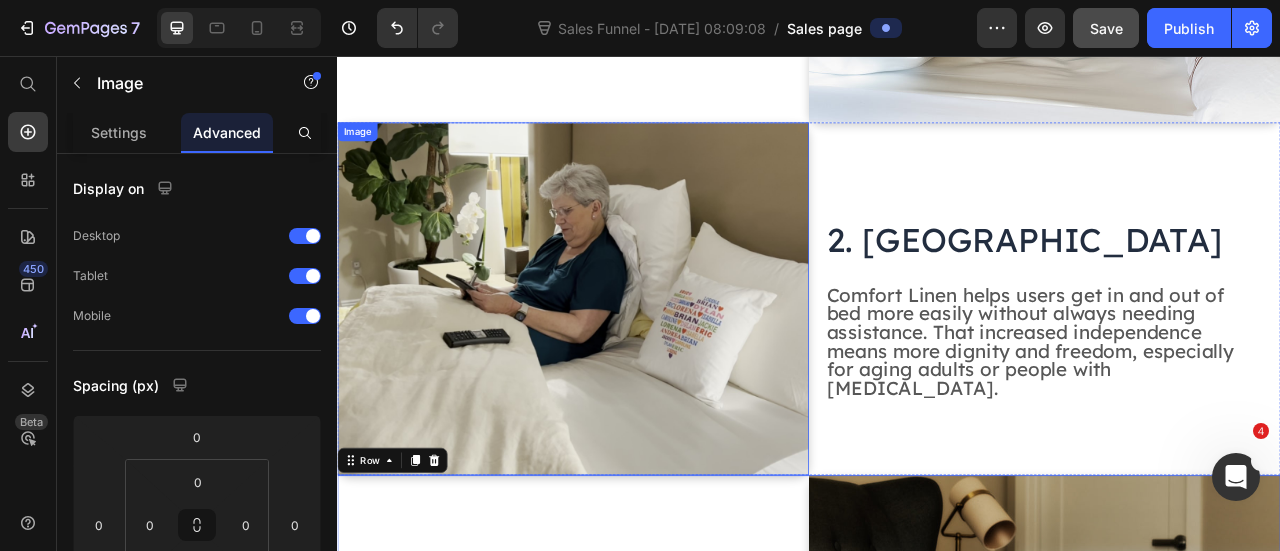 click at bounding box center [637, 365] 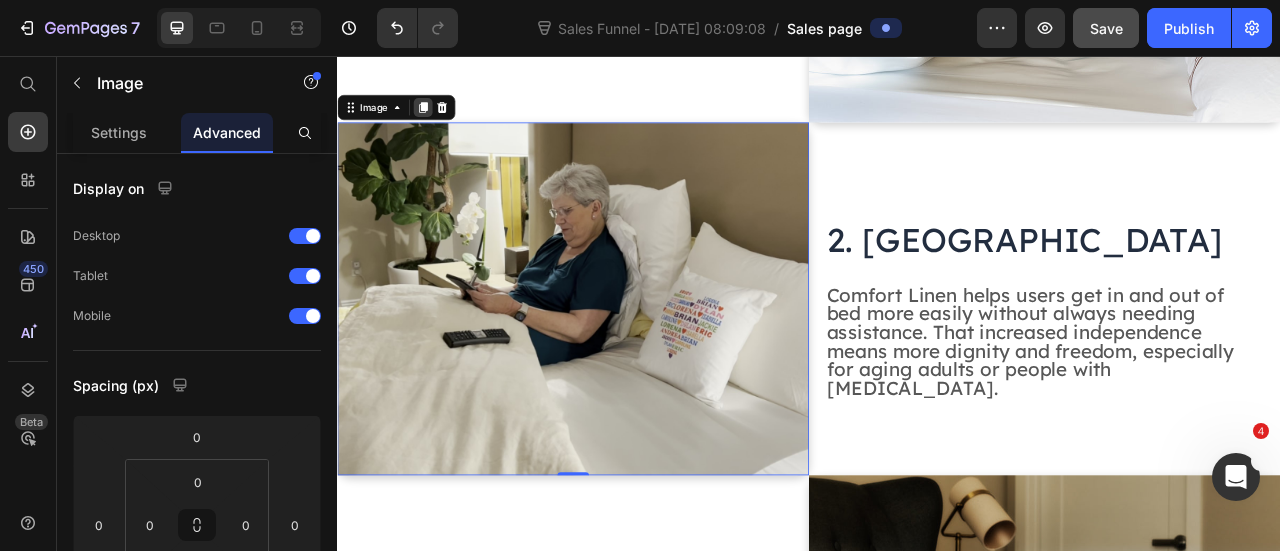 click 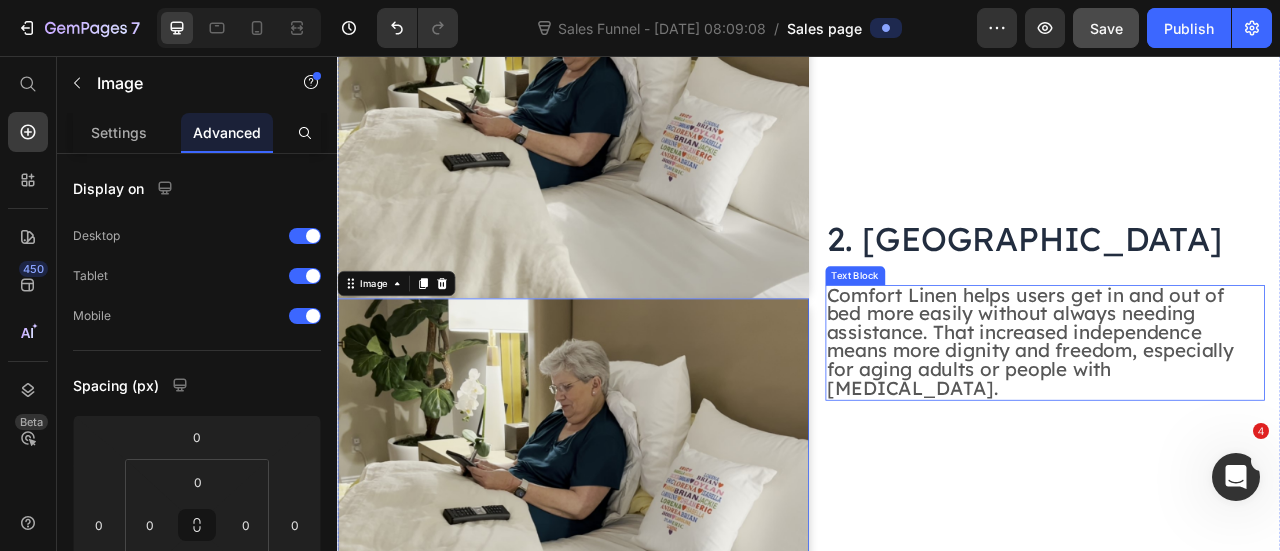 scroll, scrollTop: 1622, scrollLeft: 0, axis: vertical 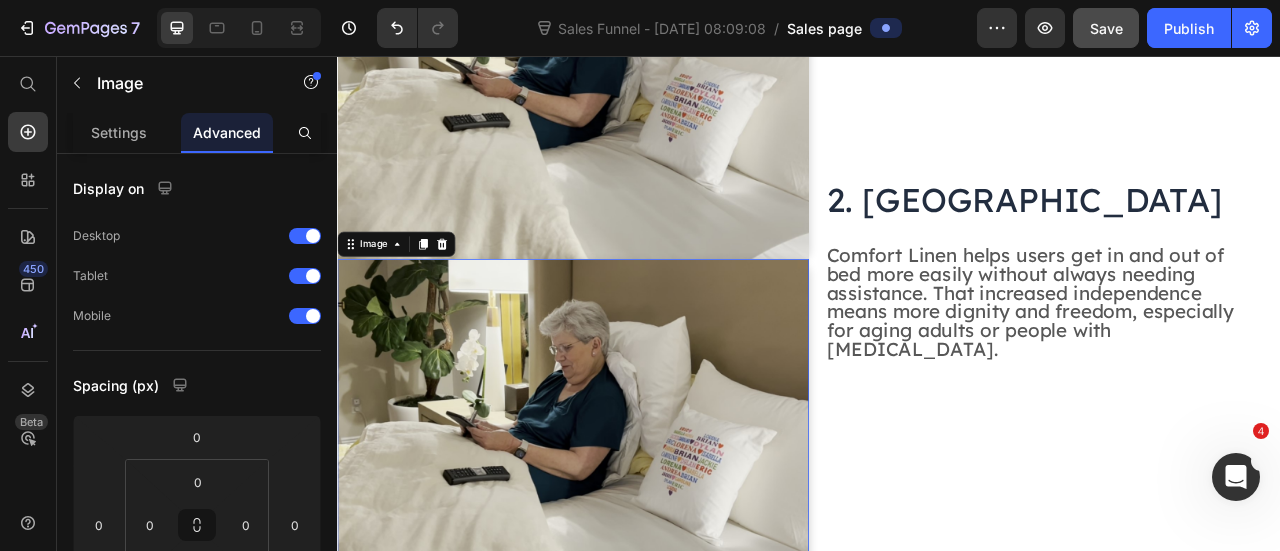 click at bounding box center (637, 539) 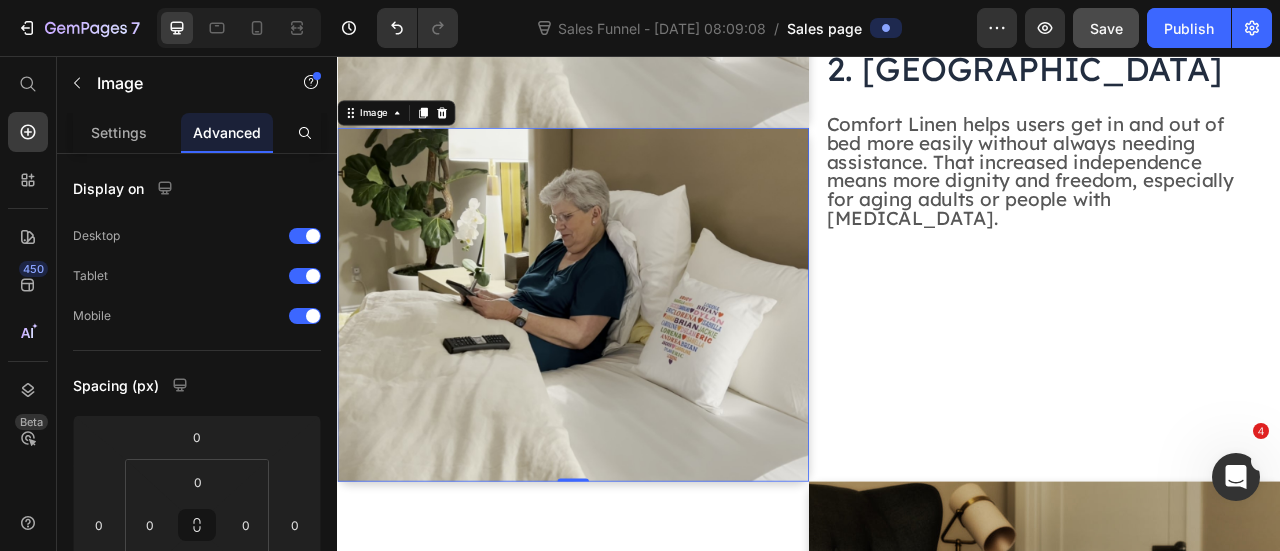 scroll, scrollTop: 1797, scrollLeft: 0, axis: vertical 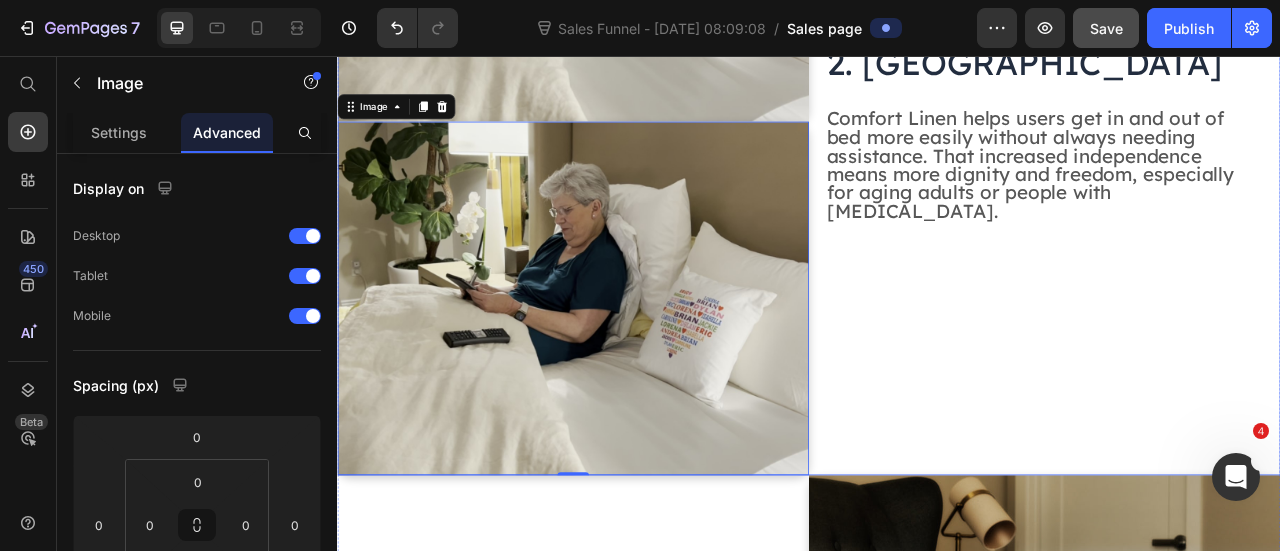 click on "⁠⁠⁠⁠⁠⁠⁠ 2. Greater Independence Heading Comfort Linen helps users get in and out of bed more easily without always needing assistance. That increased independence means more dignity and freedom, especially for aging adults or people with [MEDICAL_DATA]. Text Block" at bounding box center [1238, 139] 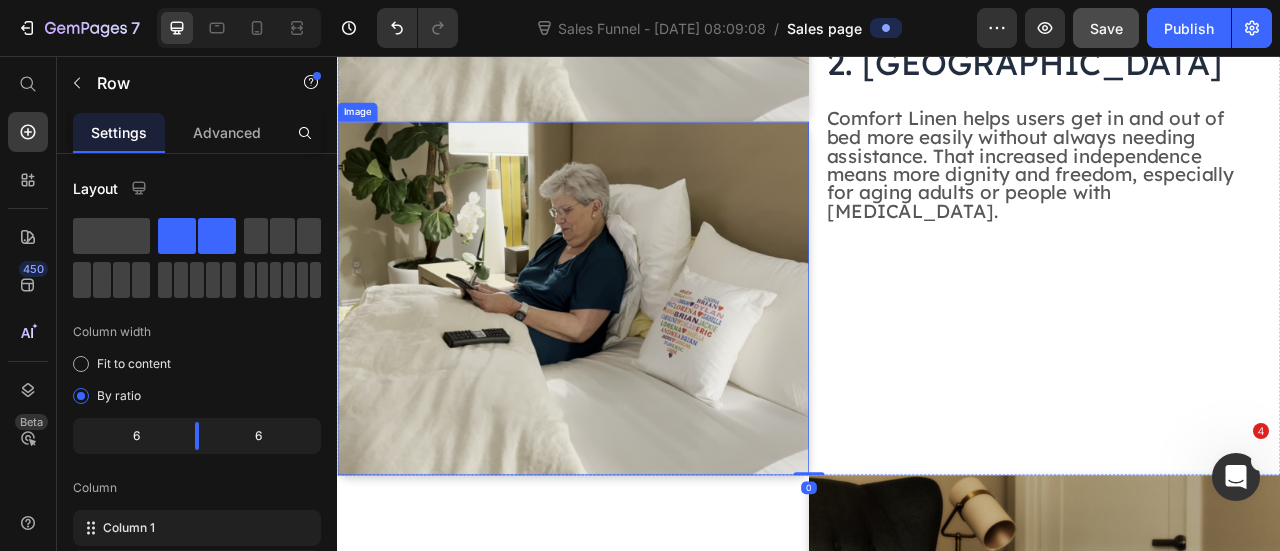 click at bounding box center (637, 364) 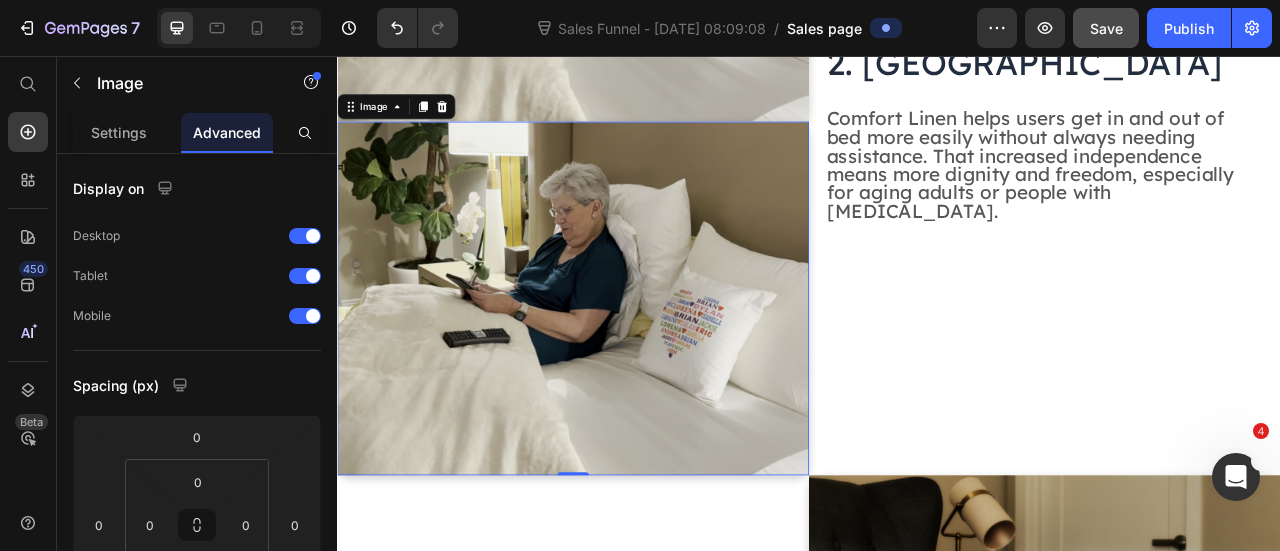 click at bounding box center [637, 364] 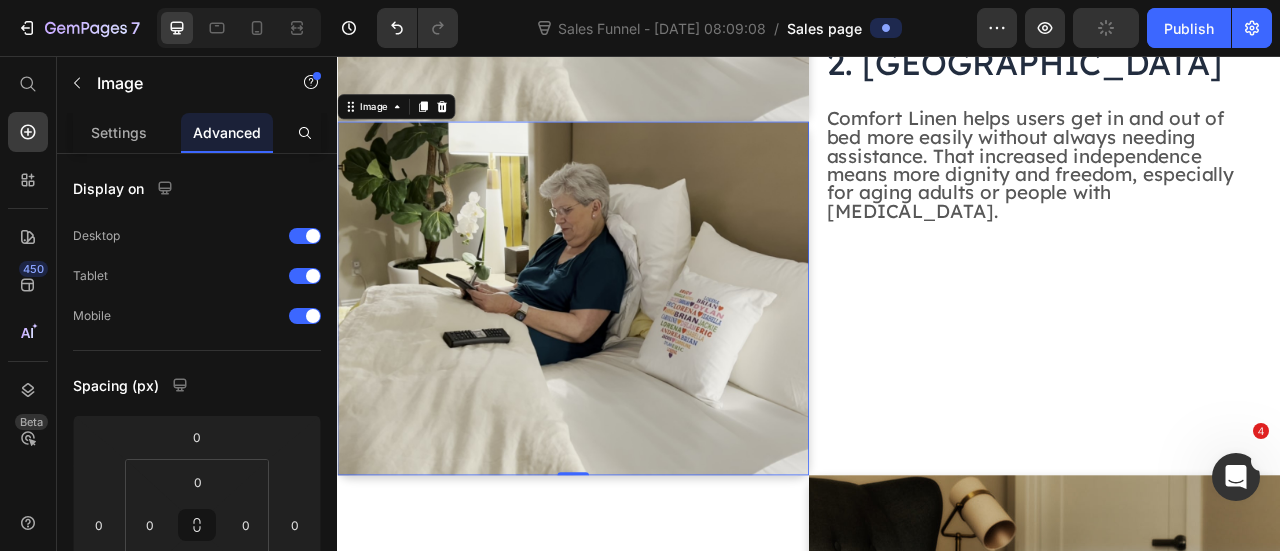 click at bounding box center [637, 364] 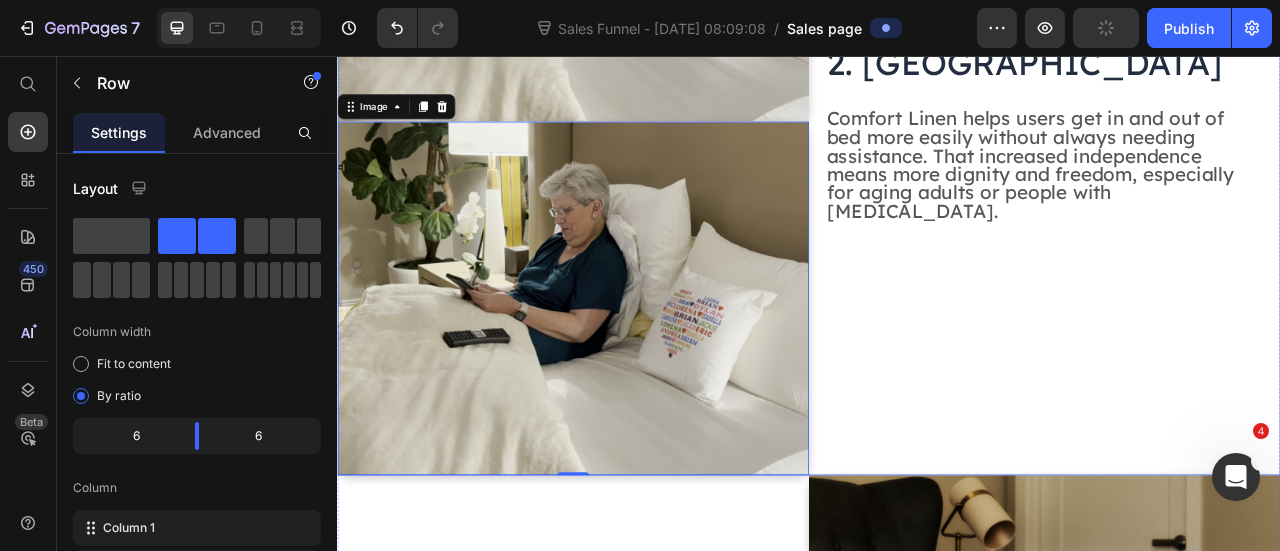 click on "⁠⁠⁠⁠⁠⁠⁠ 2. Greater Independence Heading Comfort Linen helps users get in and out of bed more easily without always needing assistance. That increased independence means more dignity and freedom, especially for aging adults or people with [MEDICAL_DATA]. Text Block" at bounding box center (1238, 139) 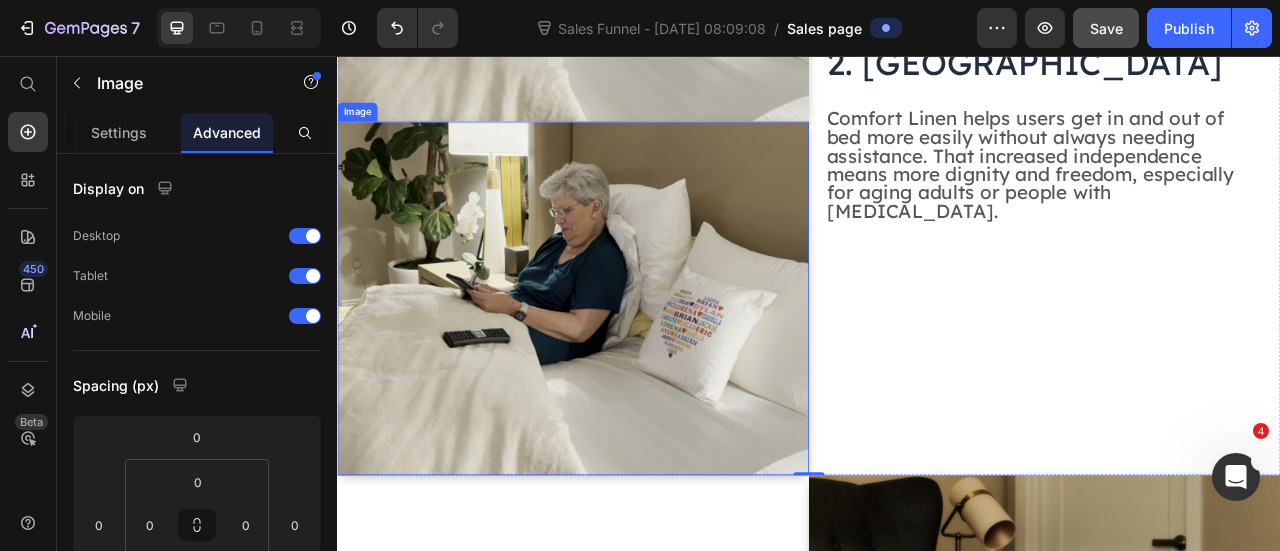 click at bounding box center (637, 364) 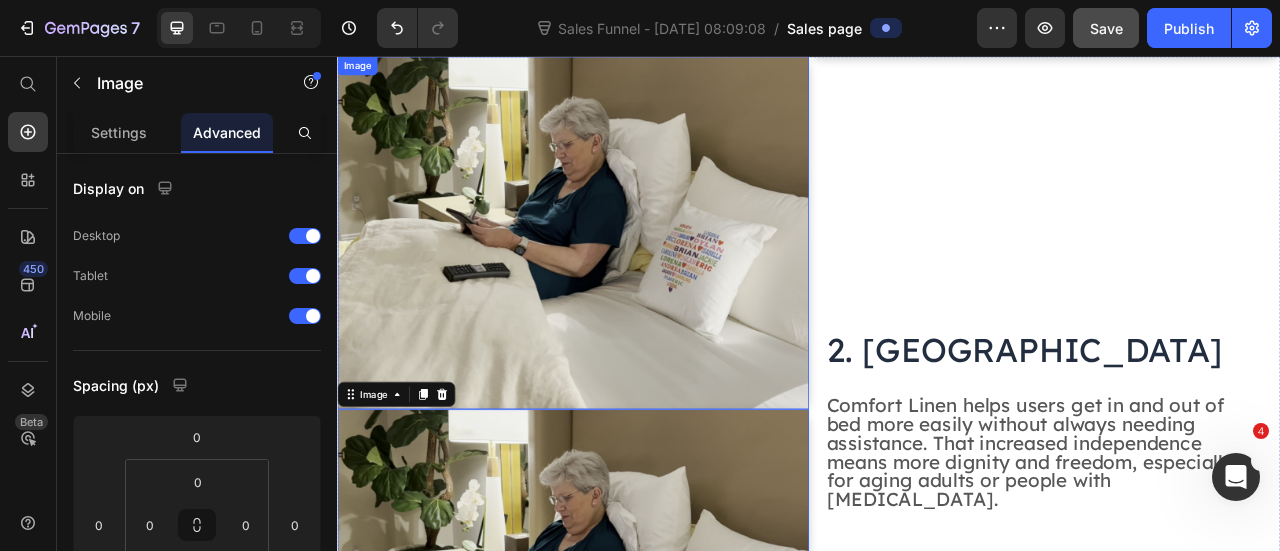 scroll, scrollTop: 1422, scrollLeft: 0, axis: vertical 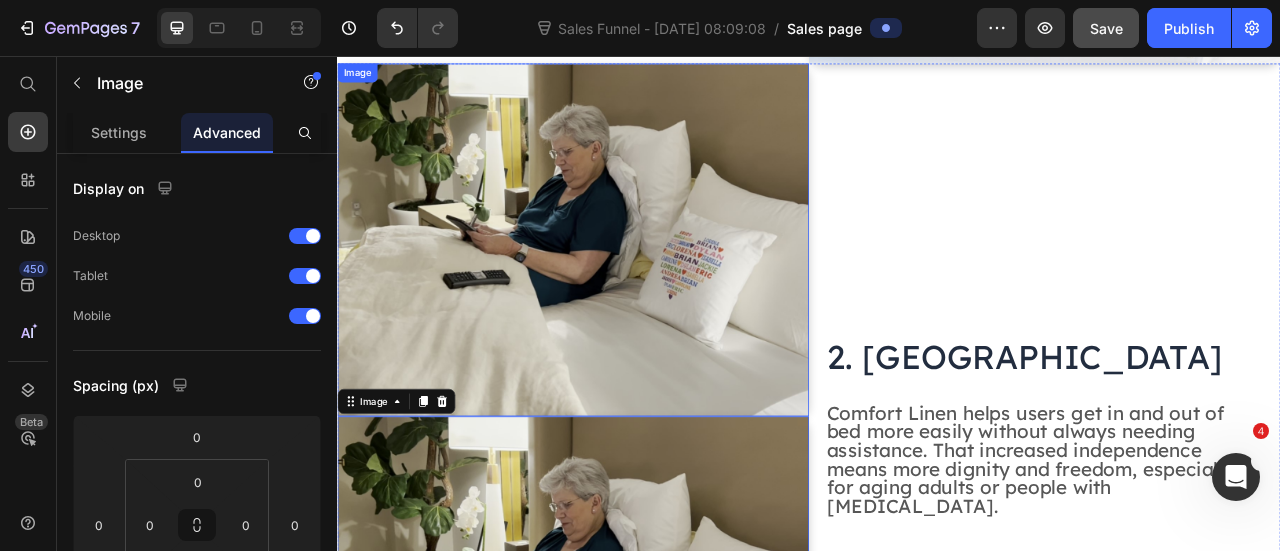 click at bounding box center [637, 290] 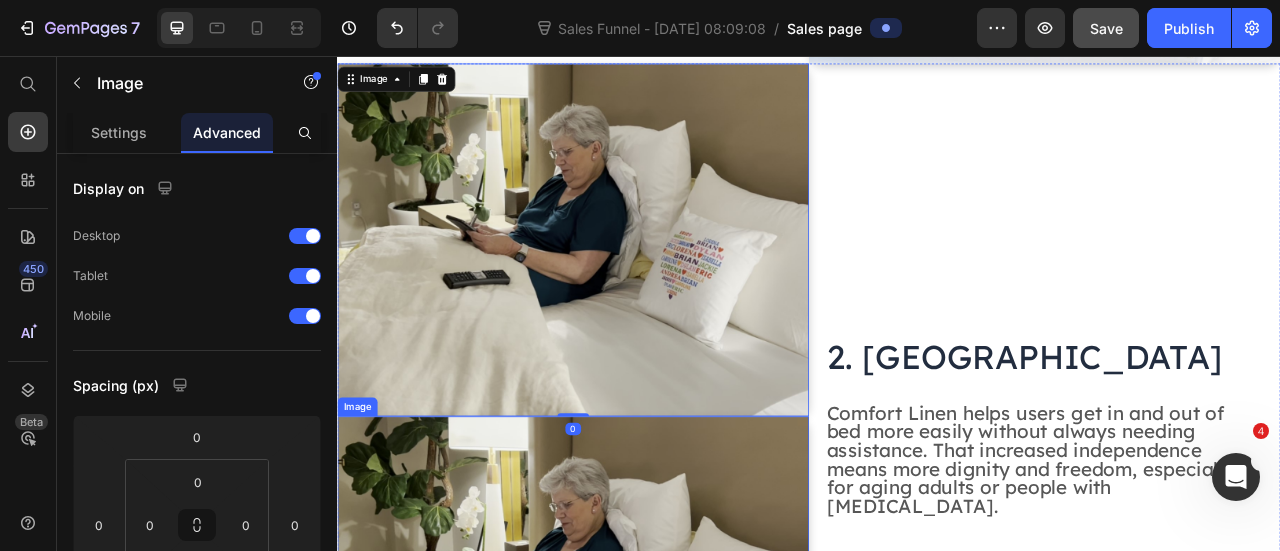 click at bounding box center (637, 739) 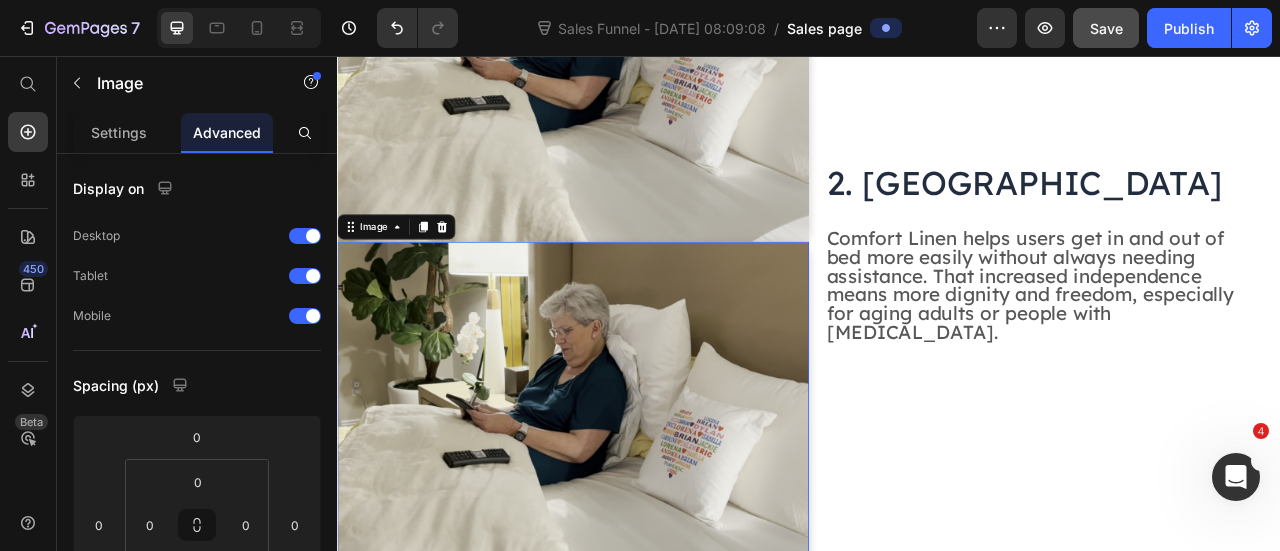 scroll, scrollTop: 1622, scrollLeft: 0, axis: vertical 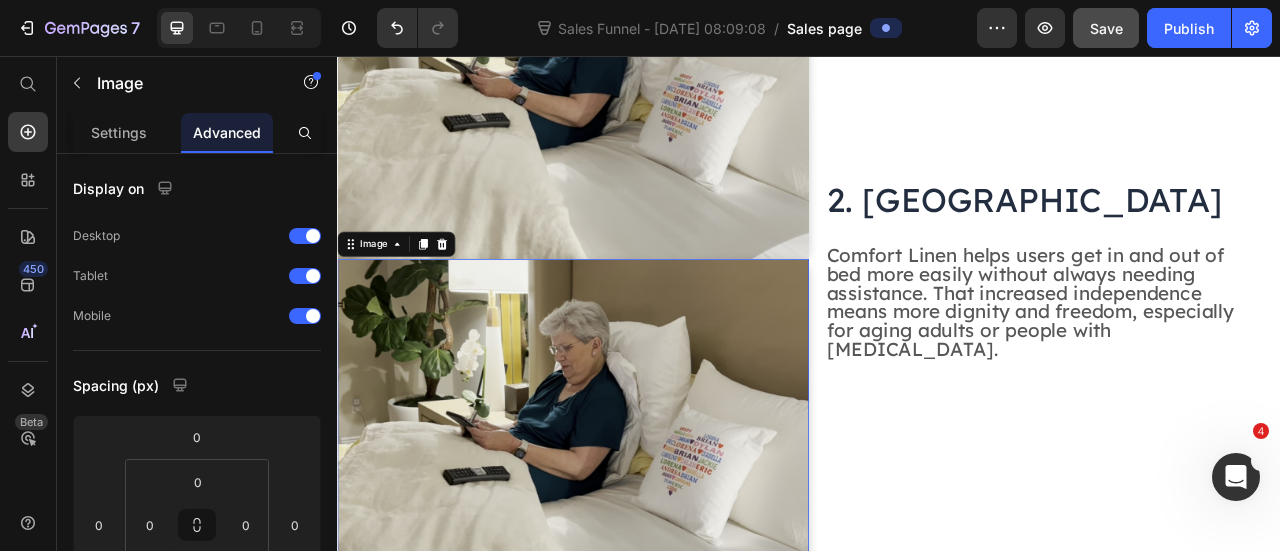 click at bounding box center [637, 539] 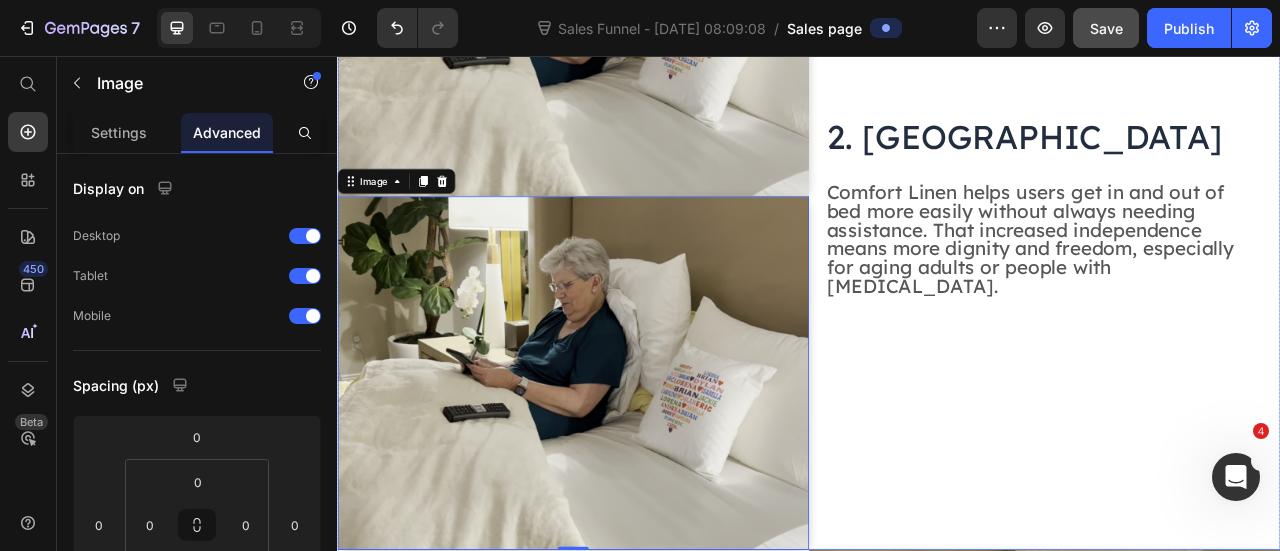 scroll, scrollTop: 1722, scrollLeft: 0, axis: vertical 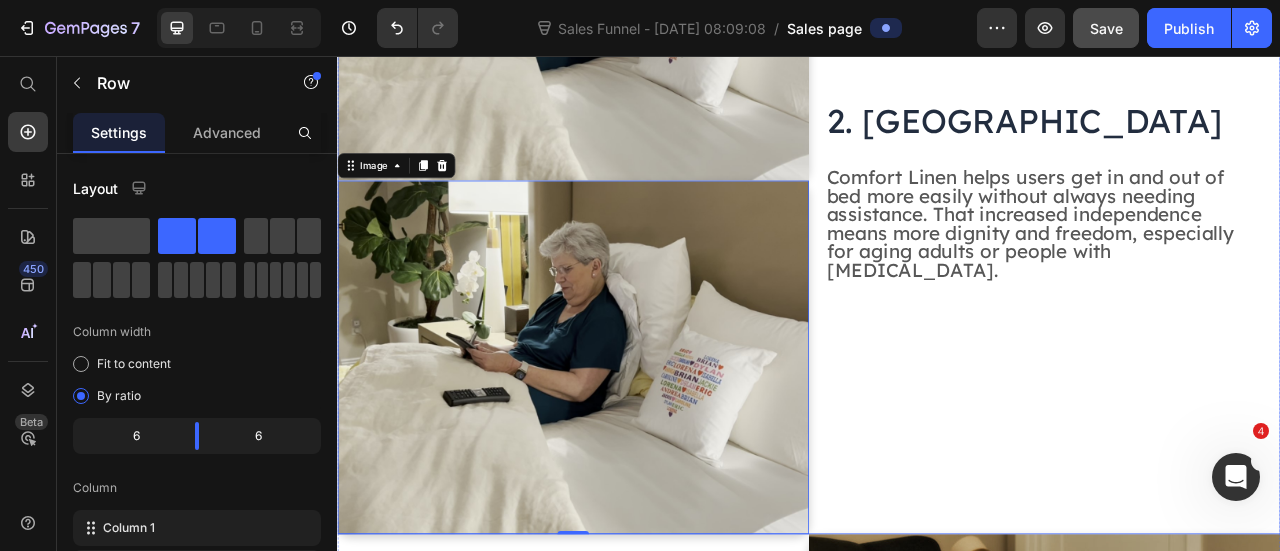 click on "⁠⁠⁠⁠⁠⁠⁠ 2. Greater Independence Heading Comfort Linen helps users get in and out of bed more easily without always needing assistance. That increased independence means more dignity and freedom, especially for aging adults or people with [MEDICAL_DATA]. Text Block" at bounding box center [1238, 214] 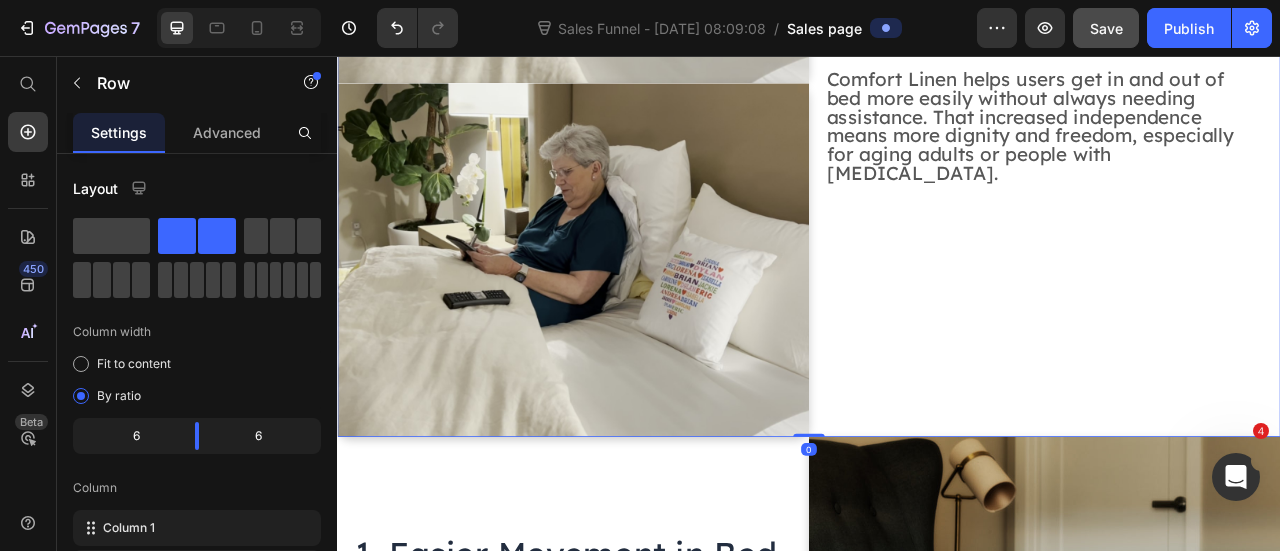 scroll, scrollTop: 1847, scrollLeft: 0, axis: vertical 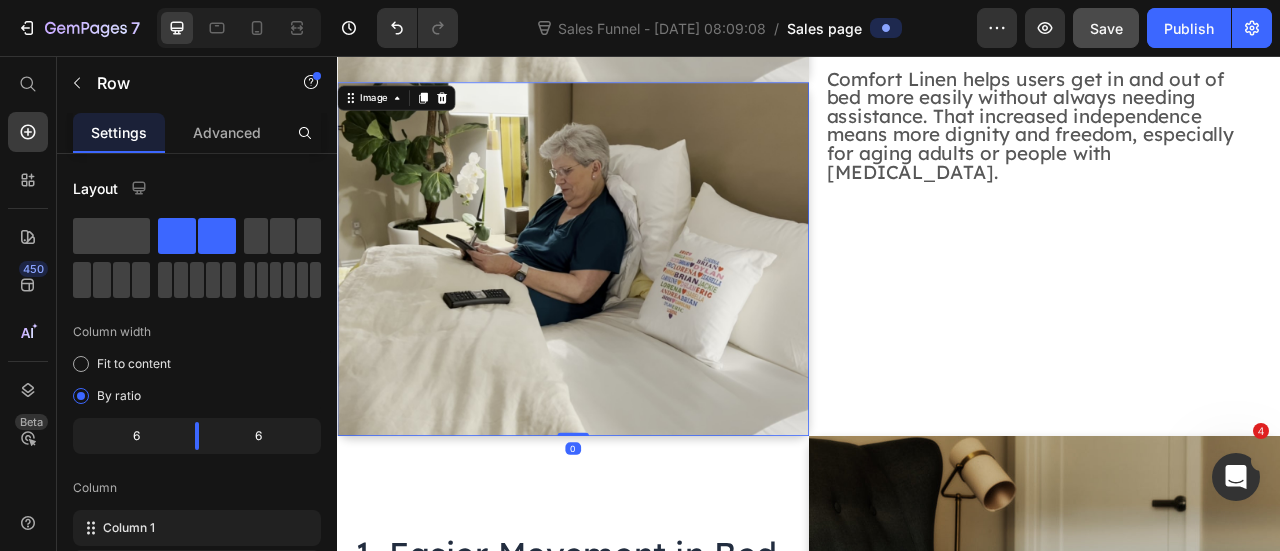 click on "Image   0" at bounding box center (637, 314) 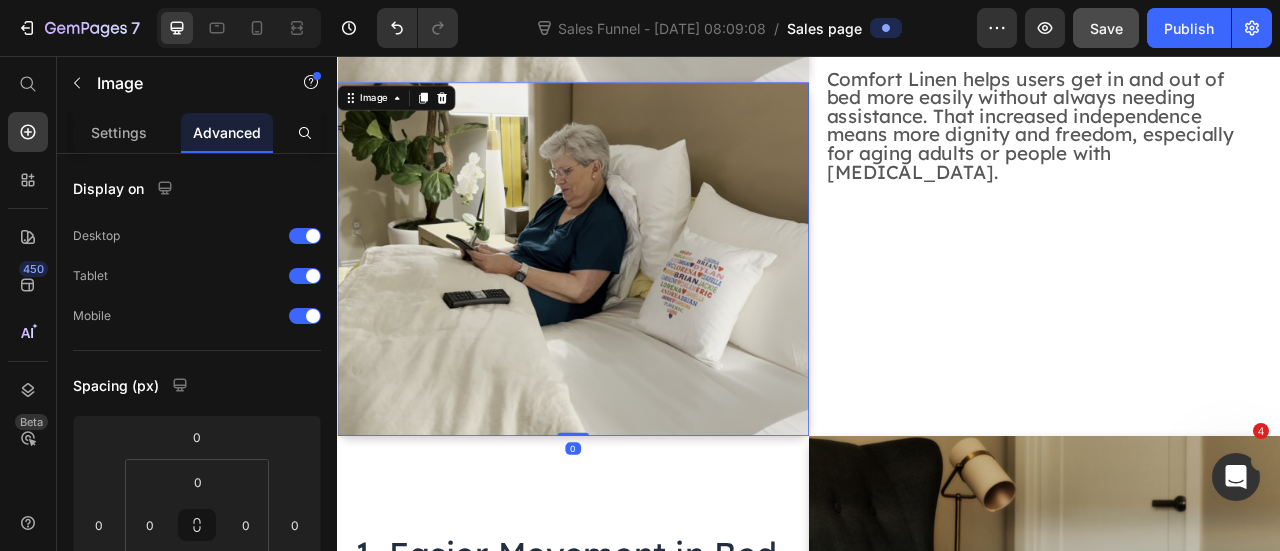 click at bounding box center (637, 314) 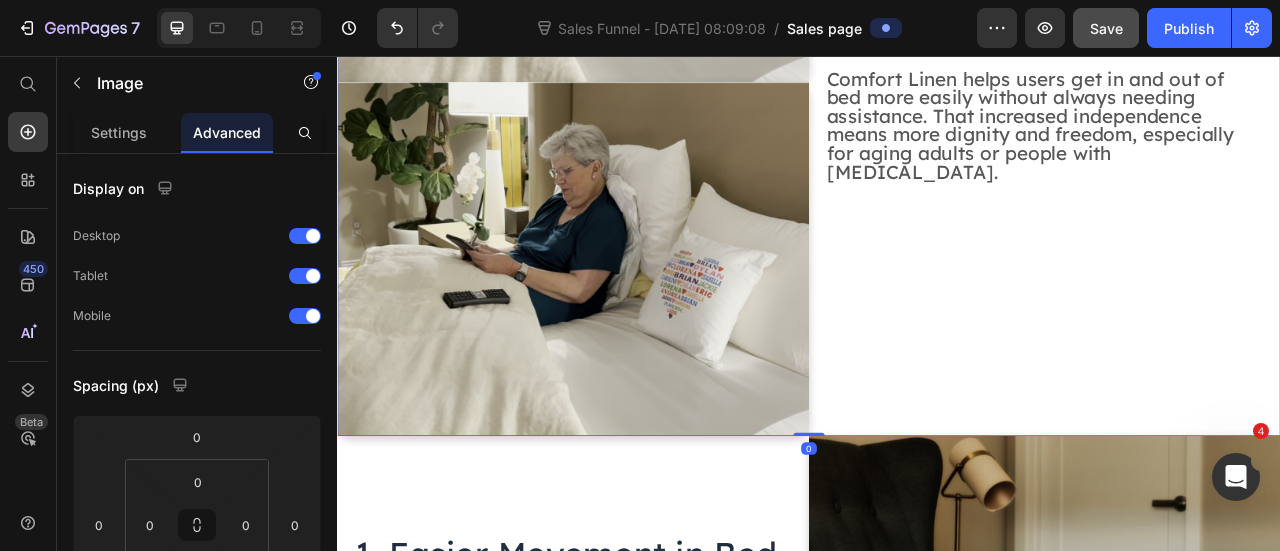 click on "⁠⁠⁠⁠⁠⁠⁠ 2. Greater Independence Heading Comfort Linen helps users get in and out of bed more easily without always needing assistance. That increased independence means more dignity and freedom, especially for aging adults or people with [MEDICAL_DATA]. Text Block" at bounding box center [1238, 89] 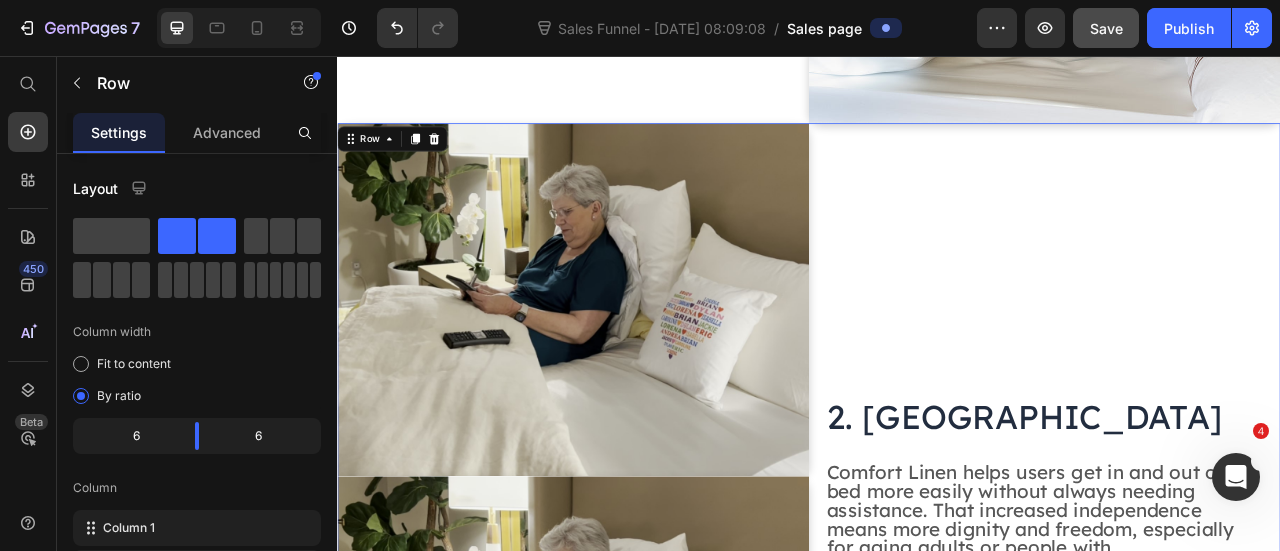 scroll, scrollTop: 1272, scrollLeft: 0, axis: vertical 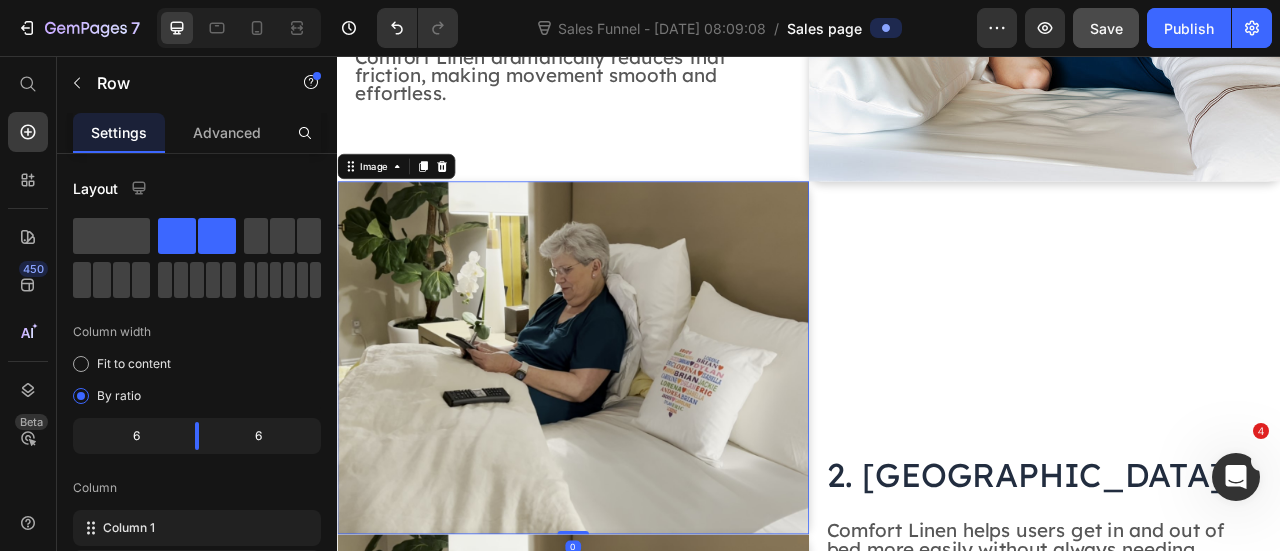 click at bounding box center (637, 440) 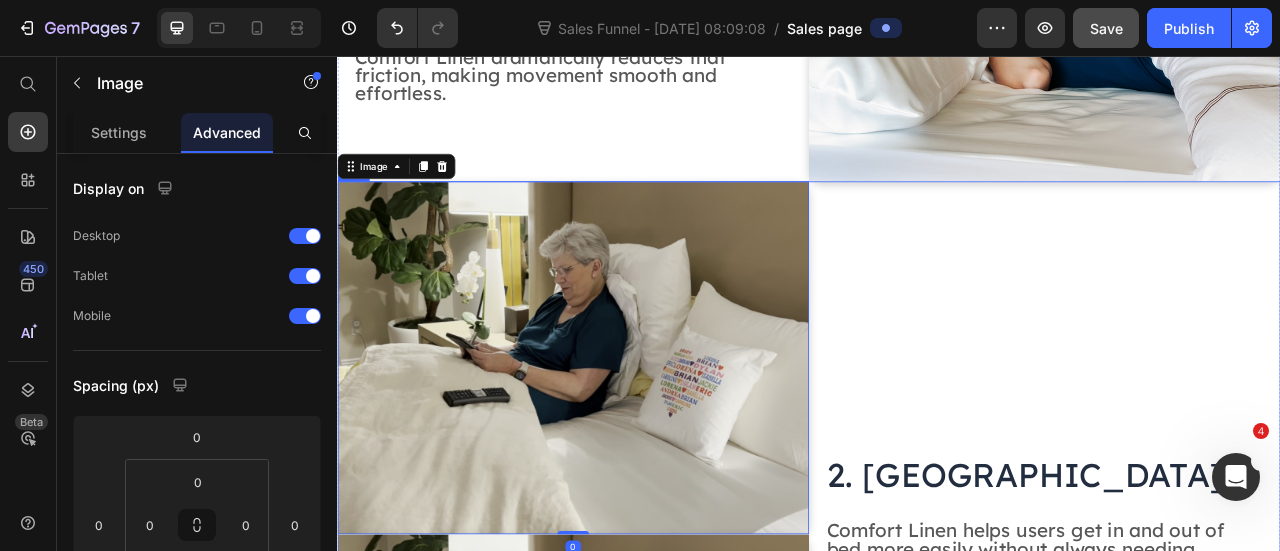 click on "⁠⁠⁠⁠⁠⁠⁠ 2. Greater Independence Heading Comfort Linen helps users get in and out of bed more easily without always needing assistance. That increased independence means more dignity and freedom, especially for aging adults or people with [MEDICAL_DATA]. Text Block" at bounding box center (1238, 664) 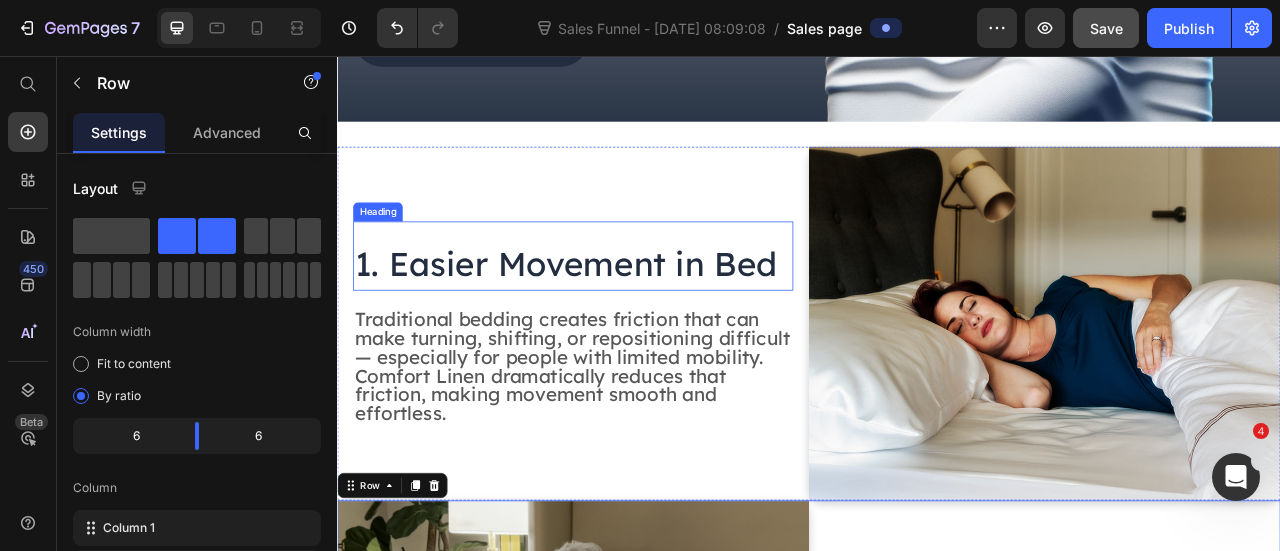 scroll, scrollTop: 822, scrollLeft: 0, axis: vertical 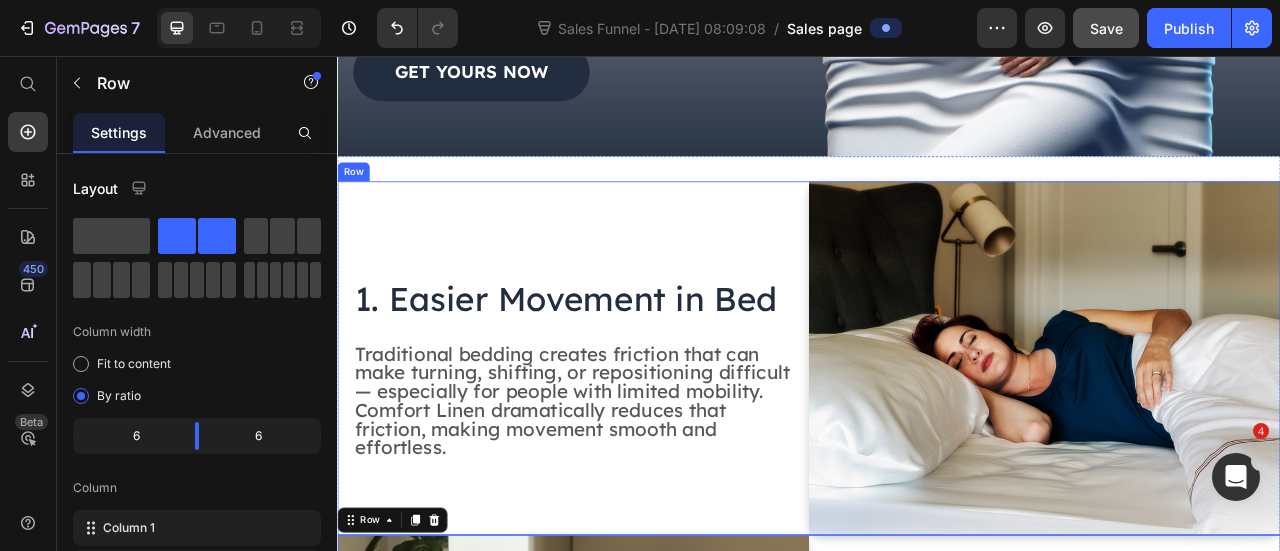 click on "⁠⁠⁠⁠⁠⁠⁠ 1. Easier Movement in Bed  Heading Traditional bedding creates friction that can make turning, shifting, or repositioning difficult — especially for people with limited mobility. Comfort Linen dramatically reduces that friction, making movement smooth and effortless. Text Block" at bounding box center (637, 440) 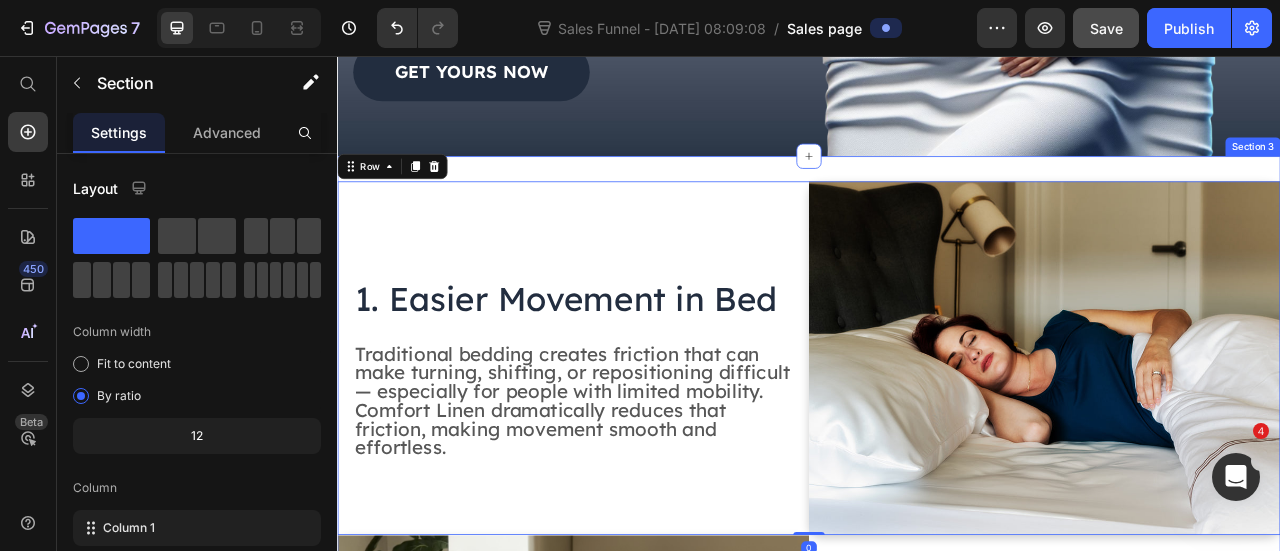 click on "⁠⁠⁠⁠⁠⁠⁠ 1. Easier Movement in Bed  Heading Traditional bedding creates friction that can make turning, shifting, or repositioning difficult — especially for people with limited mobility. Comfort Linen dramatically reduces that friction, making movement smooth and effortless. Text Block Image Row   0 Image Image ⁠⁠⁠⁠⁠⁠⁠ 2. Greater Independence Heading Comfort Linen helps users get in and out of bed more easily without always needing assistance. That increased independence means more dignity and freedom, especially for aging adults or people with [MEDICAL_DATA]. Text Block Row 1. Easier Movement in Bed  Heading Traditional bedding creates friction that can make turning, shifting, or repositioning difficult — especially for people with limited mobility. Comfort Linen dramatically reduces that friction, making movement smooth and effortless. Text Block Image Row Section 3" at bounding box center [937, 1114] 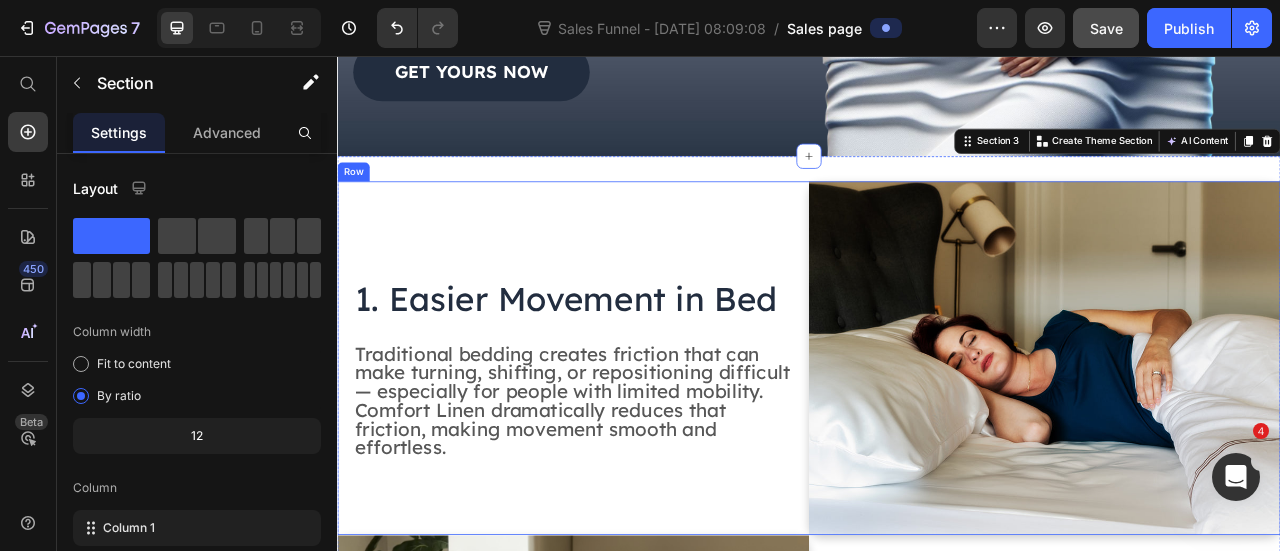 click on "⁠⁠⁠⁠⁠⁠⁠ 1. Easier Movement in Bed  Heading Traditional bedding creates friction that can make turning, shifting, or repositioning difficult — especially for people with limited mobility. Comfort Linen dramatically reduces that friction, making movement smooth and effortless. Text Block" at bounding box center (637, 440) 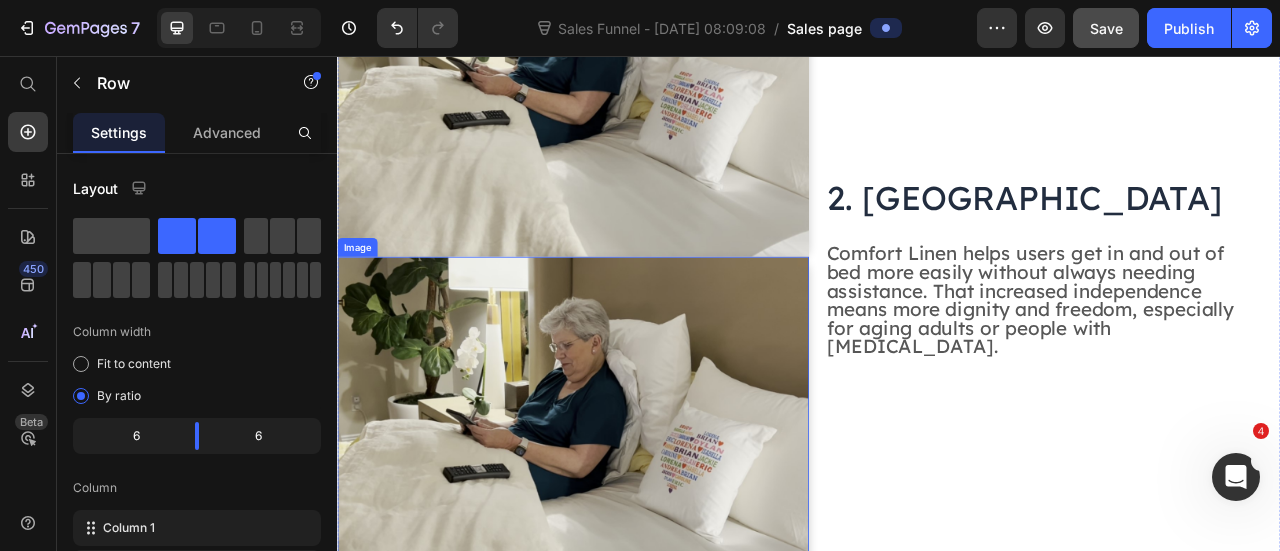 scroll, scrollTop: 1647, scrollLeft: 0, axis: vertical 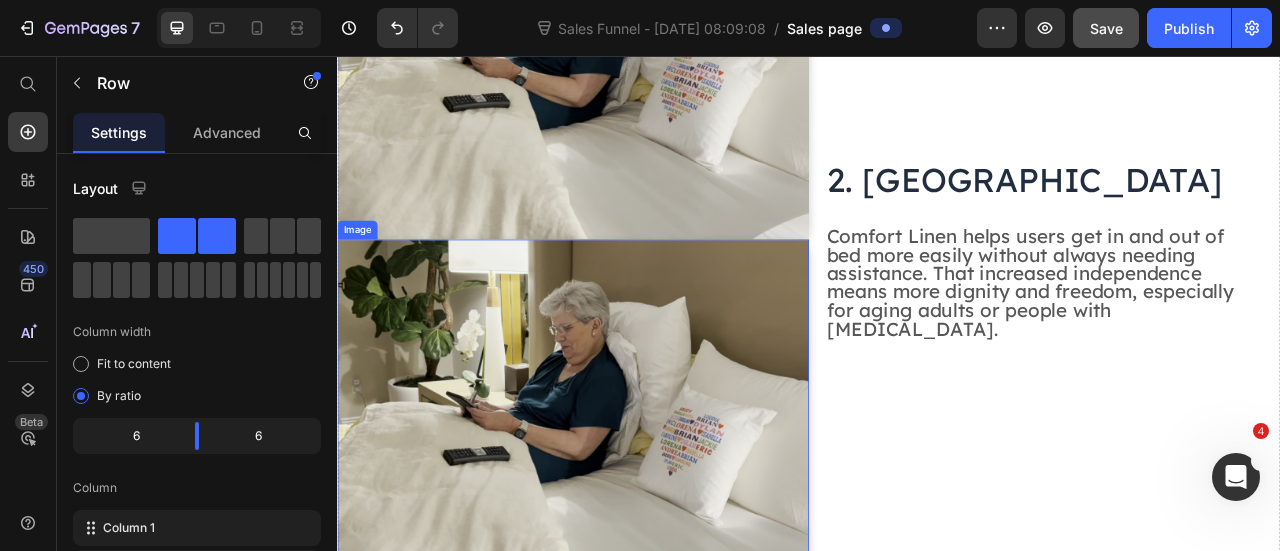 click at bounding box center [637, 514] 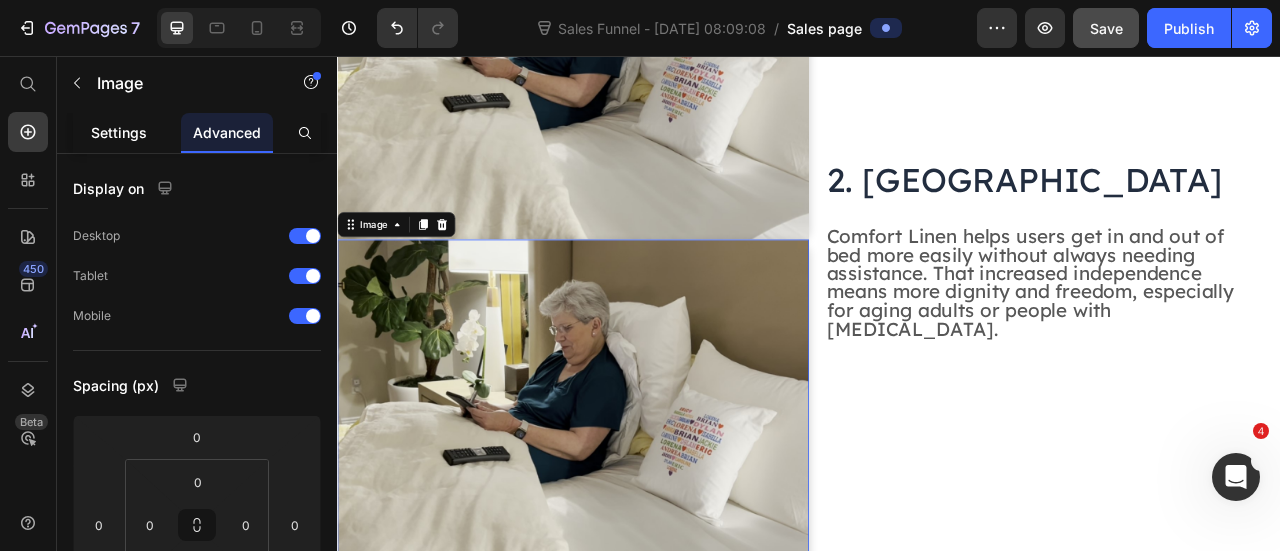 click on "Settings" at bounding box center (119, 132) 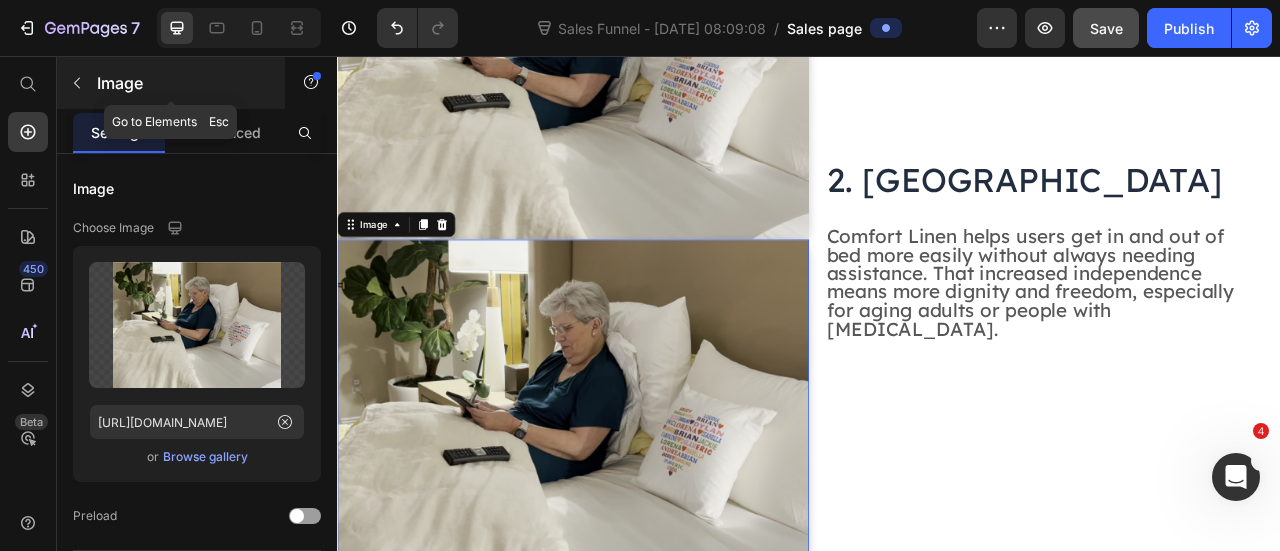 click 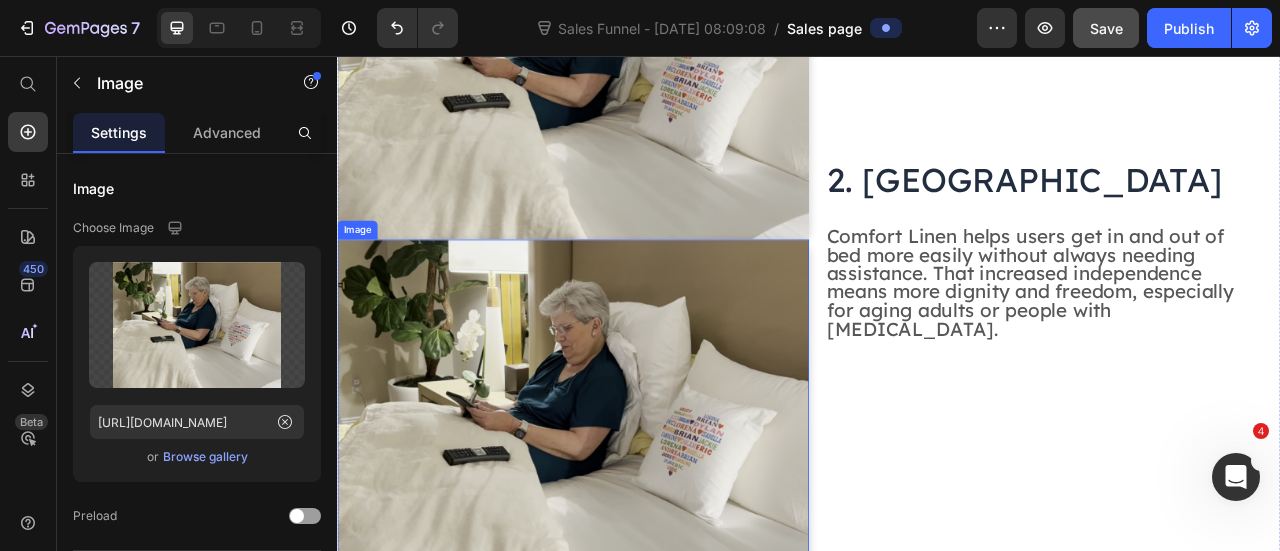click at bounding box center [637, 514] 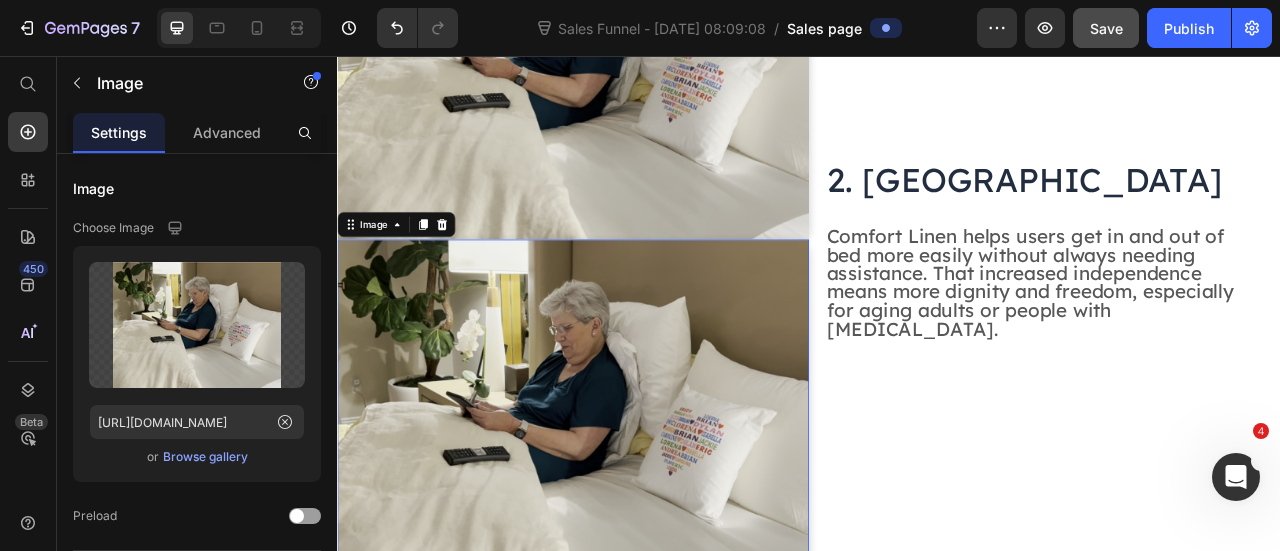 click on "Image" at bounding box center (412, 270) 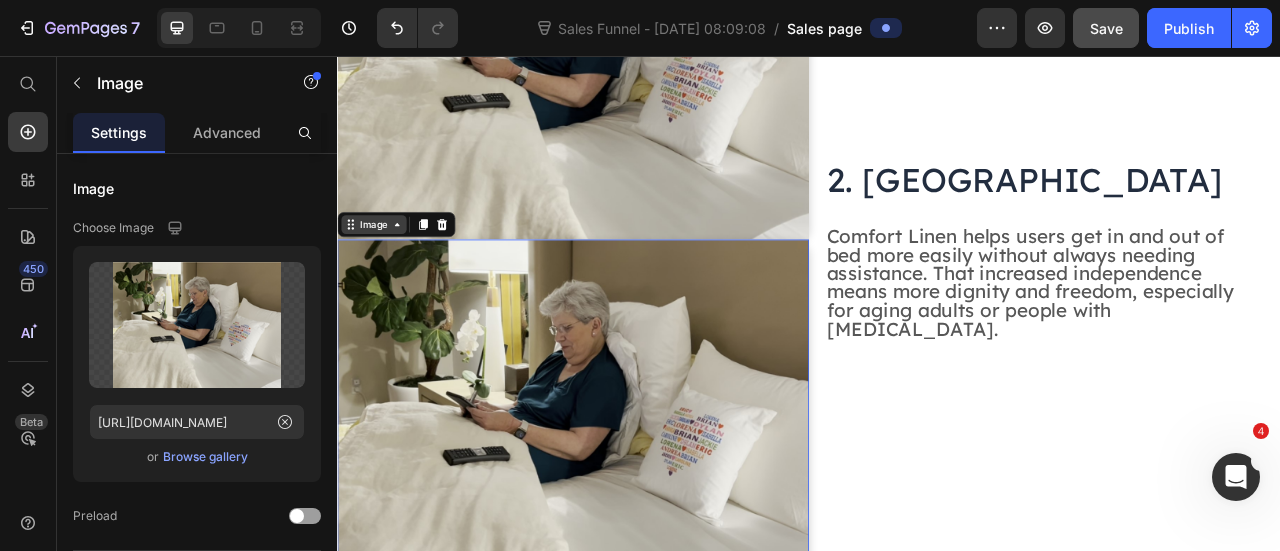 click on "Image" at bounding box center (383, 270) 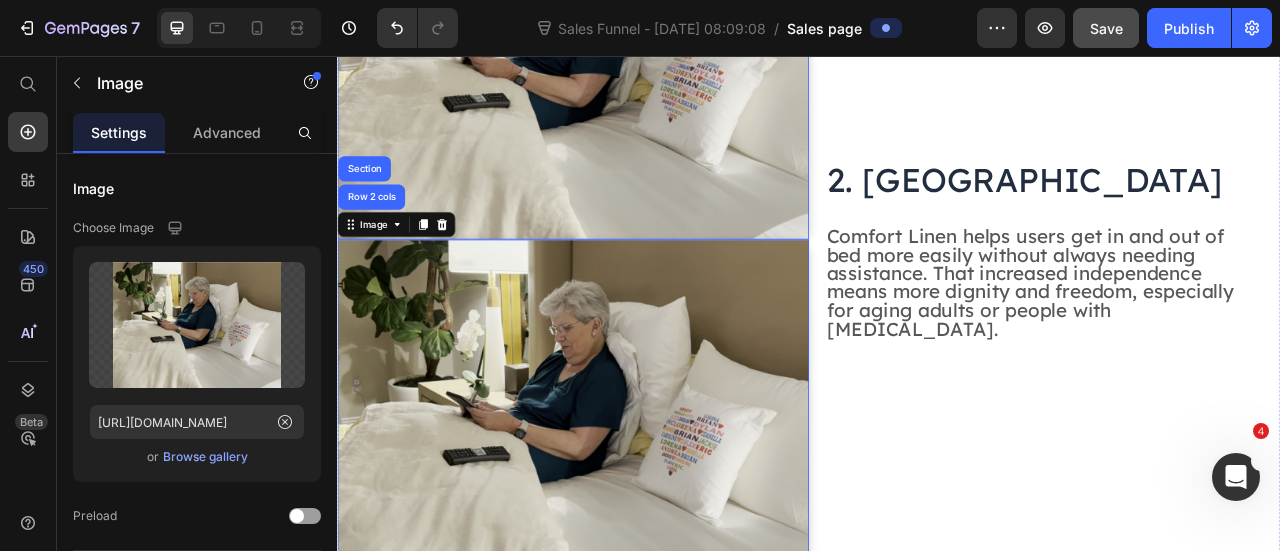 click at bounding box center (637, 65) 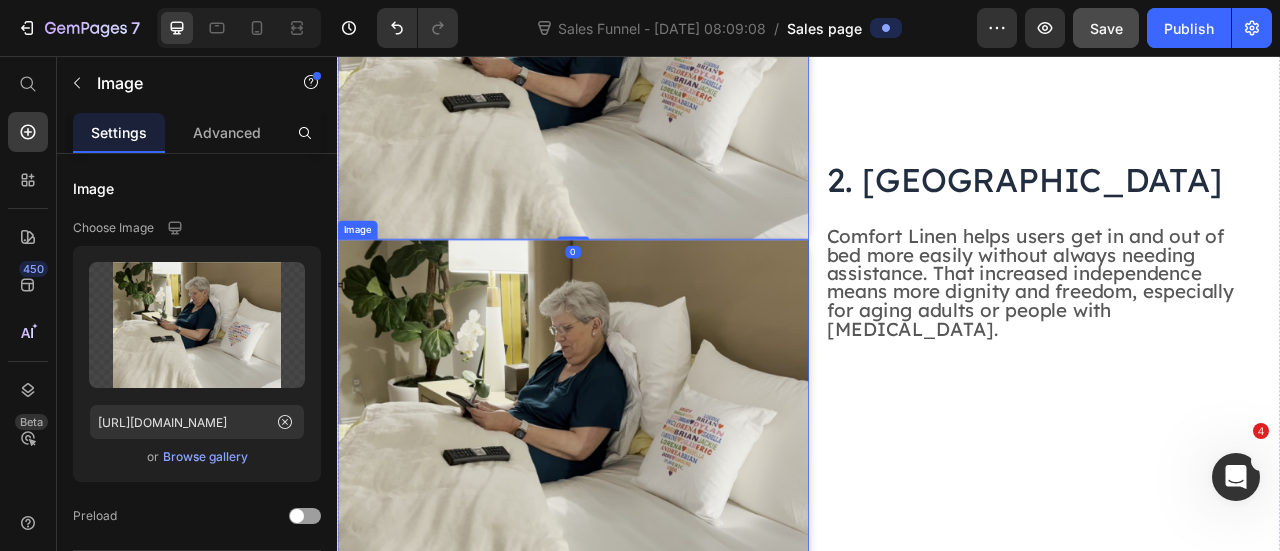click at bounding box center (637, 514) 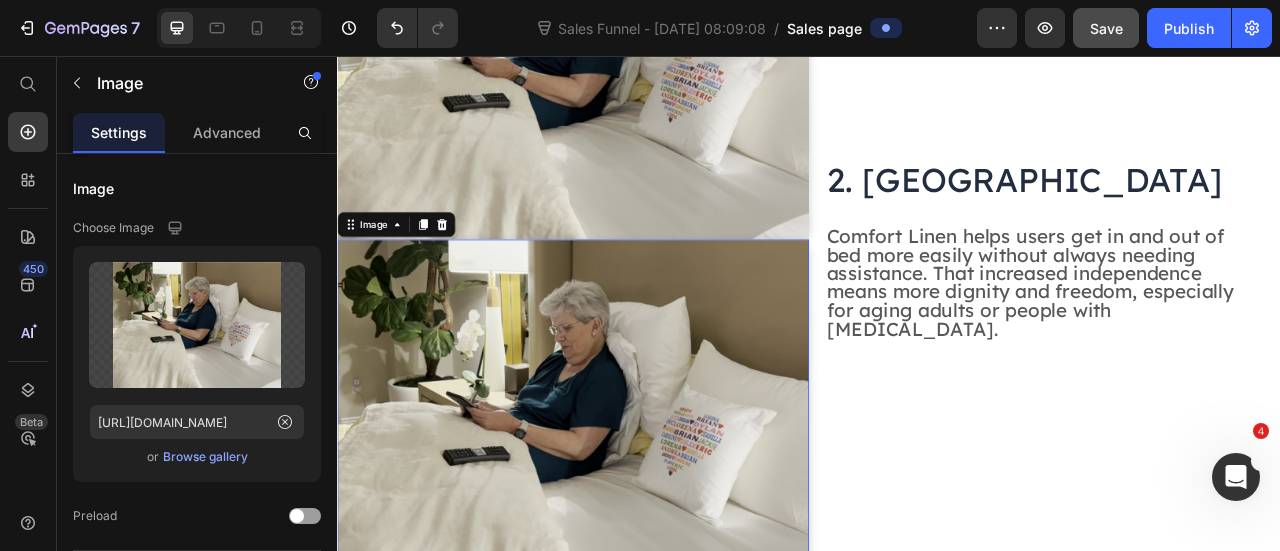 click at bounding box center (637, 514) 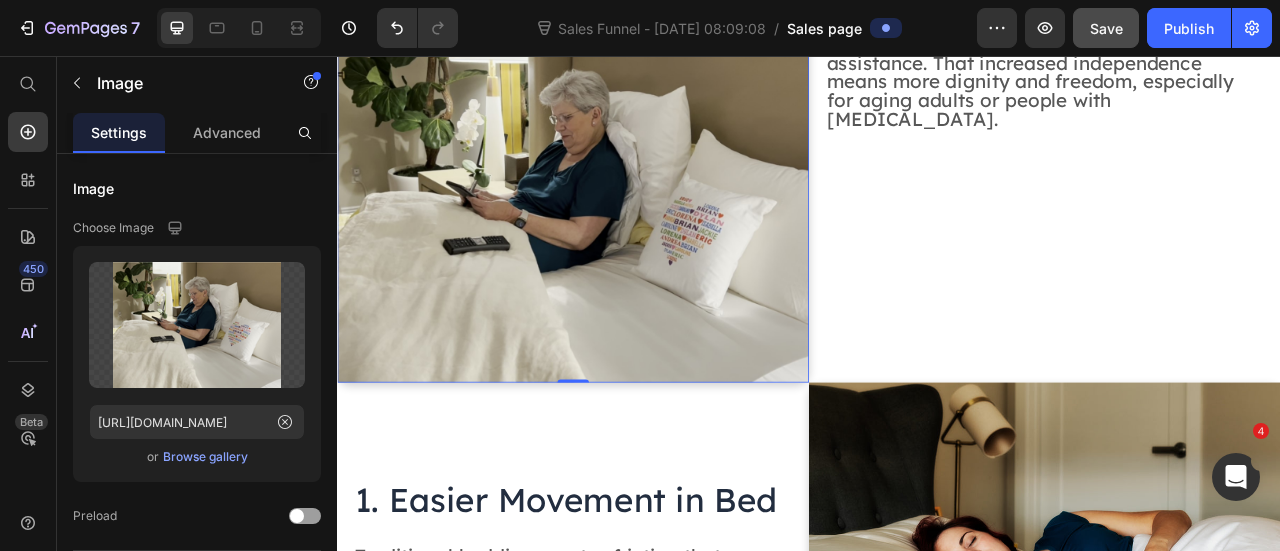 scroll, scrollTop: 1947, scrollLeft: 0, axis: vertical 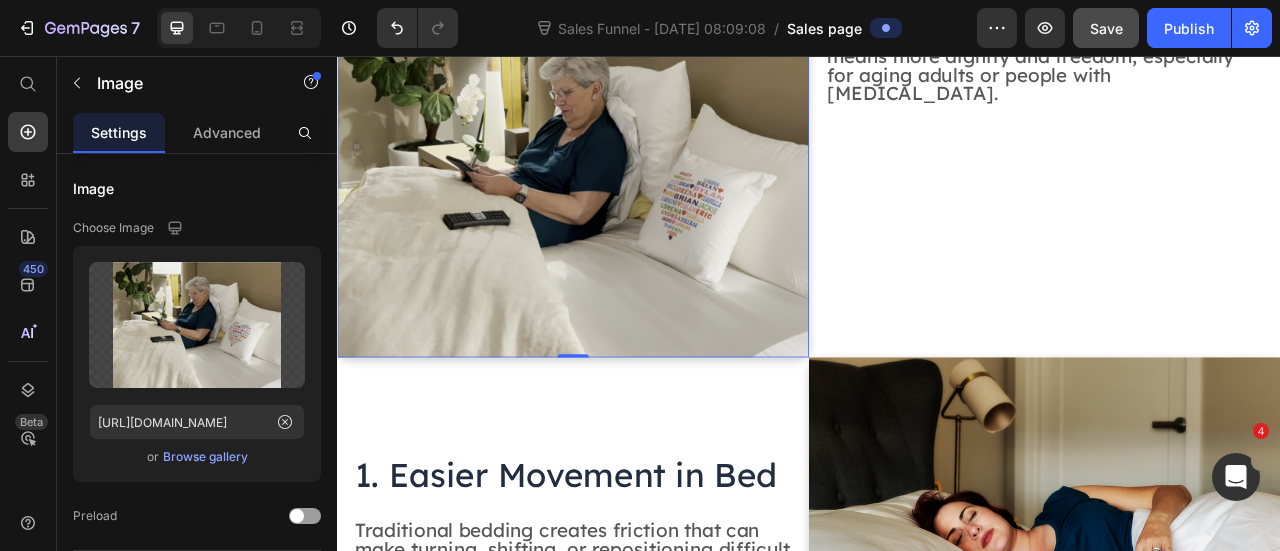 click at bounding box center [637, 214] 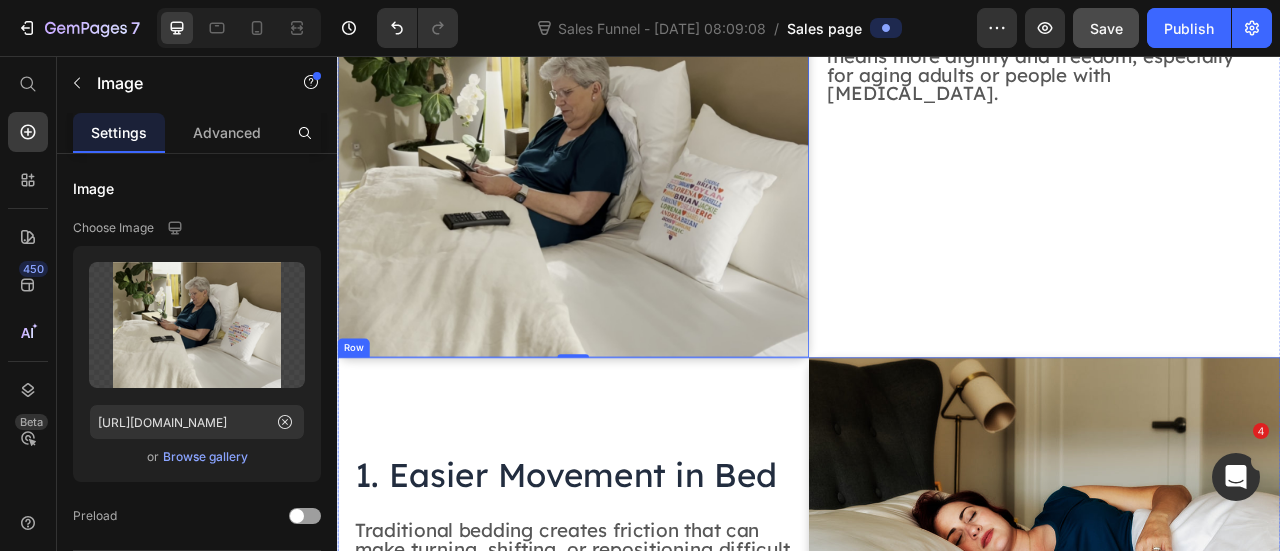 click on "1. Easier Movement in Bed  Heading Traditional bedding creates friction that can make turning, shifting, or repositioning difficult — especially for people with limited mobility. Comfort Linen dramatically reduces that friction, making movement smooth and effortless. Text Block" at bounding box center (637, 664) 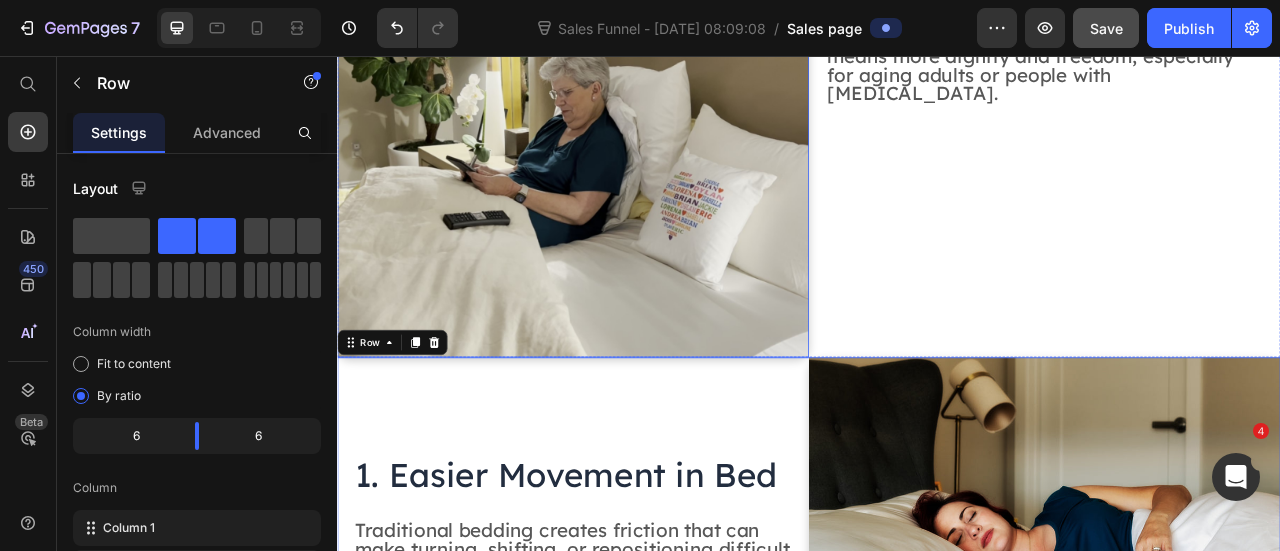 click at bounding box center (637, 214) 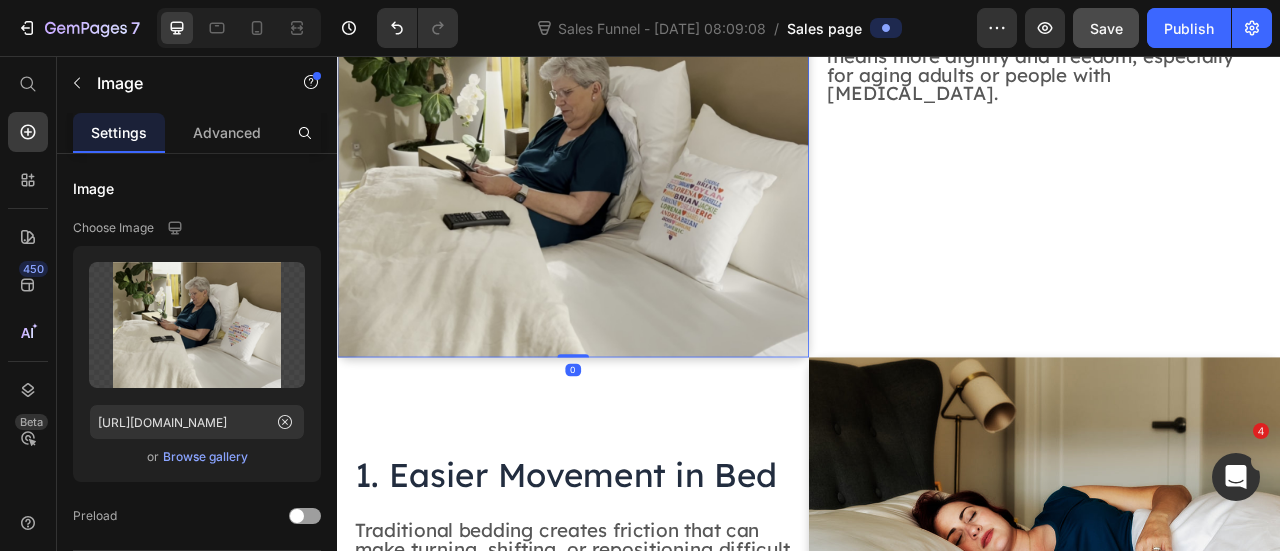 click at bounding box center [637, 214] 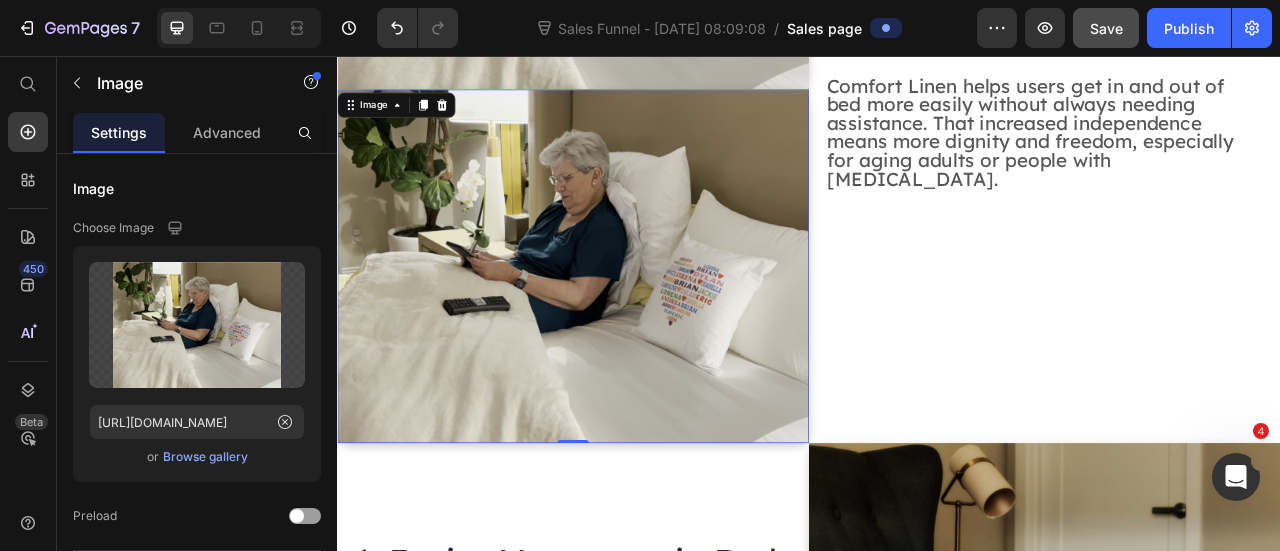 scroll, scrollTop: 1822, scrollLeft: 0, axis: vertical 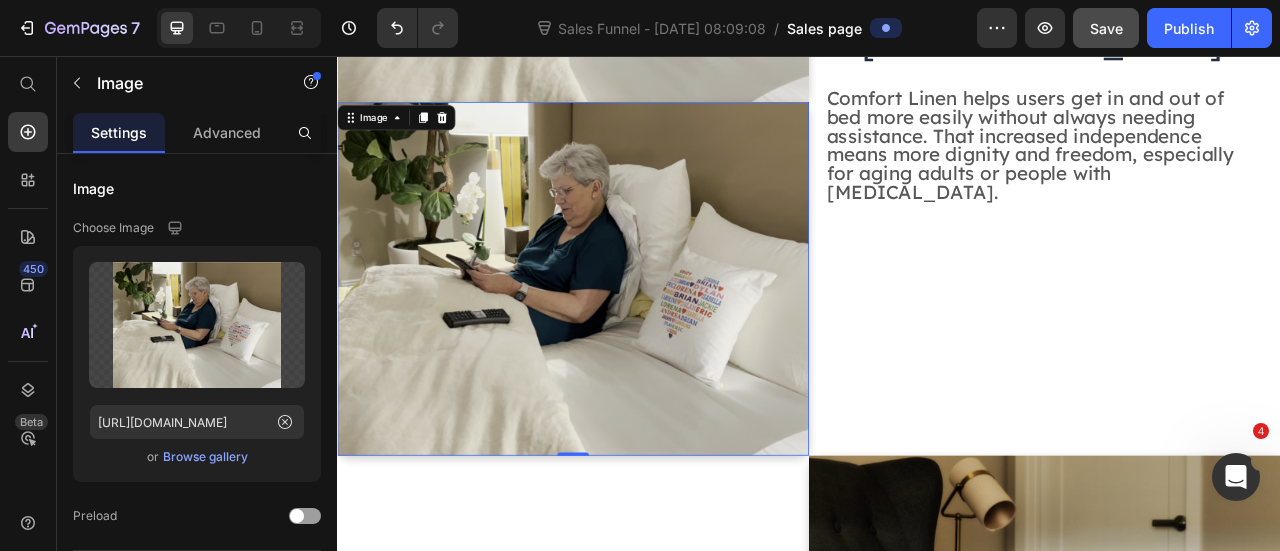click at bounding box center [637, 339] 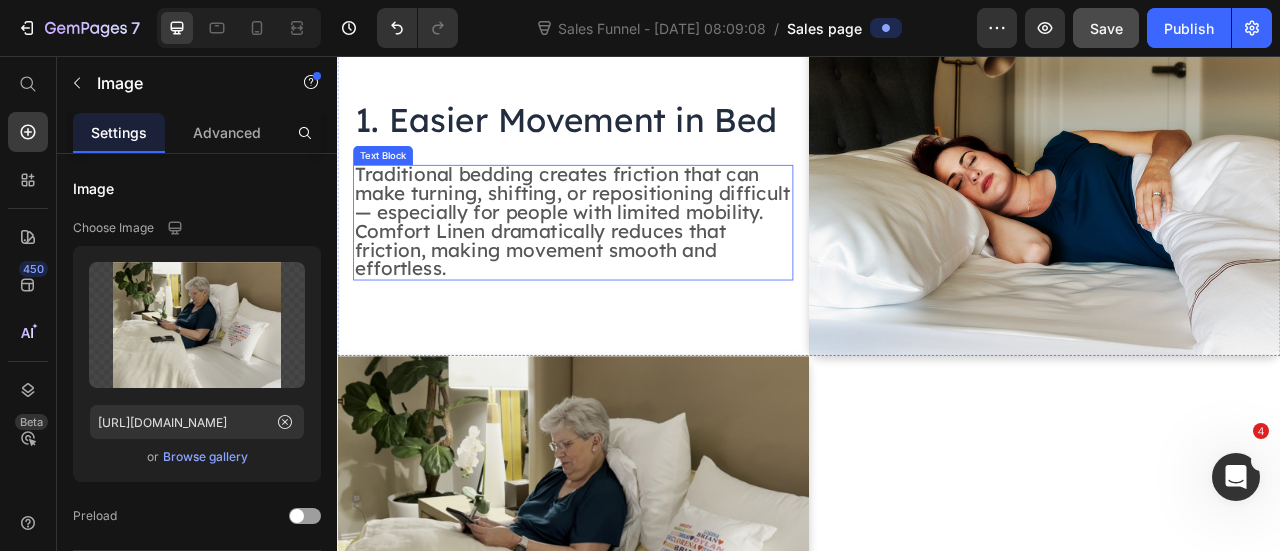 scroll, scrollTop: 946, scrollLeft: 0, axis: vertical 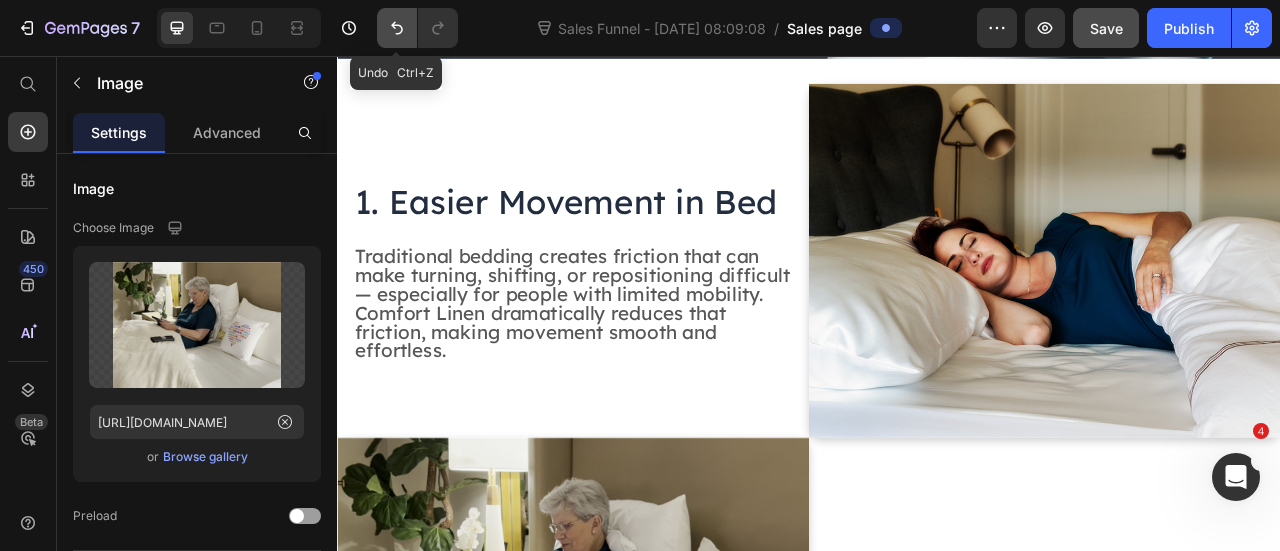 click 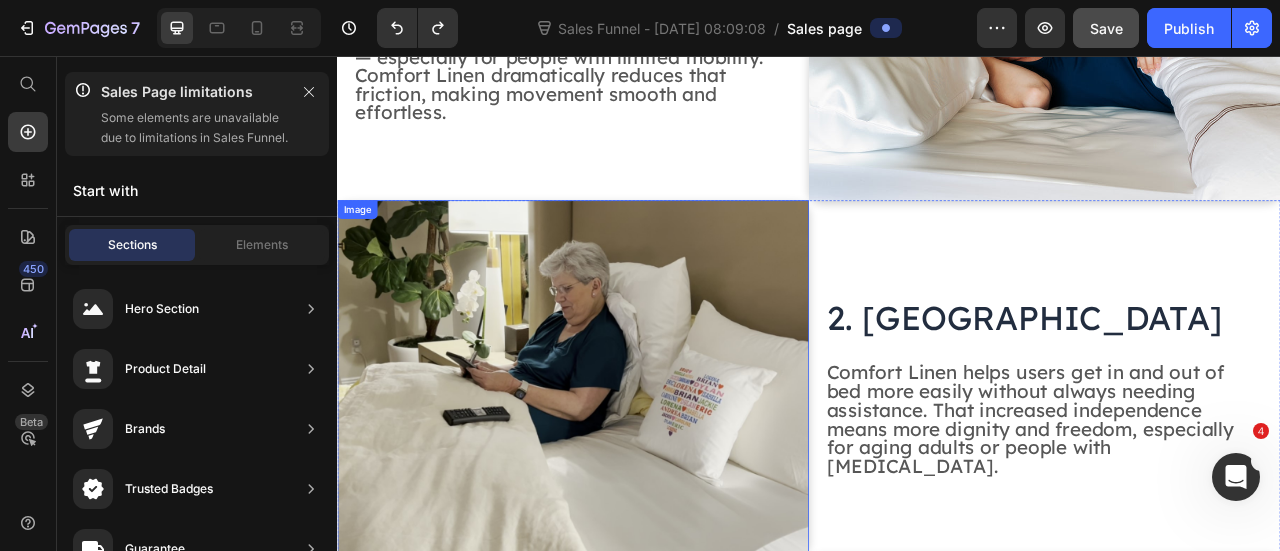 scroll, scrollTop: 1246, scrollLeft: 0, axis: vertical 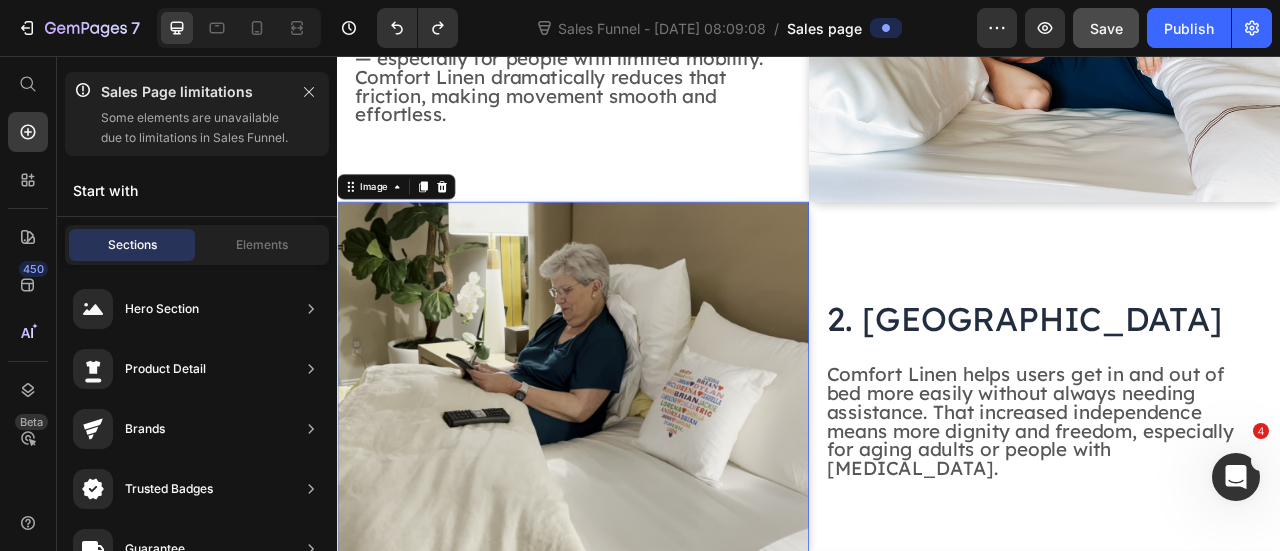 click at bounding box center [637, 466] 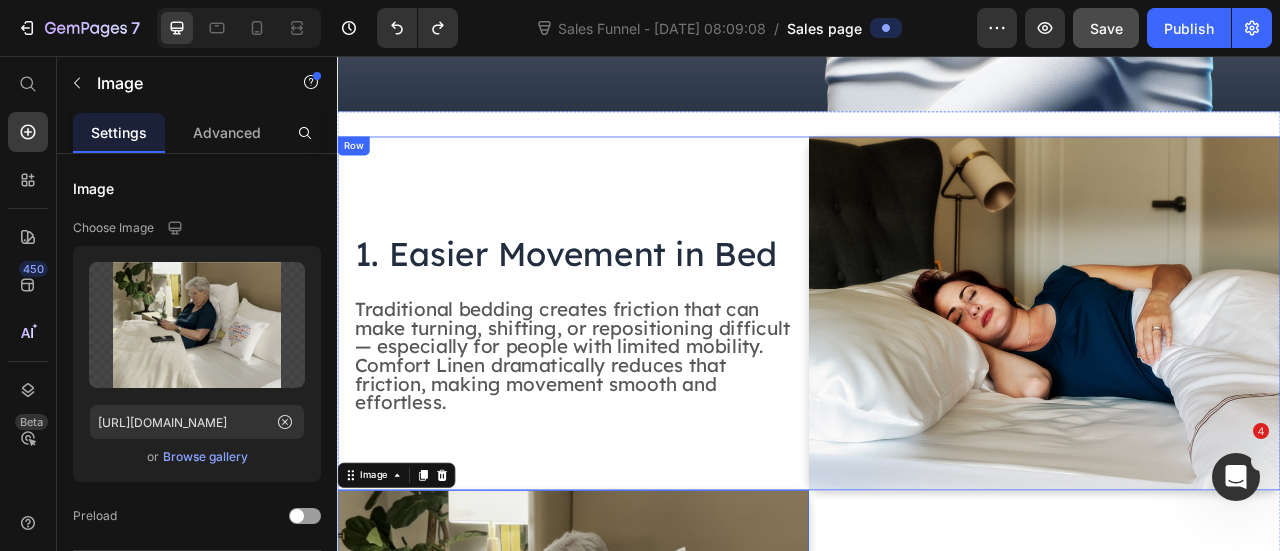 scroll, scrollTop: 872, scrollLeft: 0, axis: vertical 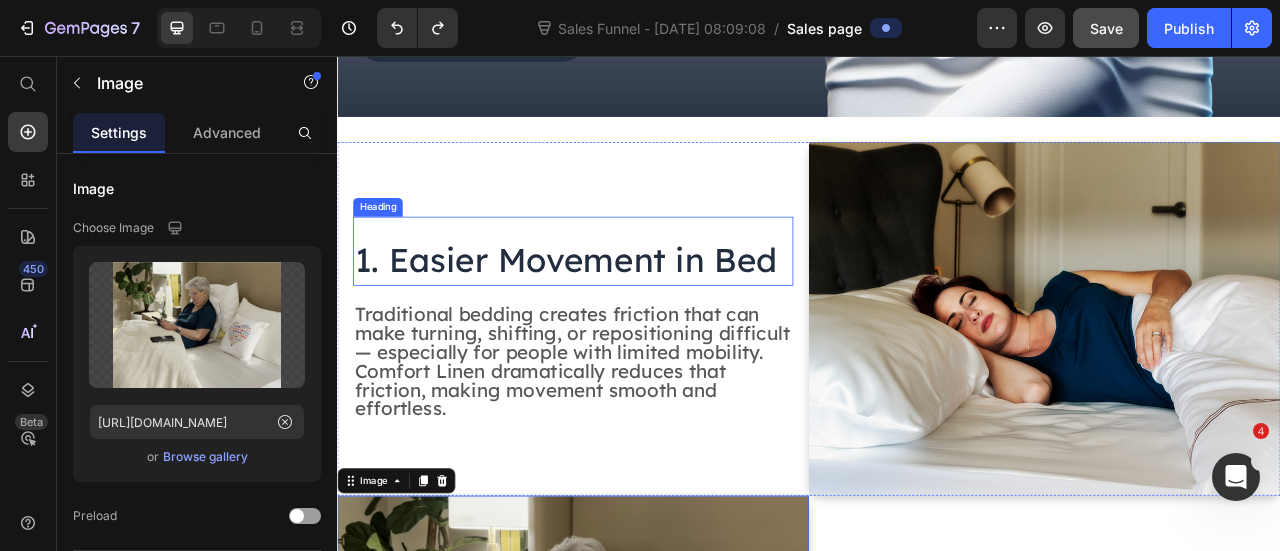 click on "⁠⁠⁠⁠⁠⁠⁠ 1. Easier Movement in Bed  Heading Traditional bedding creates friction that can make turning, shifting, or repositioning difficult — especially for people with limited mobility. Comfort Linen dramatically reduces that friction, making movement smooth and effortless. Text Block" at bounding box center [637, 390] 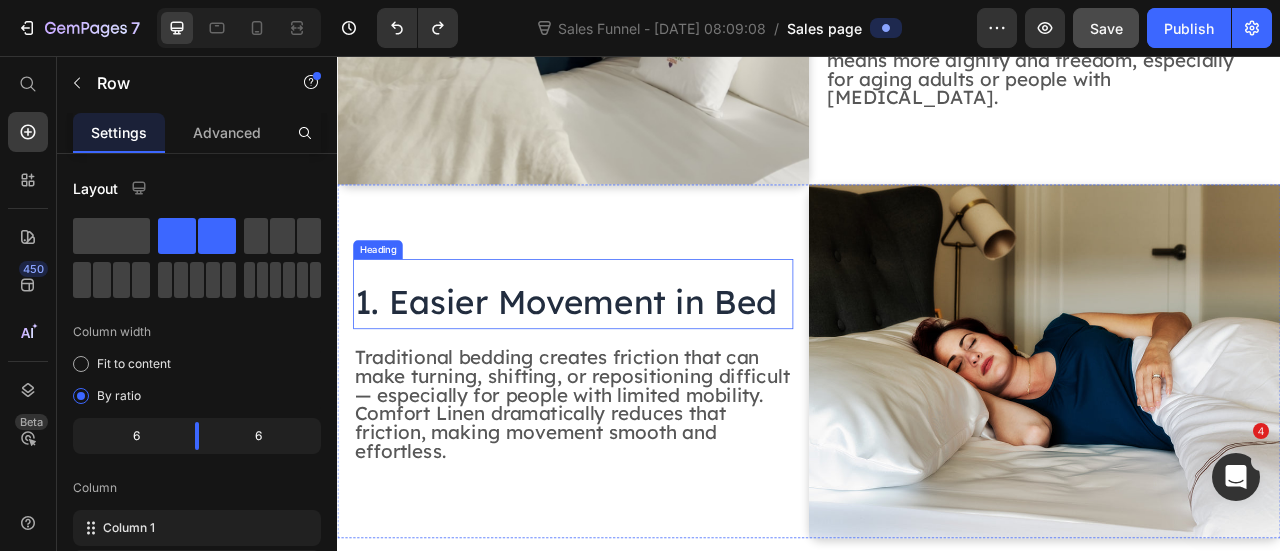 scroll, scrollTop: 1772, scrollLeft: 0, axis: vertical 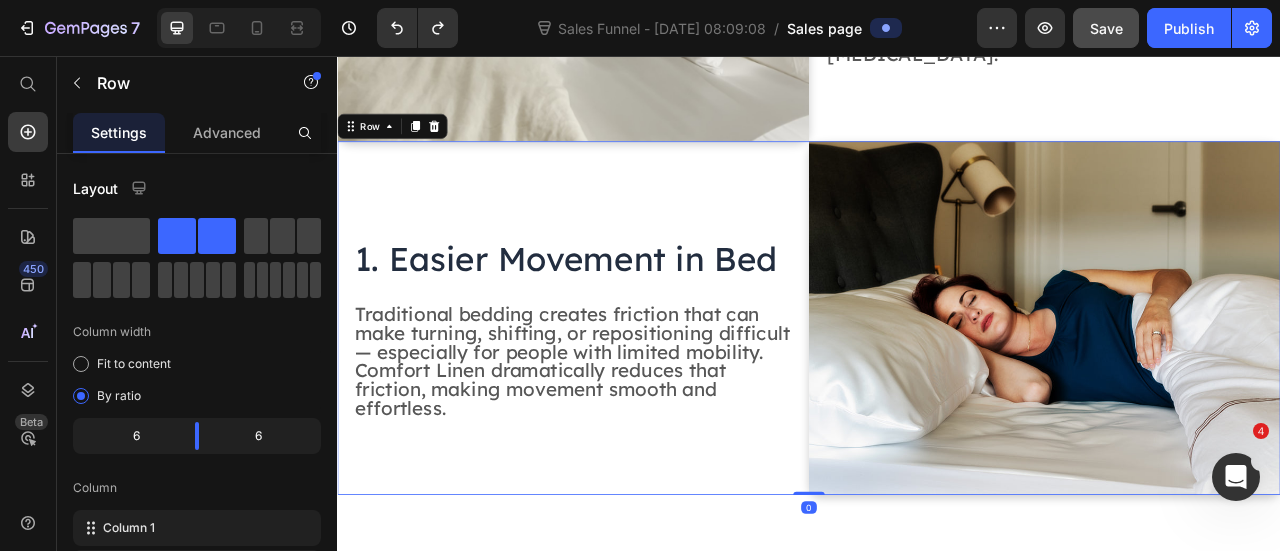 click on "1. Easier Movement in Bed  Heading Traditional bedding creates friction that can make turning, shifting, or repositioning difficult — especially for people with limited mobility. Comfort Linen dramatically reduces that friction, making movement smooth and effortless. Text Block" at bounding box center (637, 389) 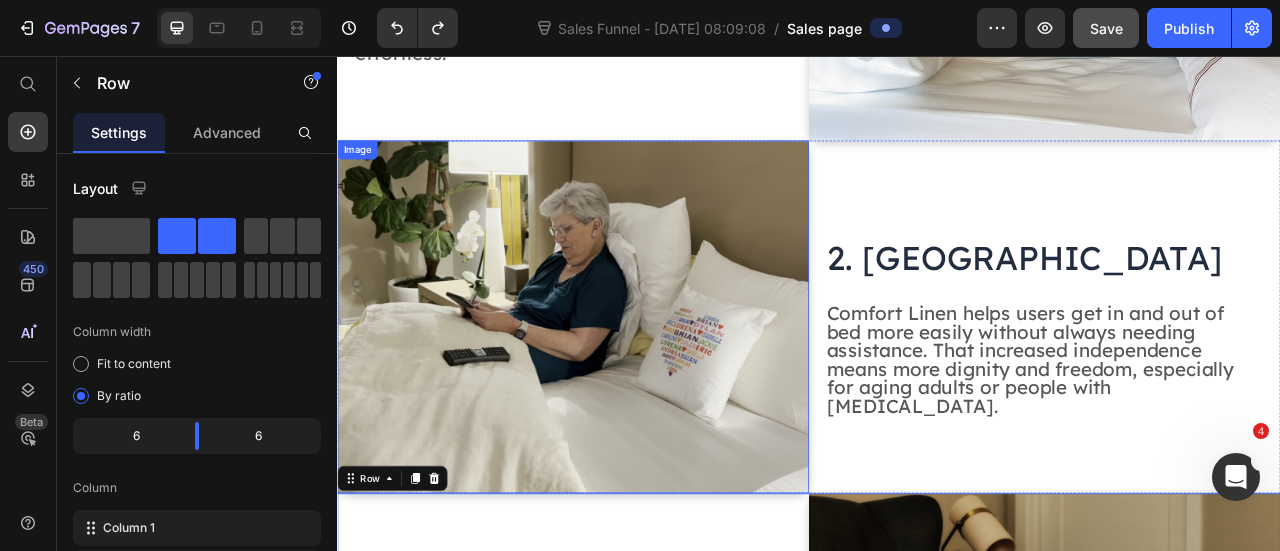 scroll, scrollTop: 1296, scrollLeft: 0, axis: vertical 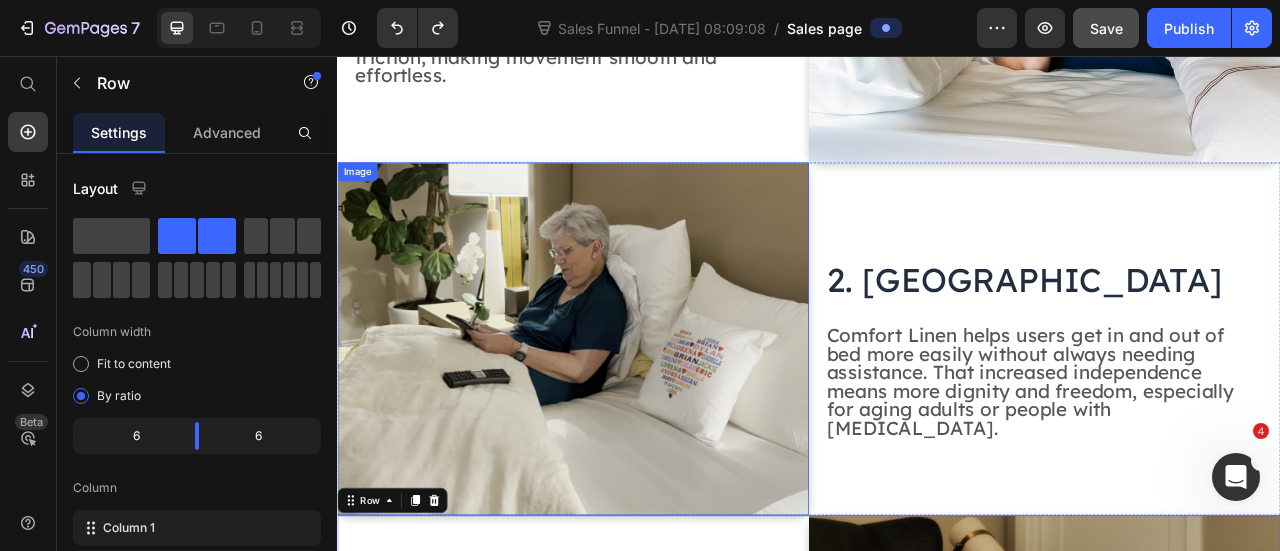click at bounding box center (637, 416) 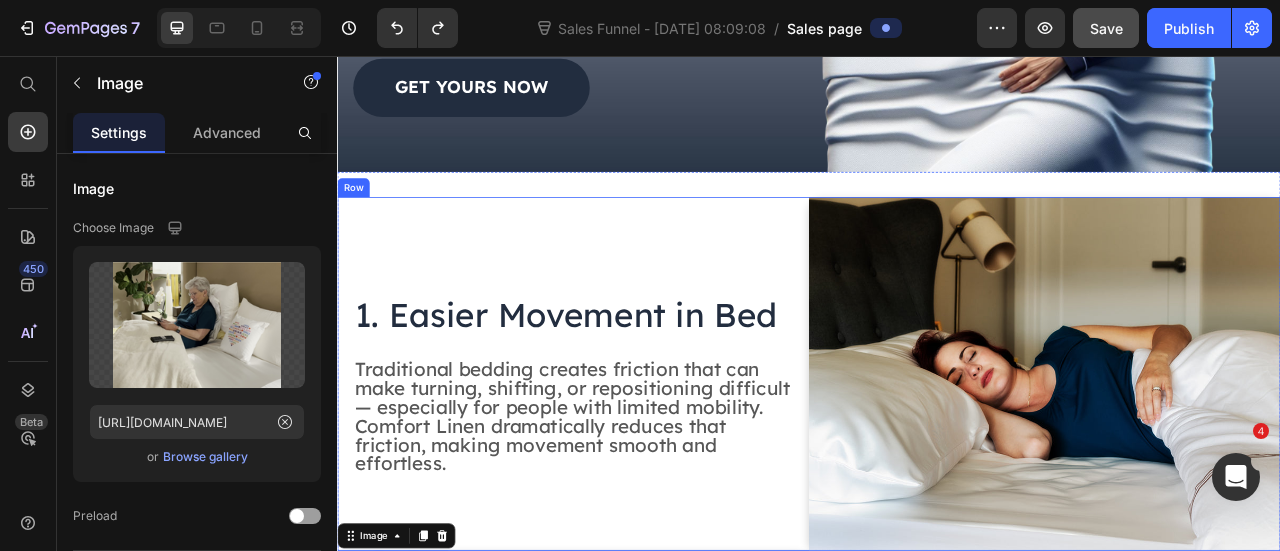 scroll, scrollTop: 796, scrollLeft: 0, axis: vertical 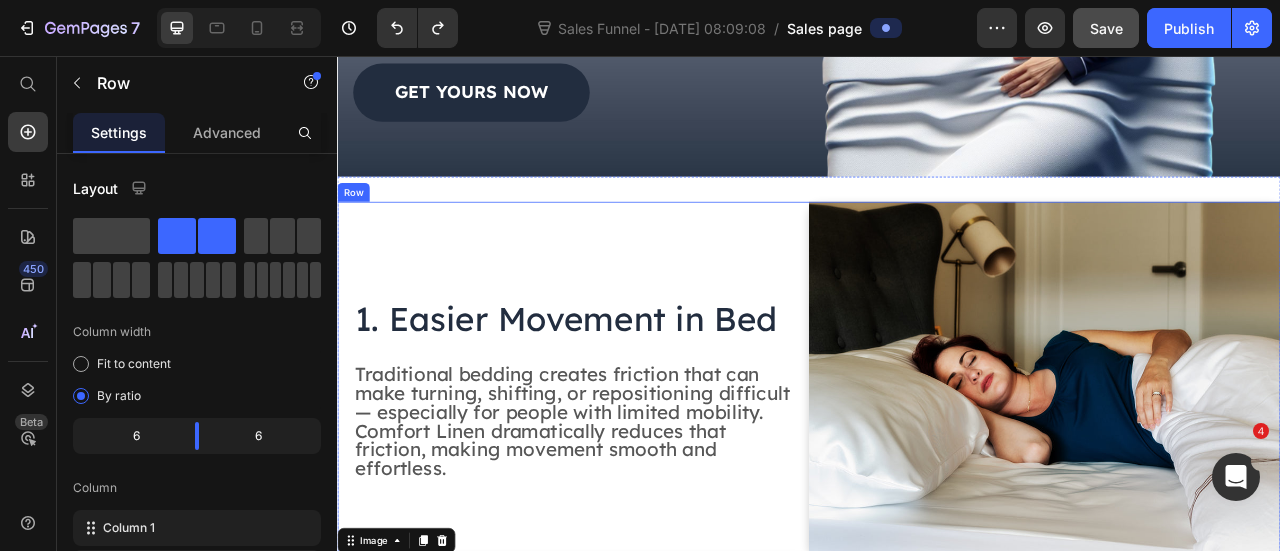 click on "Row" at bounding box center (357, 229) 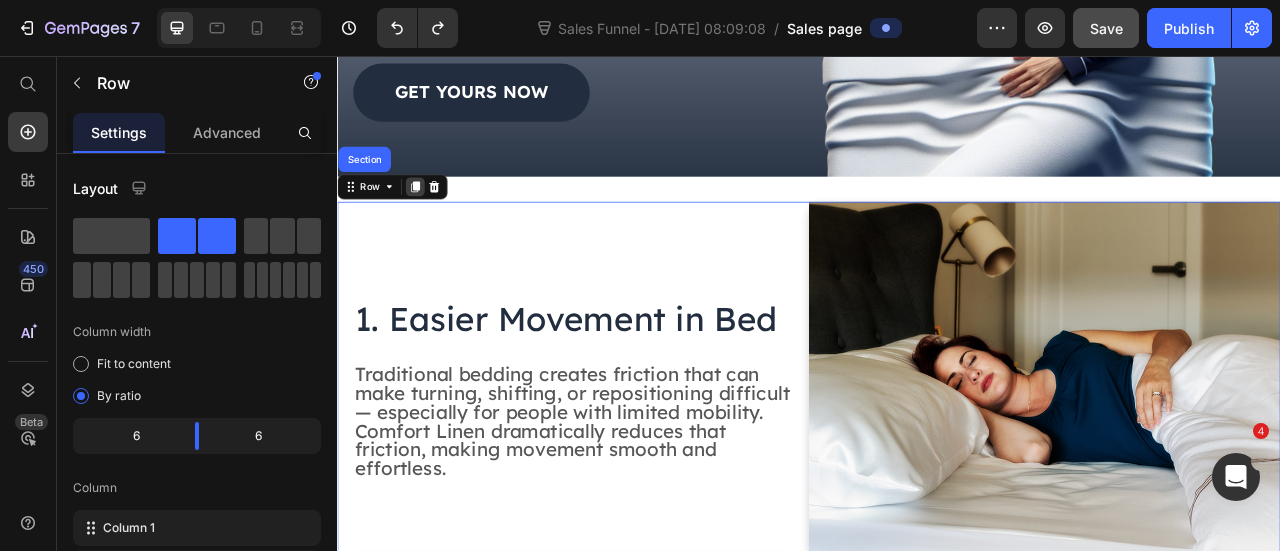 click 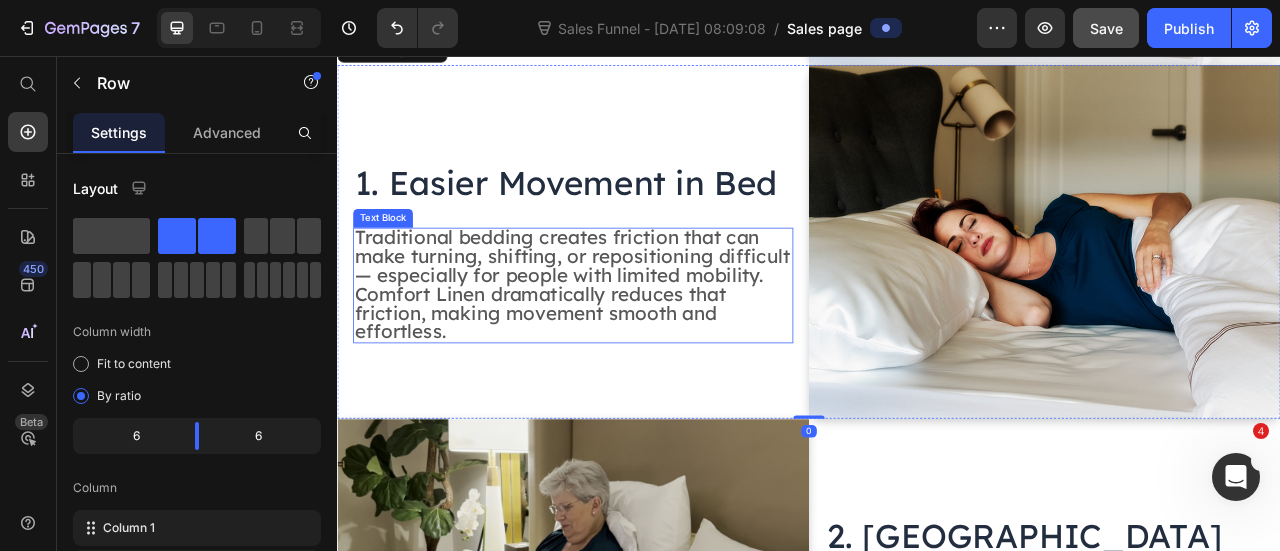 scroll, scrollTop: 1430, scrollLeft: 0, axis: vertical 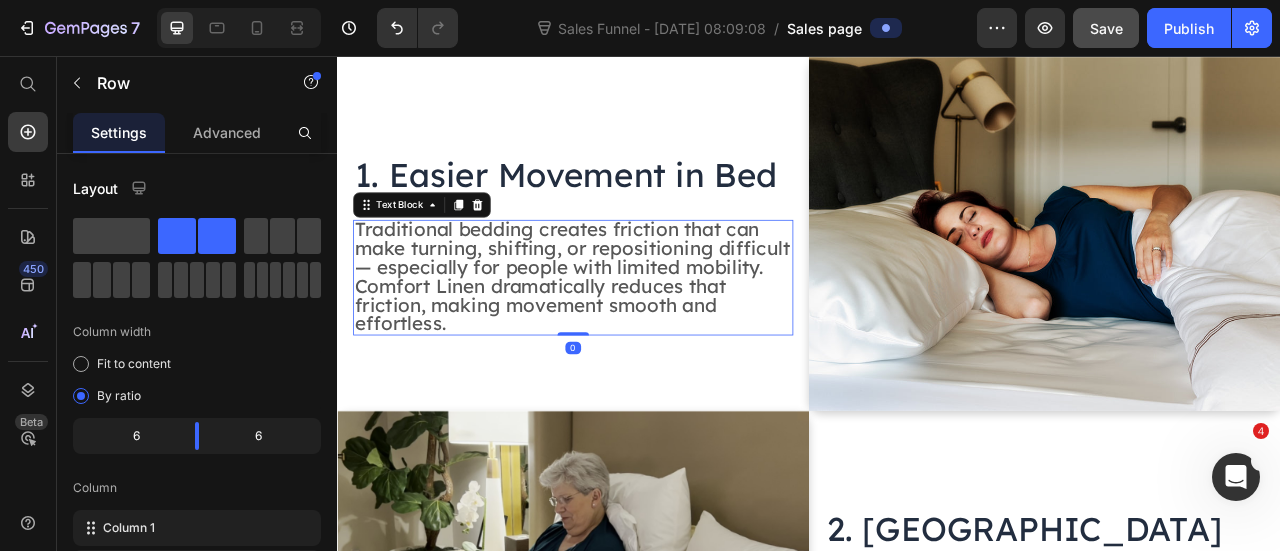 click on "Traditional bedding creates friction that can make turning, shifting, or repositioning difficult — especially for people with limited mobility. Comfort Linen dramatically reduces that friction, making movement smooth and effortless." at bounding box center [636, 335] 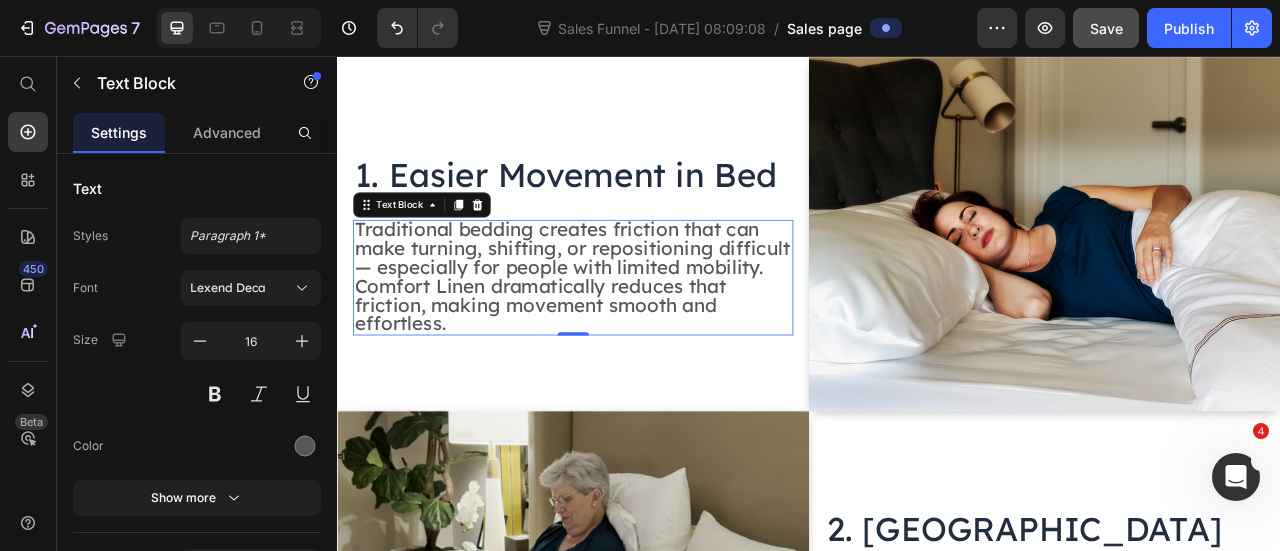 click 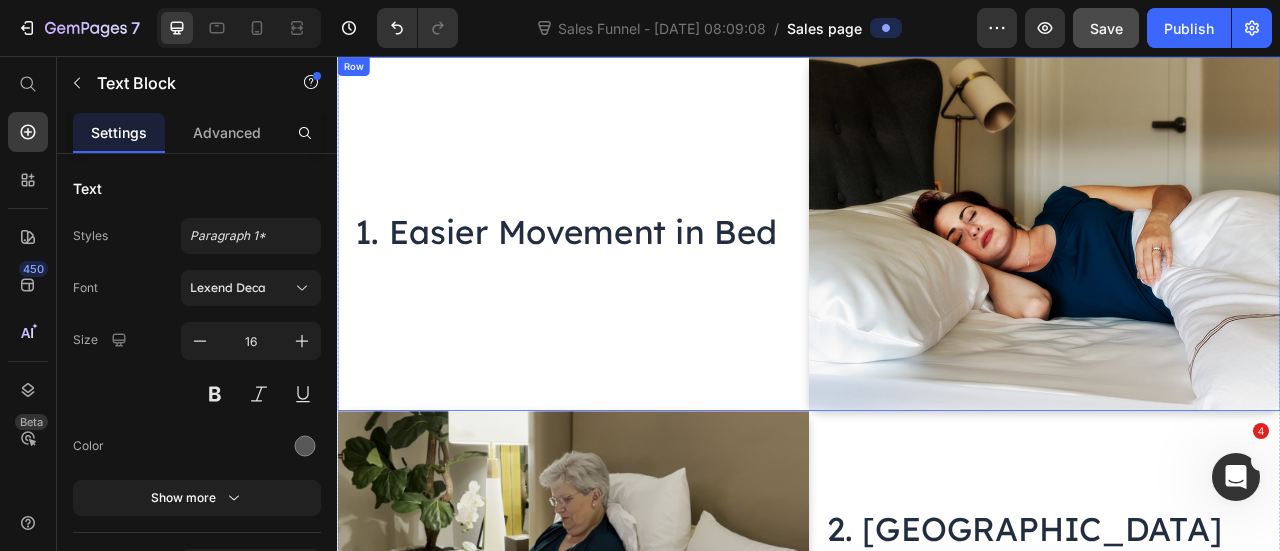 scroll, scrollTop: 1504, scrollLeft: 0, axis: vertical 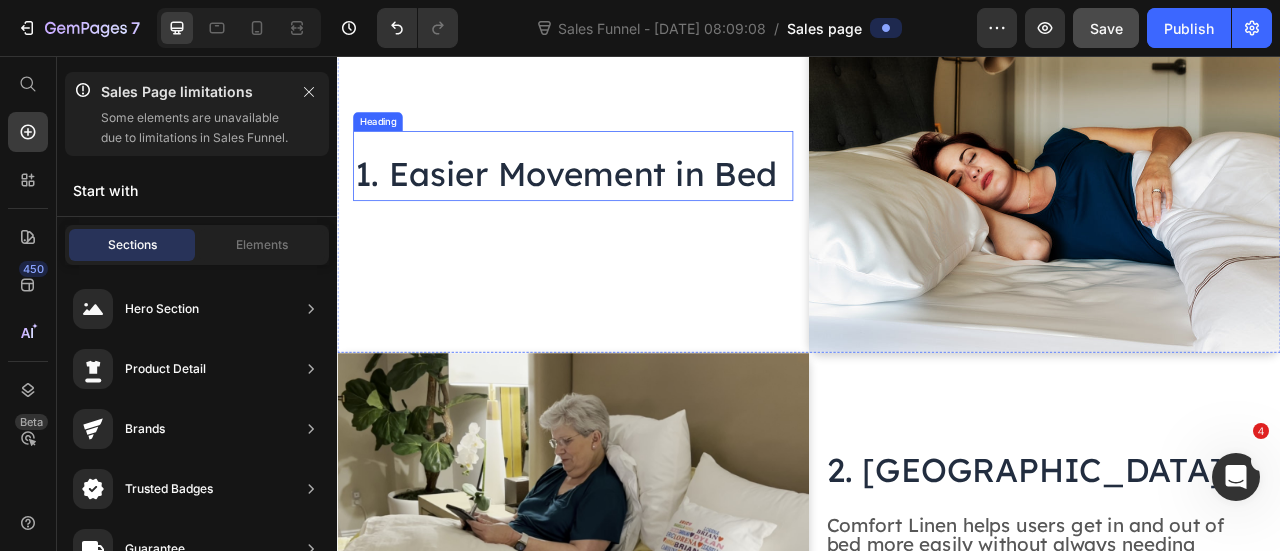 click on "1. Easier Movement in Bed" at bounding box center [628, 205] 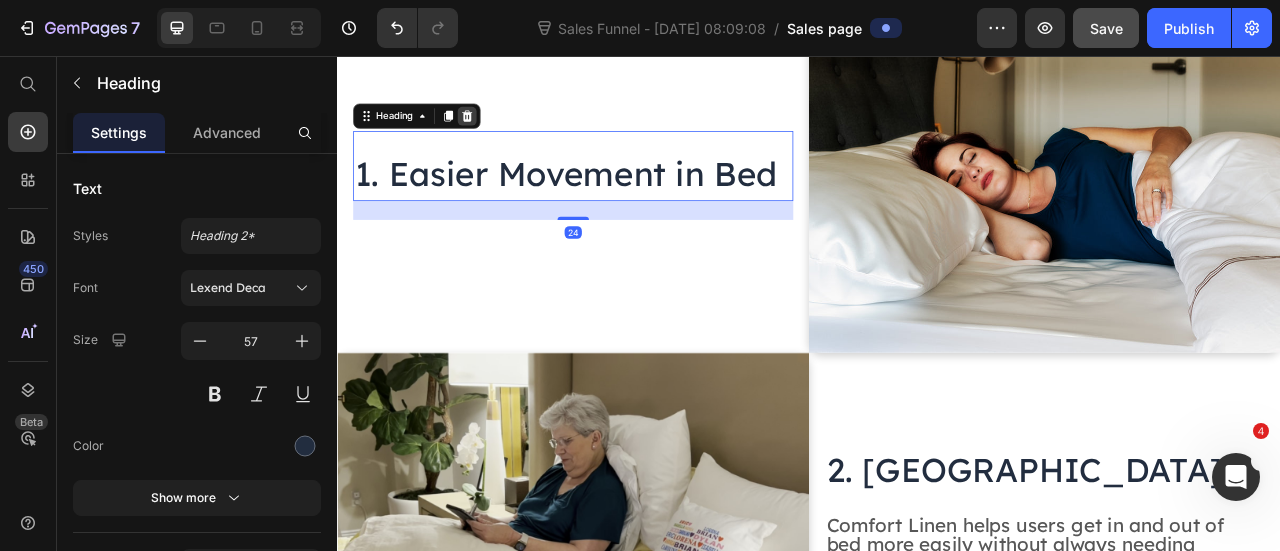 click 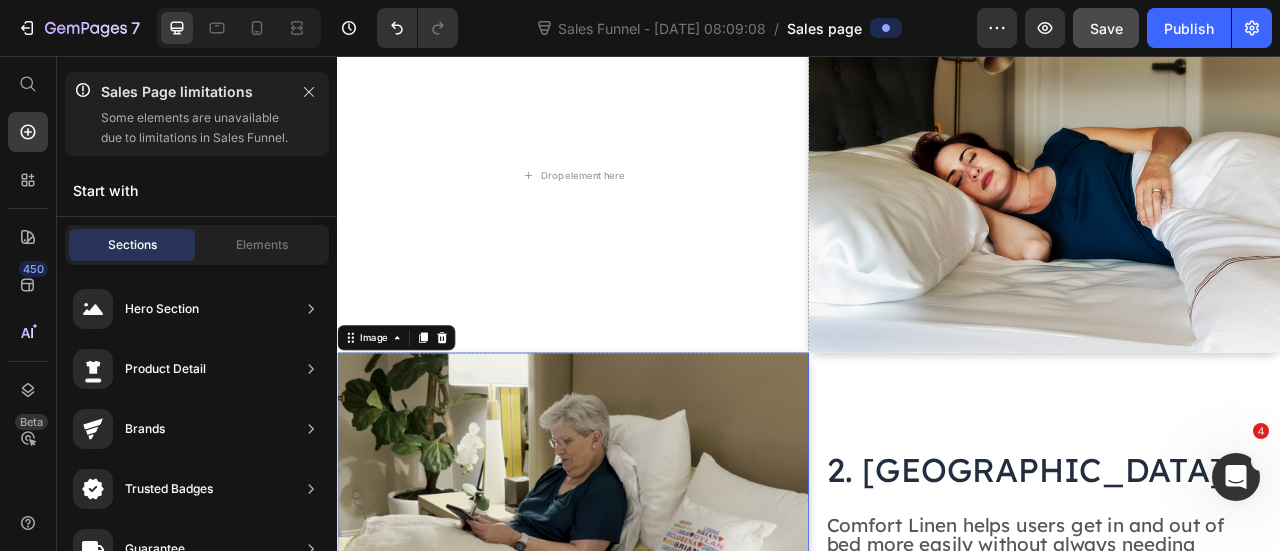 click at bounding box center (637, 658) 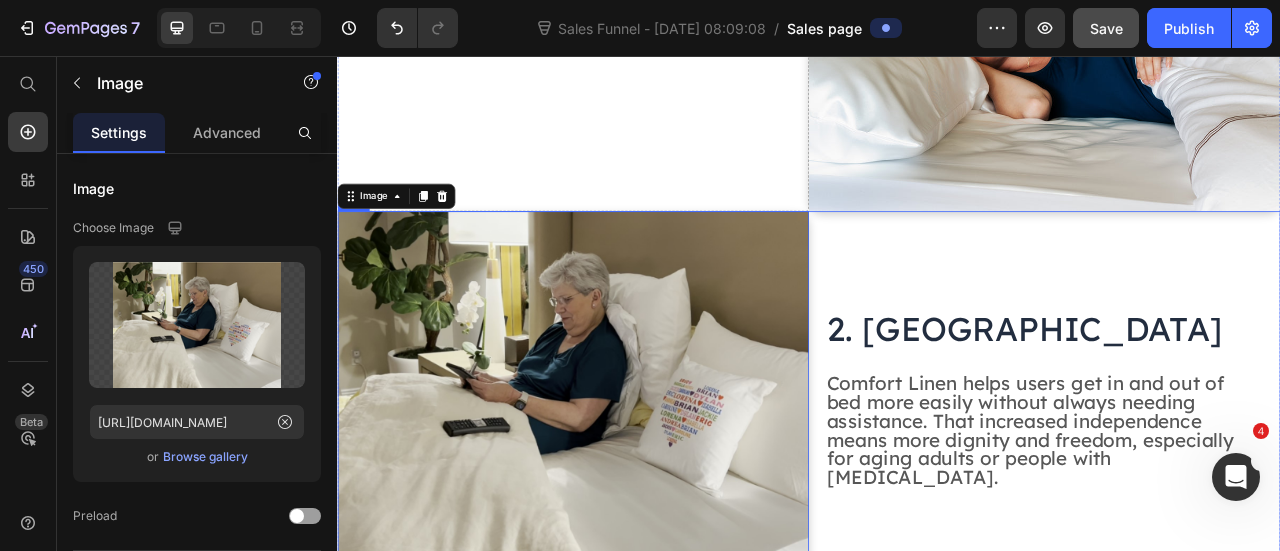scroll, scrollTop: 1678, scrollLeft: 0, axis: vertical 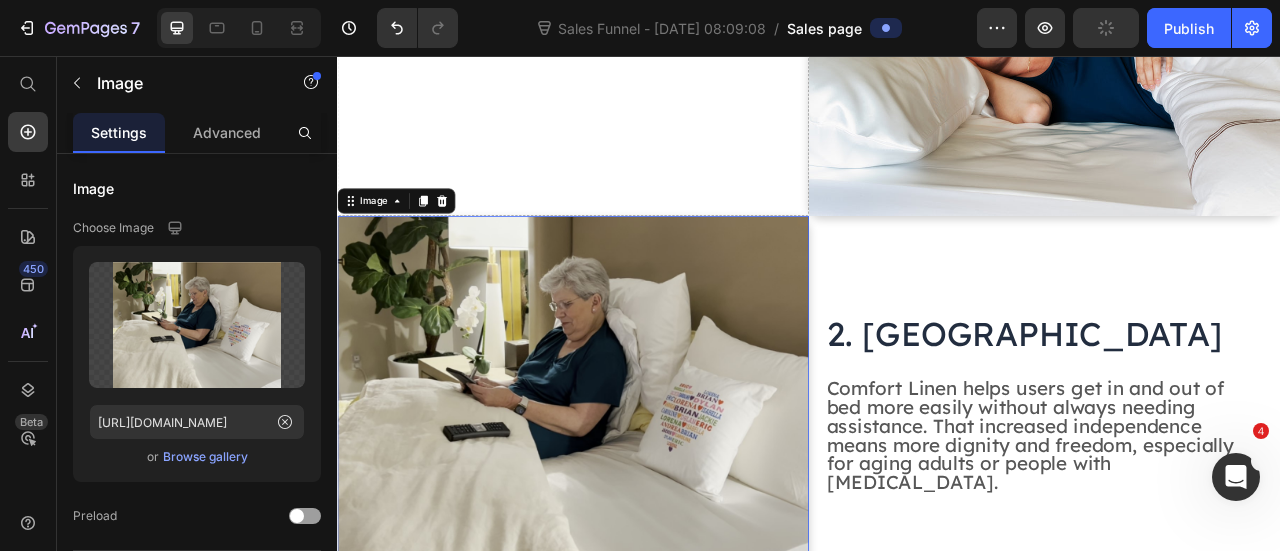 click at bounding box center (637, 484) 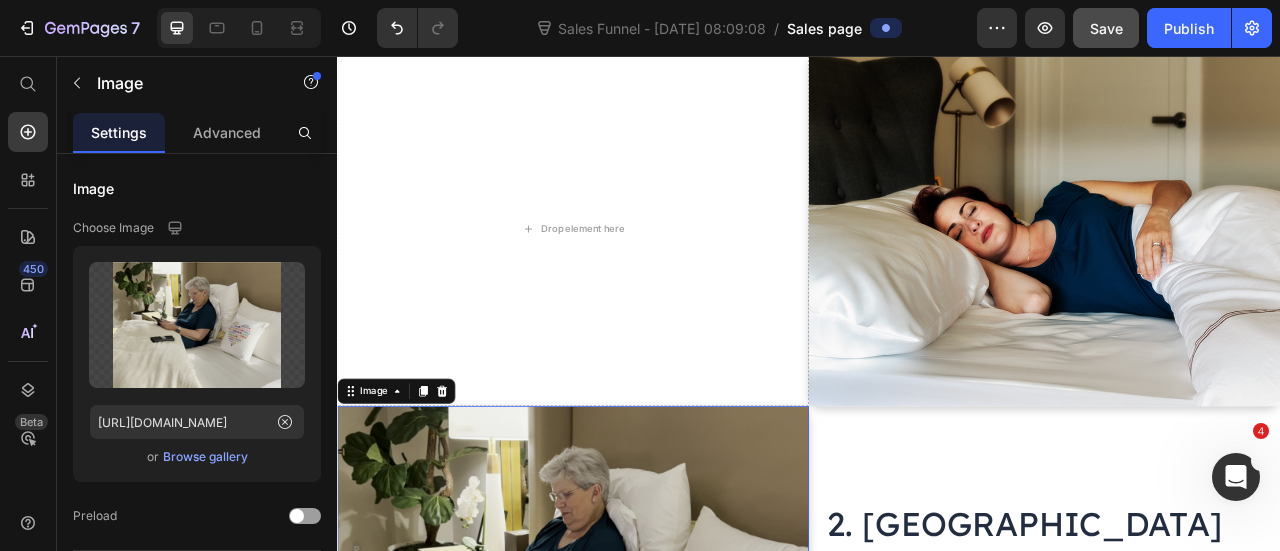 scroll, scrollTop: 1428, scrollLeft: 0, axis: vertical 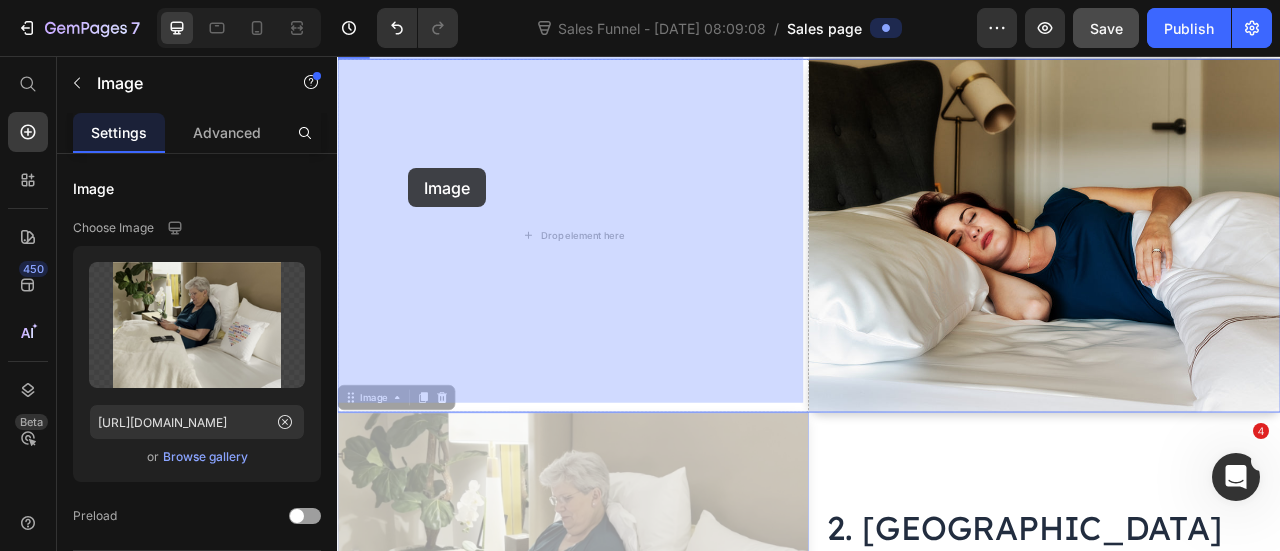 drag, startPoint x: 373, startPoint y: 485, endPoint x: 427, endPoint y: 199, distance: 291.05325 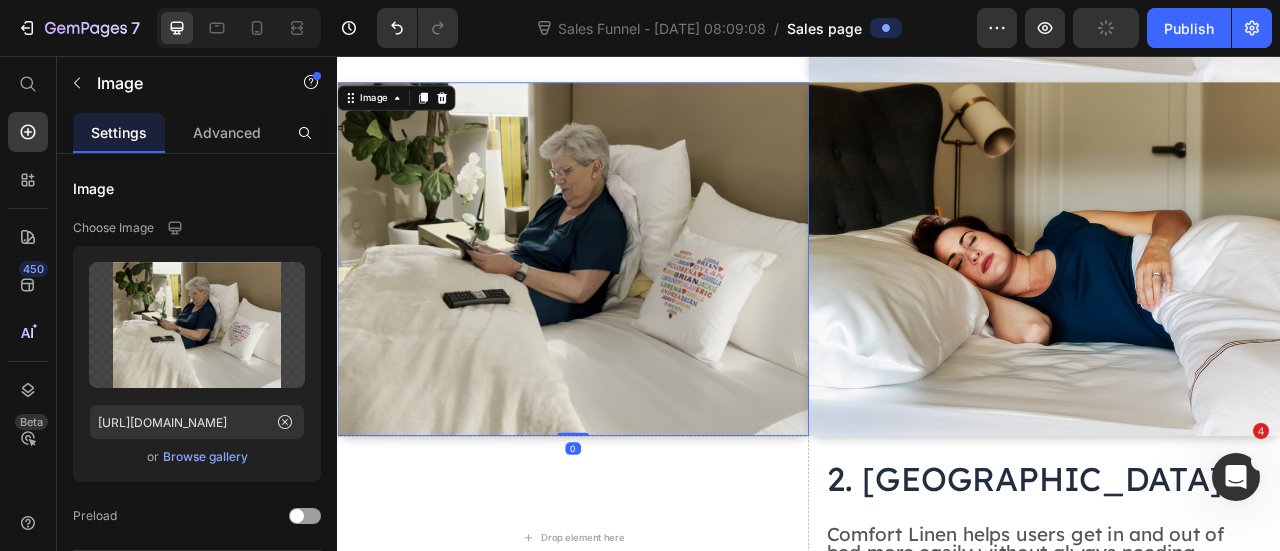 scroll, scrollTop: 1303, scrollLeft: 0, axis: vertical 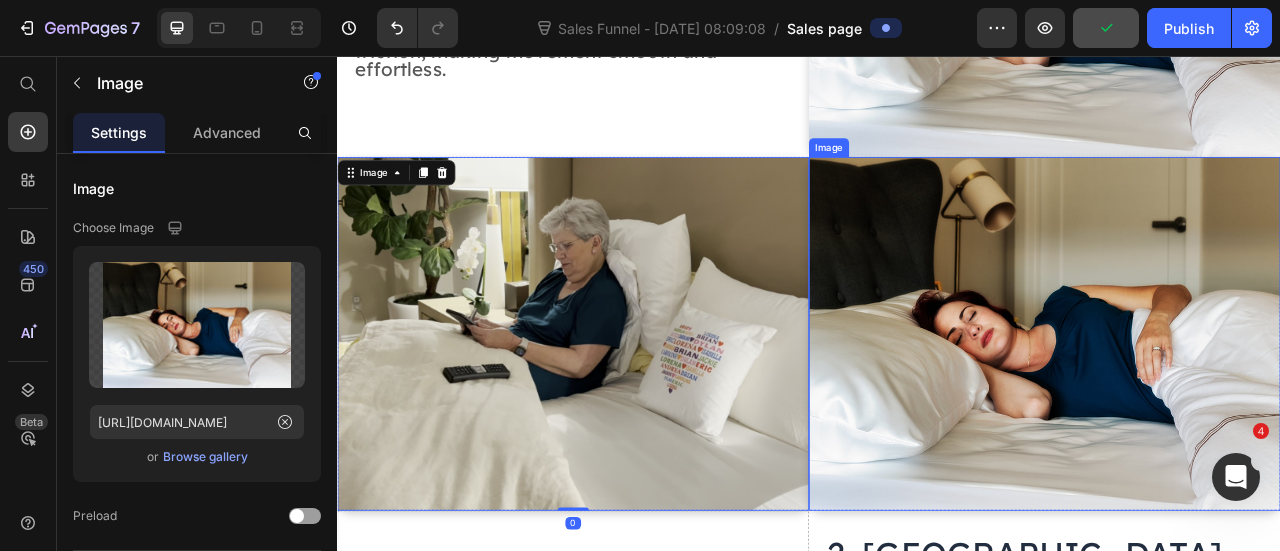 click at bounding box center (1237, 409) 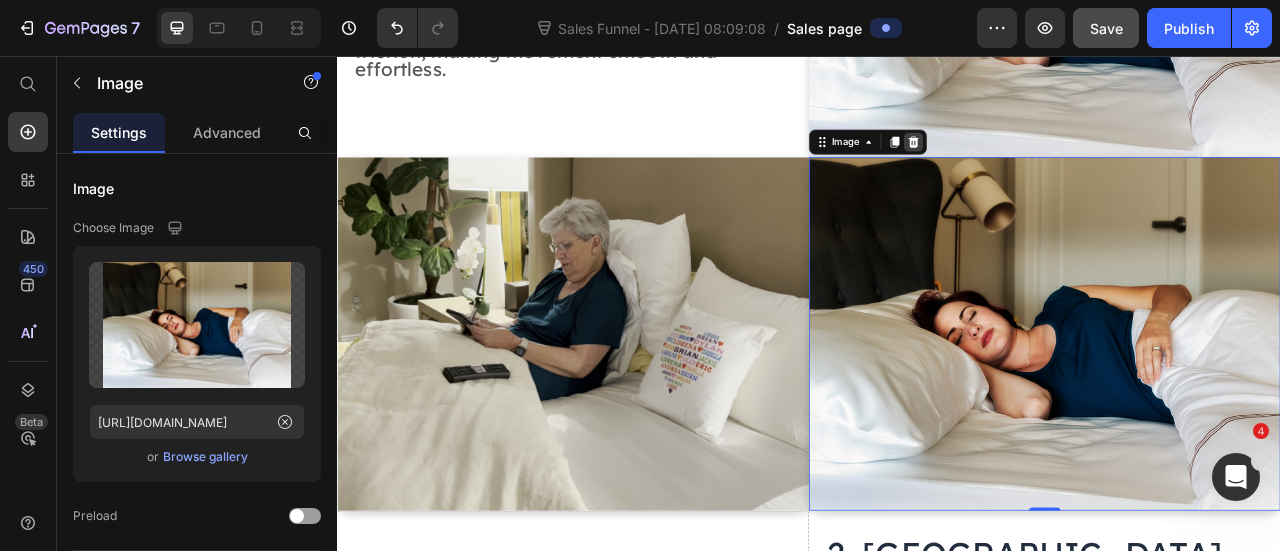 click 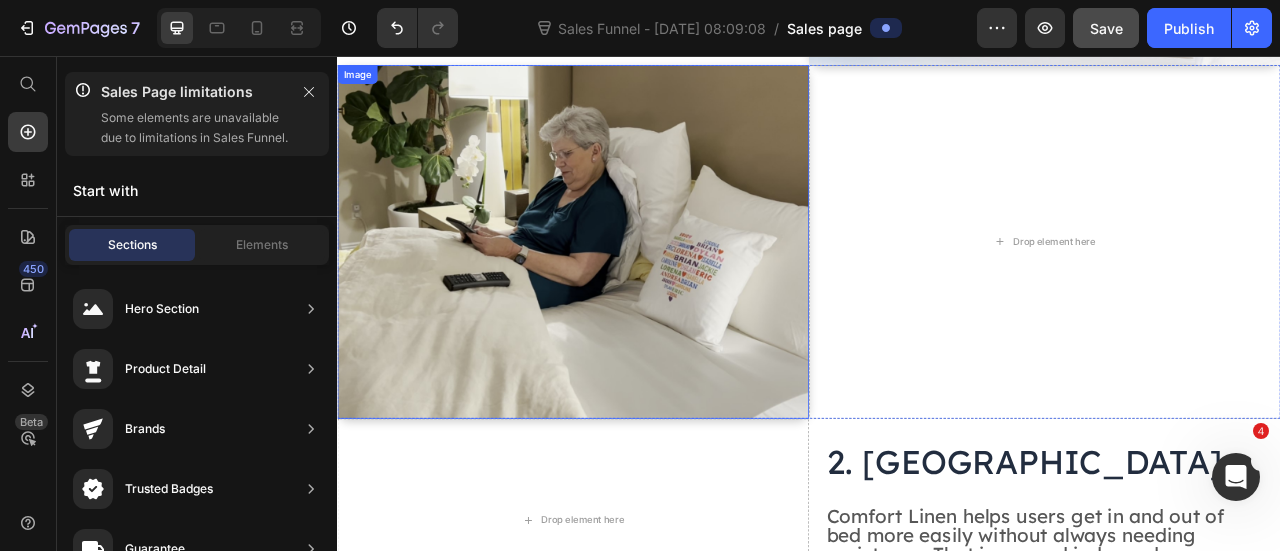 scroll, scrollTop: 1403, scrollLeft: 0, axis: vertical 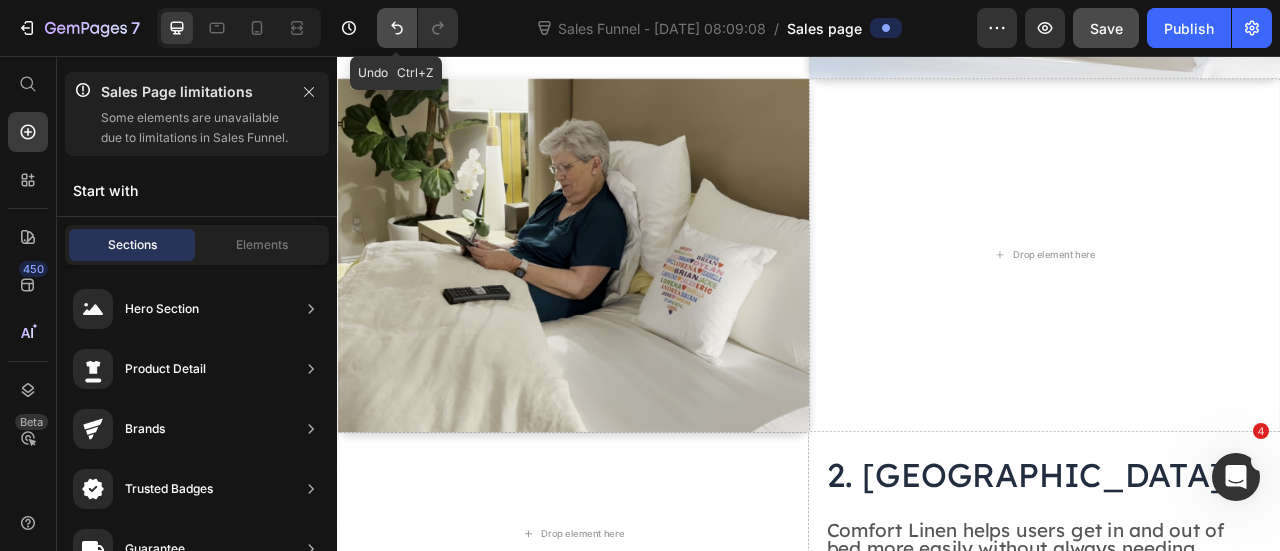 click 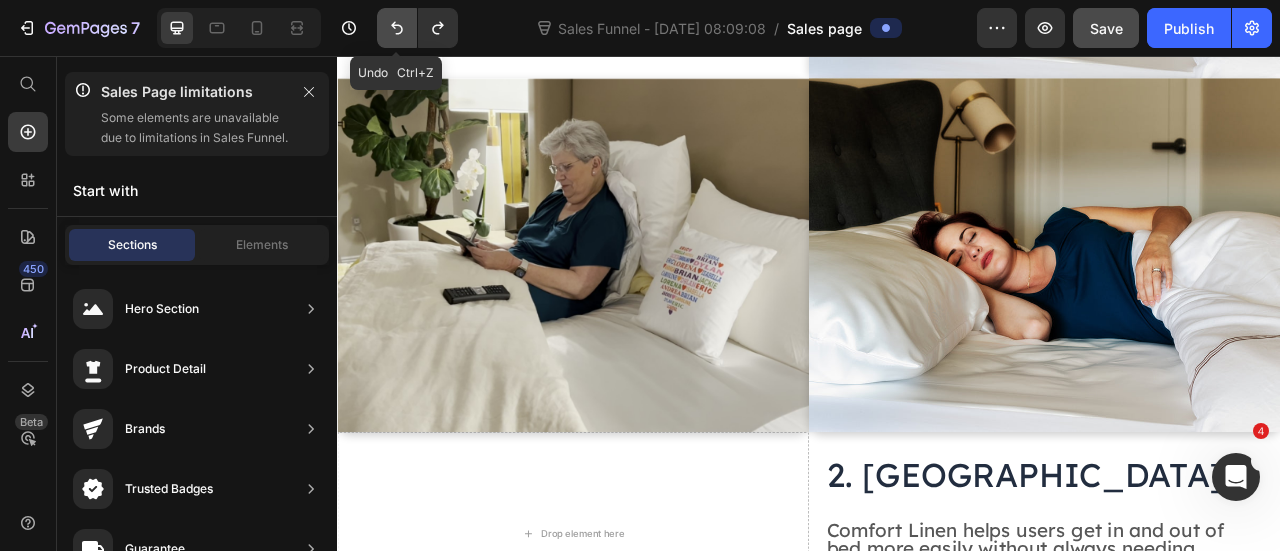 click 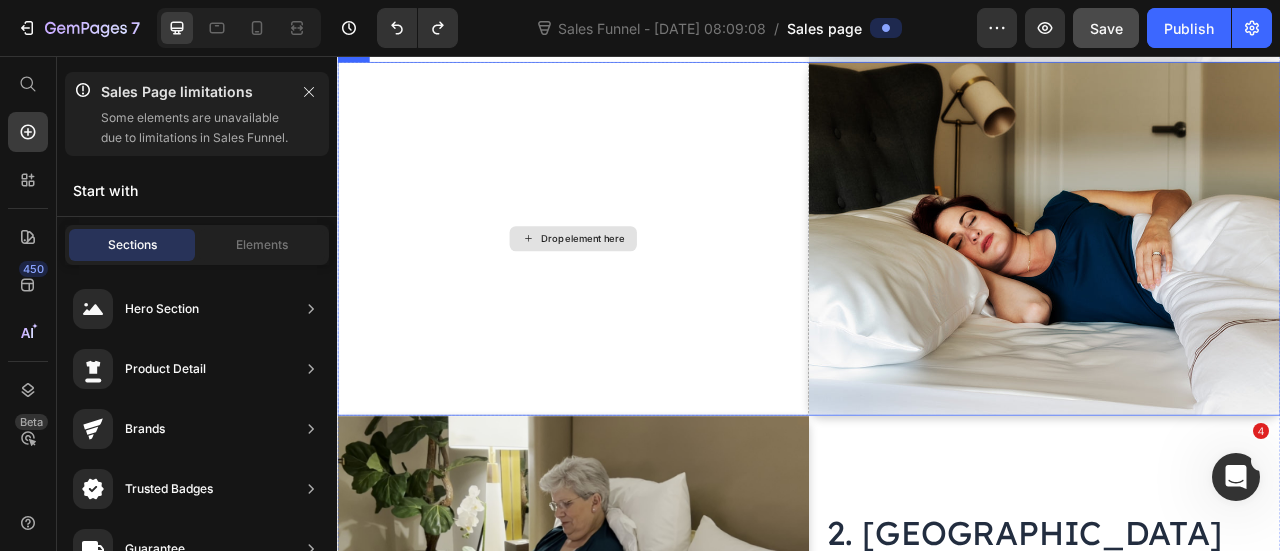 scroll, scrollTop: 1428, scrollLeft: 0, axis: vertical 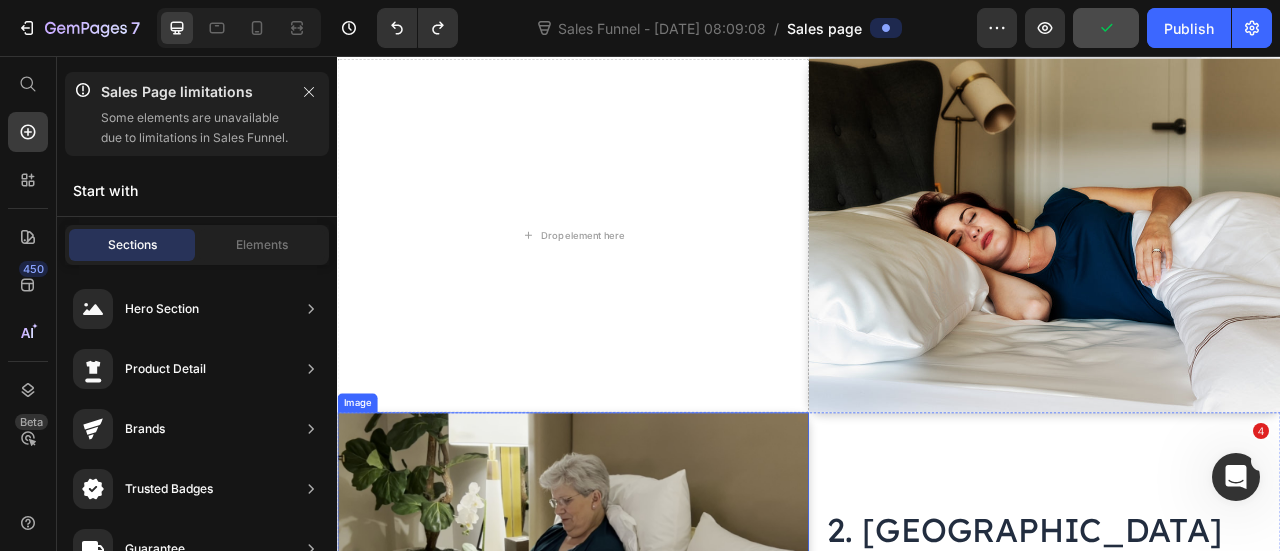 click at bounding box center [637, 734] 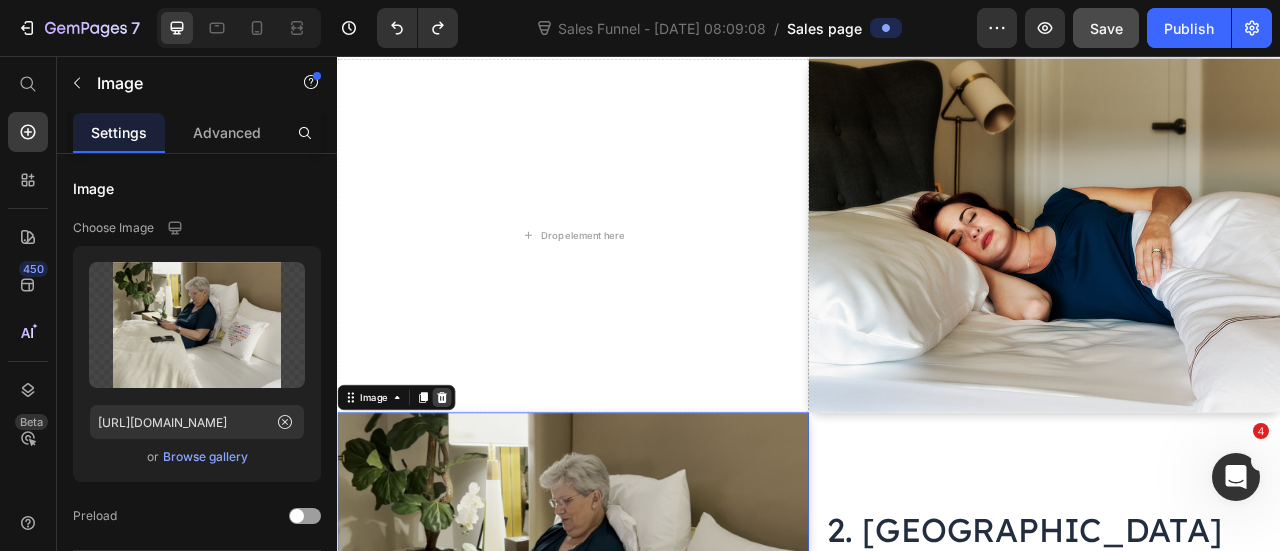 click 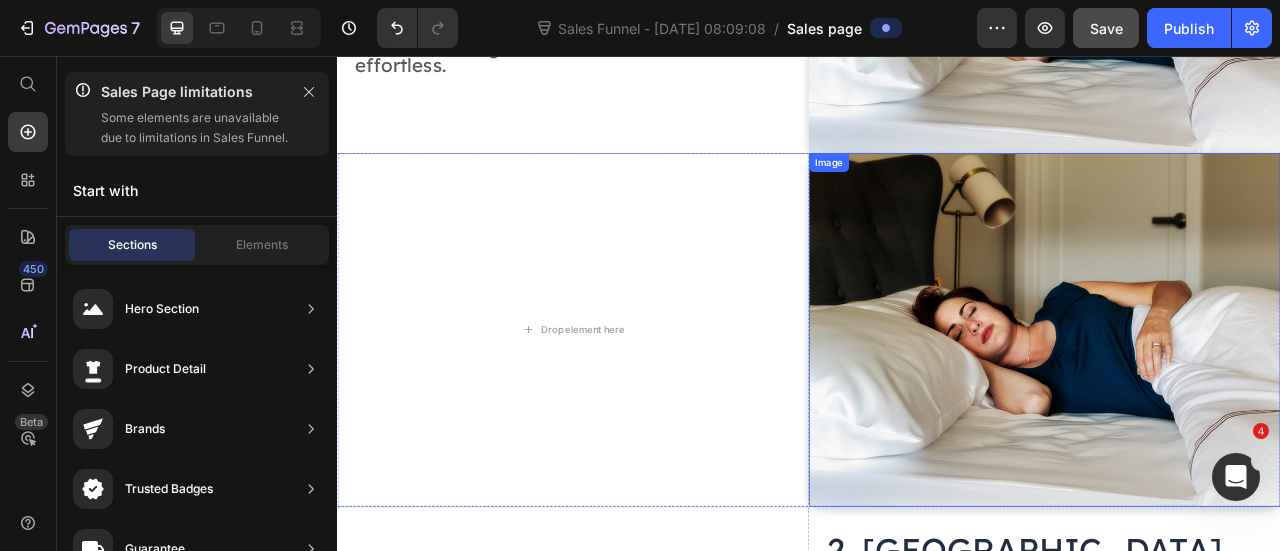 scroll, scrollTop: 1303, scrollLeft: 0, axis: vertical 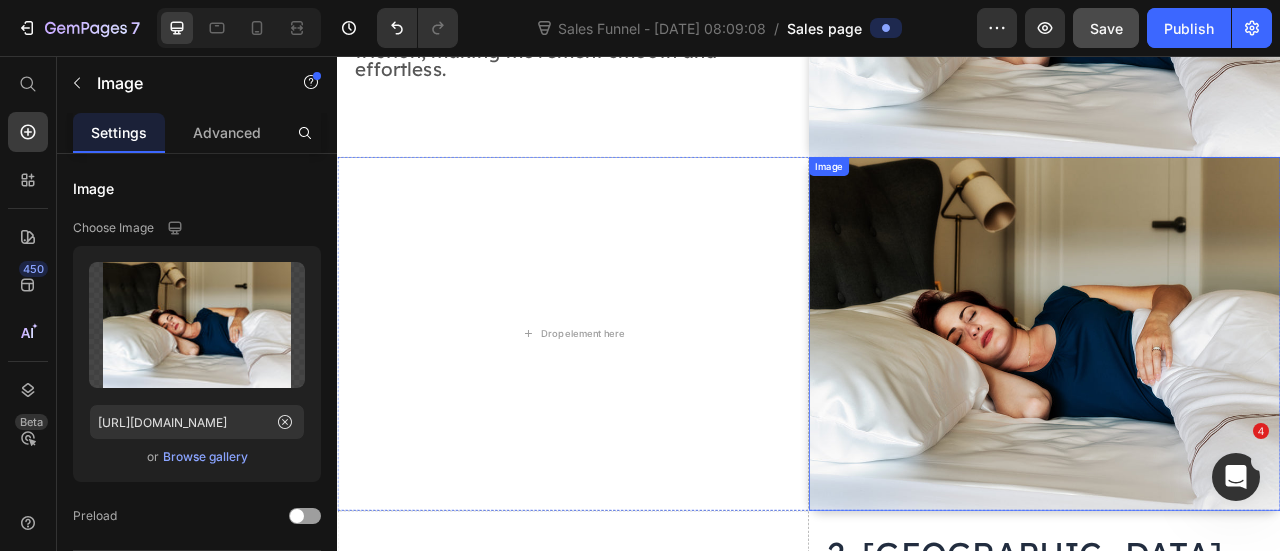 click at bounding box center [1237, 409] 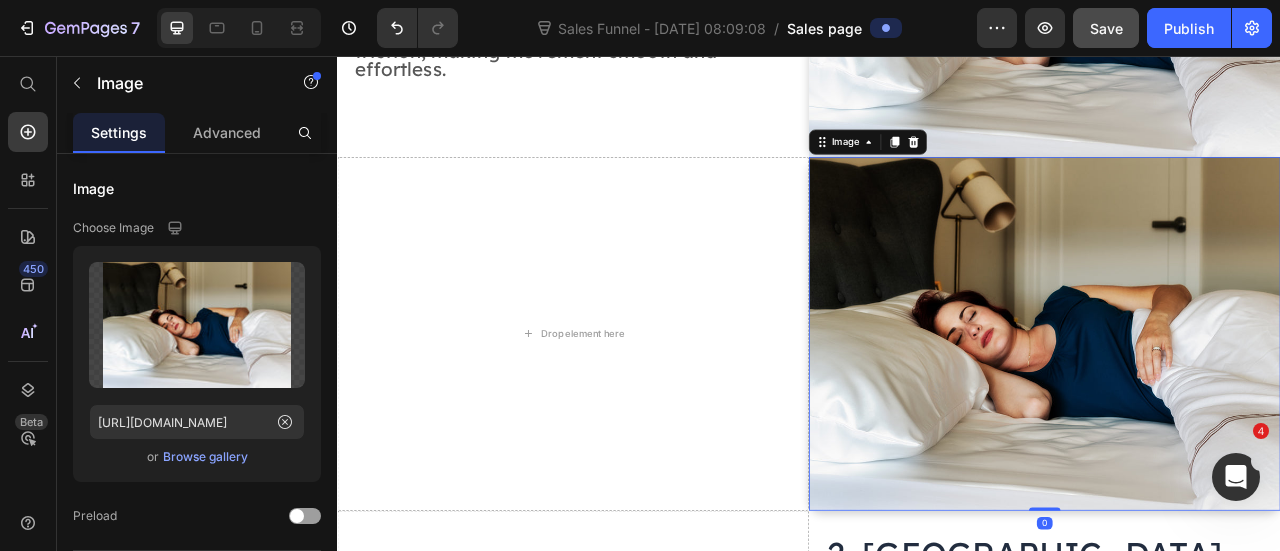 click 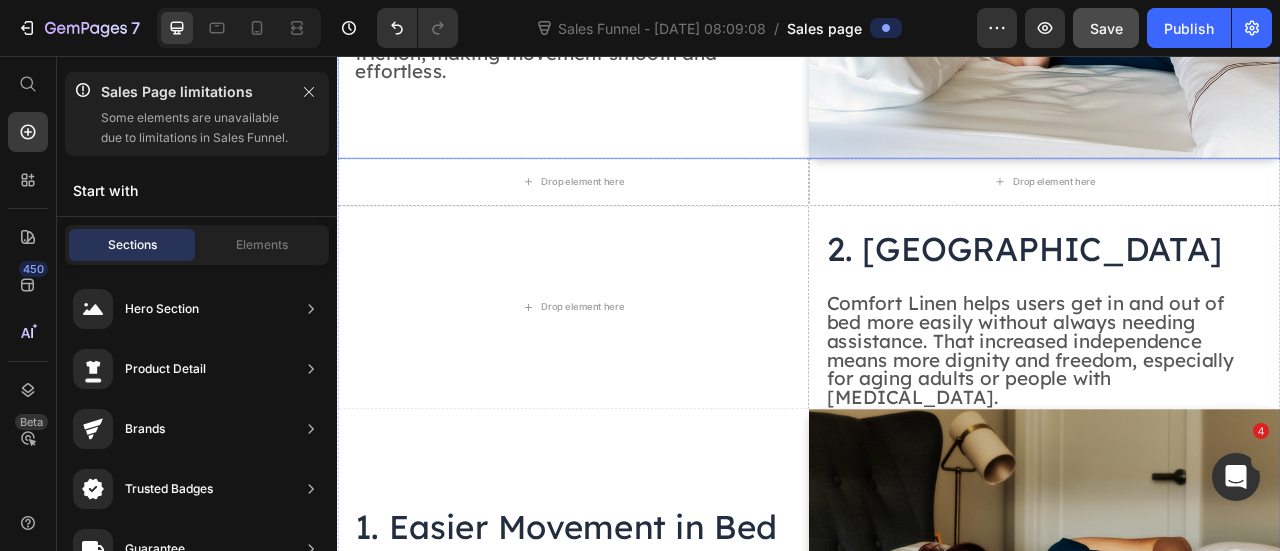 scroll, scrollTop: 1278, scrollLeft: 0, axis: vertical 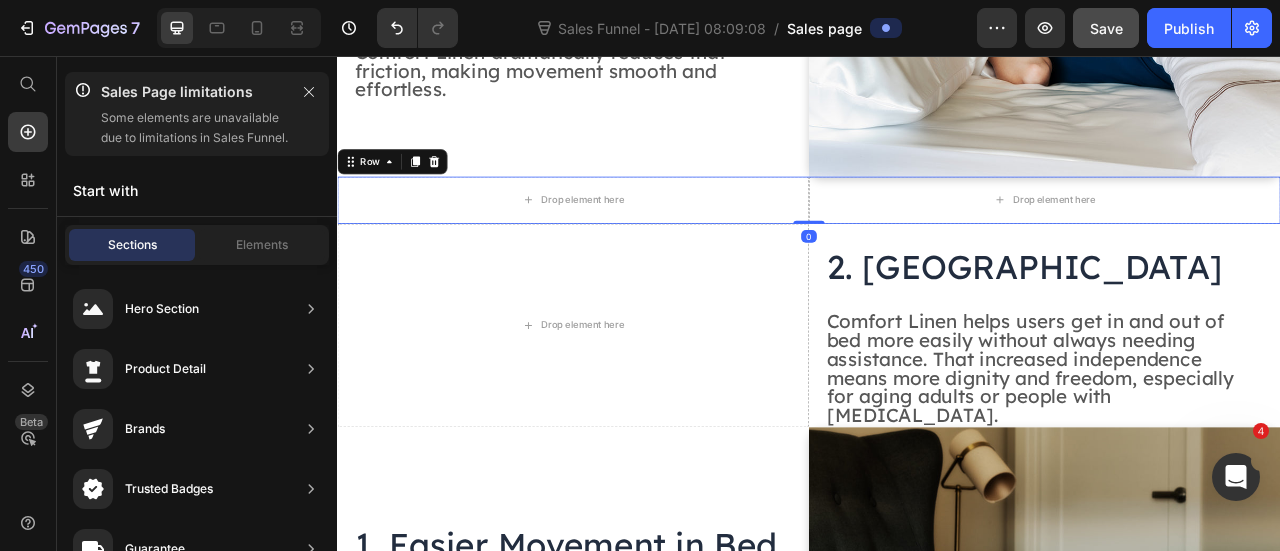 click on "Row" at bounding box center [407, 190] 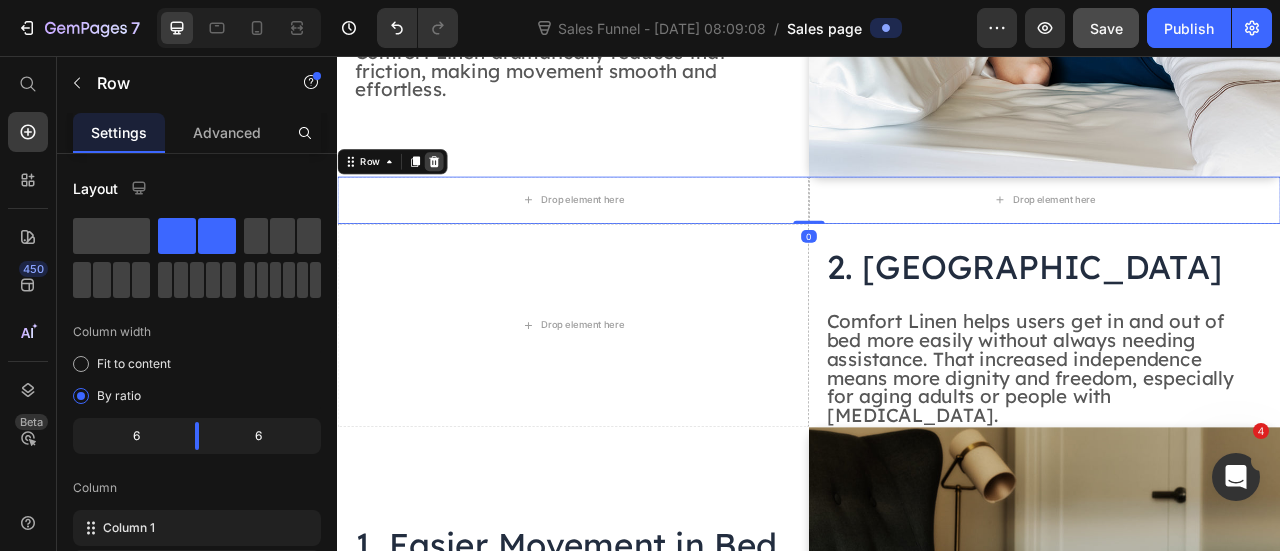 click 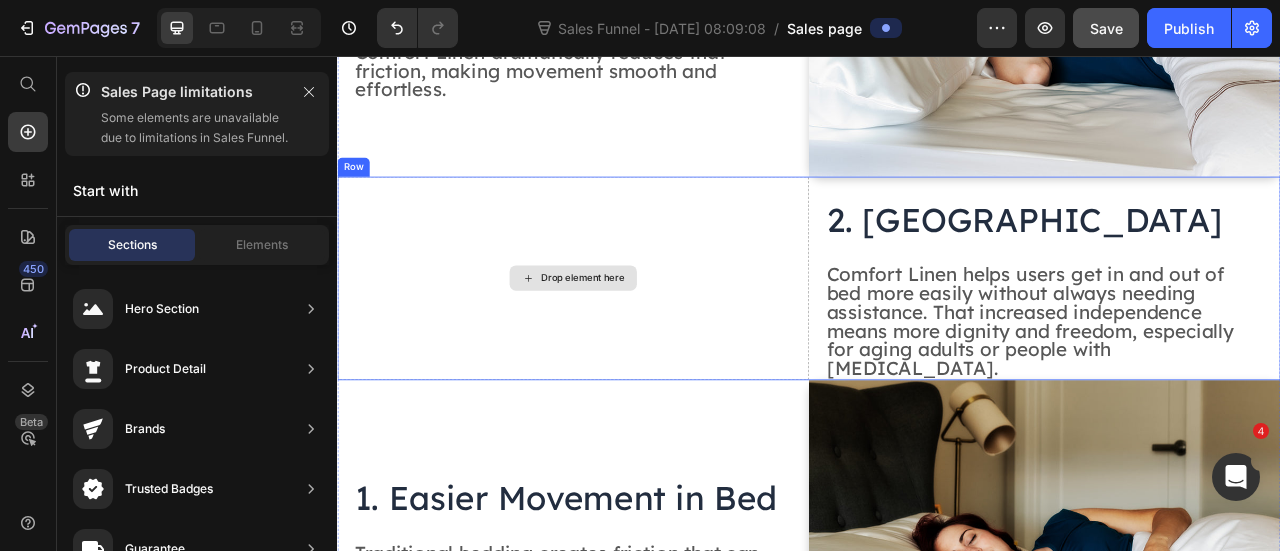 click on "Drop element here" at bounding box center (649, 338) 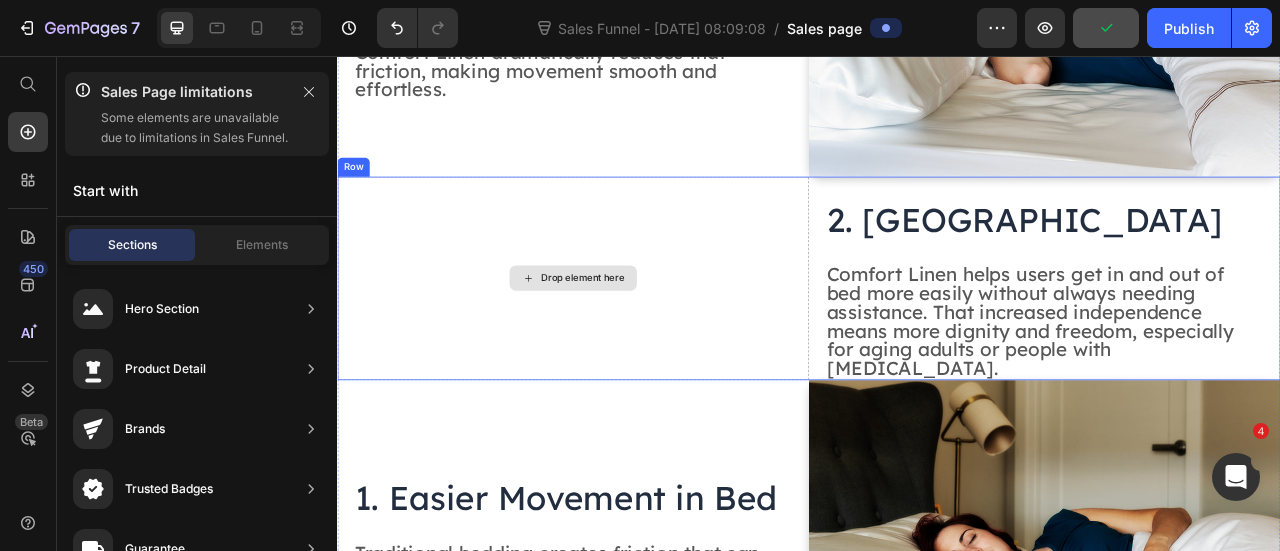 click on "Drop element here" at bounding box center (637, 338) 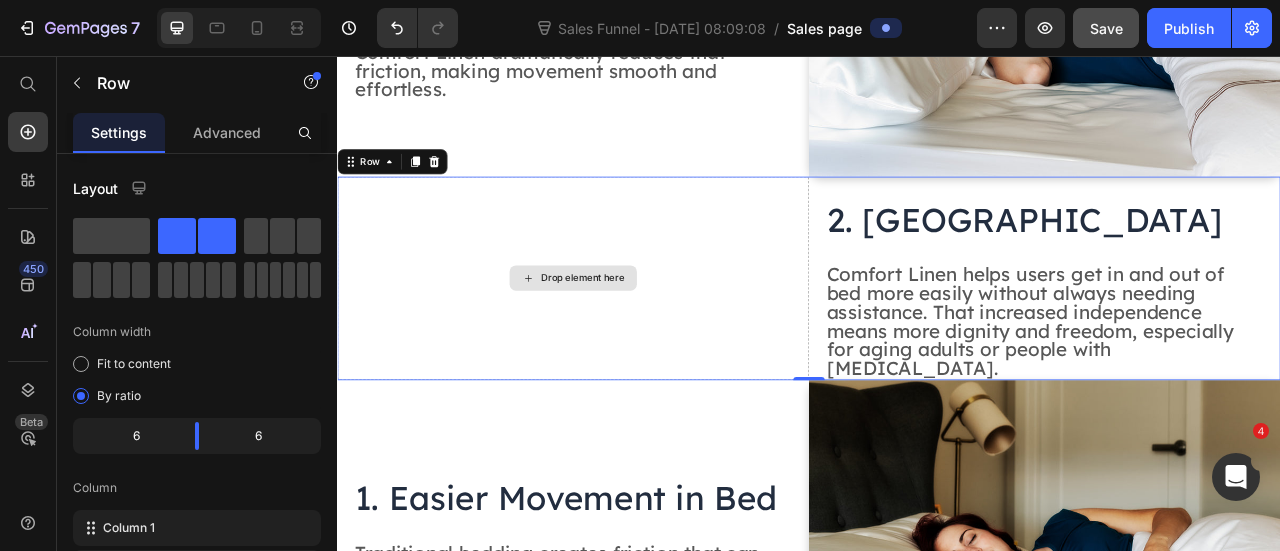 click on "Drop element here" at bounding box center (637, 338) 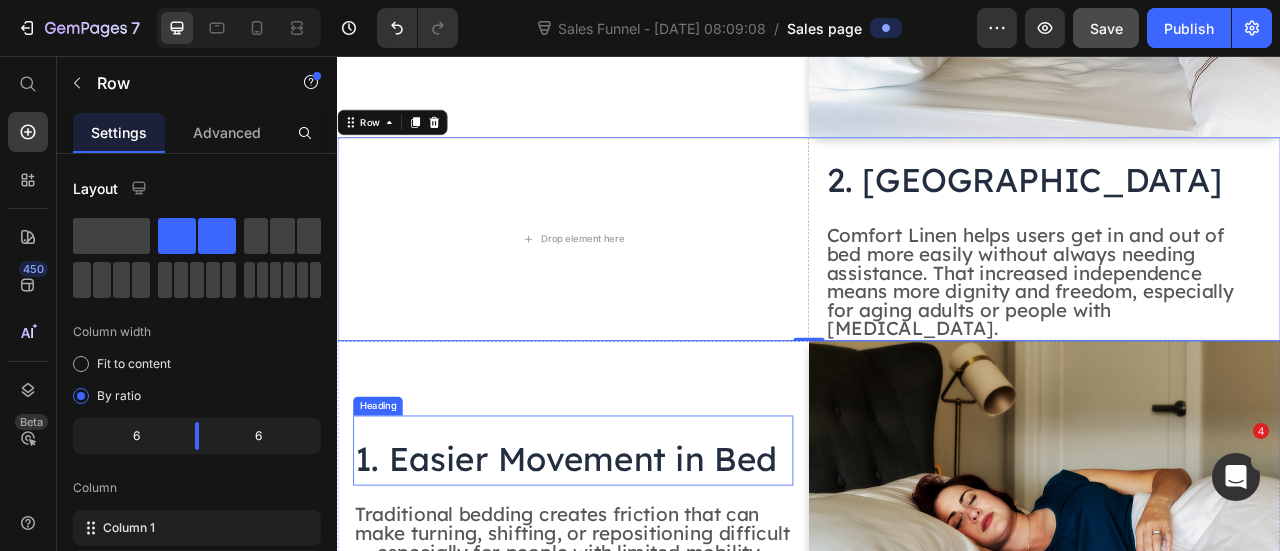 scroll, scrollTop: 1378, scrollLeft: 0, axis: vertical 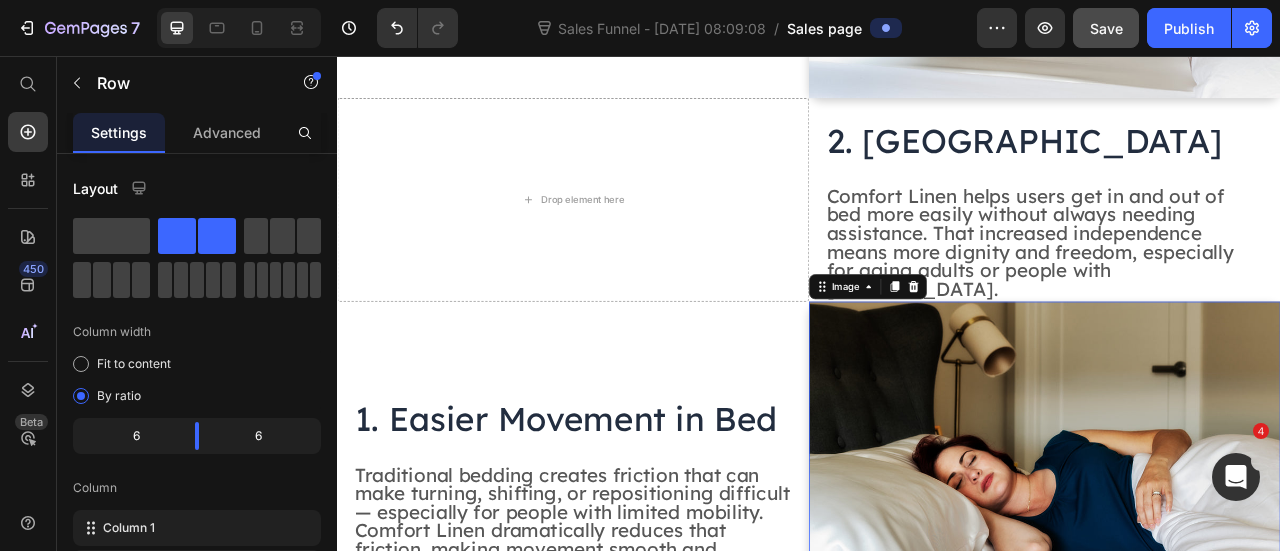 click at bounding box center [1237, 593] 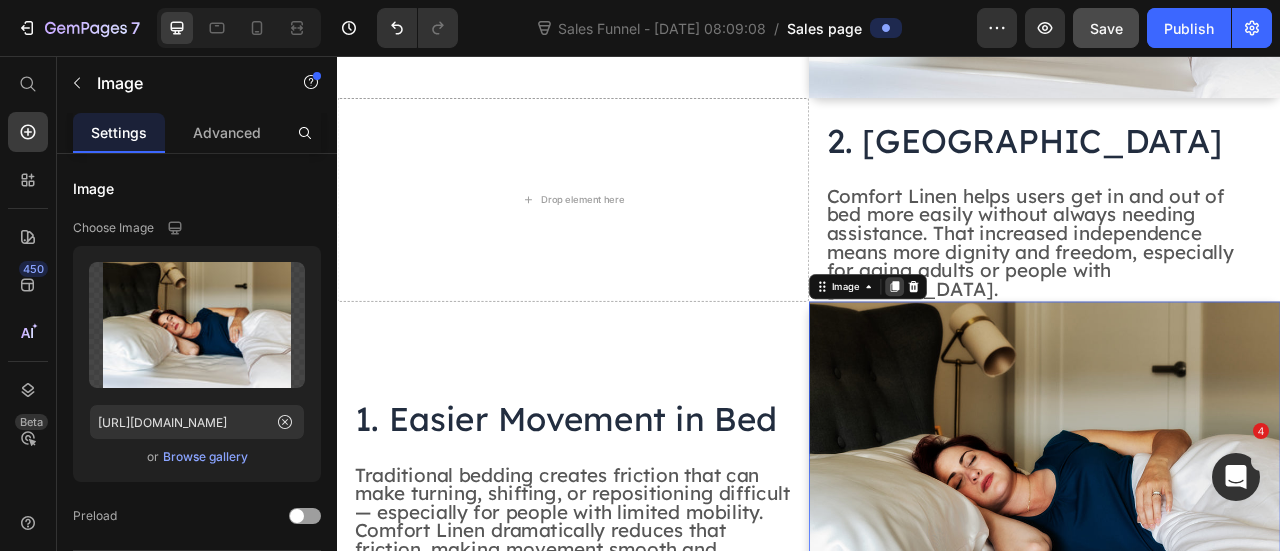 click 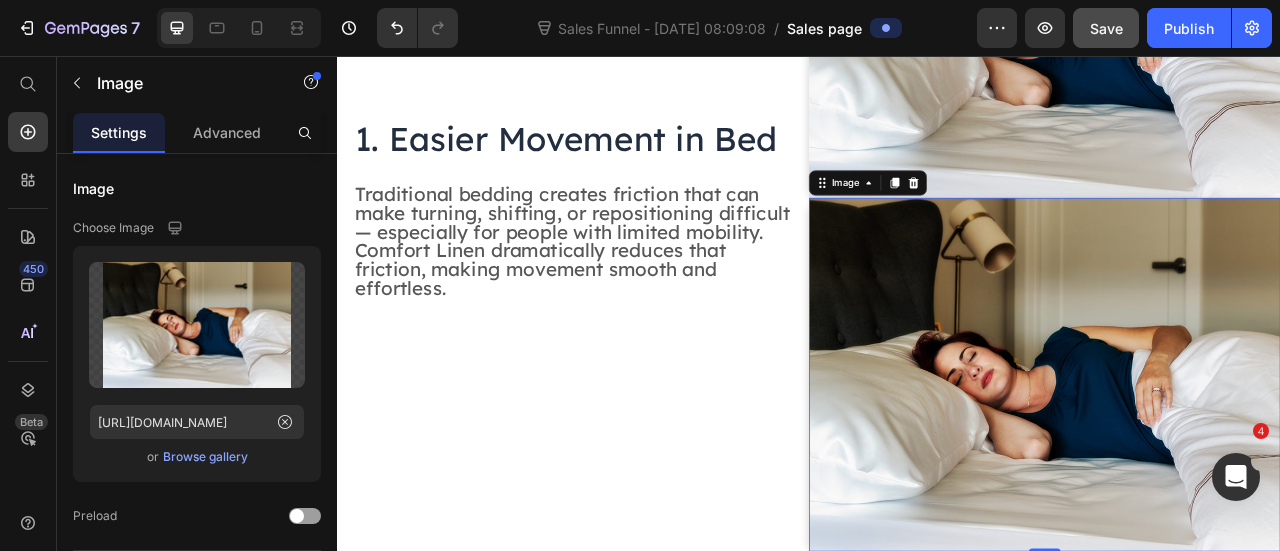 scroll, scrollTop: 1935, scrollLeft: 0, axis: vertical 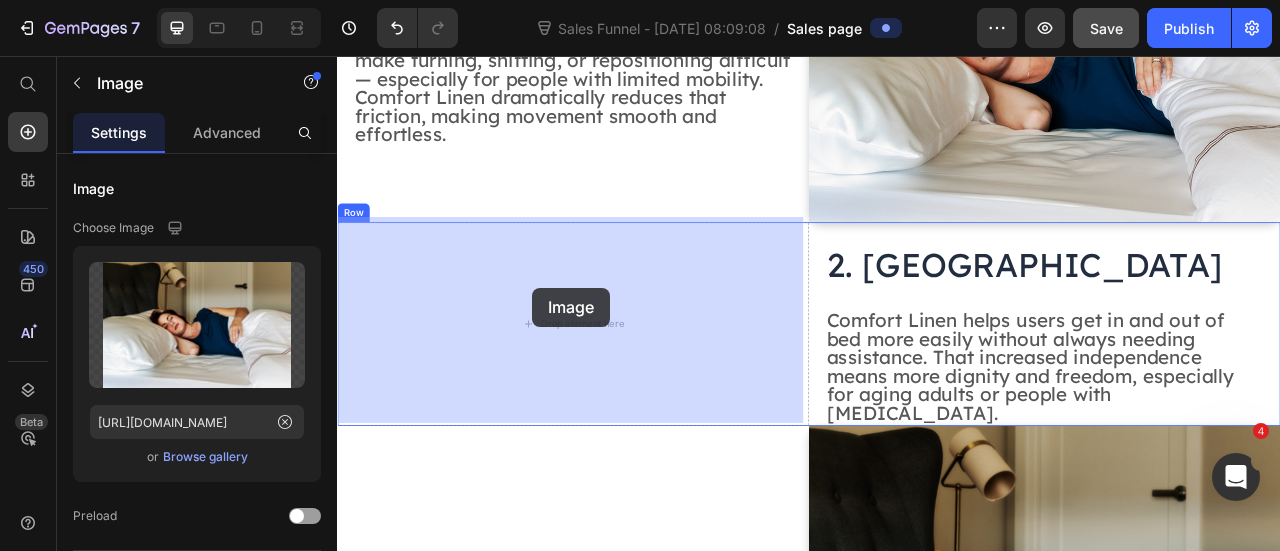 drag, startPoint x: 961, startPoint y: 235, endPoint x: 585, endPoint y: 350, distance: 393.19333 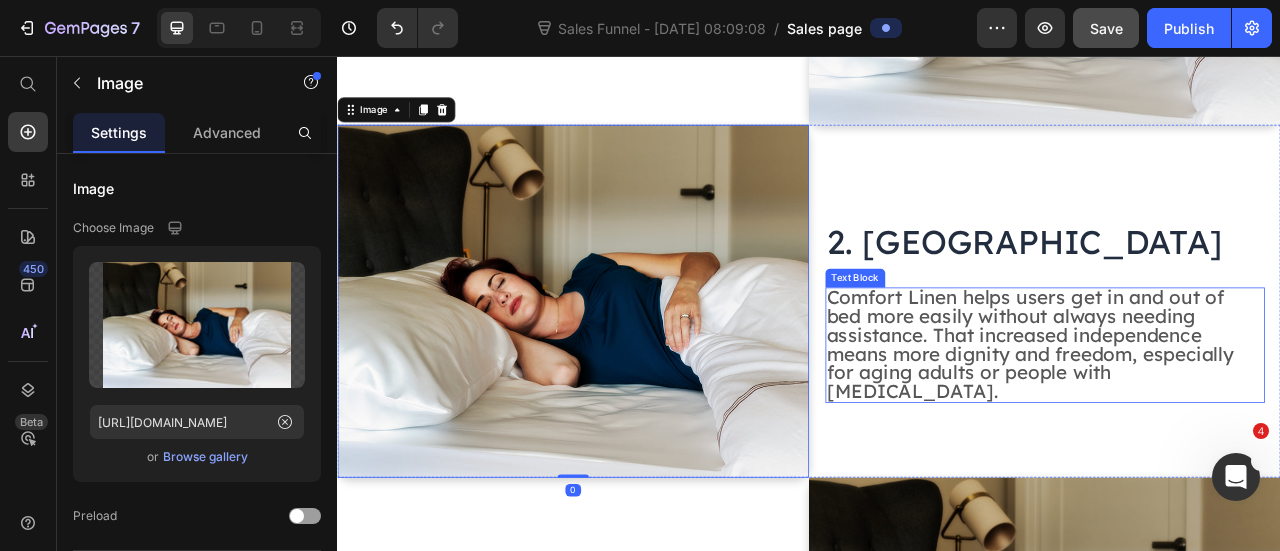 scroll, scrollTop: 1345, scrollLeft: 0, axis: vertical 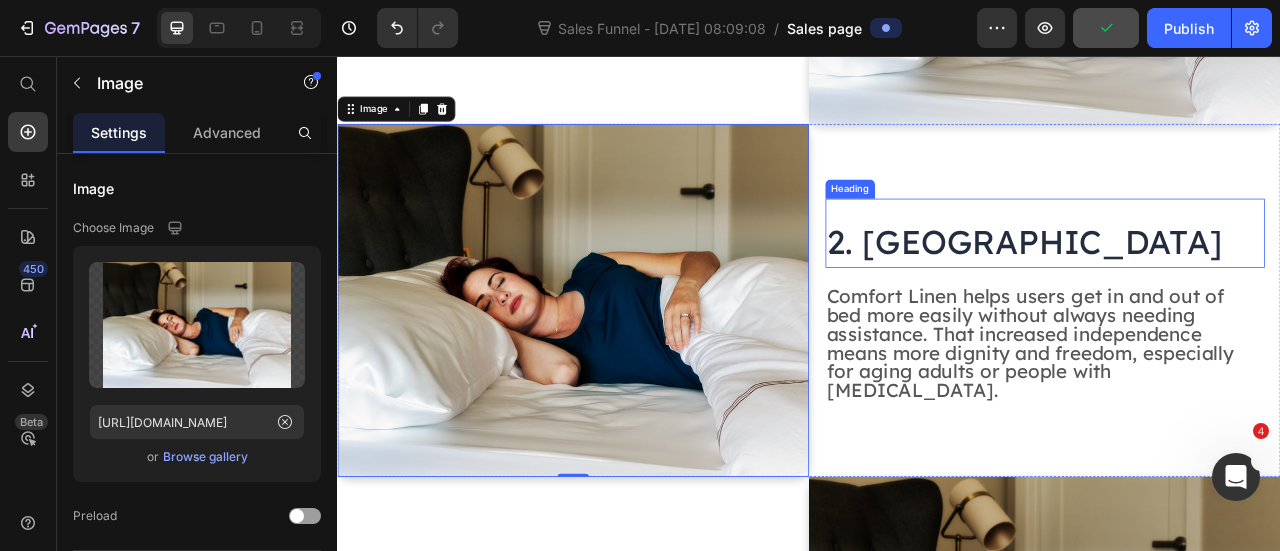 click on "⁠⁠⁠⁠⁠⁠⁠ 2. [GEOGRAPHIC_DATA]" at bounding box center (1238, 281) 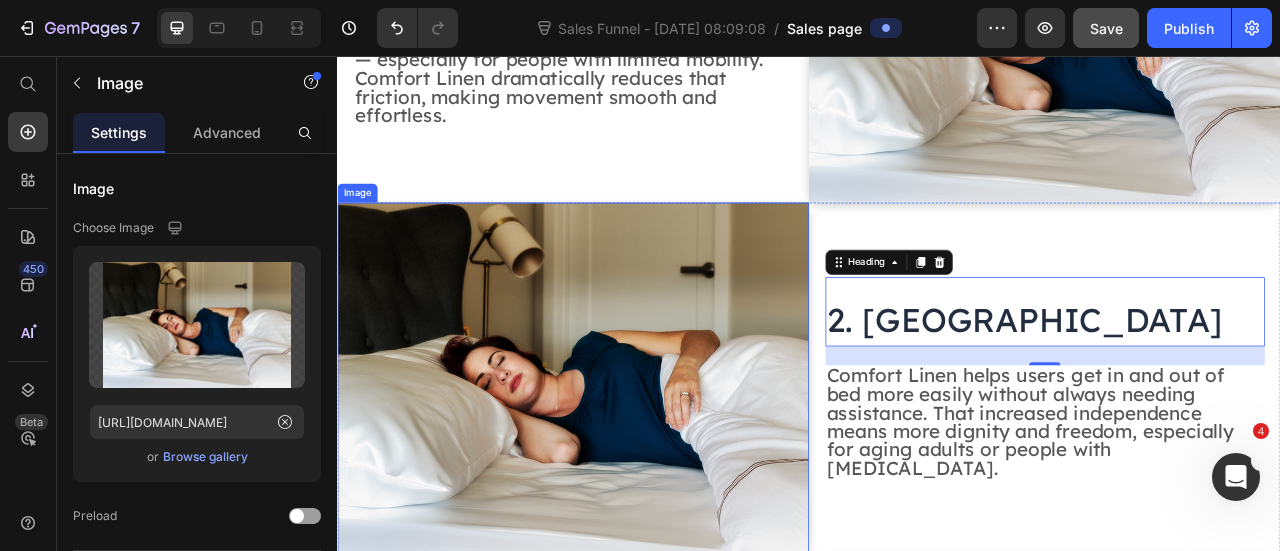 click at bounding box center [637, 467] 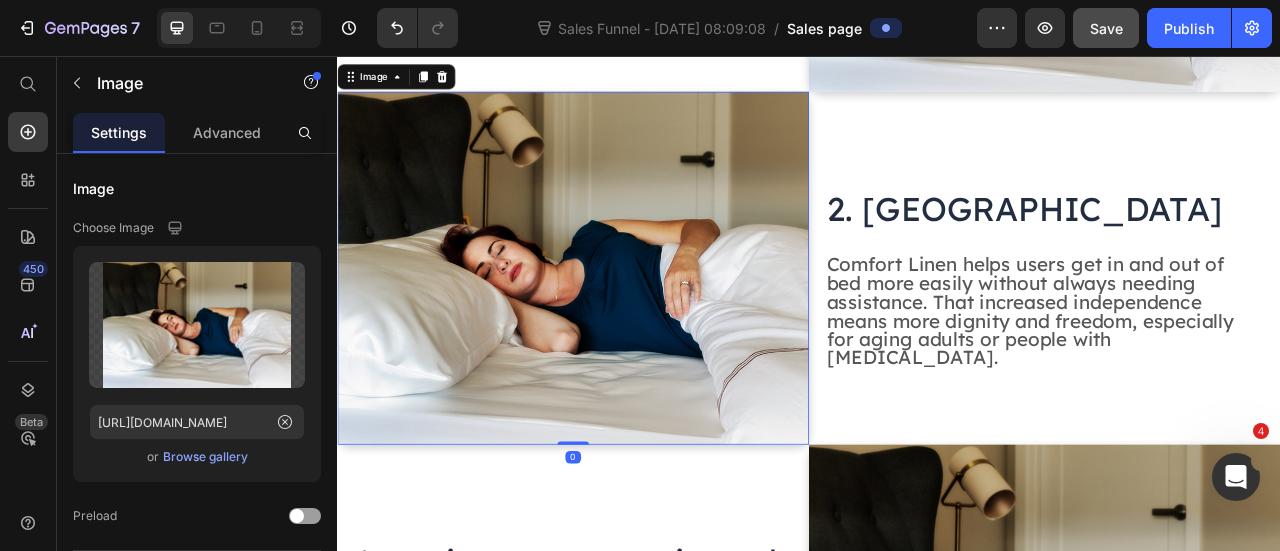 scroll, scrollTop: 1395, scrollLeft: 0, axis: vertical 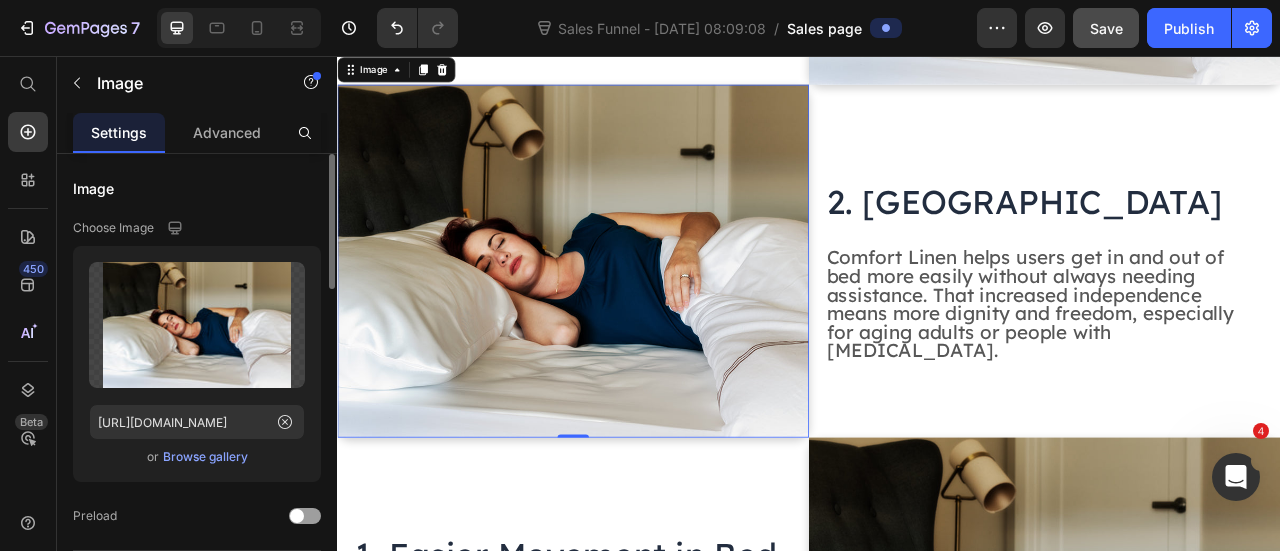 click on "Browse gallery" at bounding box center [205, 457] 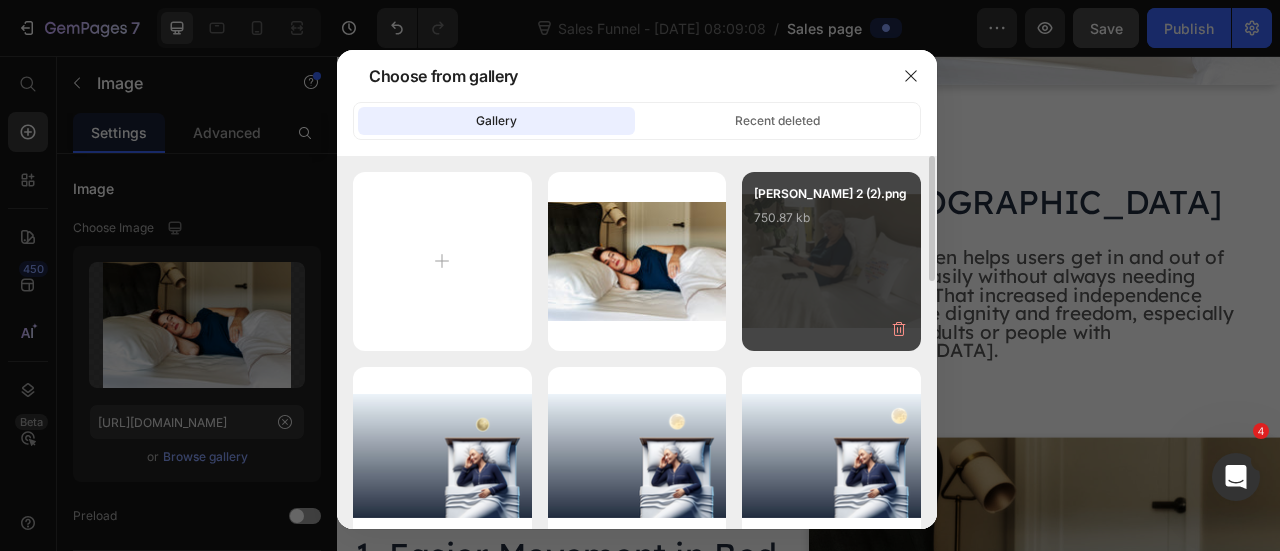 click on "[PERSON_NAME] 2 (2).png 750.87 kb" at bounding box center (831, 261) 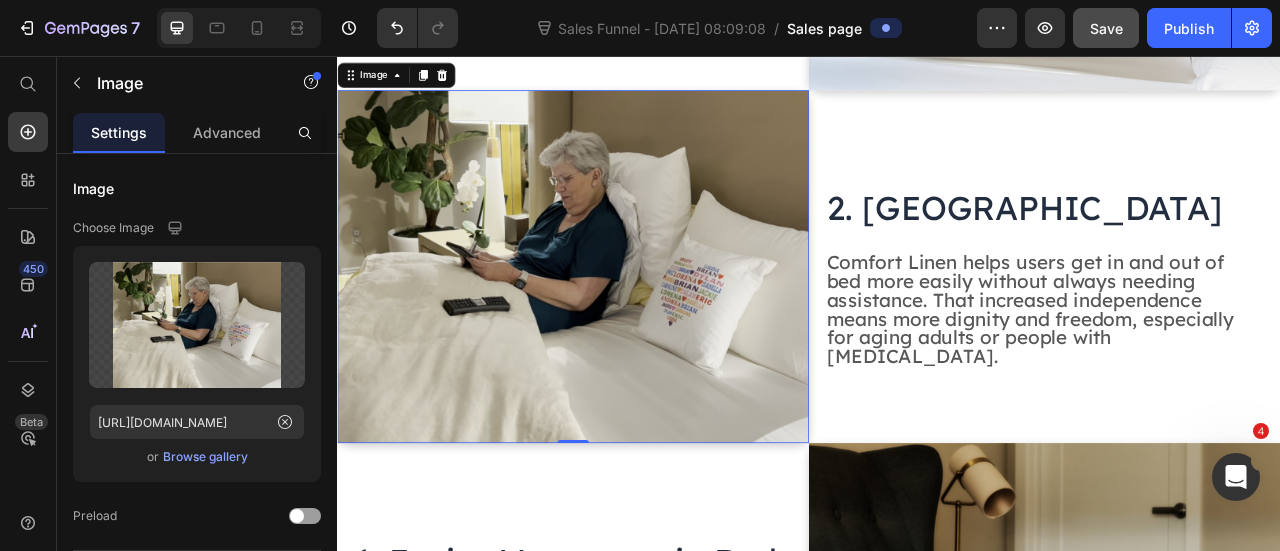scroll, scrollTop: 1294, scrollLeft: 0, axis: vertical 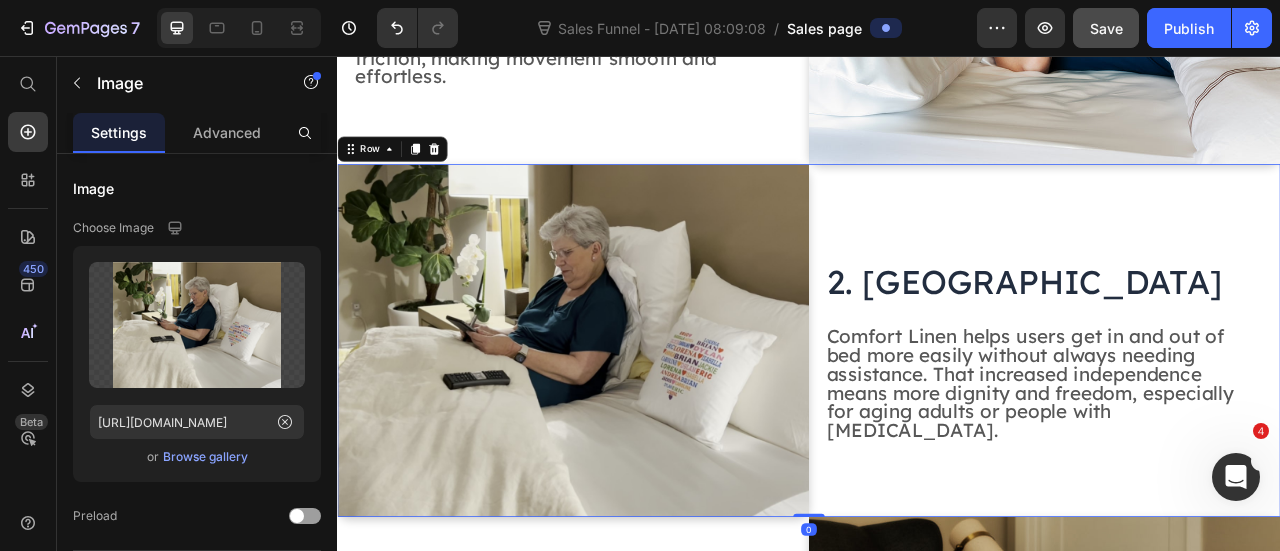 click on "⁠⁠⁠⁠⁠⁠⁠ 2. Greater Independence Heading Comfort Linen helps users get in and out of bed more easily without always needing assistance. That increased independence means more dignity and freedom, especially for aging adults or people with [MEDICAL_DATA]. Text Block" at bounding box center [1238, 418] 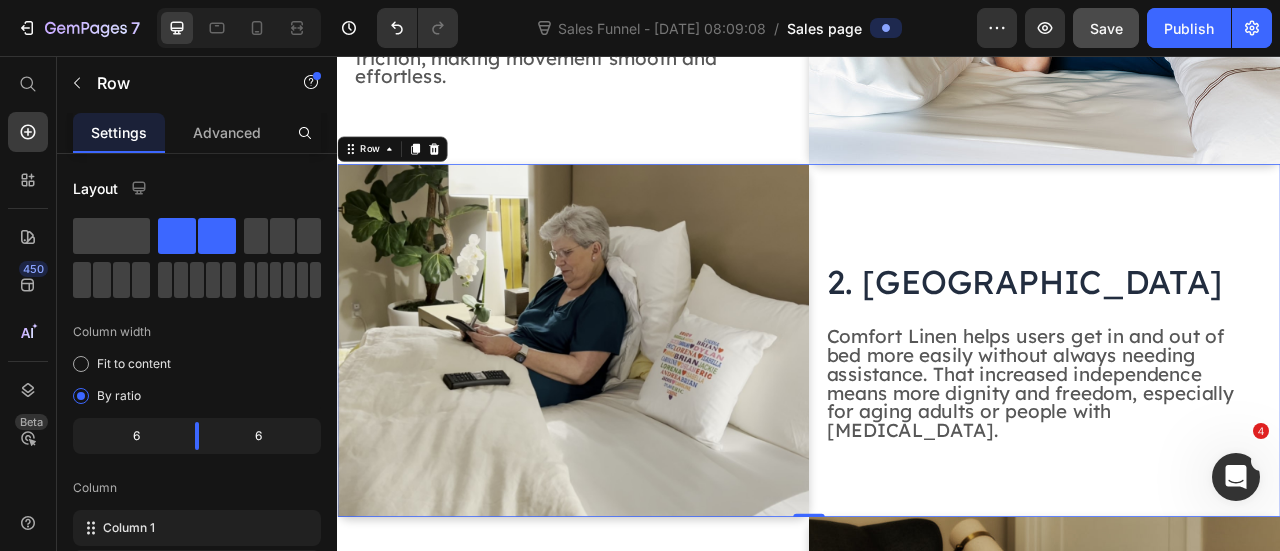 click on "⁠⁠⁠⁠⁠⁠⁠ 2. Greater Independence Heading Comfort Linen helps users get in and out of bed more easily without always needing assistance. That increased independence means more dignity and freedom, especially for aging adults or people with [MEDICAL_DATA]. Text Block" at bounding box center (1238, 418) 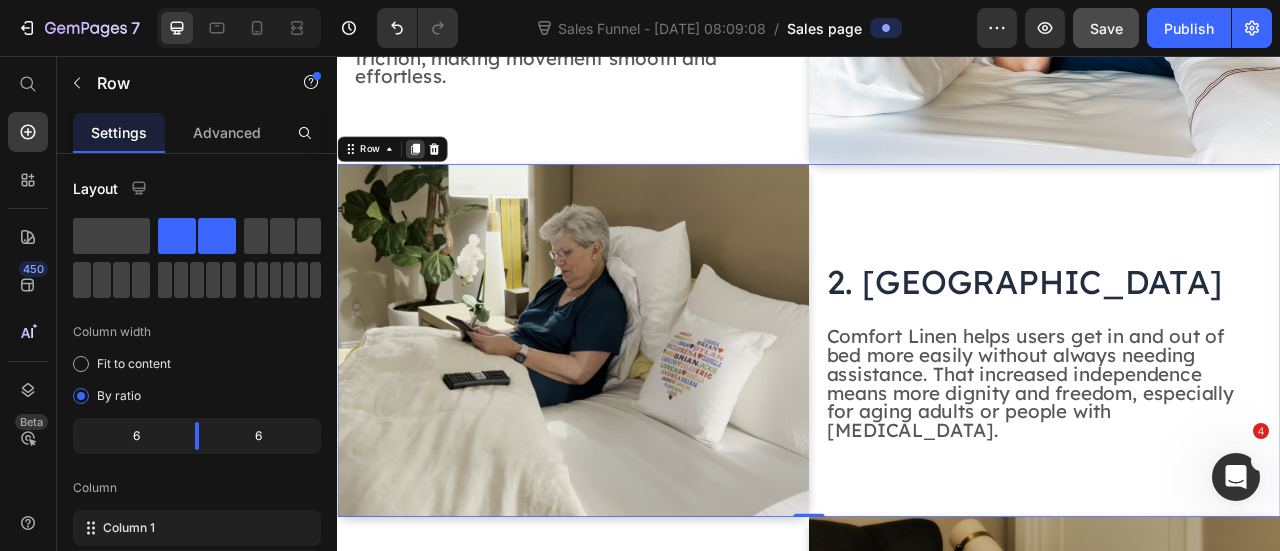 click 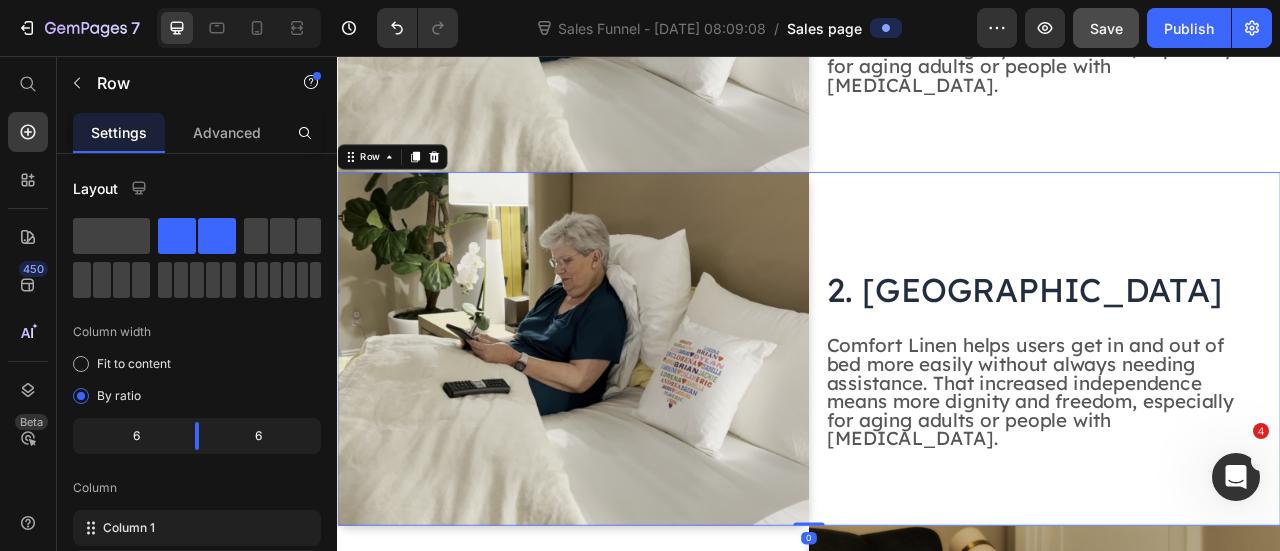scroll, scrollTop: 1798, scrollLeft: 0, axis: vertical 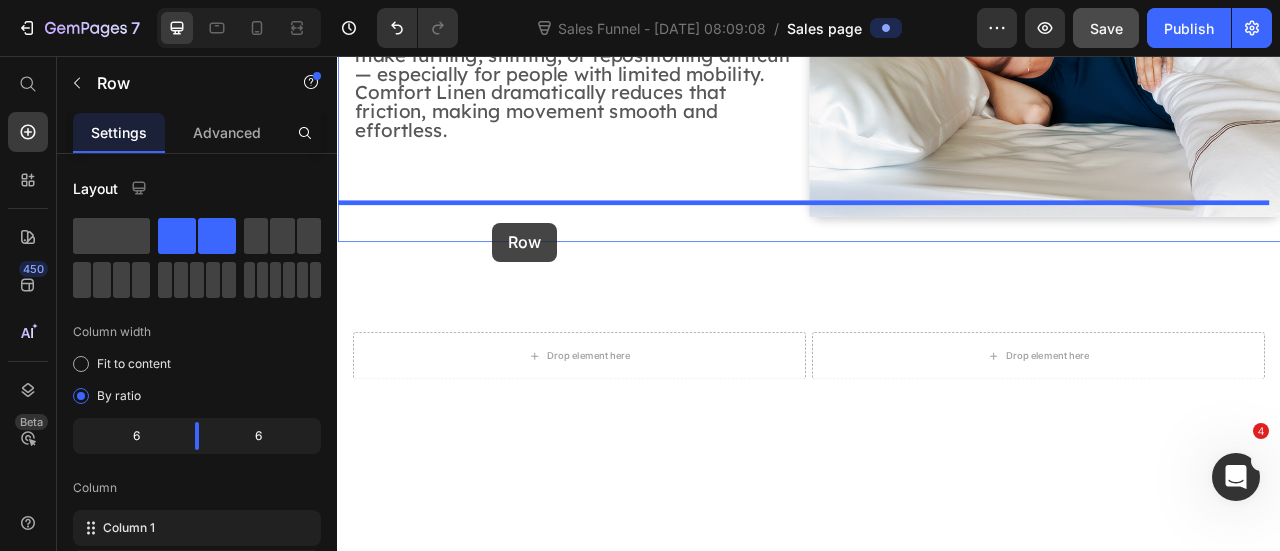 drag, startPoint x: 370, startPoint y: 104, endPoint x: 534, endPoint y: 268, distance: 231.93103 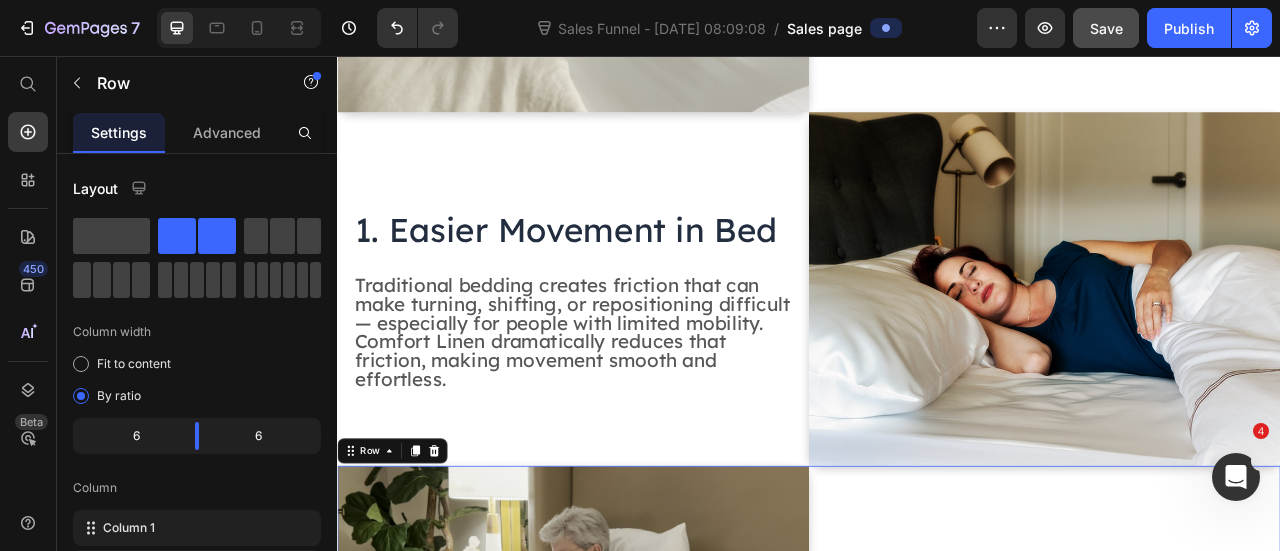 scroll, scrollTop: 1802, scrollLeft: 0, axis: vertical 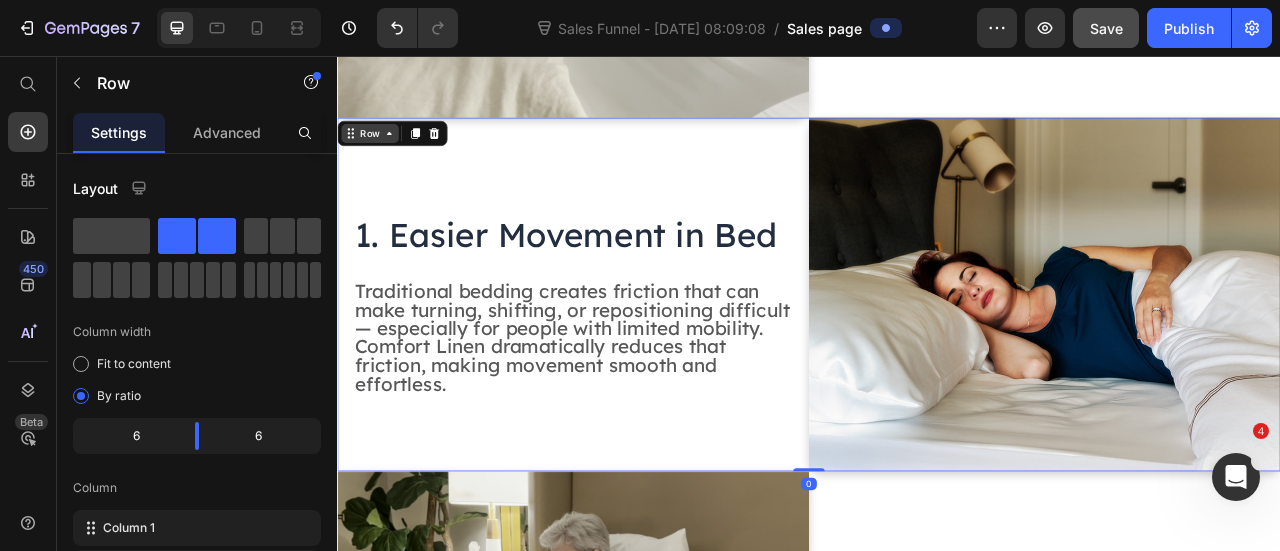 click on "⁠⁠⁠⁠⁠⁠⁠ 1. Easier Movement in Bed  Heading Traditional bedding creates friction that can make turning, shifting, or repositioning difficult — especially for people with limited mobility. Comfort Linen dramatically reduces that friction, making movement smooth and effortless. Text Block Image Row Image ⁠⁠⁠⁠⁠⁠⁠ 2. Greater Independence Heading Comfort Linen helps users get in and out of bed more easily without always needing assistance. That increased independence means more dignity and freedom, especially for aging adults or people with [MEDICAL_DATA]. Text Block Row 1. Easier Movement in Bed  Heading Traditional bedding creates friction that can make turning, shifting, or repositioning difficult — especially for people with limited mobility. Comfort Linen dramatically reduces that friction, making movement smooth and effortless. Text Block Image Row   0 Image 2. Greater Independence Heading Text Block Row" at bounding box center (937, 134) 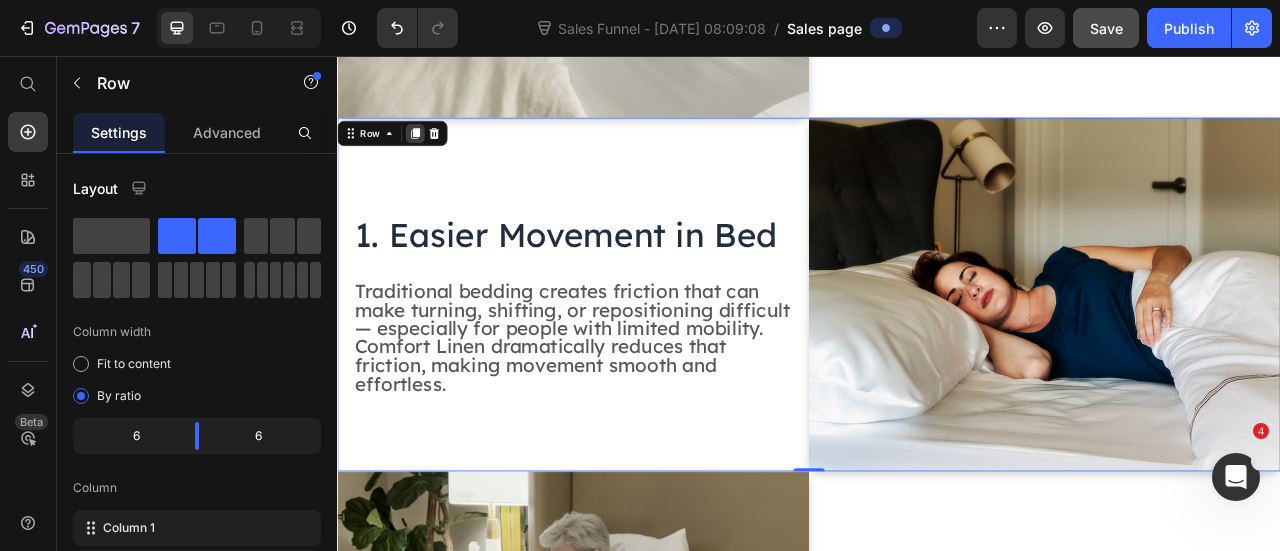 click 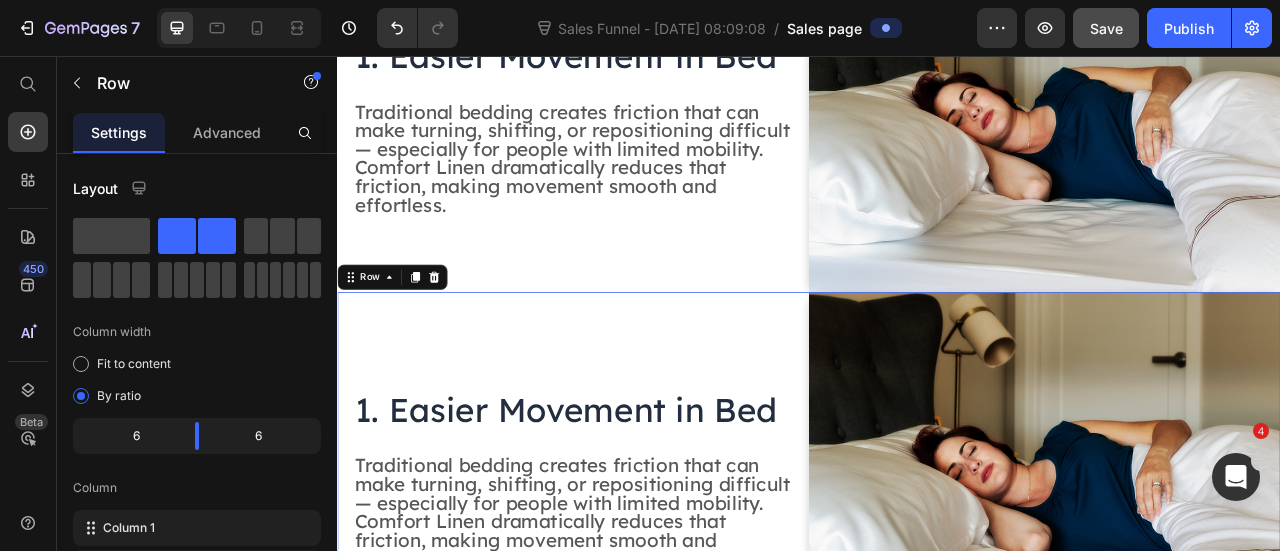scroll, scrollTop: 2242, scrollLeft: 0, axis: vertical 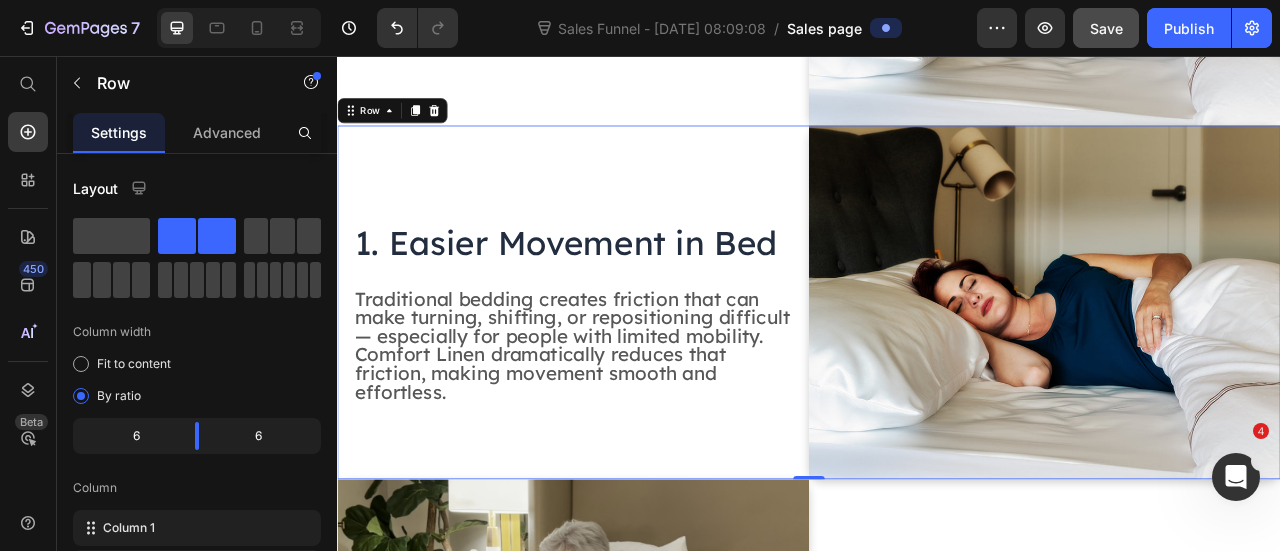 click on "1. Easier Movement in Bed  Heading Traditional bedding creates friction that can make turning, shifting, or repositioning difficult — especially for people with limited mobility. Comfort Linen dramatically reduces that friction, making movement smooth and effortless. Text Block" at bounding box center [637, 369] 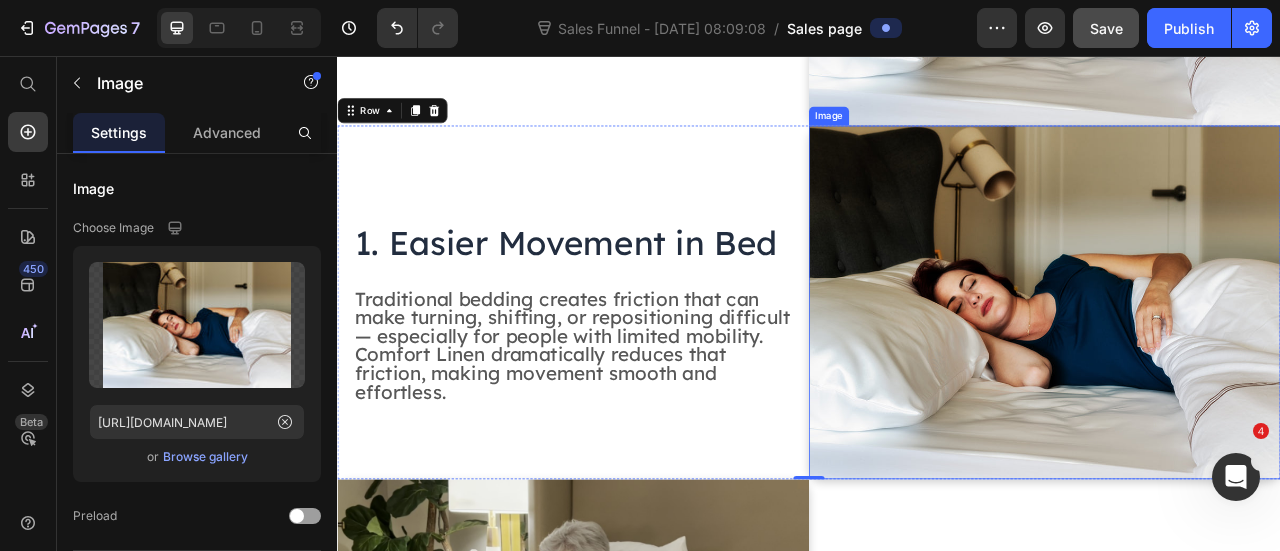 click at bounding box center (1237, 369) 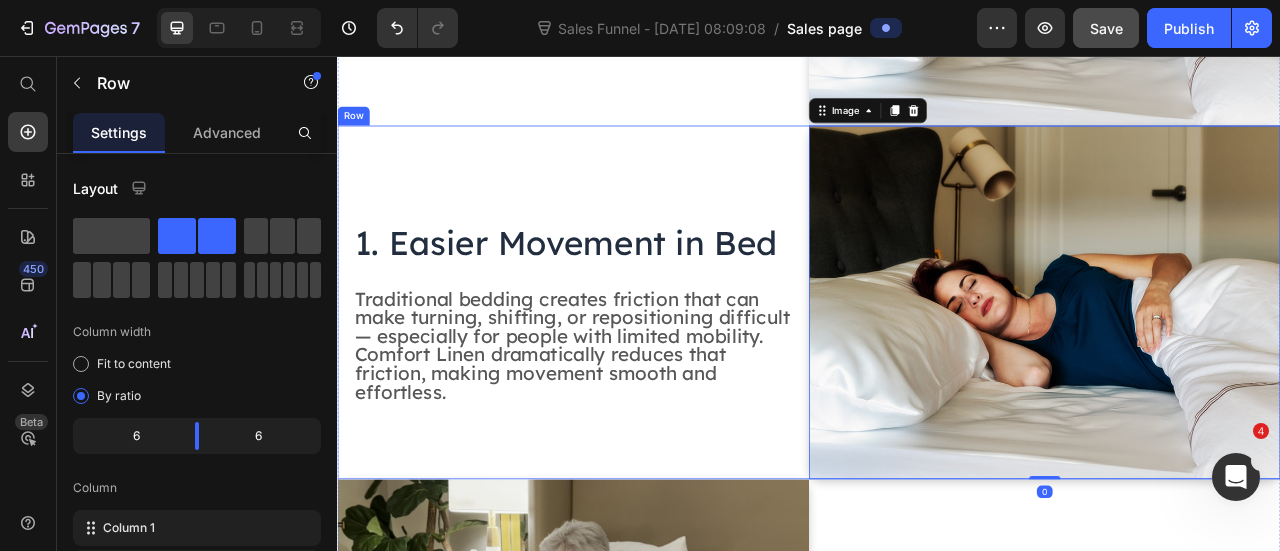 click on "1. Easier Movement in Bed  Heading Traditional bedding creates friction that can make turning, shifting, or repositioning difficult — especially for people with limited mobility. Comfort Linen dramatically reduces that friction, making movement smooth and effortless. Text Block" at bounding box center [637, 369] 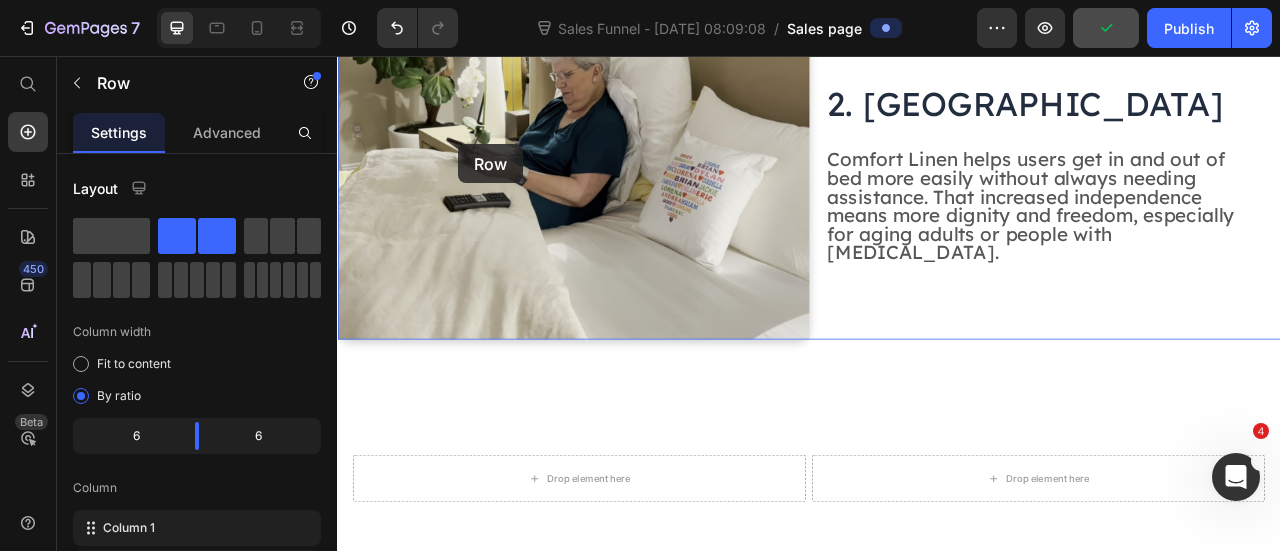 scroll, scrollTop: 2830, scrollLeft: 0, axis: vertical 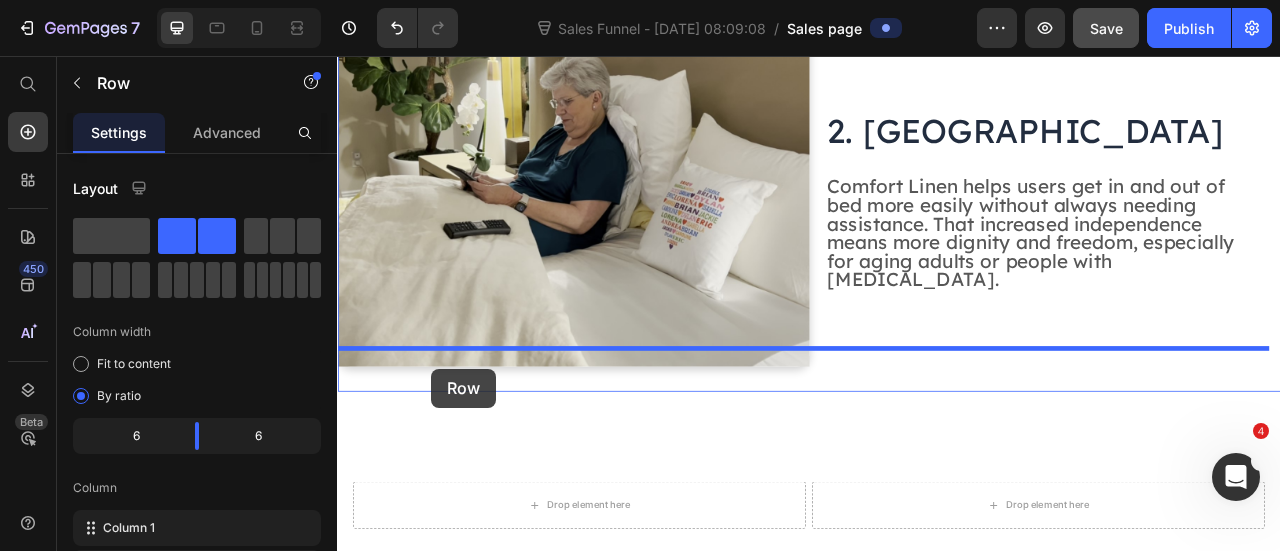 drag, startPoint x: 368, startPoint y: 113, endPoint x: 456, endPoint y: 454, distance: 352.17184 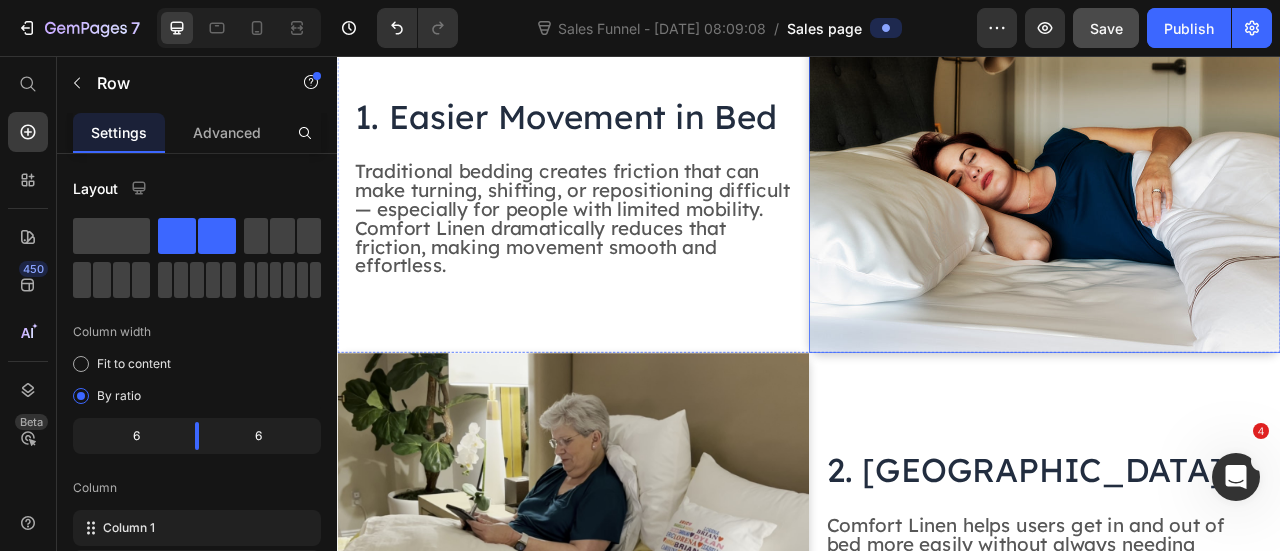 scroll, scrollTop: 1062, scrollLeft: 0, axis: vertical 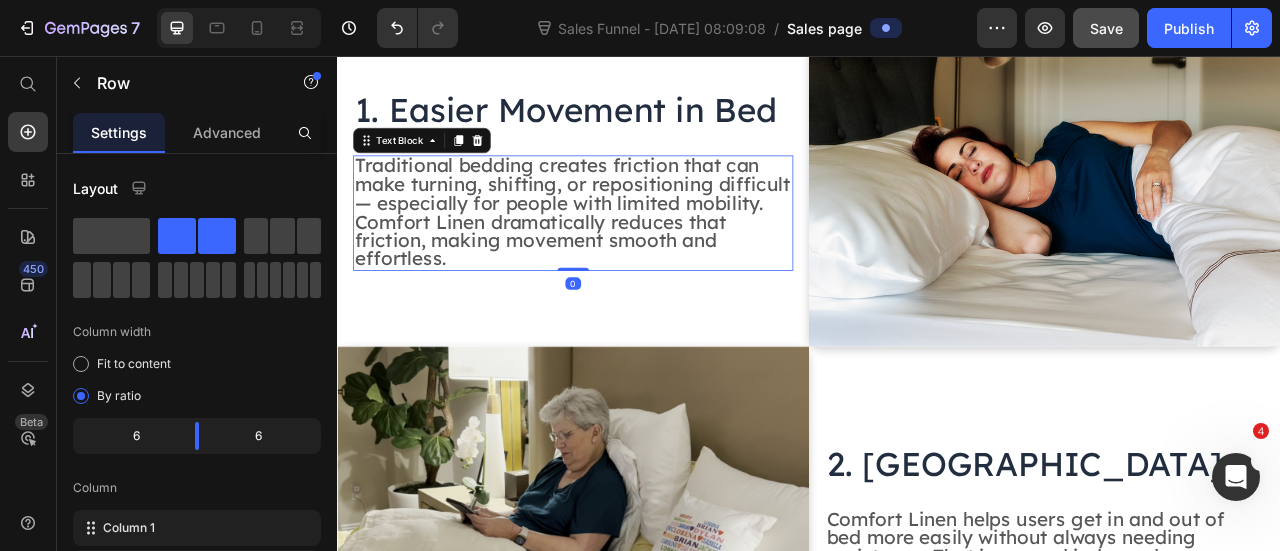 click on "Traditional bedding creates friction that can make turning, shifting, or repositioning difficult — especially for people with limited mobility. Comfort Linen dramatically reduces that friction, making movement smooth and effortless." at bounding box center (636, 253) 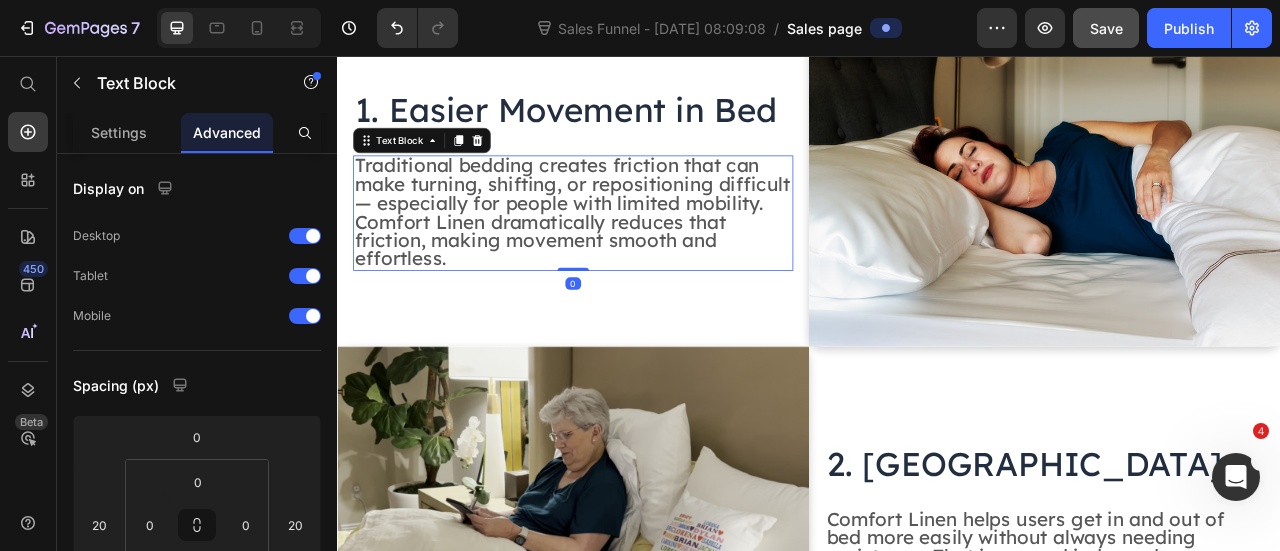 click on "Traditional bedding creates friction that can make turning, shifting, or repositioning difficult — especially for people with limited mobility. Comfort Linen dramatically reduces that friction, making movement smooth and effortless." at bounding box center [636, 253] 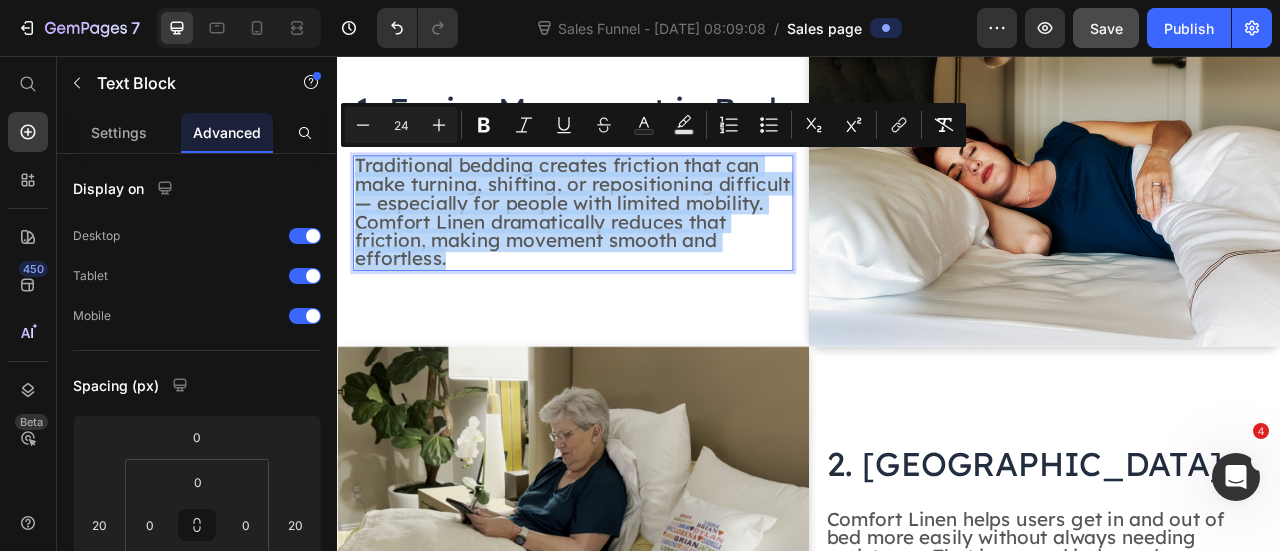 drag, startPoint x: 363, startPoint y: 184, endPoint x: 479, endPoint y: 307, distance: 169.07098 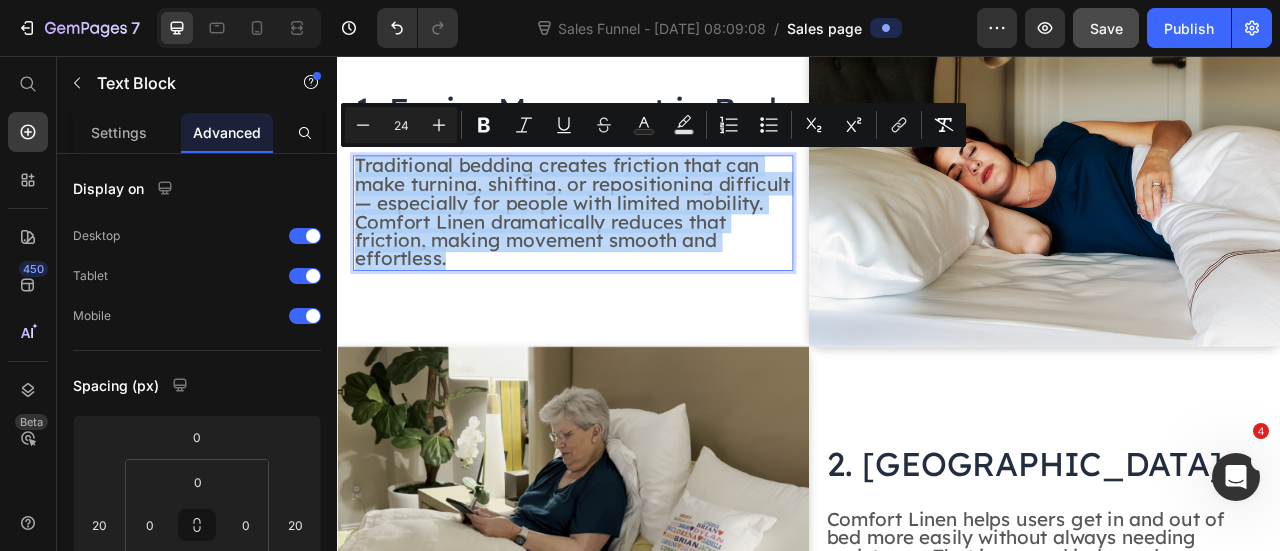 click on "Traditional bedding creates friction that can make turning, shifting, or repositioning difficult — especially for people with limited mobility. Comfort Linen dramatically reduces that friction, making movement smooth and effortless." at bounding box center (637, 255) 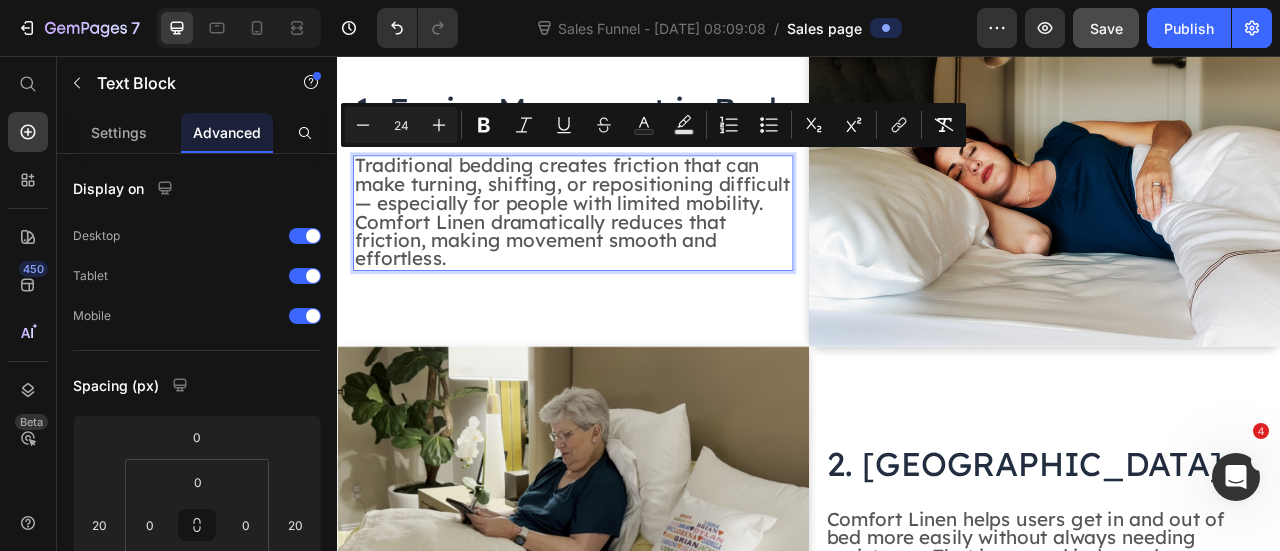 scroll, scrollTop: 1050, scrollLeft: 0, axis: vertical 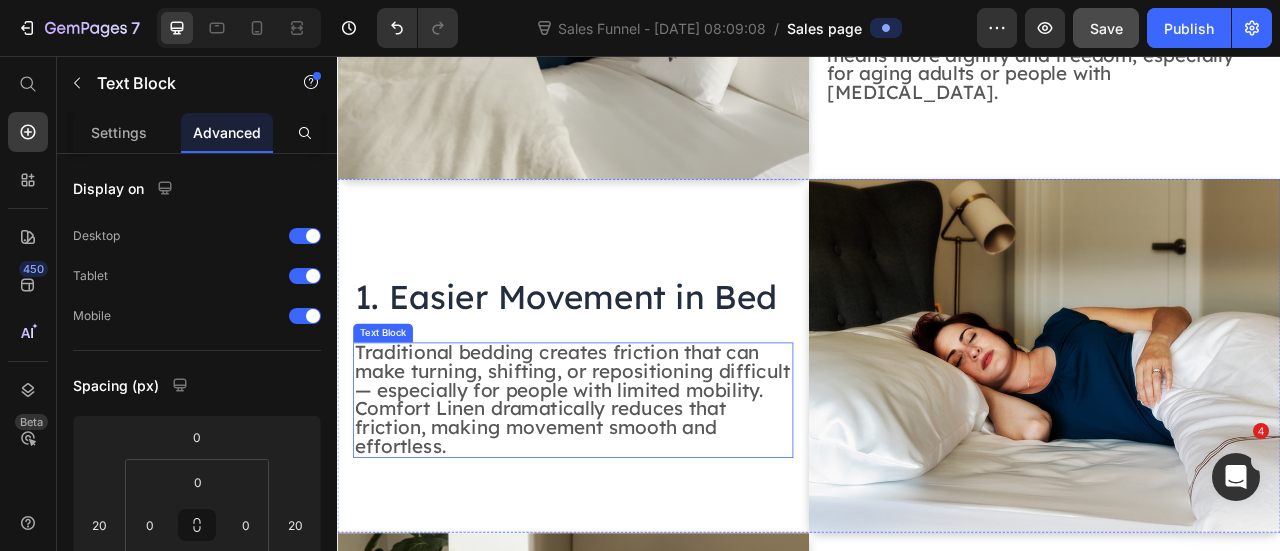 click on "Traditional bedding creates friction that can make turning, shifting, or repositioning difficult — especially for people with limited mobility. Comfort Linen dramatically reduces that friction, making movement smooth and effortless." at bounding box center (636, 491) 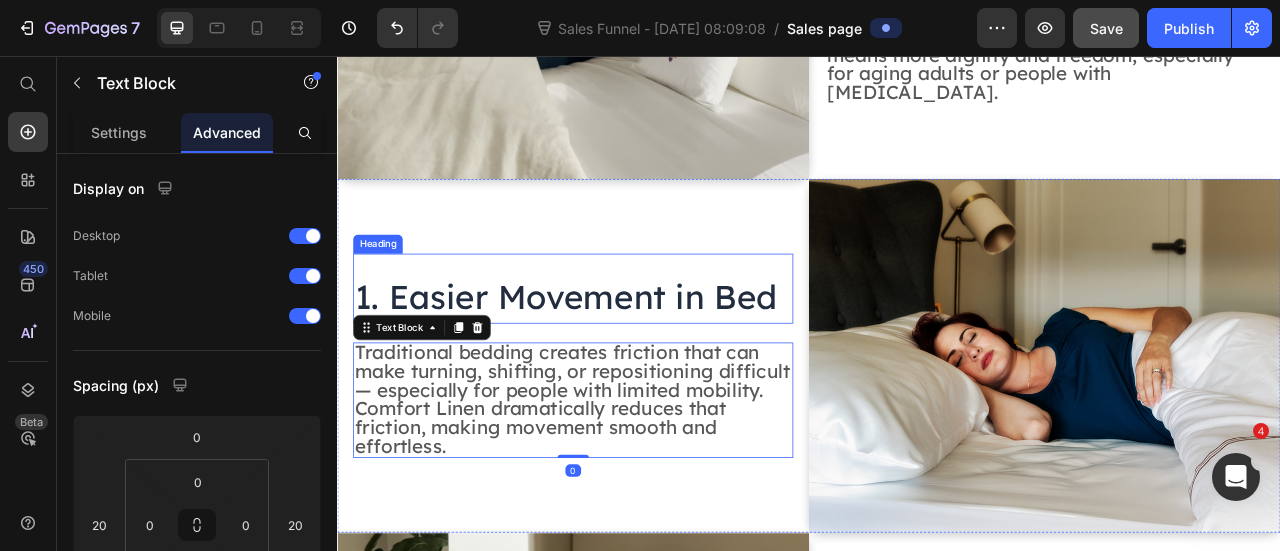 click on "1. Easier Movement in Bed" at bounding box center (628, 361) 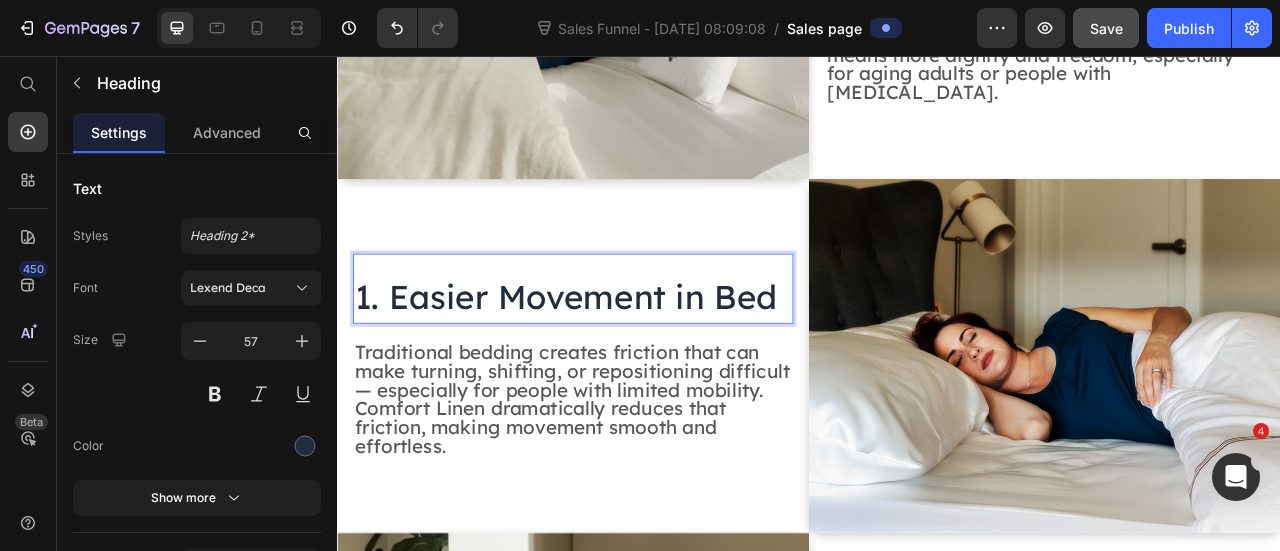 click on "1. Easier Movement in Bed" at bounding box center [628, 361] 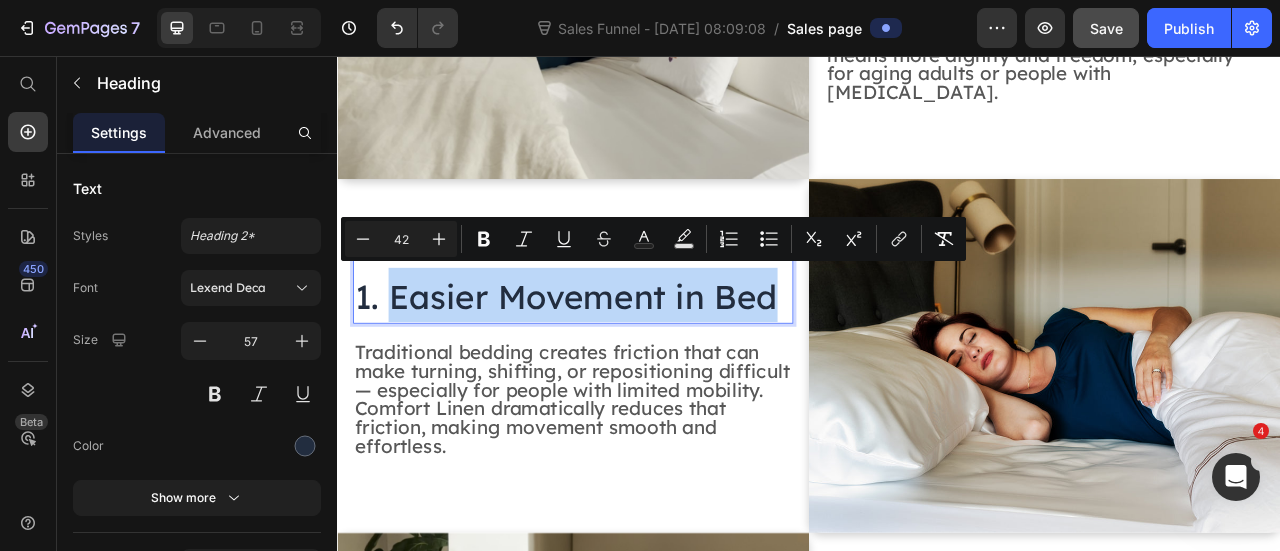 drag, startPoint x: 423, startPoint y: 338, endPoint x: 886, endPoint y: 352, distance: 463.2116 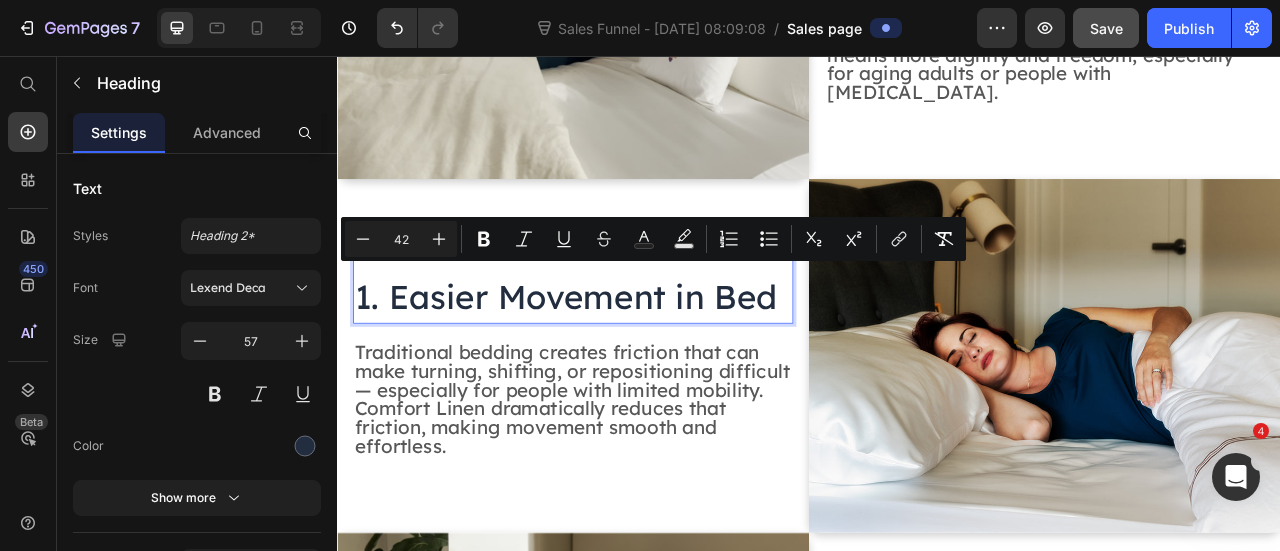 scroll, scrollTop: 1690, scrollLeft: 0, axis: vertical 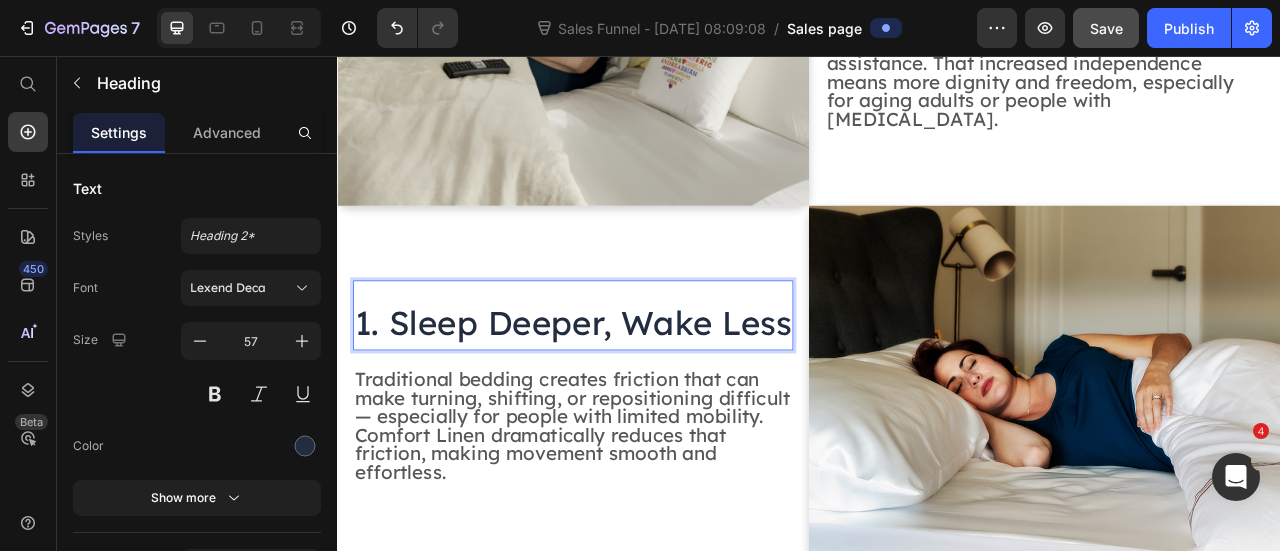 click on "1. Sleep Deeper, Wake Less" at bounding box center (637, 395) 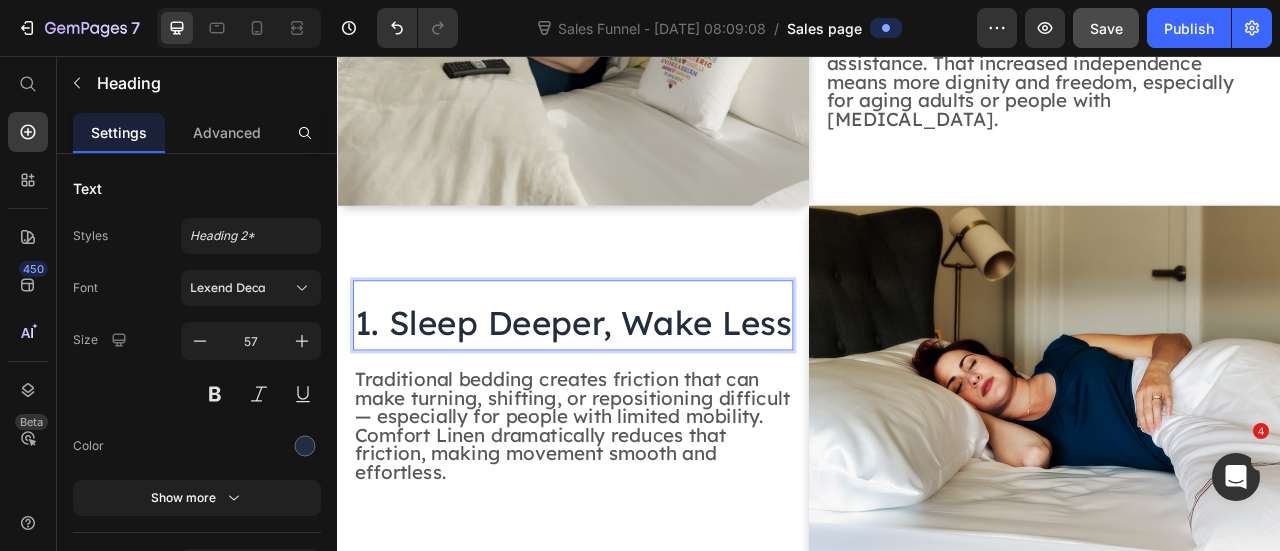 click on "1. Sleep Deeper, Wake Less" at bounding box center (637, 395) 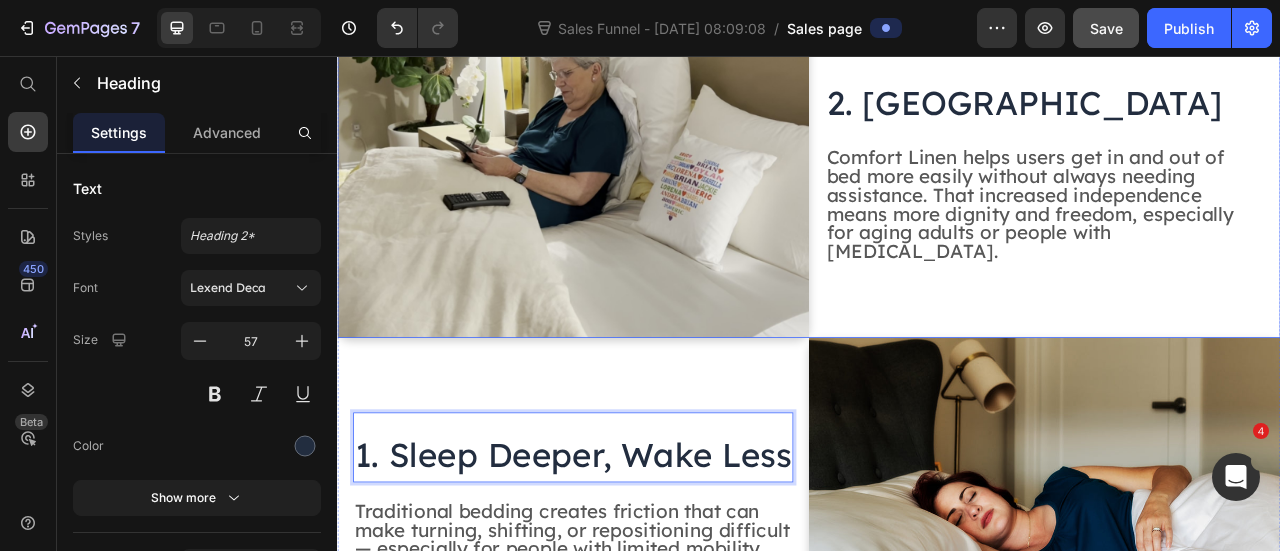 scroll, scrollTop: 1515, scrollLeft: 0, axis: vertical 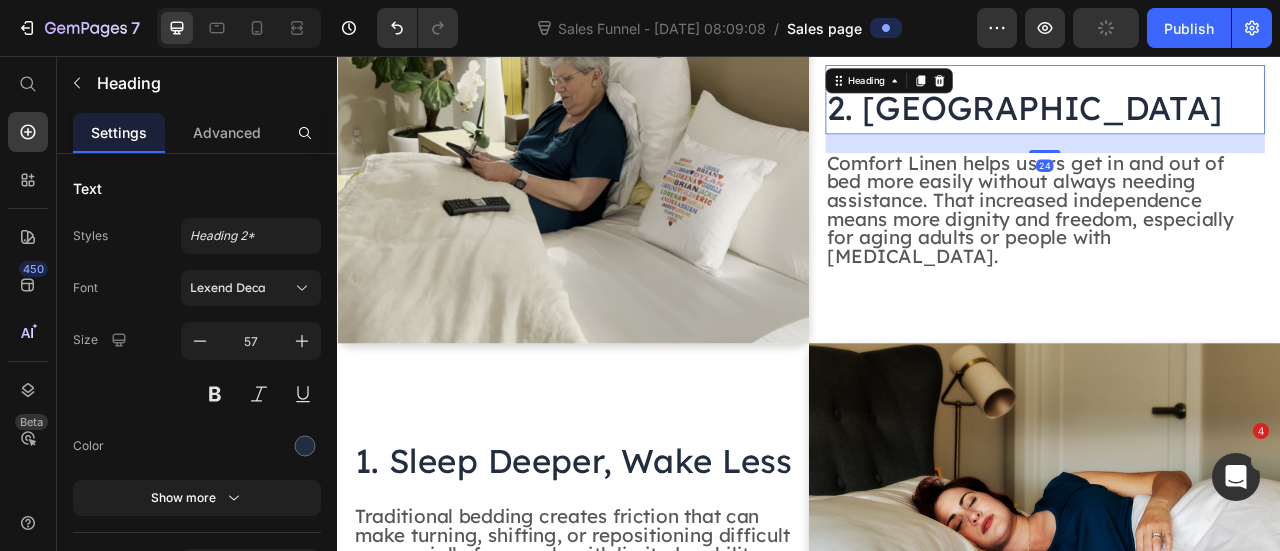 click on "2. [GEOGRAPHIC_DATA]" at bounding box center [1212, 121] 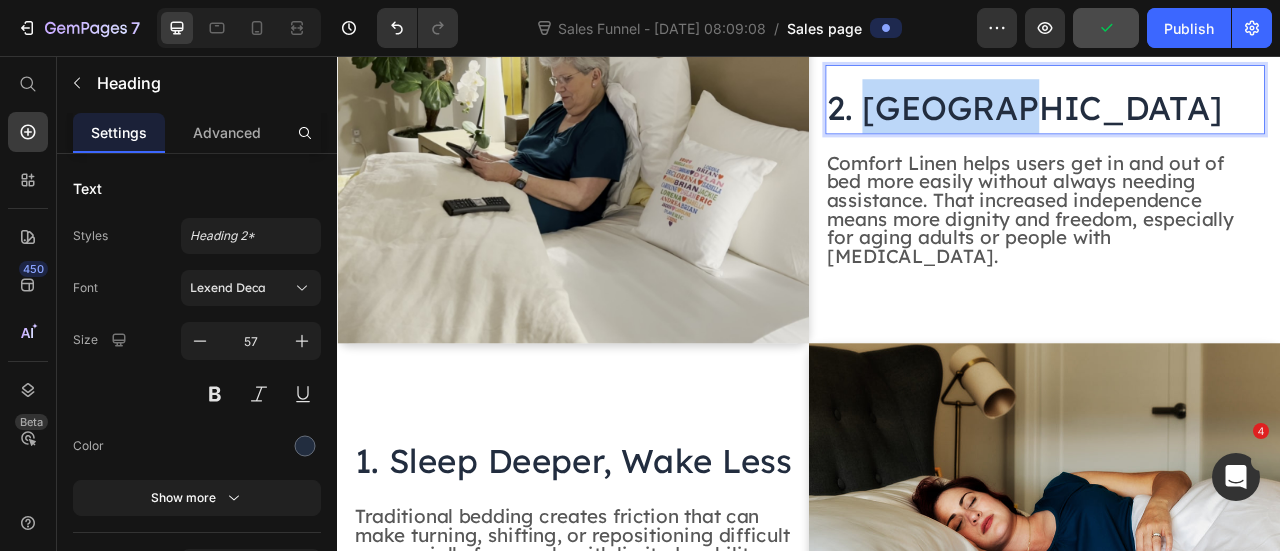 click on "2. [GEOGRAPHIC_DATA]" at bounding box center [1212, 121] 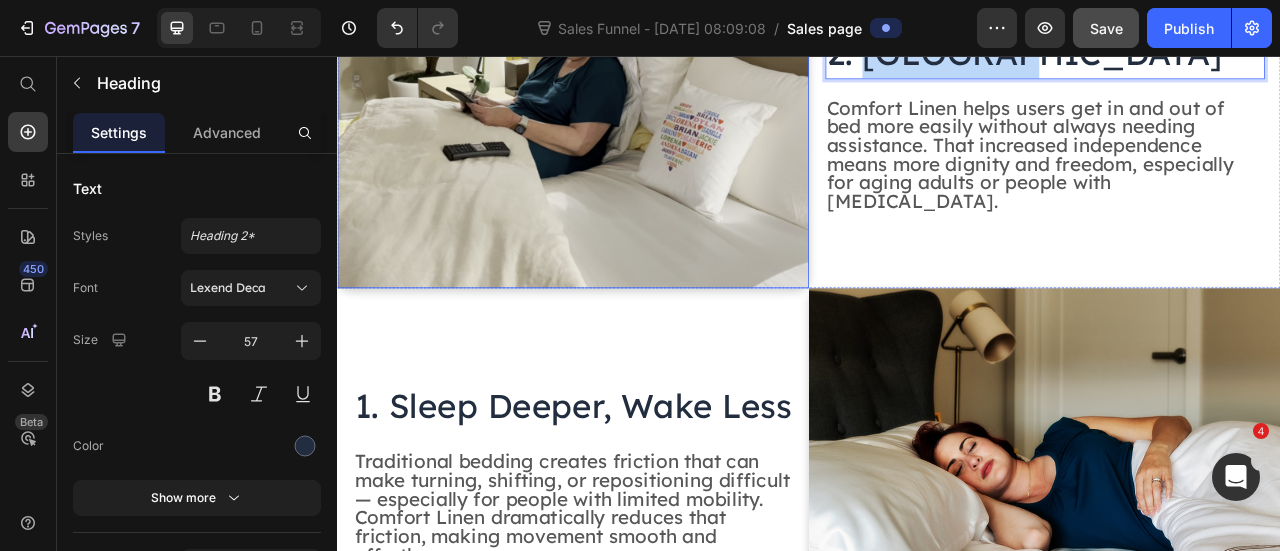 scroll, scrollTop: 1615, scrollLeft: 0, axis: vertical 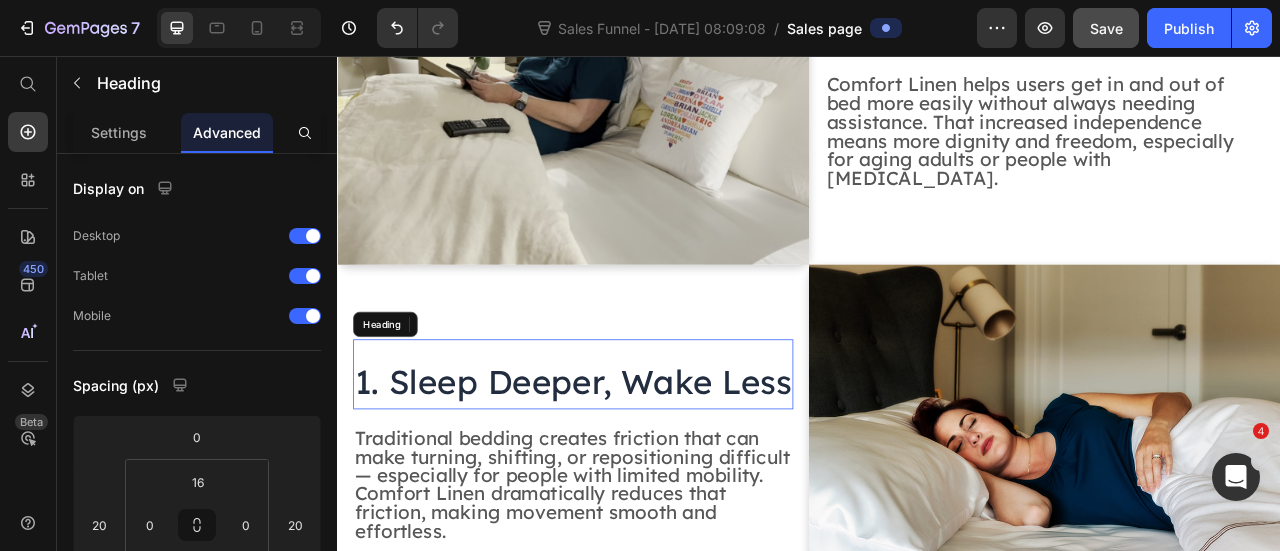 click on "1. Sleep Deeper, Wake Less" at bounding box center [637, 470] 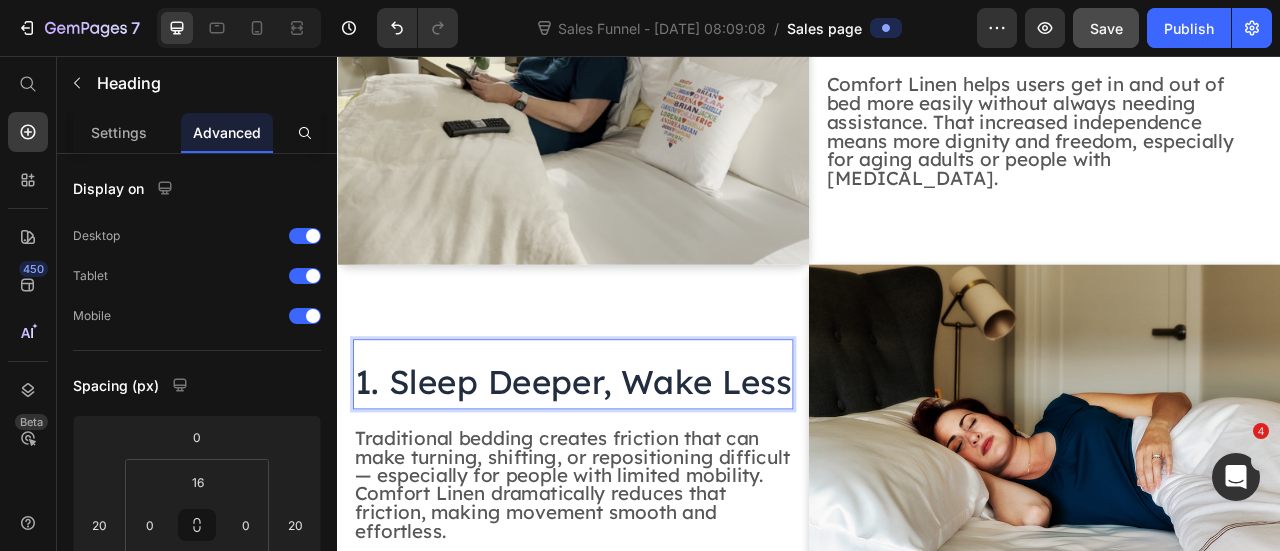click on "1. Sleep Deeper, Wake Less" at bounding box center [637, 470] 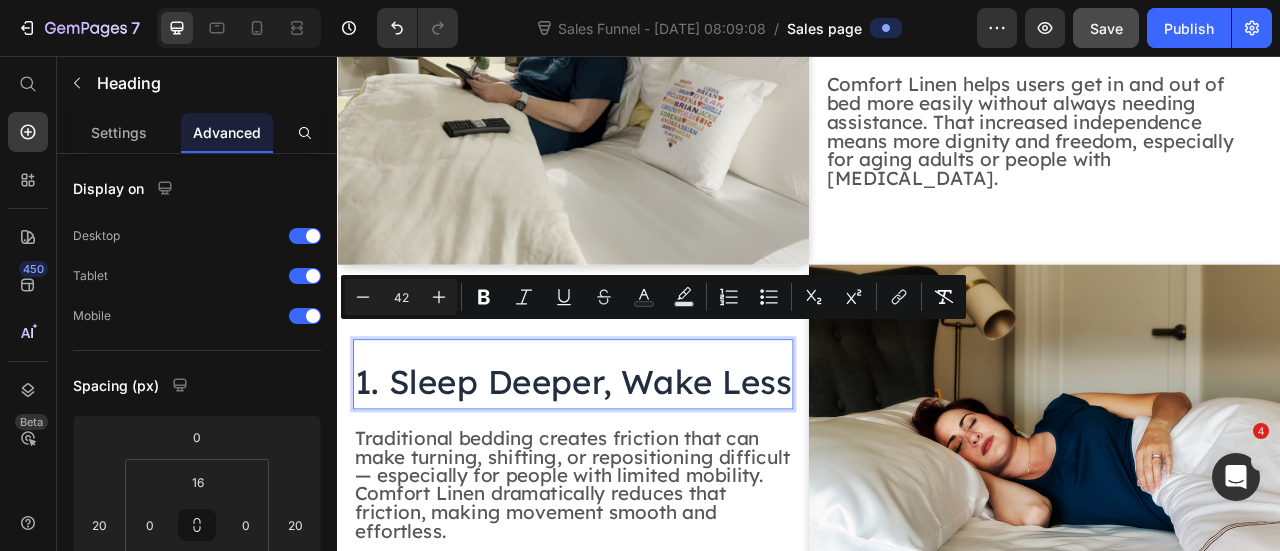 click on "1. Sleep Deeper, Wake Less" at bounding box center (637, 468) 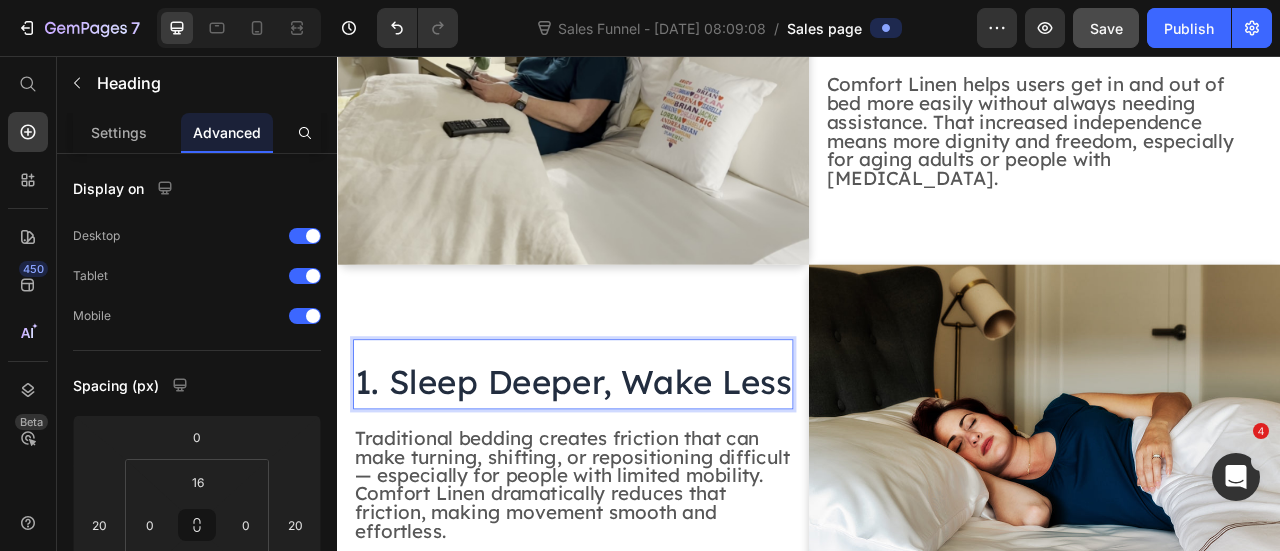 click on "1. Sleep Deeper, Wake Less" at bounding box center (637, 470) 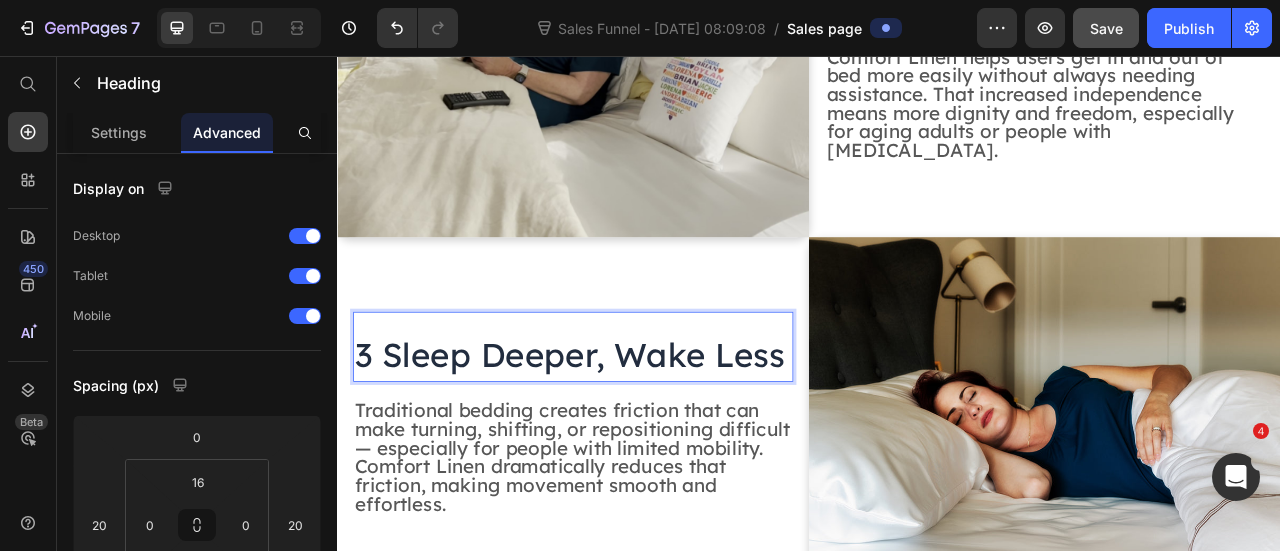 scroll, scrollTop: 1615, scrollLeft: 0, axis: vertical 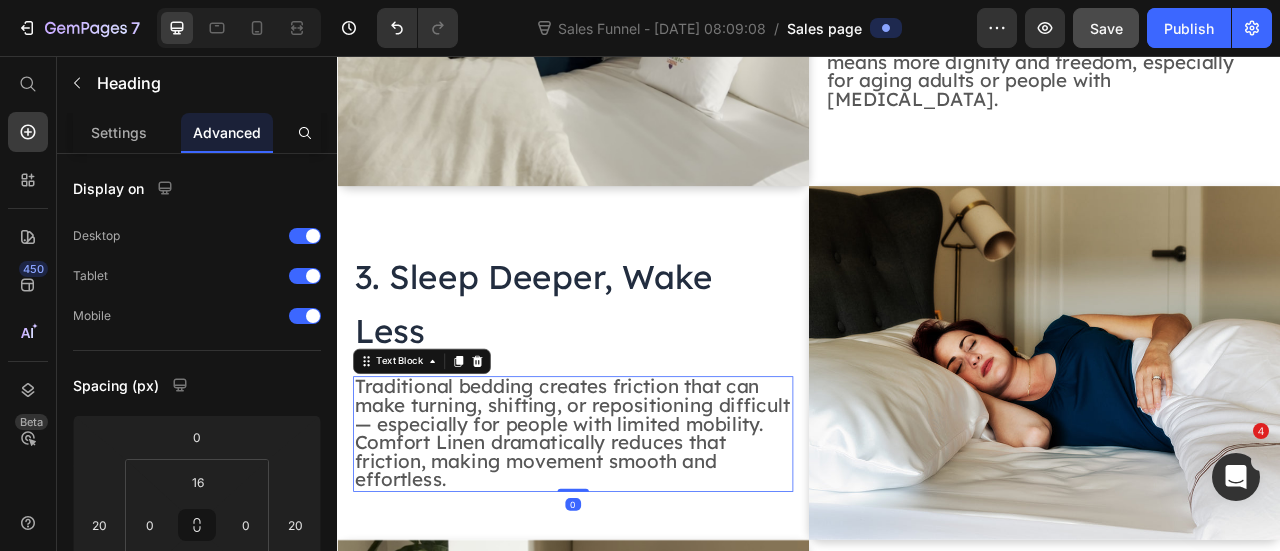 click on "Traditional bedding creates friction that can make turning, shifting, or repositioning difficult — especially for people with limited mobility. Comfort Linen dramatically reduces that friction, making movement smooth and effortless." at bounding box center (636, 534) 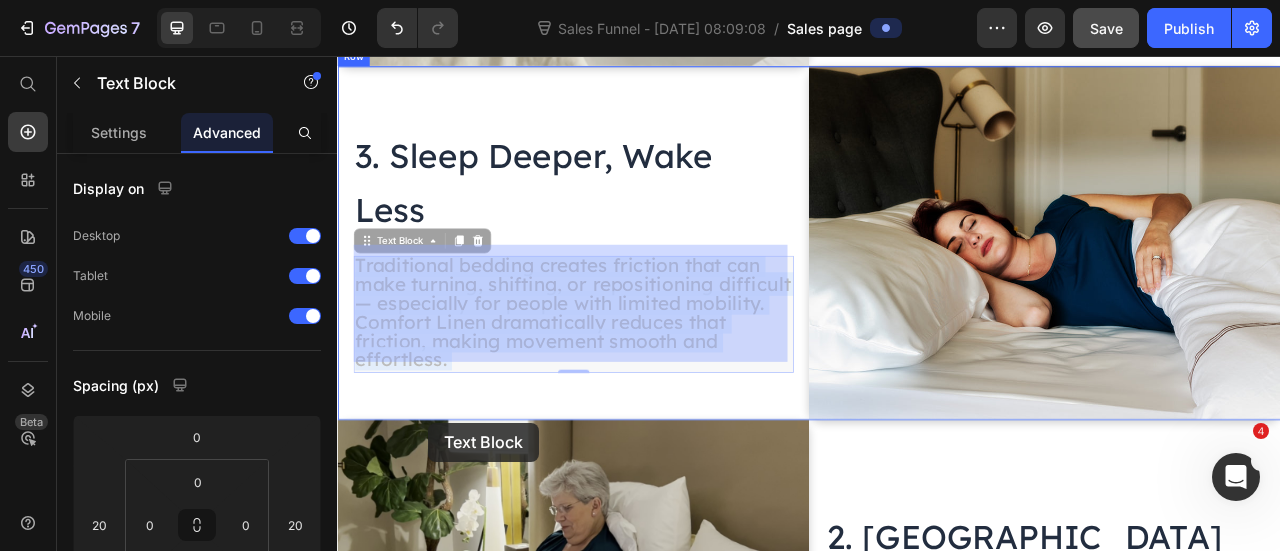 drag, startPoint x: 362, startPoint y: 452, endPoint x: 446, endPoint y: 493, distance: 93.471924 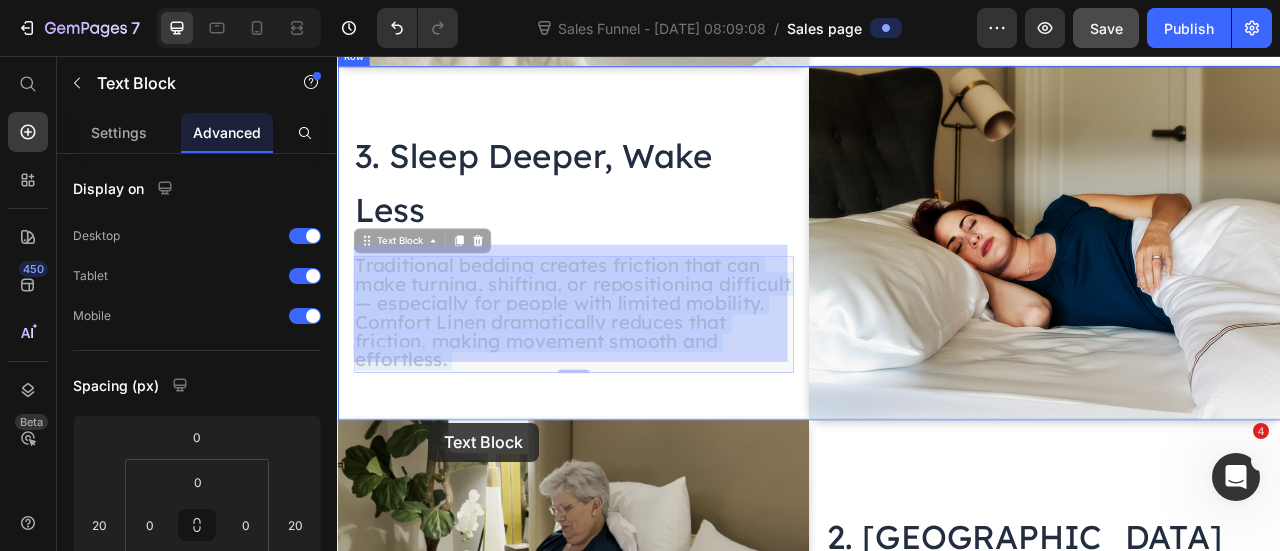 click on "Header ⁠⁠⁠⁠⁠⁠⁠ 1. Easier Movement in Bed  Heading Traditional sheets create drag that makes it hard to shift positions — especially for those with joint pain, [MEDICAL_DATA], or neurological conditions. Comfort Linen’s low-friction surface allows your body to glide more easily across the bed, making movement feel natural and effortless. Text Block Image Row Image ⁠⁠⁠⁠⁠⁠⁠ 2. Greater Independence Heading Comfort Linen helps users get in and out of bed more easily without always needing assistance. That increased independence means more dignity and freedom, especially for aging adults or people with [MEDICAL_DATA]. Text Block Row ⁠⁠⁠⁠⁠⁠⁠ 3. Sleep Deeper, Wake Less  Heading Traditional bedding creates friction that can make turning, shifting, or repositioning difficult — especially for people with limited mobility. Comfort Linen dramatically reduces that friction, making movement smooth and effortless. Text Block   0 Text Block   0 Image Row Image Heading Row Image" at bounding box center (937, 2662) 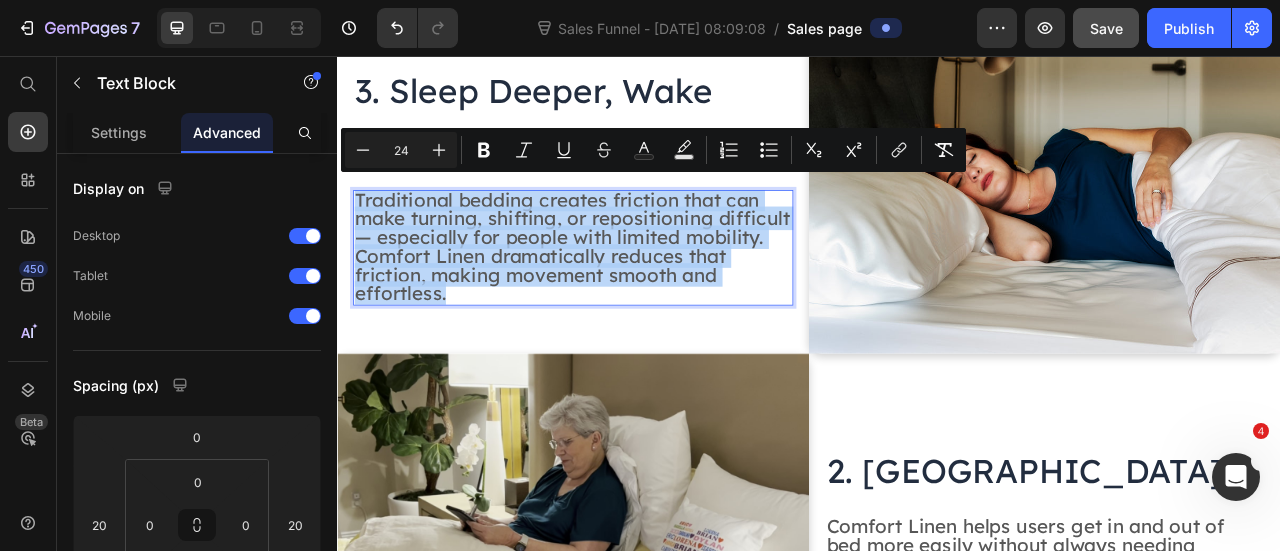 drag, startPoint x: 364, startPoint y: 220, endPoint x: 490, endPoint y: 341, distance: 174.69116 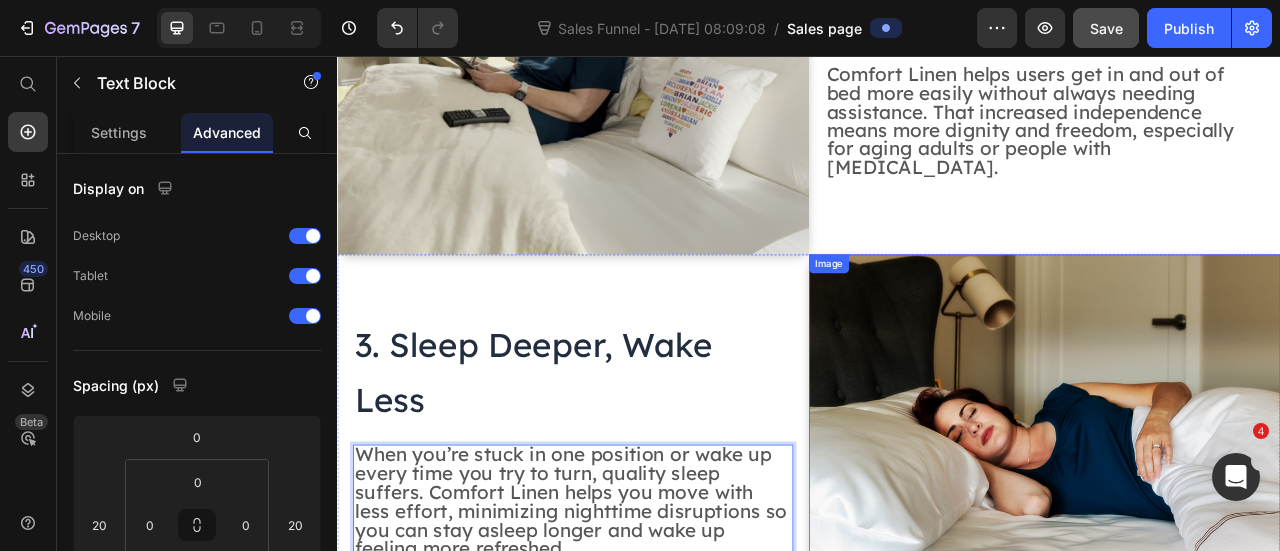 scroll, scrollTop: 1602, scrollLeft: 0, axis: vertical 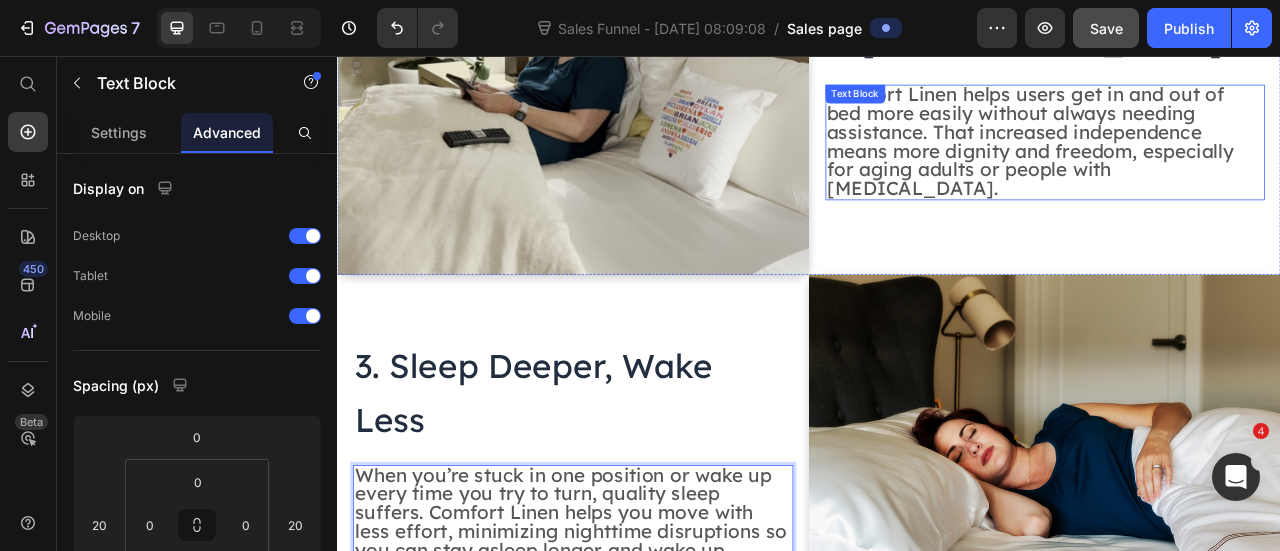 click on "Comfort Linen helps users get in and out of bed more easily without always needing assistance. That increased independence means more dignity and freedom, especially for aging adults or people with [MEDICAL_DATA]." at bounding box center [1219, 163] 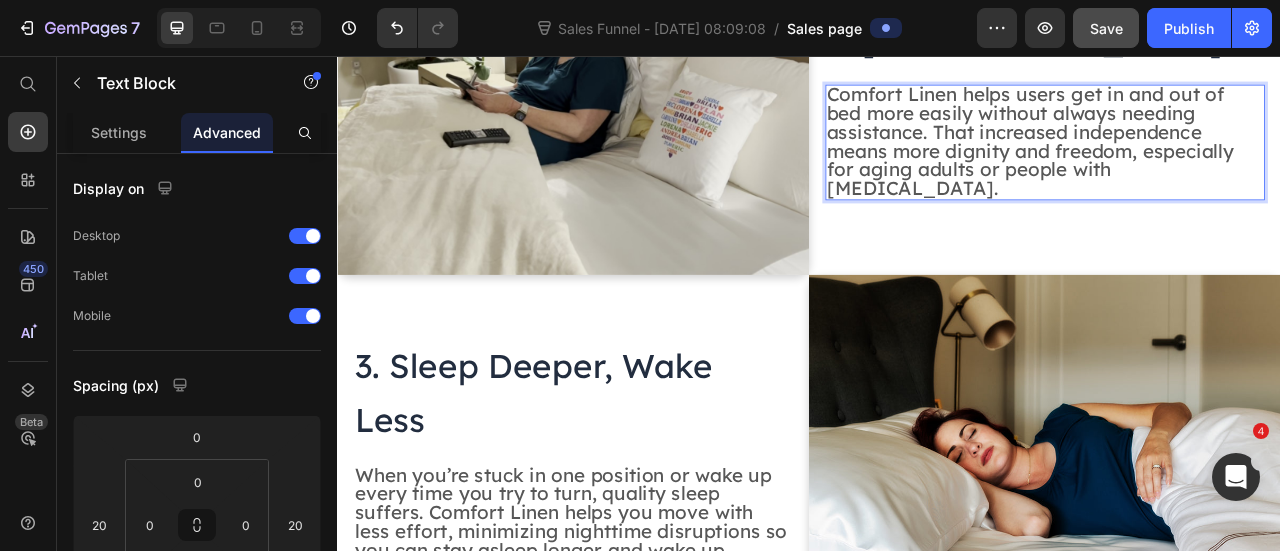 click on "Comfort Linen helps users get in and out of bed more easily without always needing assistance. That increased independence means more dignity and freedom, especially for aging adults or people with [MEDICAL_DATA]." at bounding box center (1219, 163) 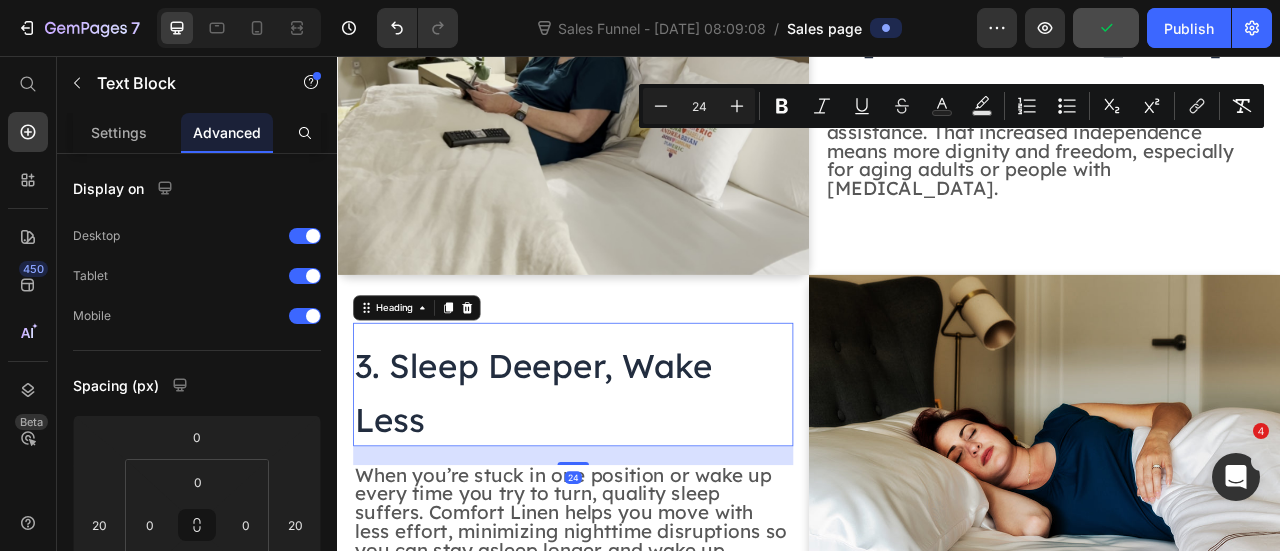 click on "⁠⁠⁠⁠⁠⁠⁠ 3. Sleep Deeper, Wake Less" at bounding box center [637, 481] 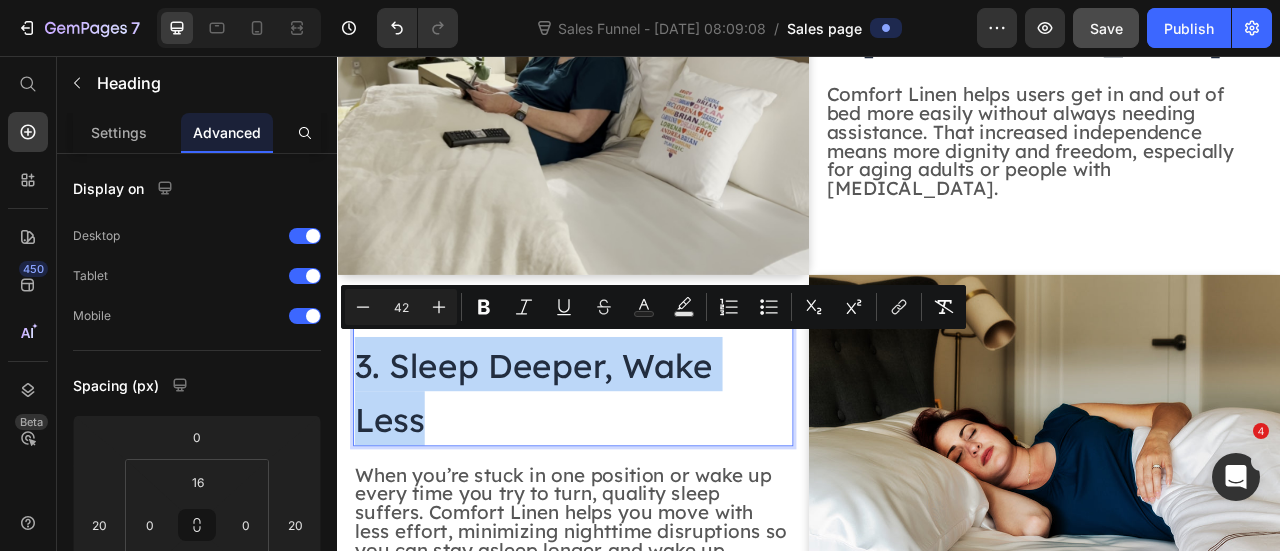drag, startPoint x: 363, startPoint y: 434, endPoint x: 452, endPoint y: 495, distance: 107.8981 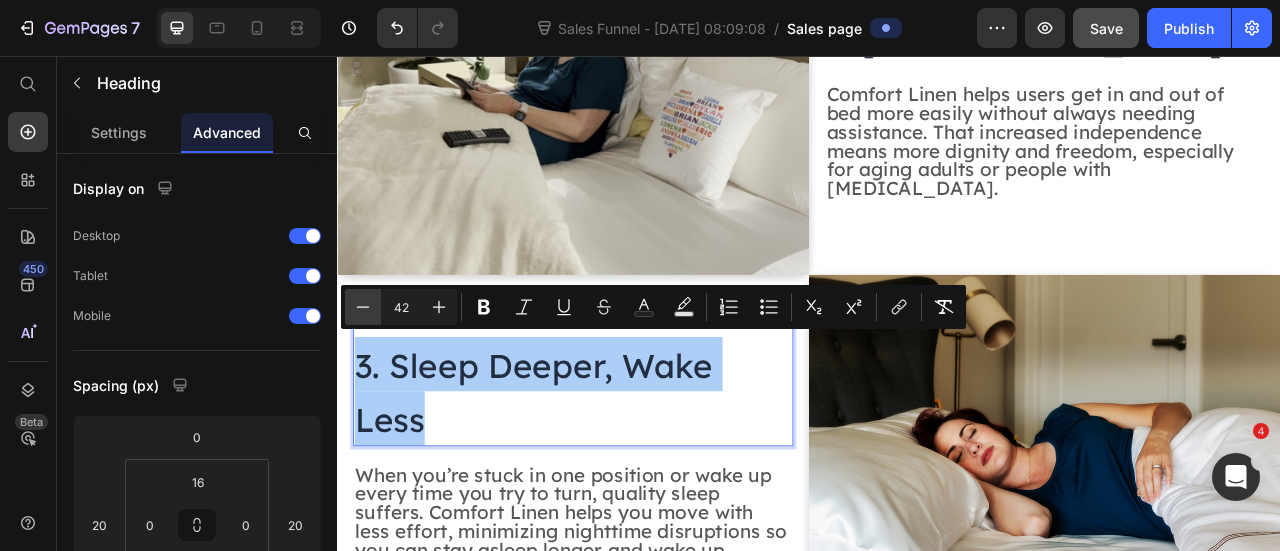 click 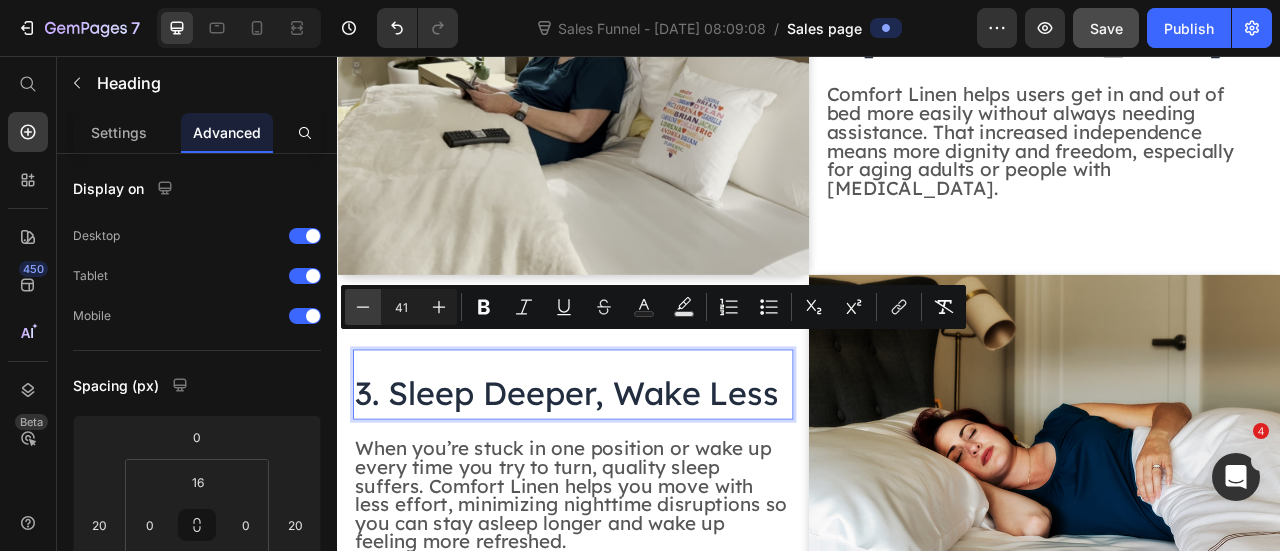 click 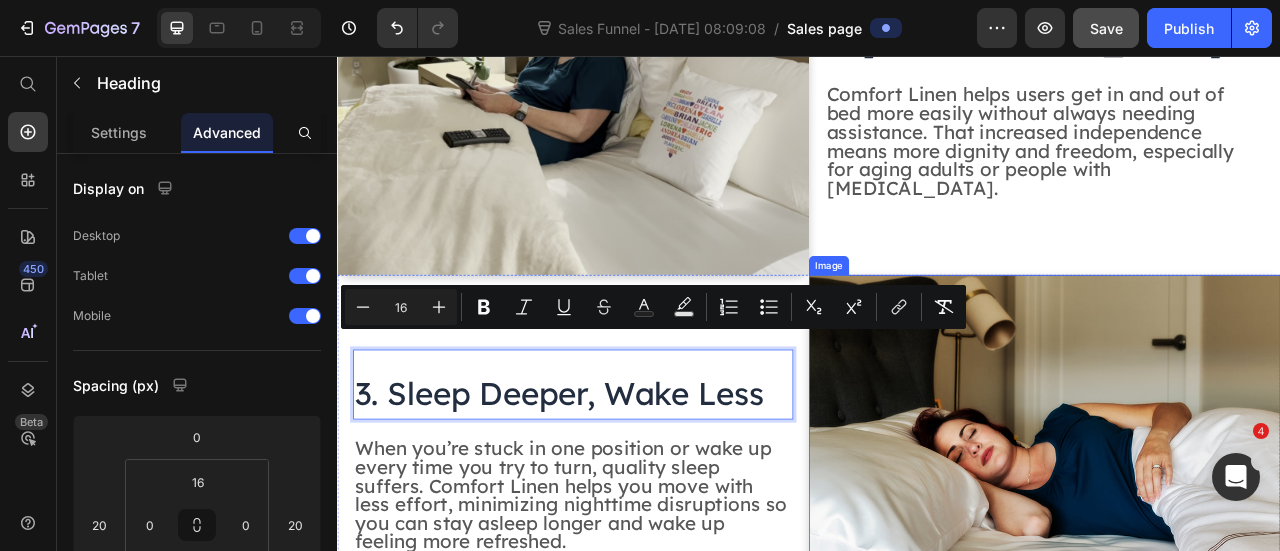 click at bounding box center (1237, 559) 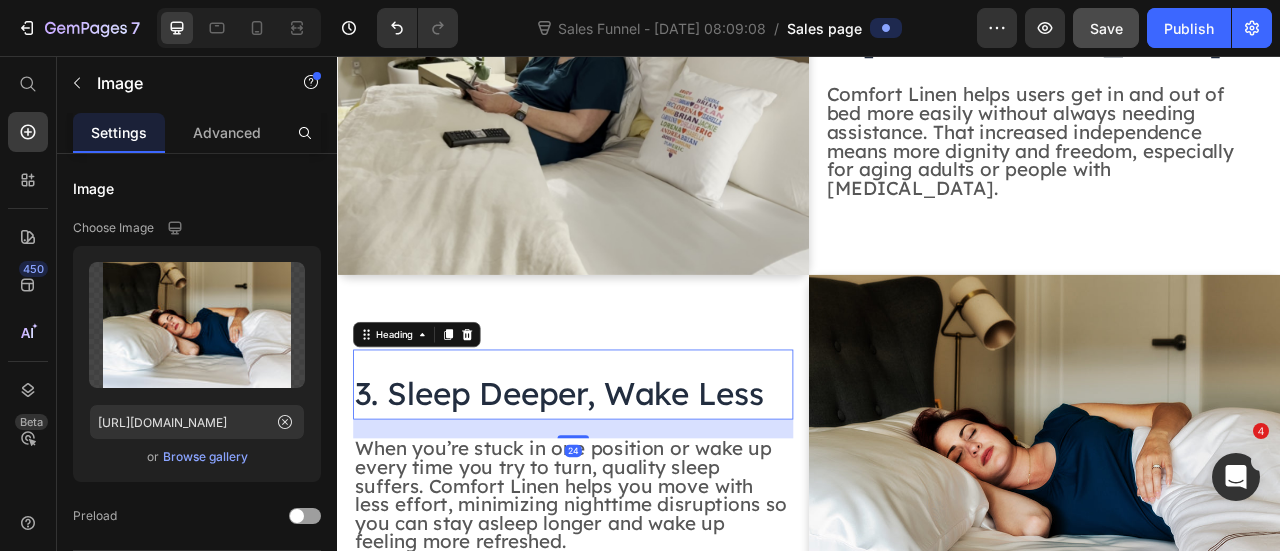 click on "3. Sleep Deeper, Wake Less" at bounding box center (619, 484) 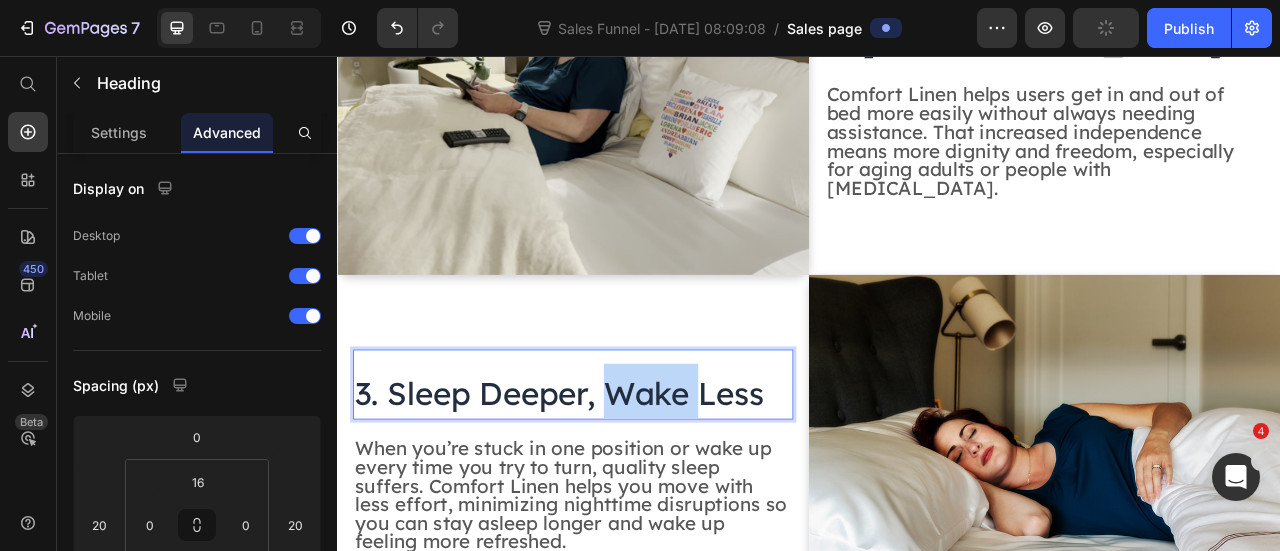 click on "3. Sleep Deeper, Wake Less" at bounding box center (619, 484) 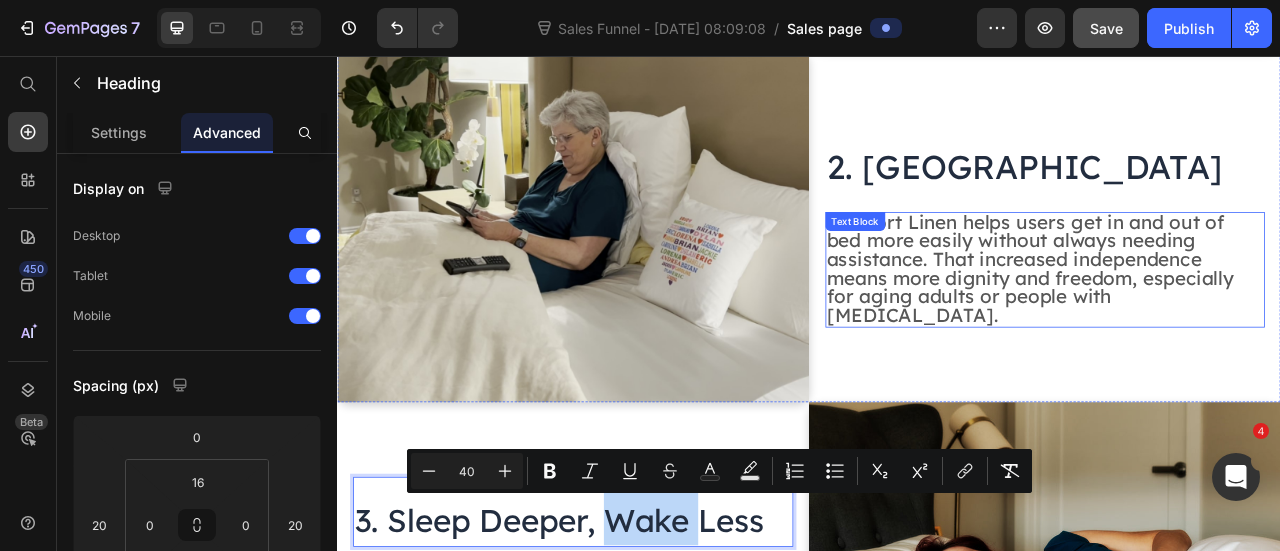 scroll, scrollTop: 1427, scrollLeft: 0, axis: vertical 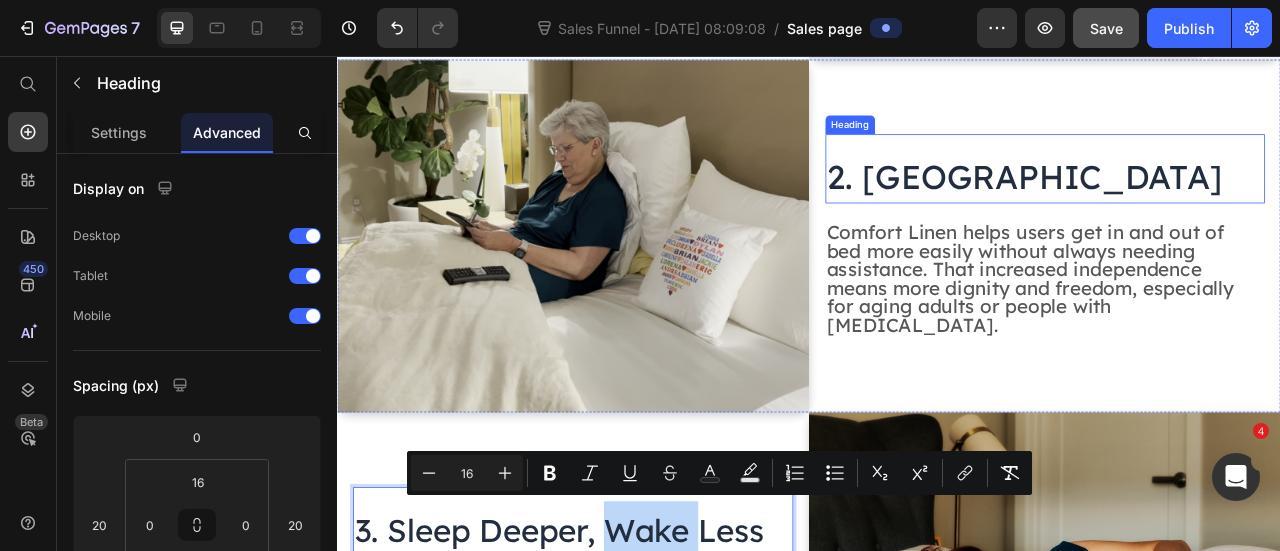 click on "2. [GEOGRAPHIC_DATA]" at bounding box center (1212, 209) 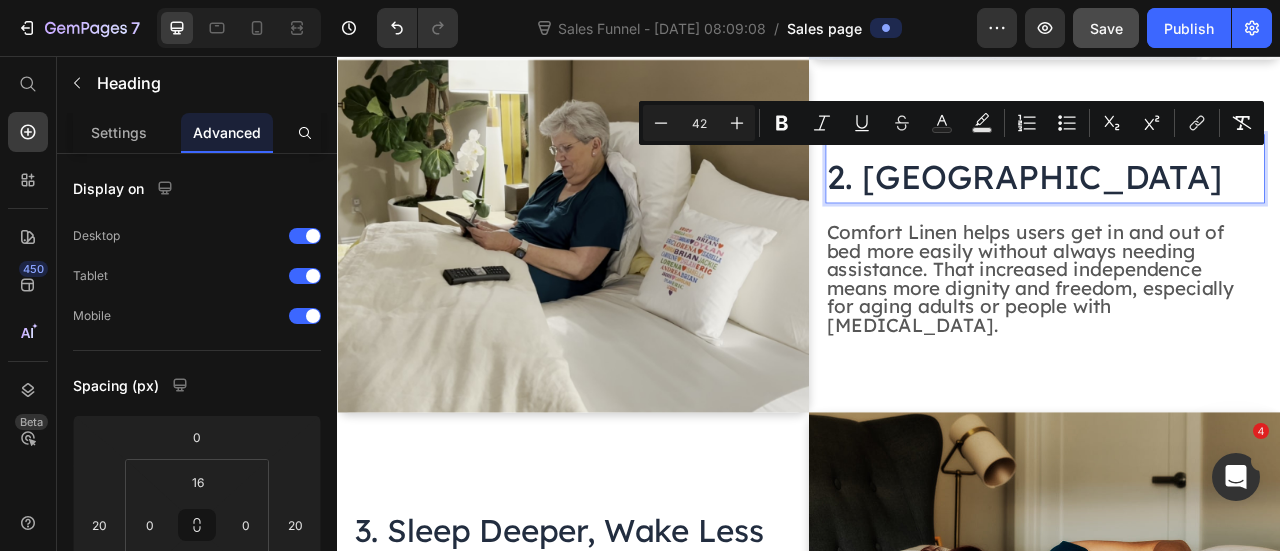 drag, startPoint x: 955, startPoint y: 200, endPoint x: 1450, endPoint y: 209, distance: 495.08182 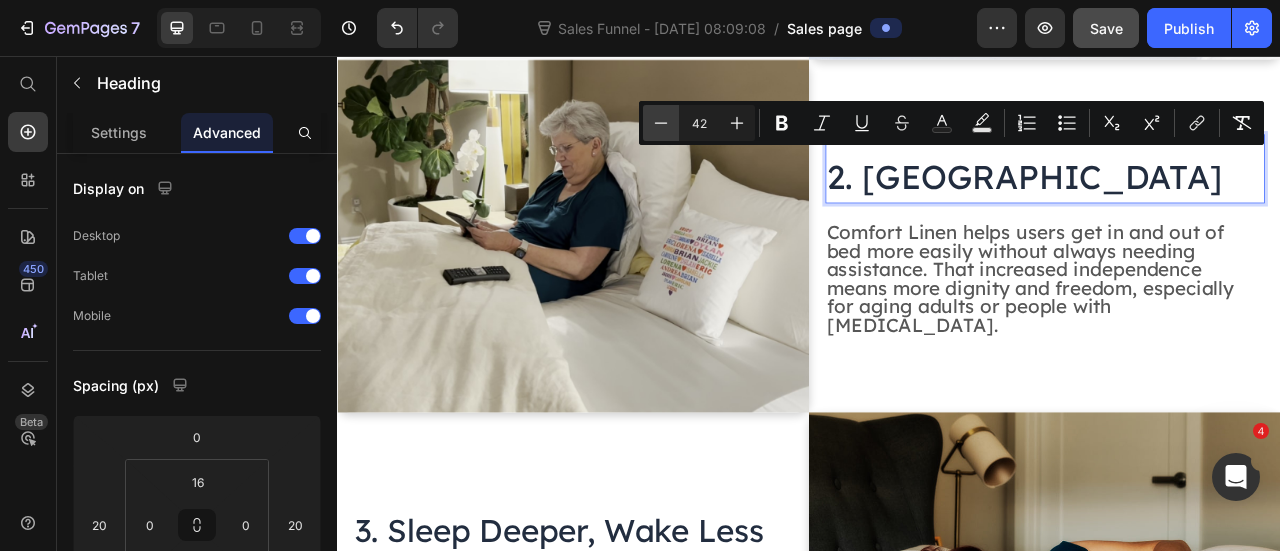 click 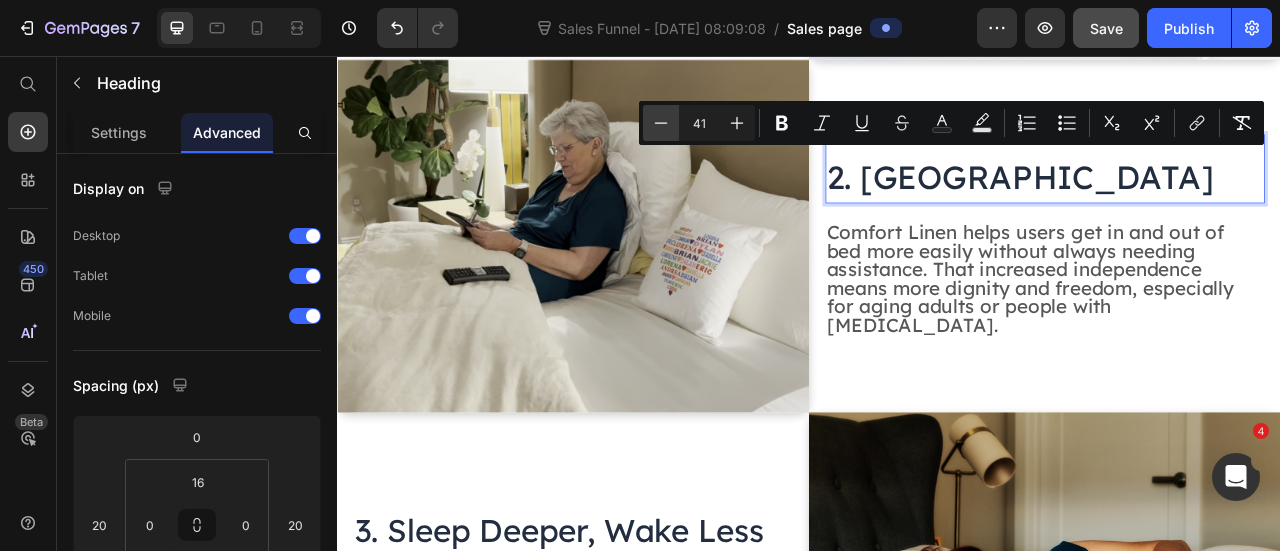 click 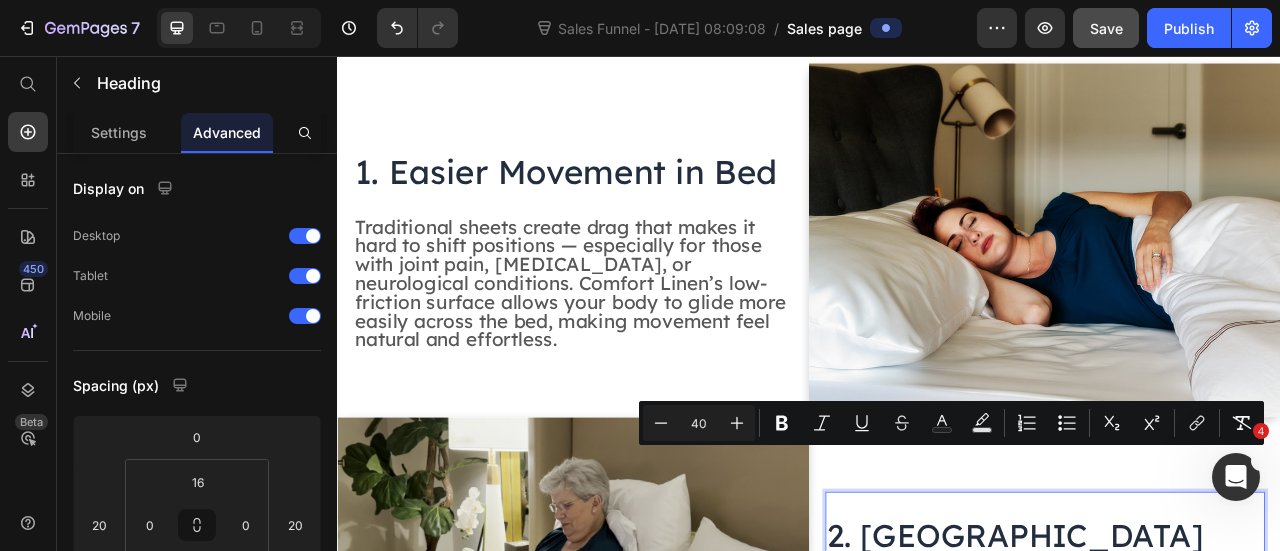 scroll, scrollTop: 927, scrollLeft: 0, axis: vertical 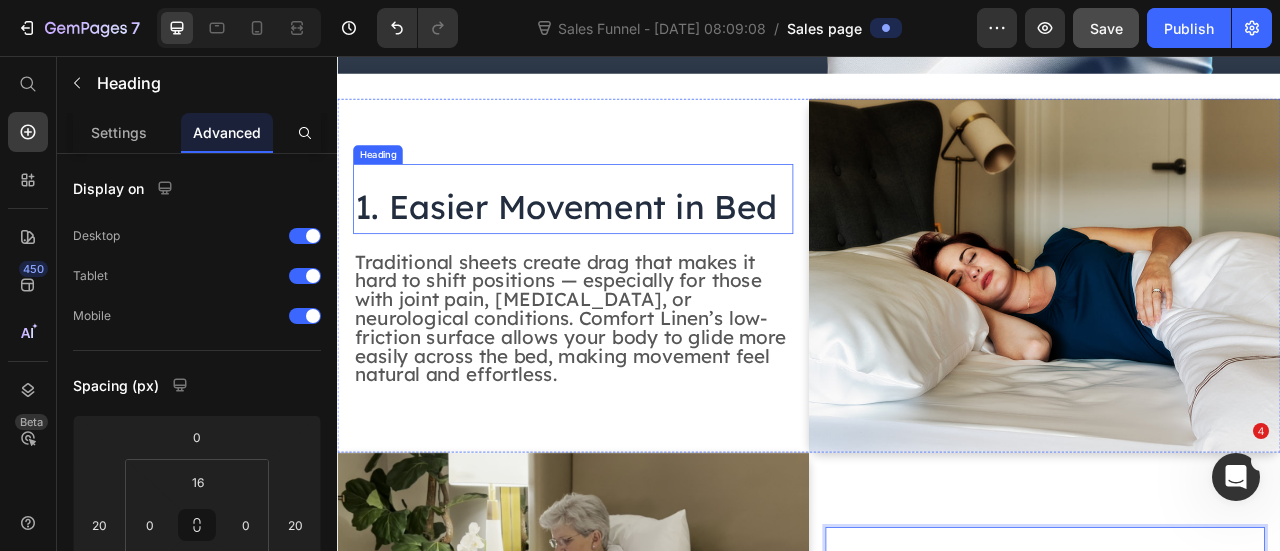 click on "1. Easier Movement in Bed" at bounding box center (628, 247) 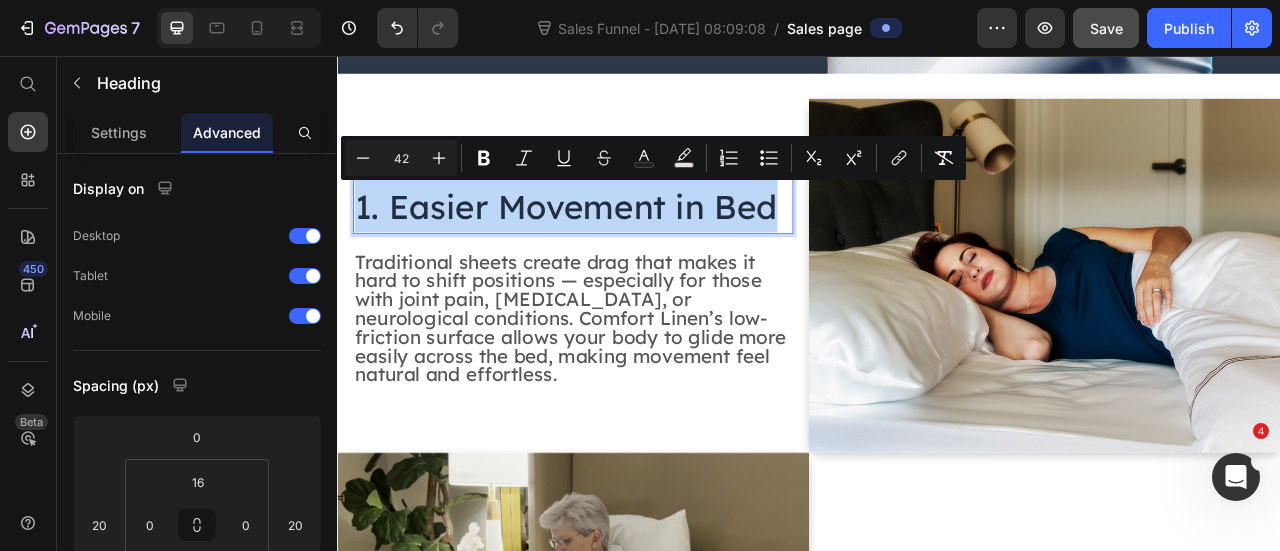 drag, startPoint x: 364, startPoint y: 241, endPoint x: 884, endPoint y: 275, distance: 521.11035 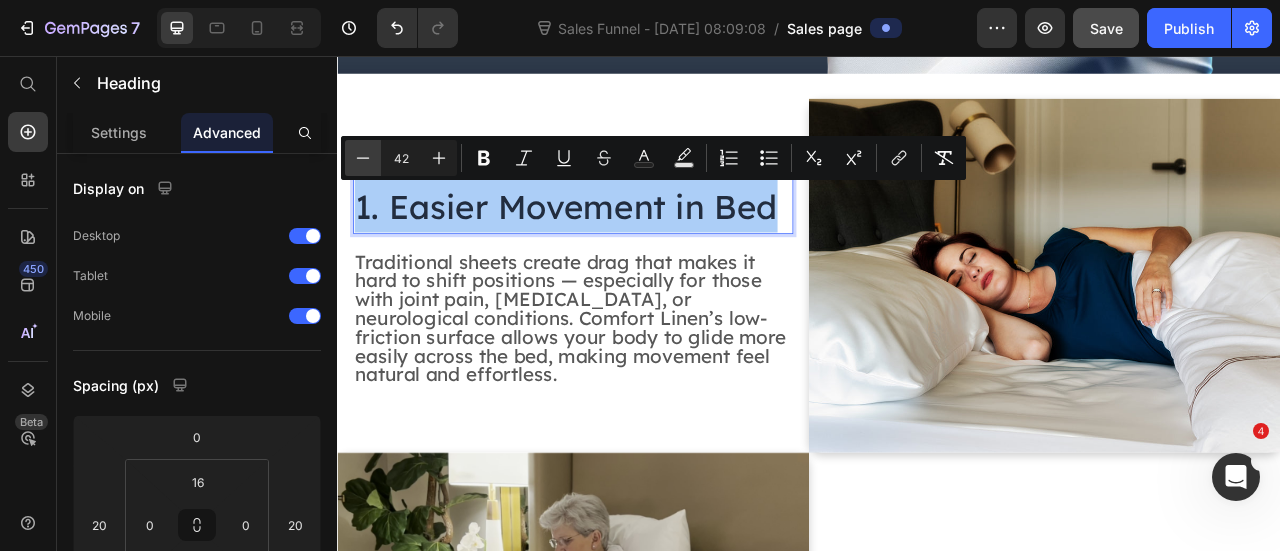click 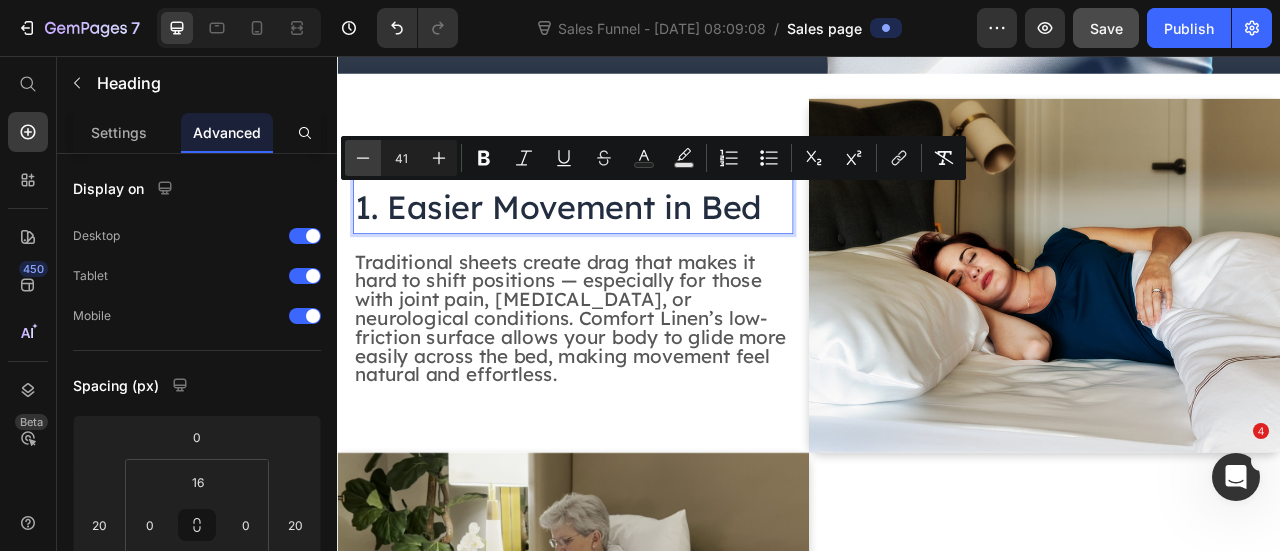 click 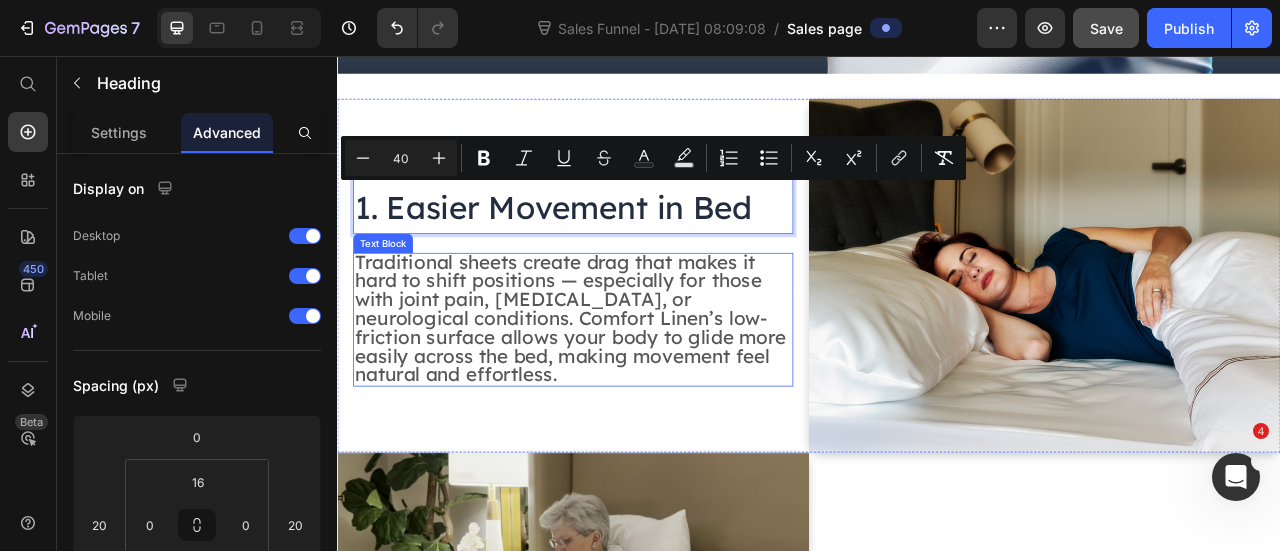 click on "Traditional sheets create drag that makes it hard to shift positions — especially for those with joint pain, [MEDICAL_DATA], or neurological conditions. Comfort Linen’s low-friction surface allows your body to glide more easily across the bed, making movement feel natural and effortless." at bounding box center (633, 389) 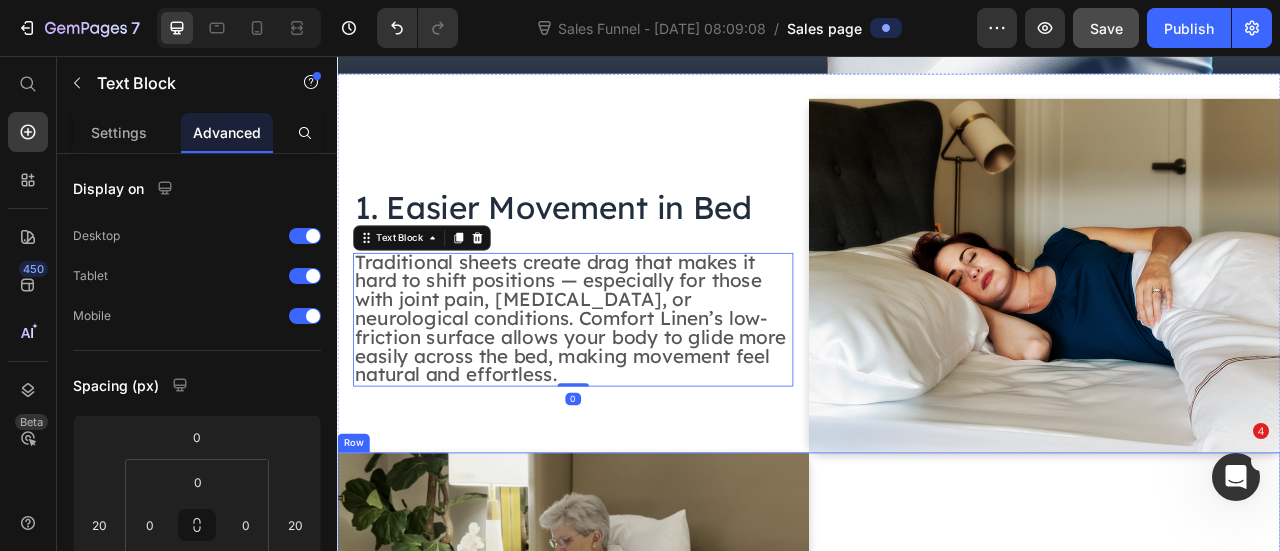 click on "⁠⁠⁠⁠⁠⁠⁠ 2. Greater Independence Heading Comfort Linen helps users get in and out of bed more easily without always needing assistance. That increased independence means more dignity and freedom, especially for aging adults or people with [MEDICAL_DATA]. Text Block" at bounding box center [1238, 785] 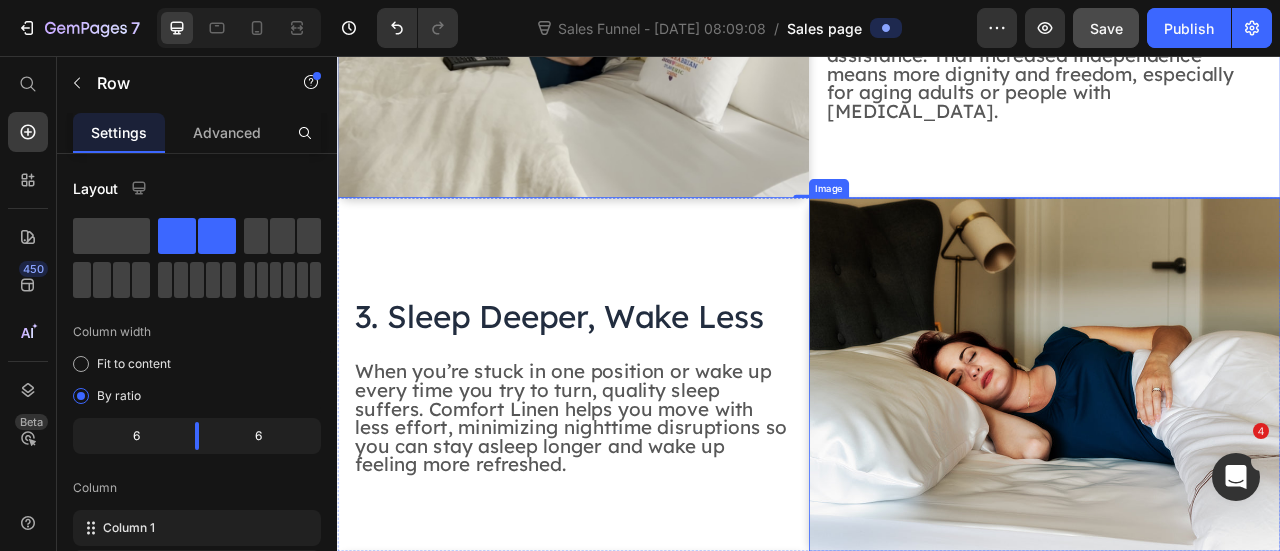 scroll, scrollTop: 1727, scrollLeft: 0, axis: vertical 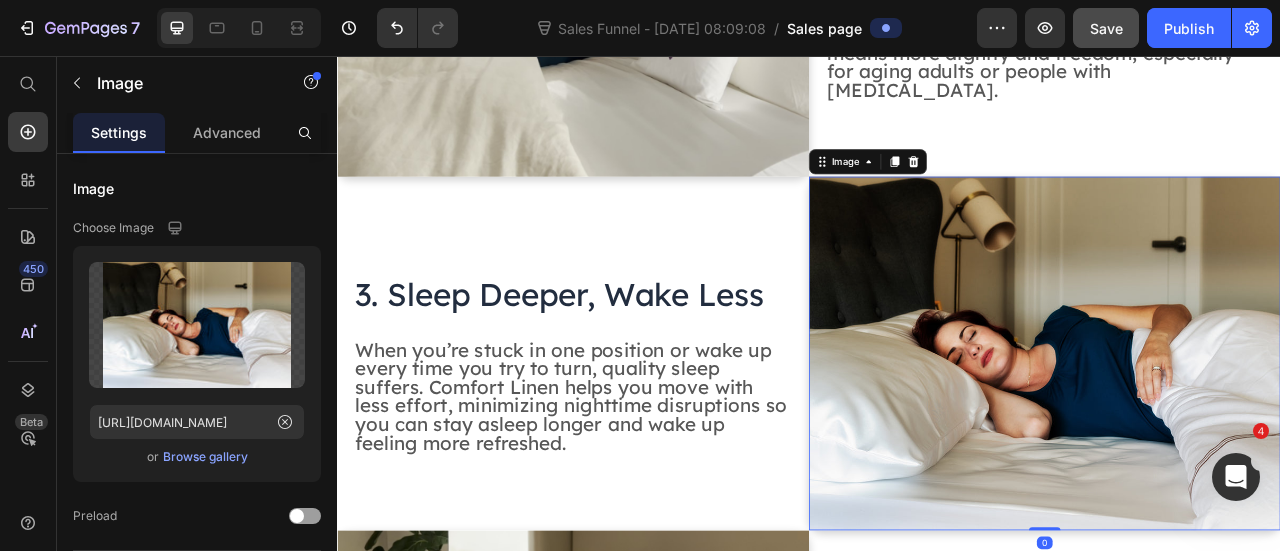 click at bounding box center [1237, 434] 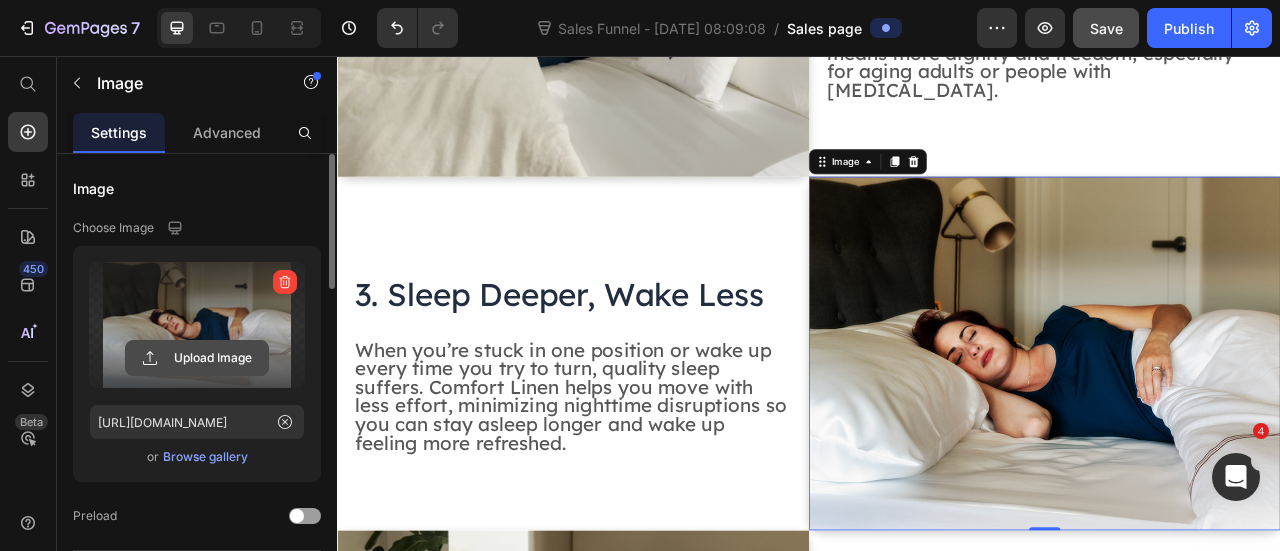 click 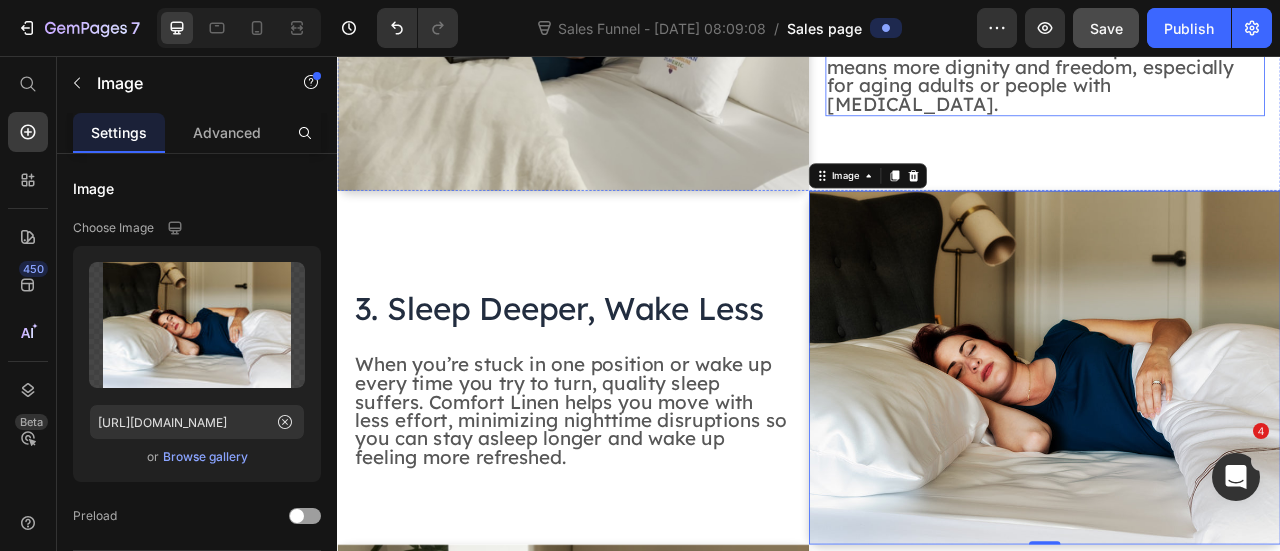 scroll, scrollTop: 1727, scrollLeft: 0, axis: vertical 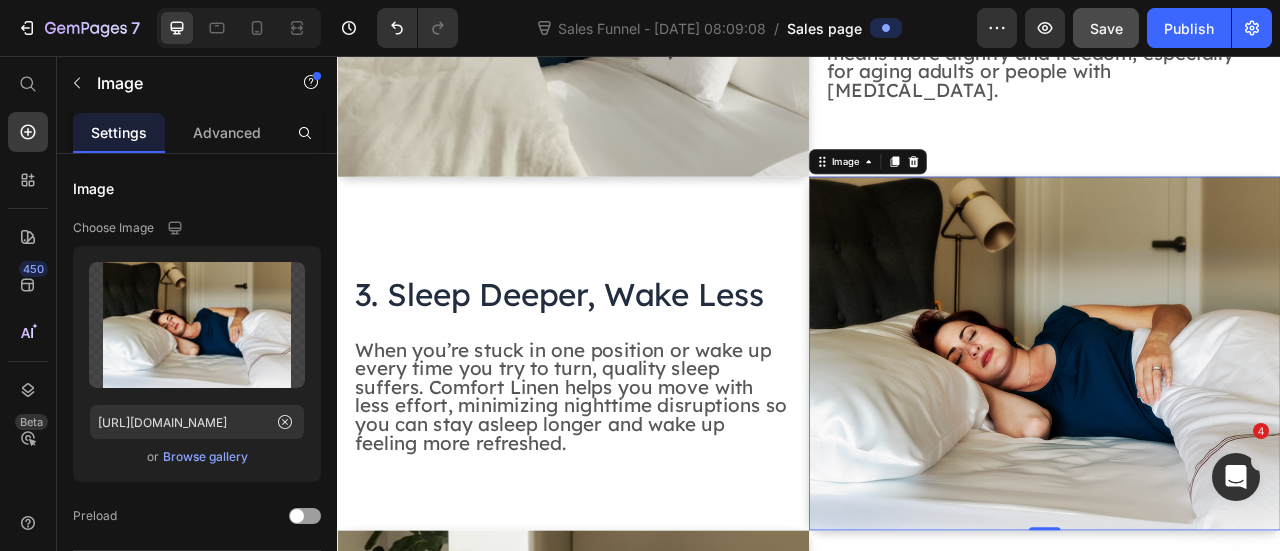 click at bounding box center [1237, 434] 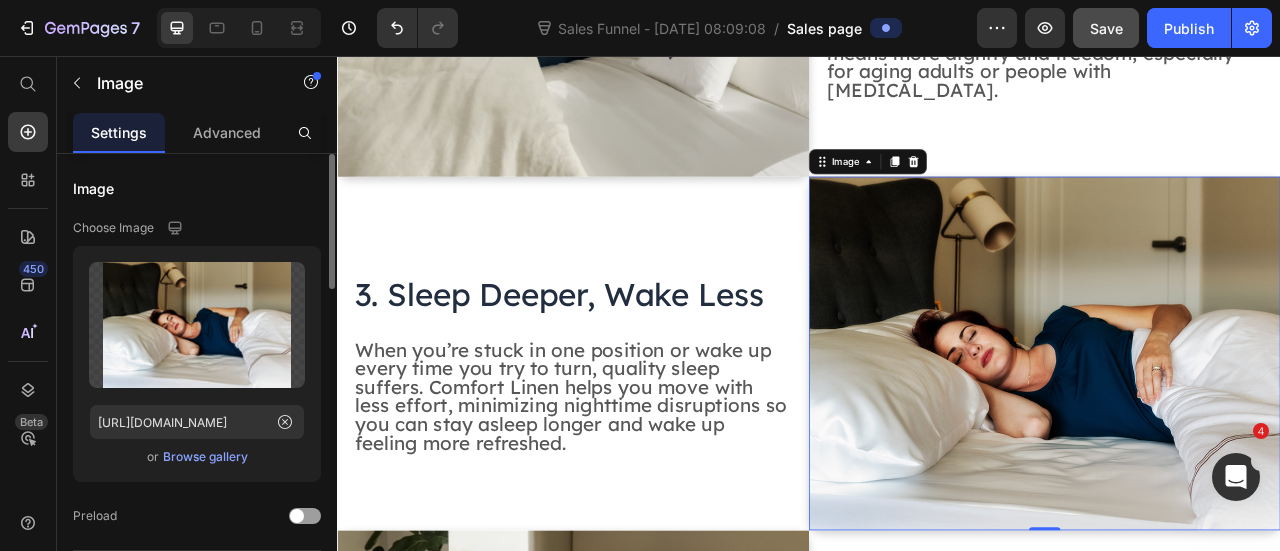 click on "Browse gallery" at bounding box center (205, 457) 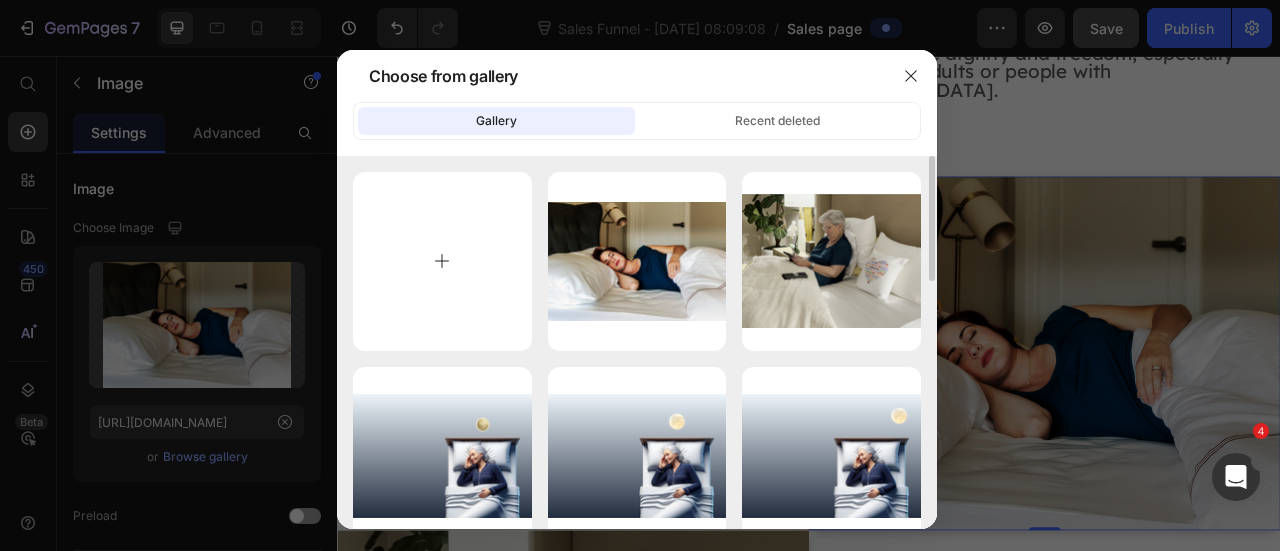 click at bounding box center [442, 261] 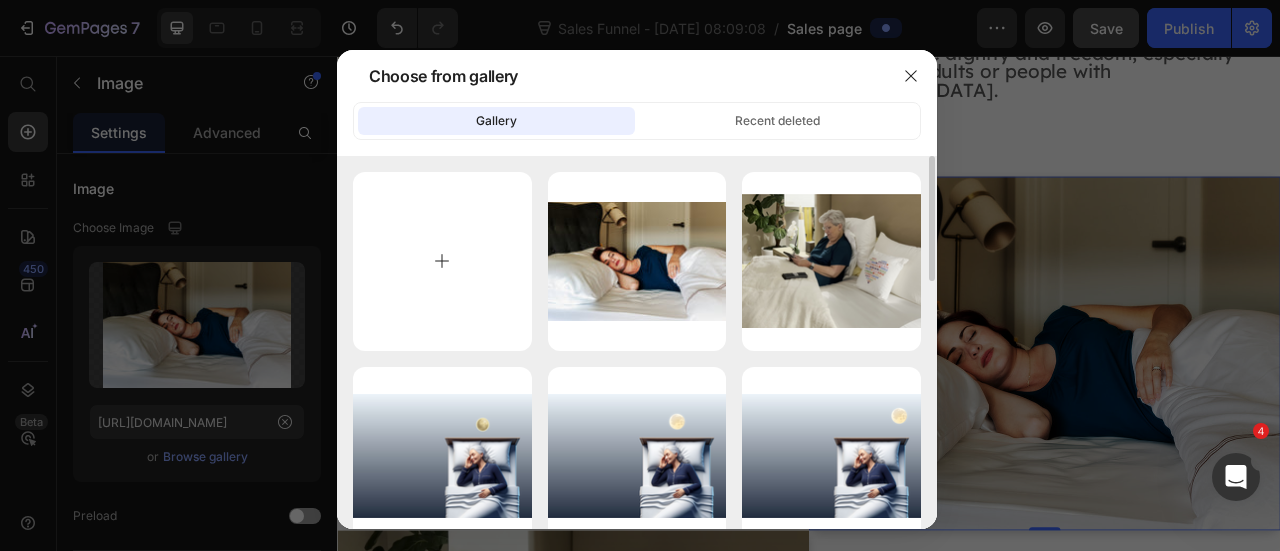 type on "C:\fakepath\Untitled (1200 x 900 px).png" 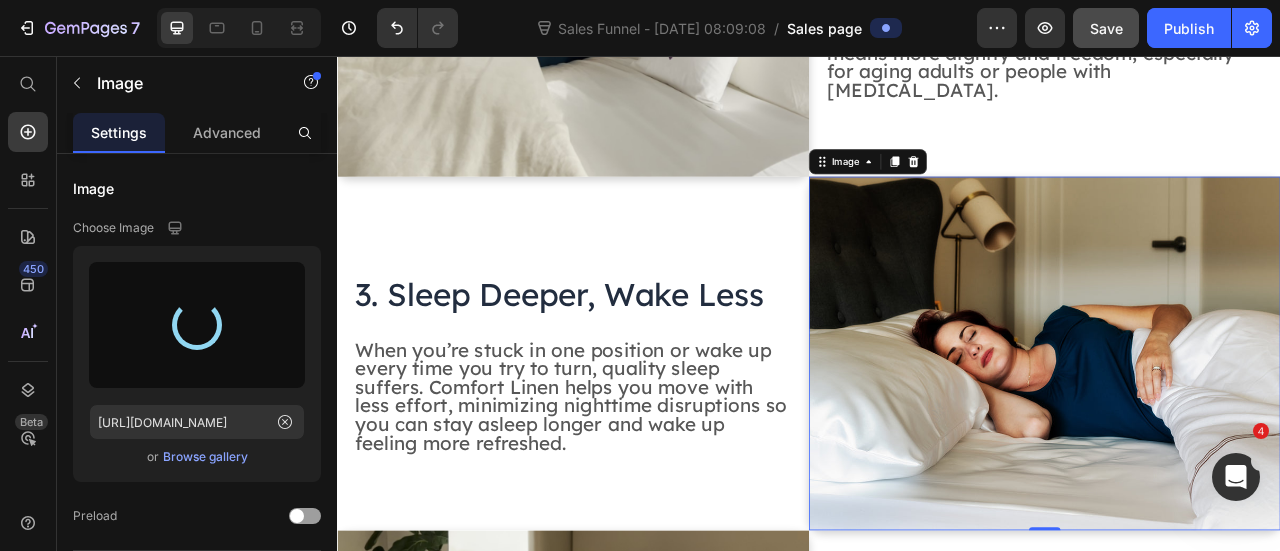type on "[URL][DOMAIN_NAME]" 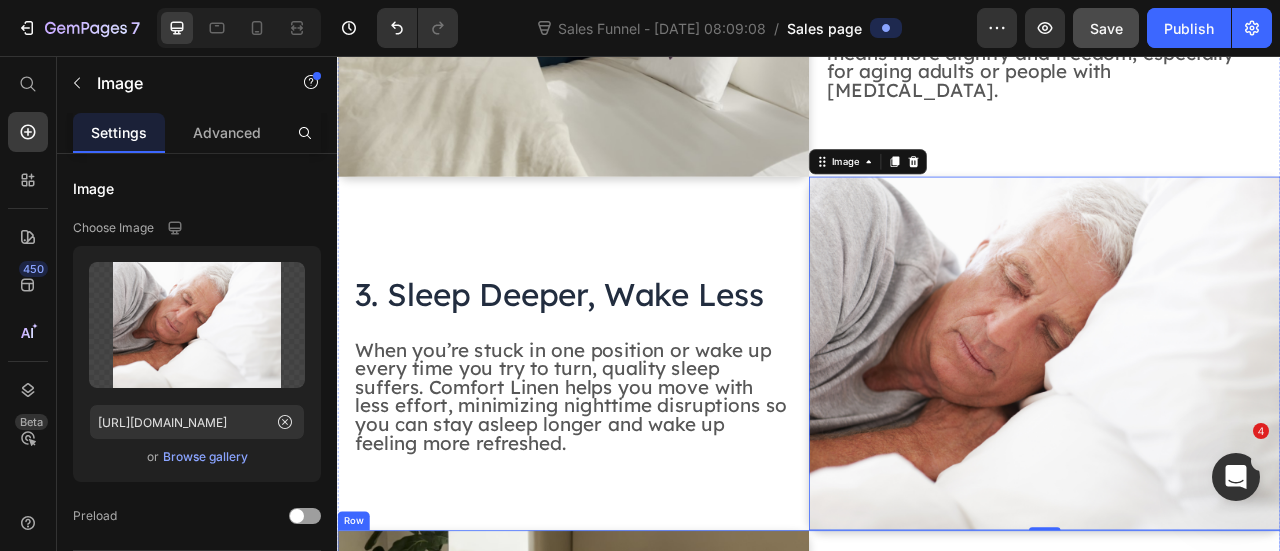 click on "2. Greater Independence Heading Comfort Linen helps users get in and out of bed more easily without always needing assistance. That increased independence means more dignity and freedom, especially for aging adults or people with [MEDICAL_DATA]. Text Block" at bounding box center [1238, 884] 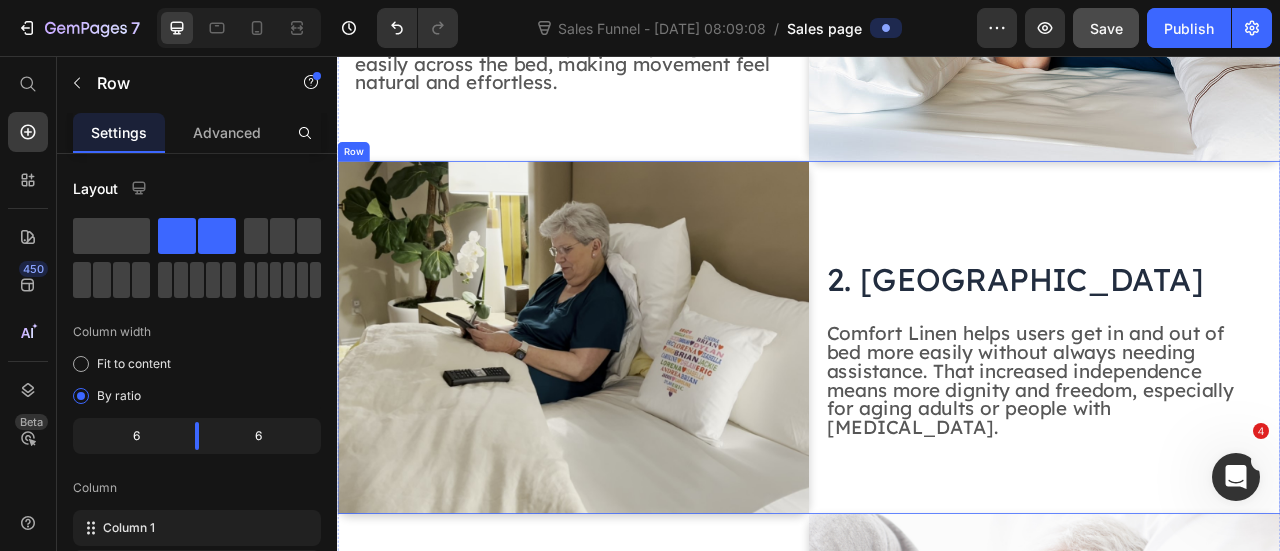 scroll, scrollTop: 1327, scrollLeft: 0, axis: vertical 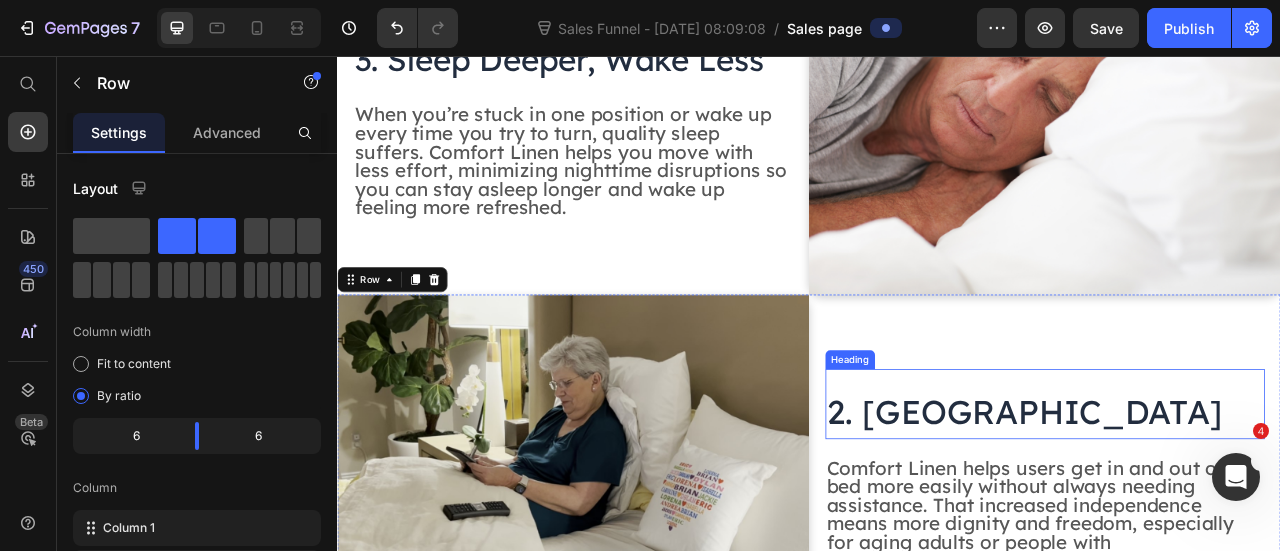 click on "2. [GEOGRAPHIC_DATA]" at bounding box center (1212, 508) 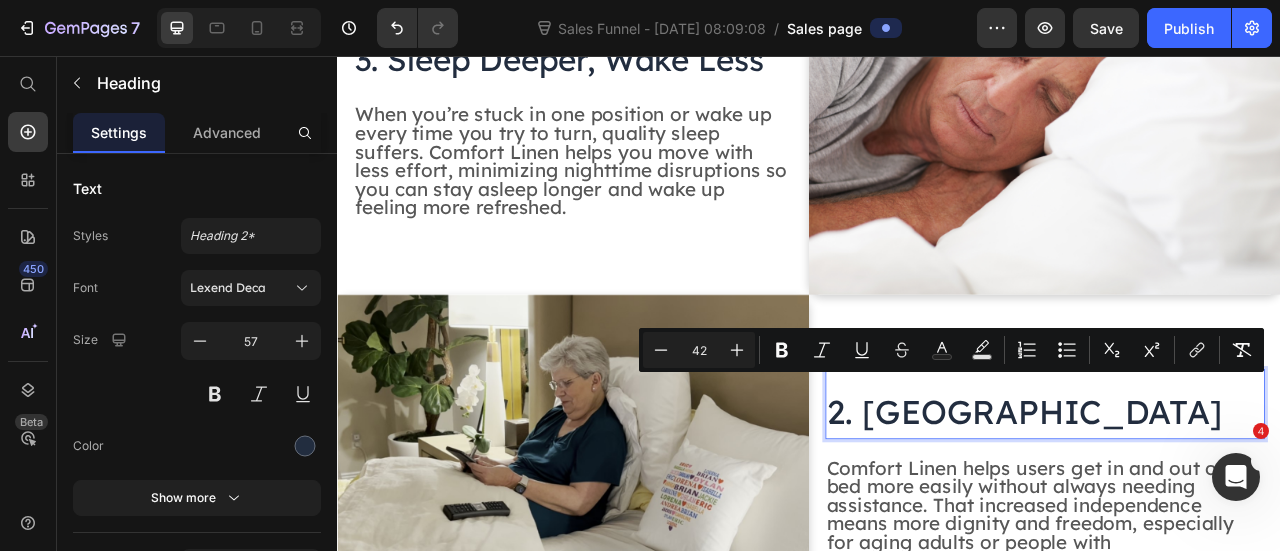 drag, startPoint x: 999, startPoint y: 484, endPoint x: 1458, endPoint y: 489, distance: 459.02722 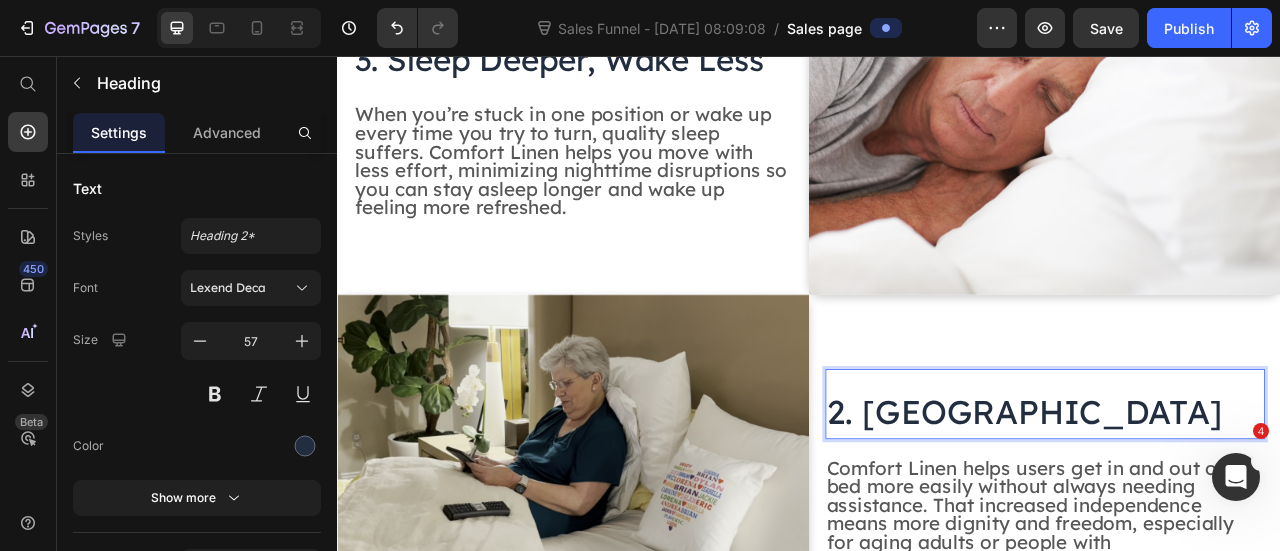 scroll, scrollTop: 1992, scrollLeft: 0, axis: vertical 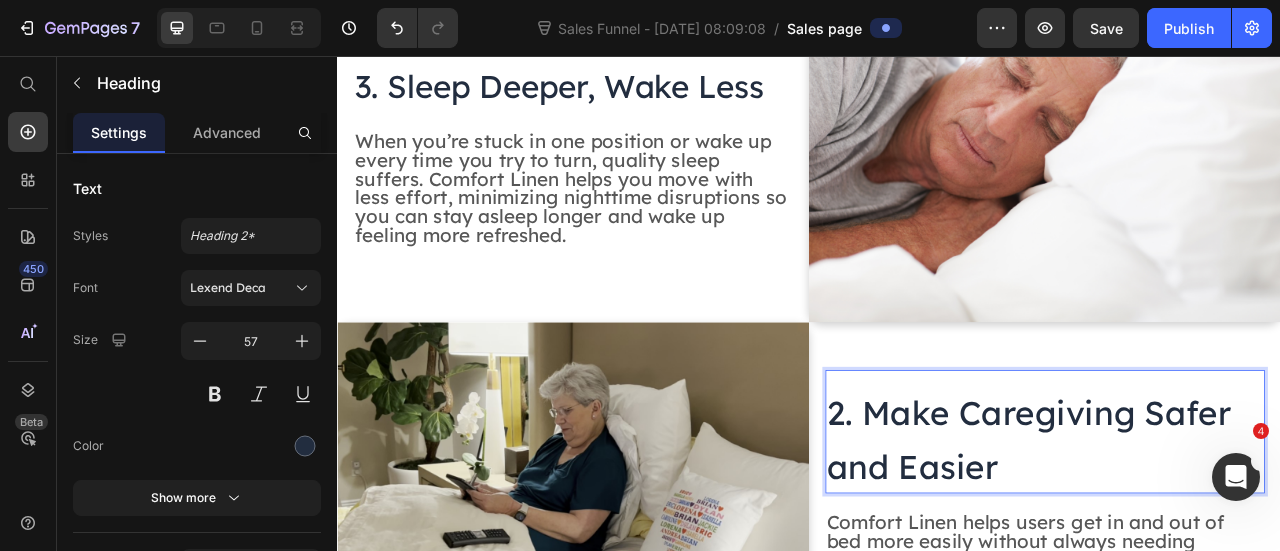 click on "2. Make Caregiving Safer and Easier" at bounding box center [1238, 541] 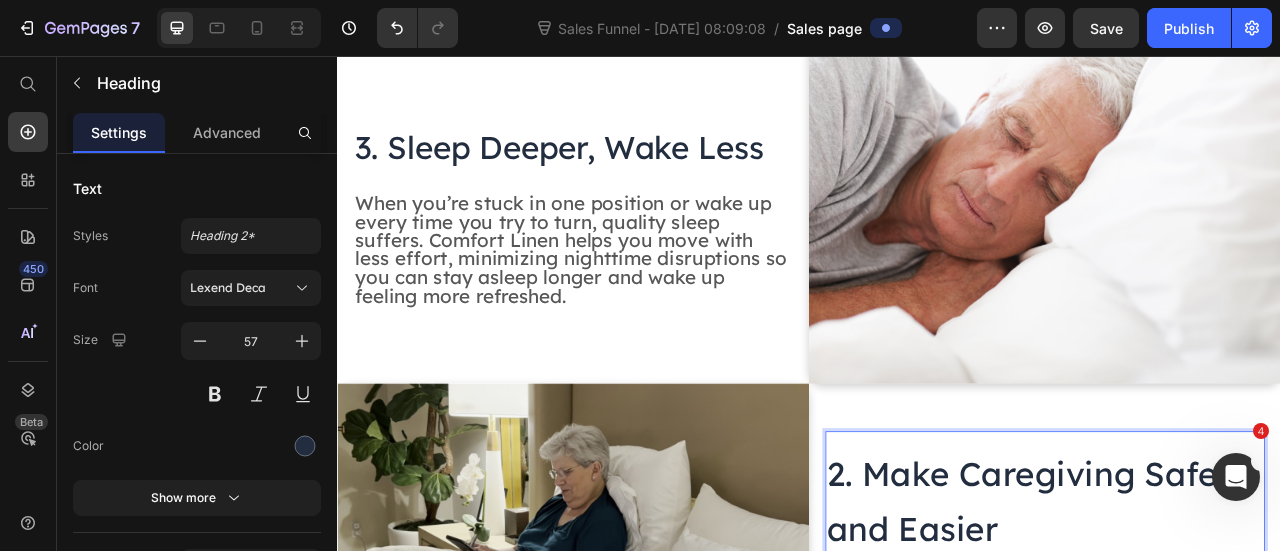 scroll, scrollTop: 1992, scrollLeft: 0, axis: vertical 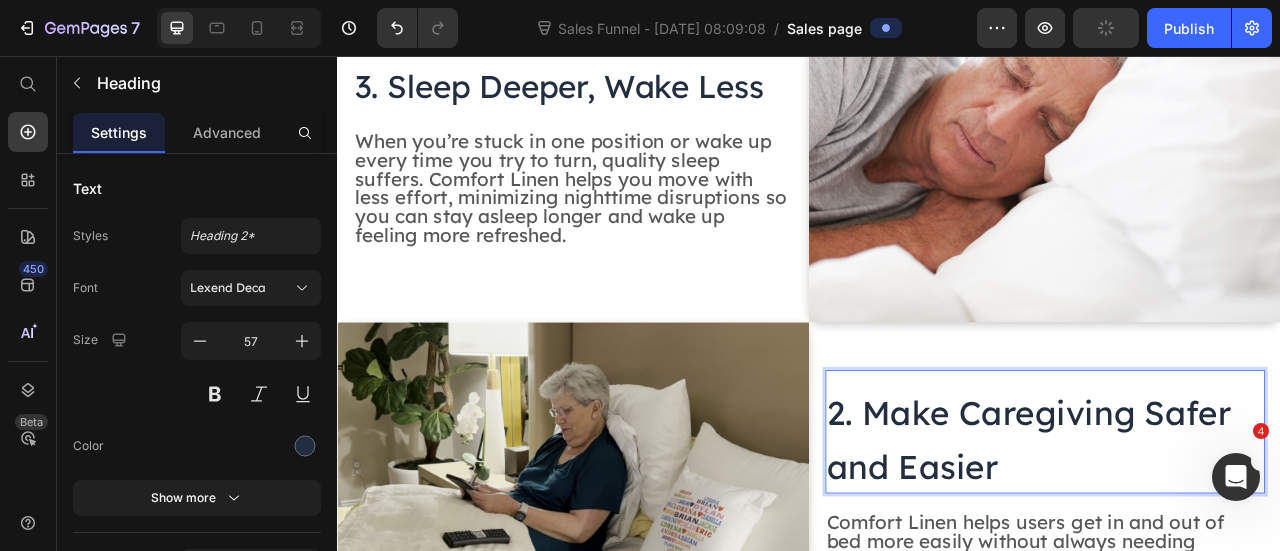 click on "2. Make Caregiving Safer and Easier" at bounding box center (1217, 544) 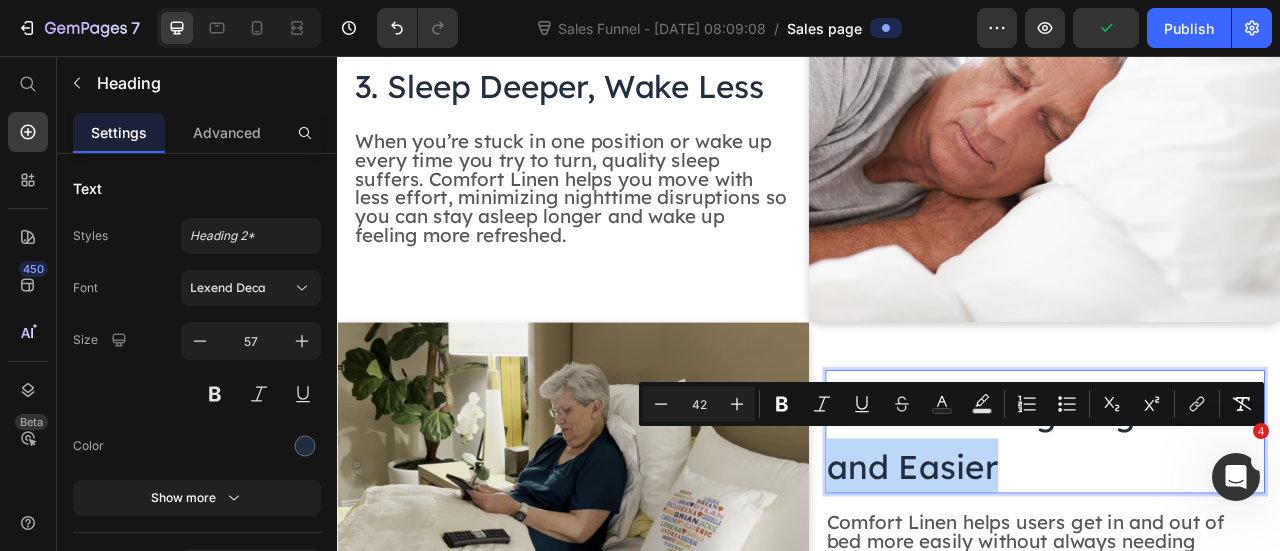 drag, startPoint x: 958, startPoint y: 556, endPoint x: 1159, endPoint y: 562, distance: 201.08954 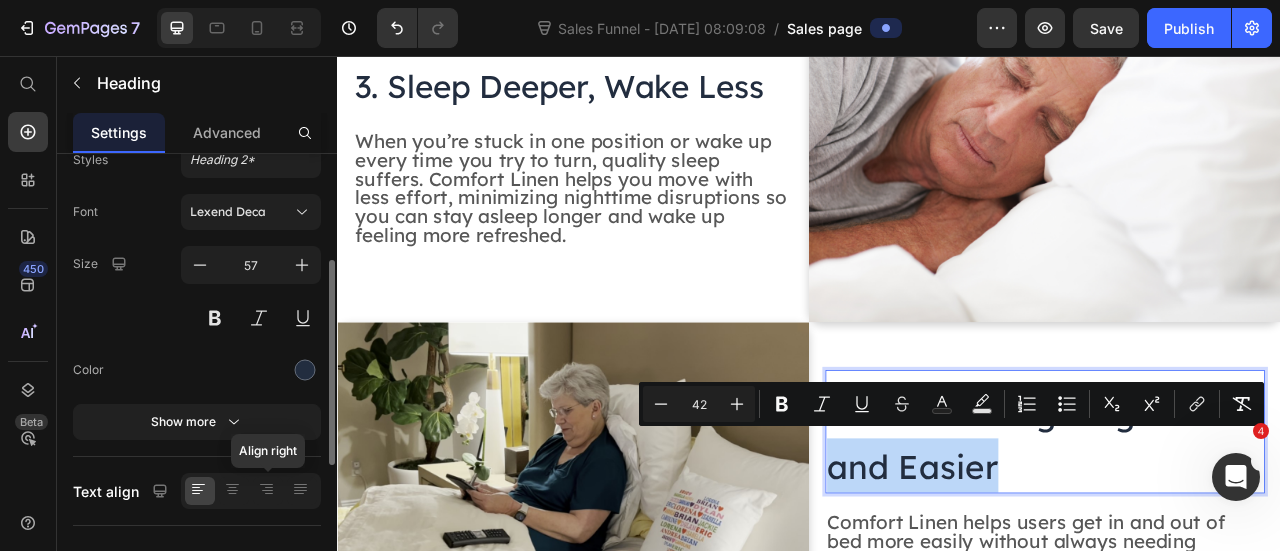 scroll, scrollTop: 126, scrollLeft: 0, axis: vertical 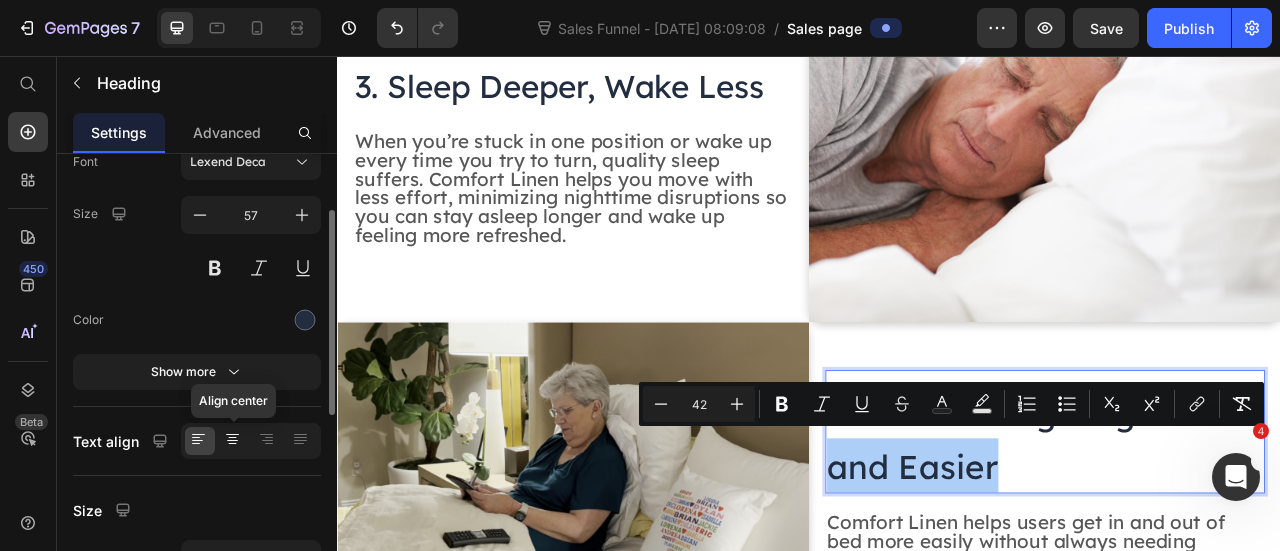 click 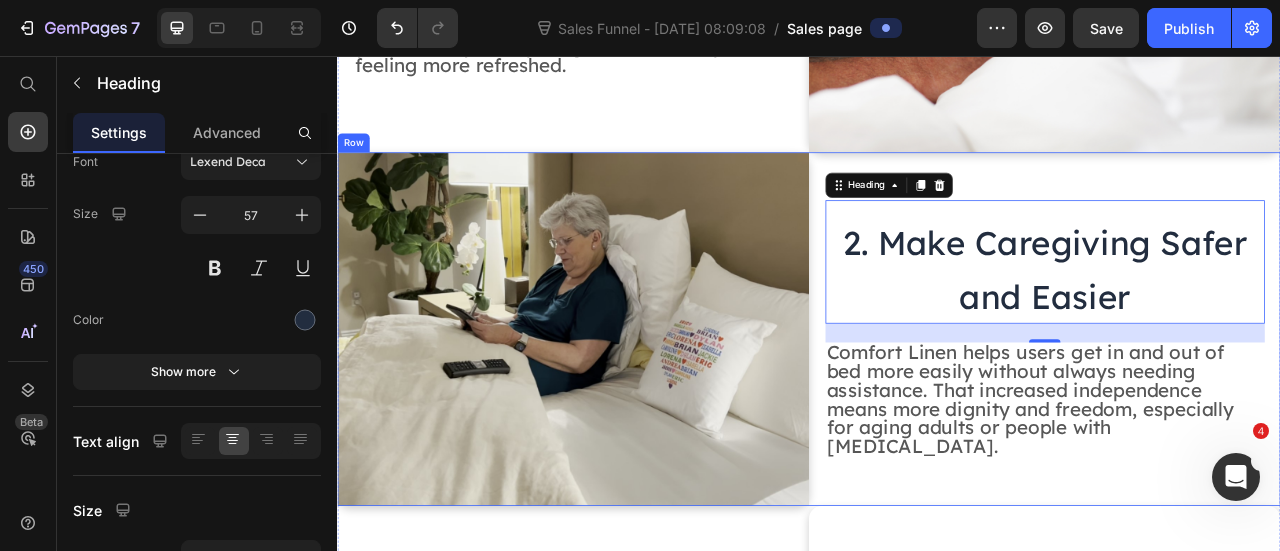 scroll, scrollTop: 2218, scrollLeft: 0, axis: vertical 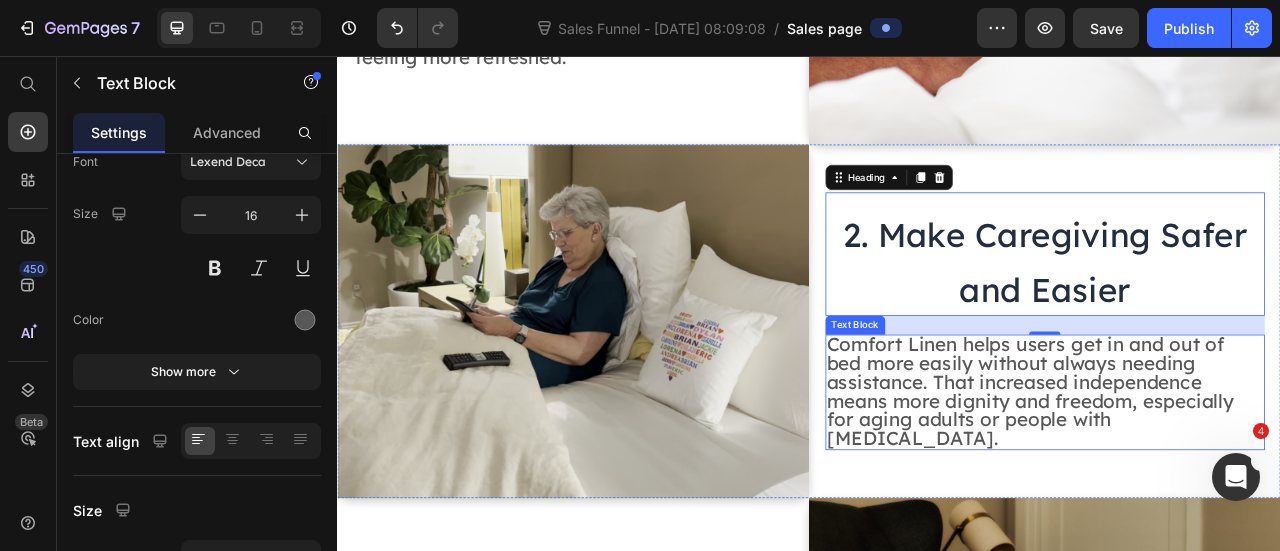 click on "Comfort Linen helps users get in and out of bed more easily without always needing assistance. That increased independence means more dignity and freedom, especially for aging adults or people with [MEDICAL_DATA]." at bounding box center [1219, 481] 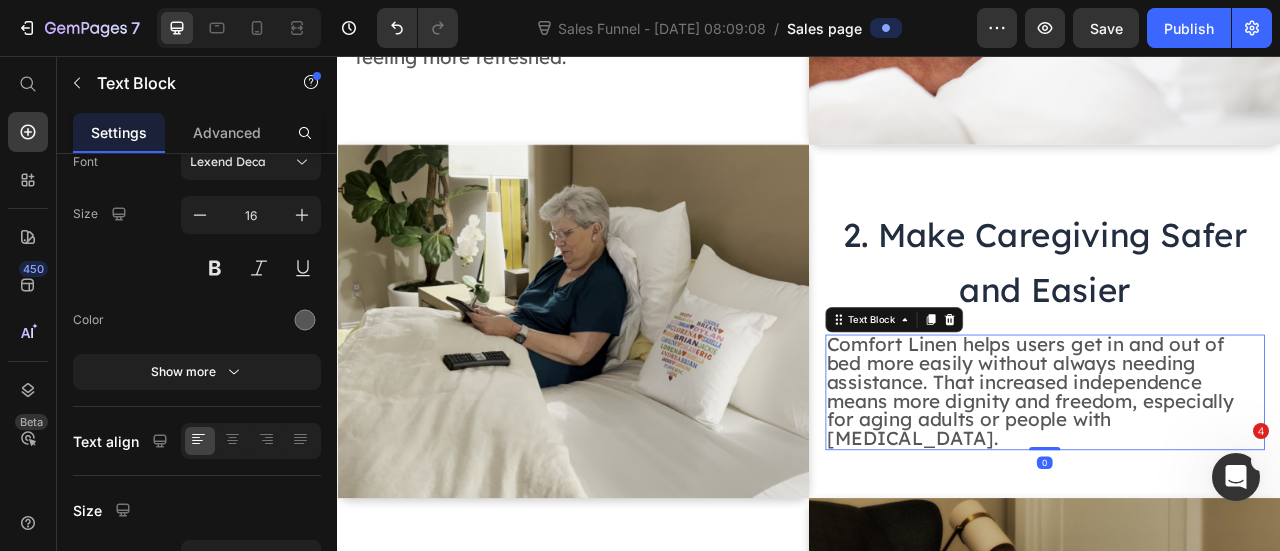 scroll, scrollTop: 0, scrollLeft: 0, axis: both 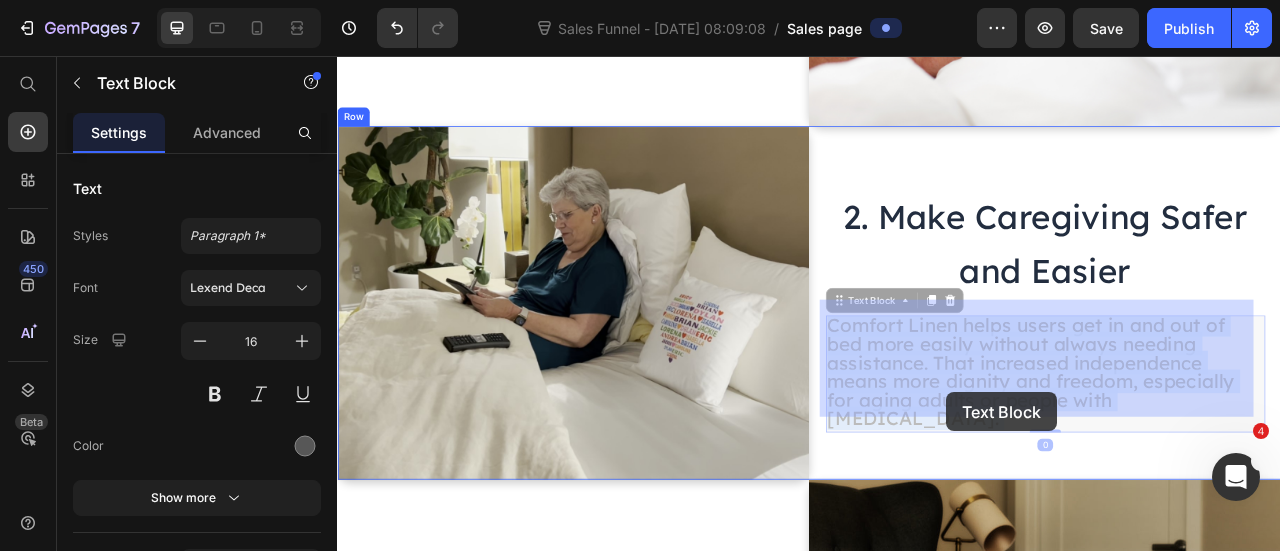 drag, startPoint x: 950, startPoint y: 399, endPoint x: 1104, endPoint y: 444, distance: 160.44002 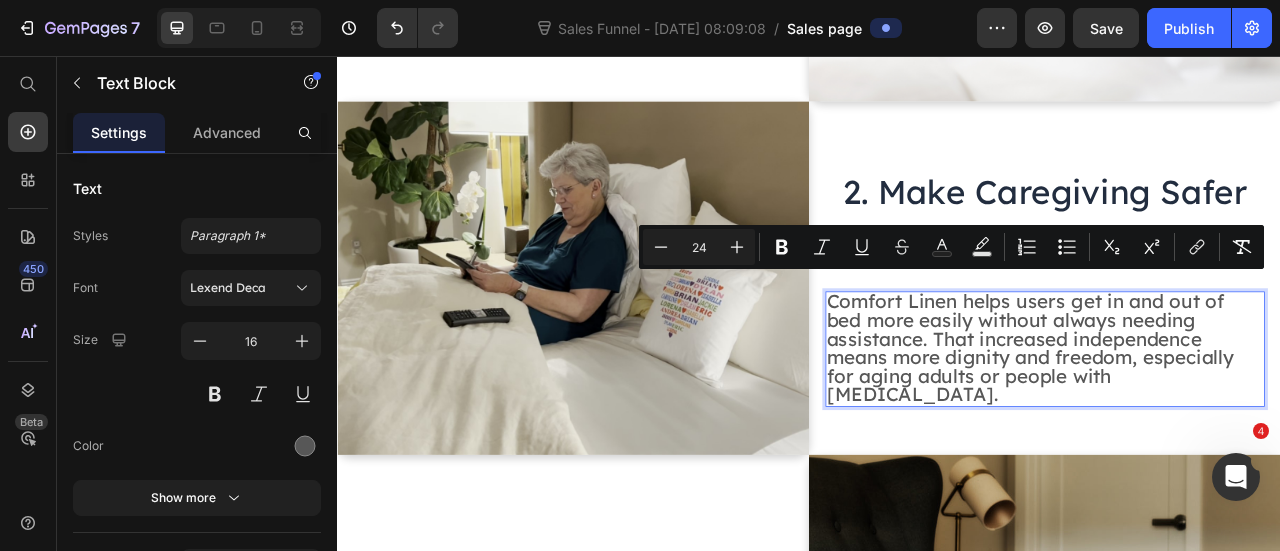 drag, startPoint x: 1092, startPoint y: 464, endPoint x: 956, endPoint y: 343, distance: 182.0357 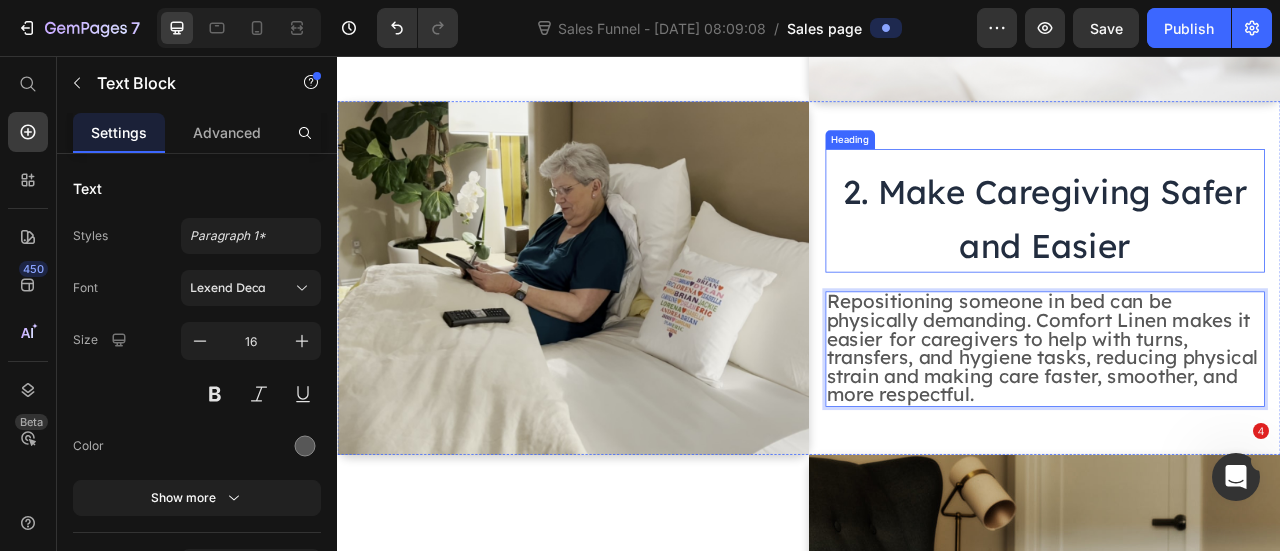 click on "⁠⁠⁠⁠⁠⁠⁠ 2. Make Caregiving Safer and Easier" at bounding box center (1238, 260) 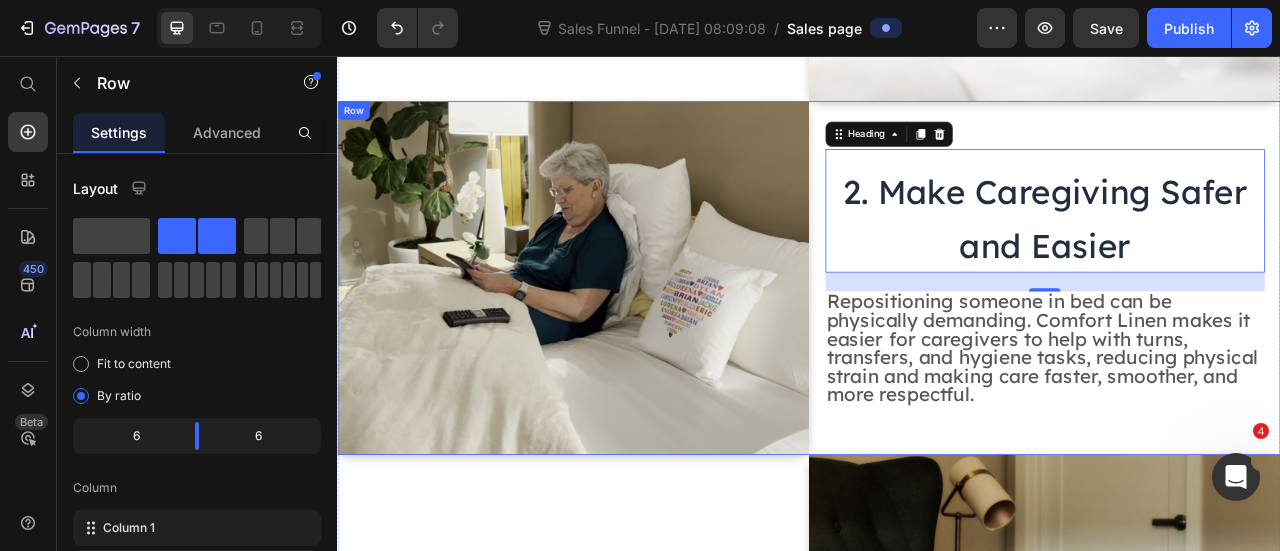 click on "⁠⁠⁠⁠⁠⁠⁠ 2. Make Caregiving Safer and Easier Heading   24 Repositioning someone in bed can be physically demanding. Comfort Linen makes it easier for caregivers to help with turns, transfers, and hygiene tasks, reducing physical strain and making care faster, smoother, and more respectful. Text Block" at bounding box center [1238, 338] 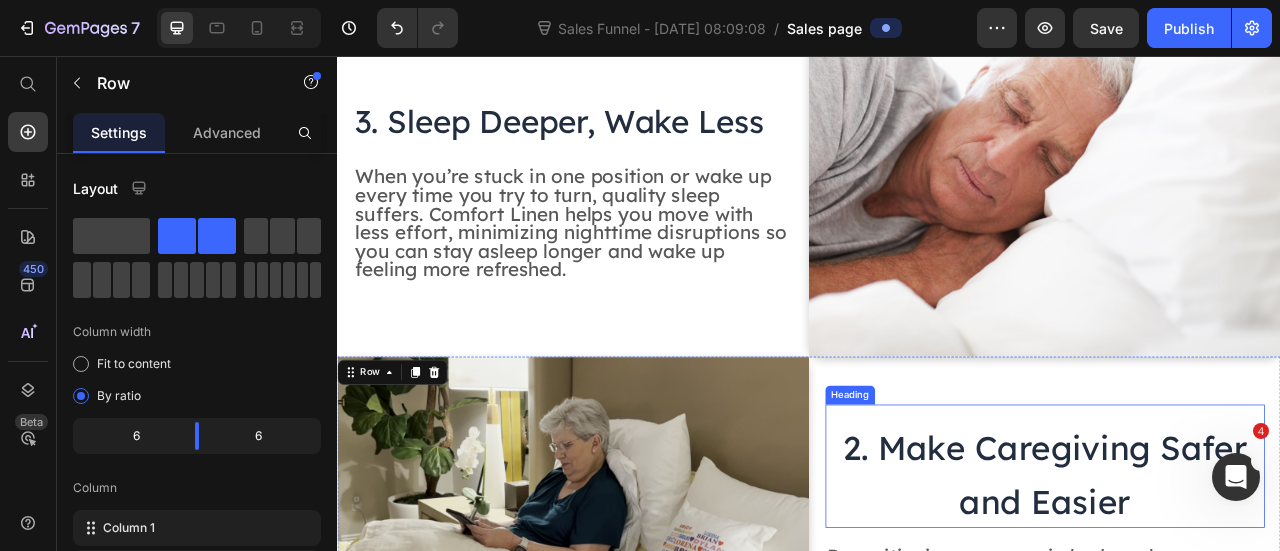 scroll, scrollTop: 2048, scrollLeft: 0, axis: vertical 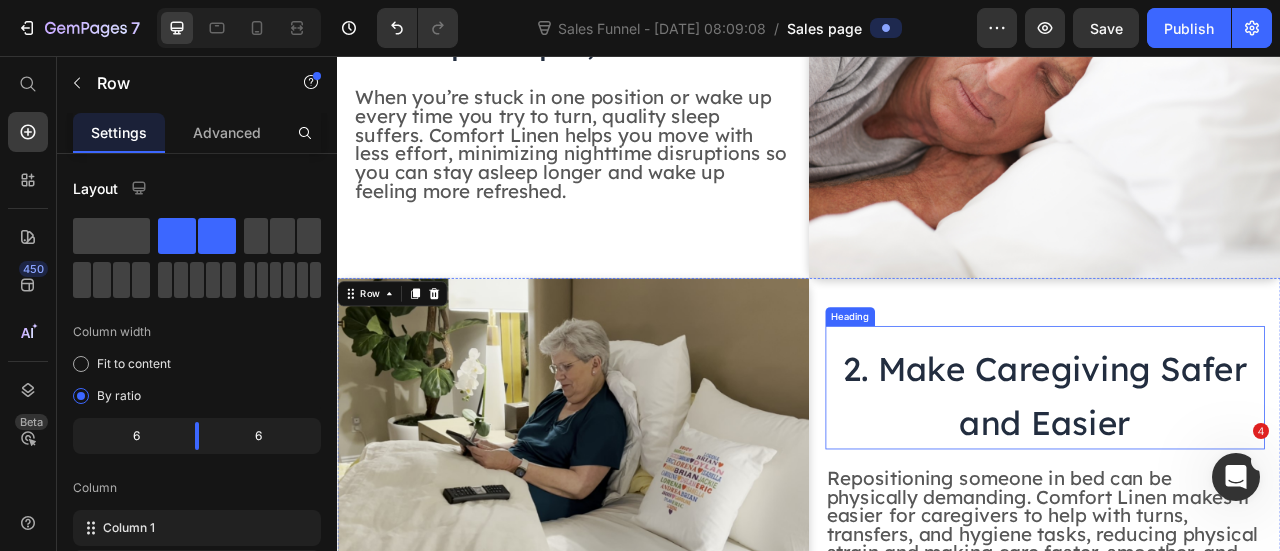 click on "2. Make Caregiving Safer and Easier" at bounding box center (1237, 488) 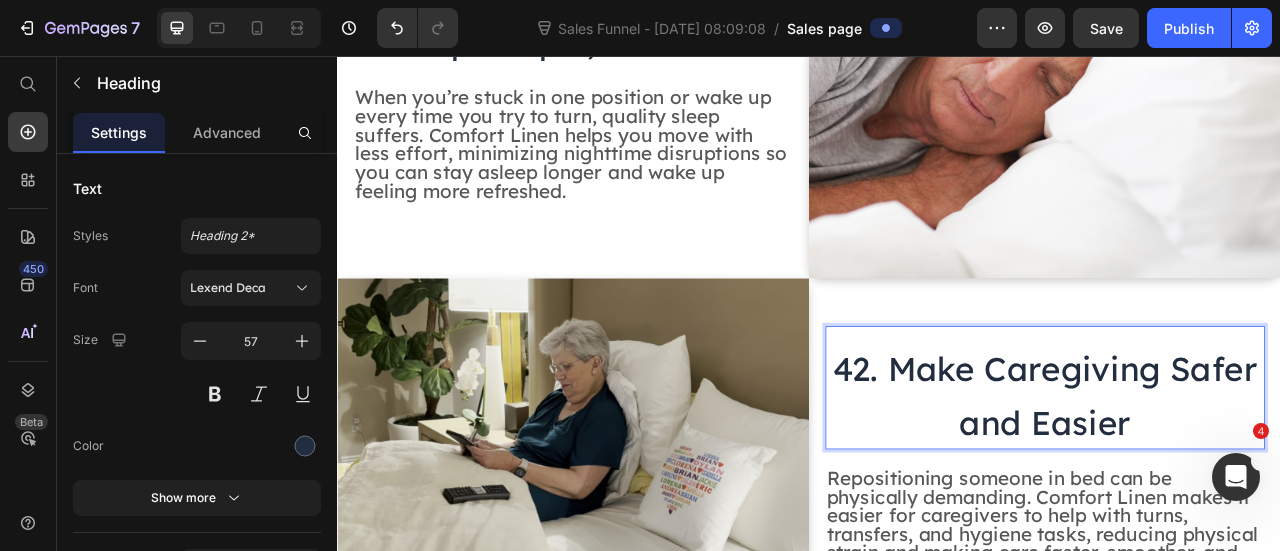 click on "42. Make Caregiving Safer and Easier" at bounding box center (1237, 488) 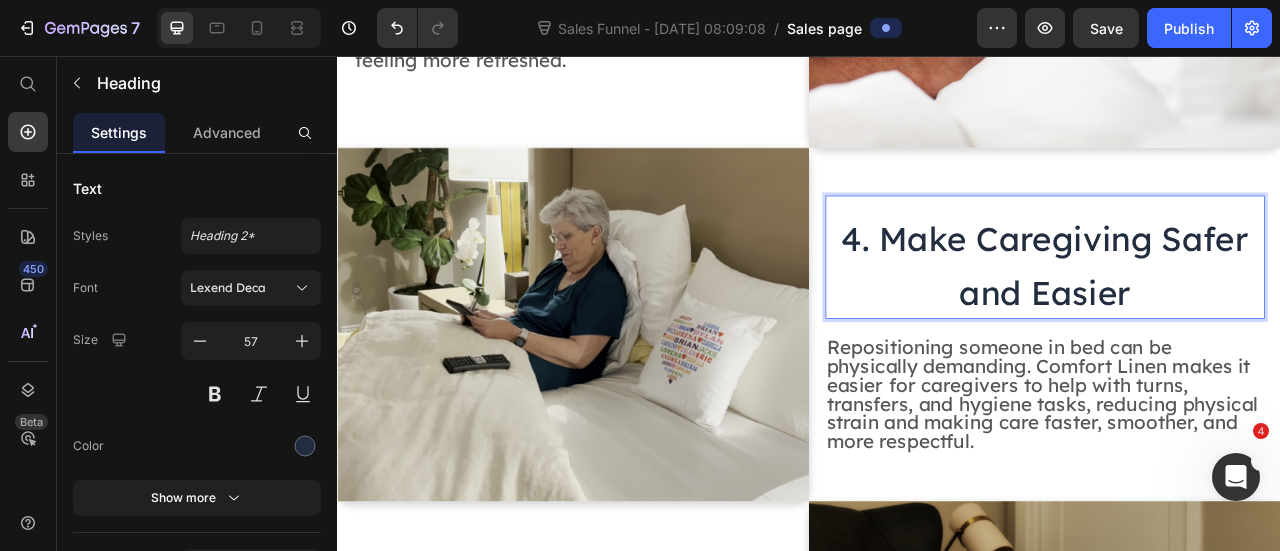 scroll, scrollTop: 2223, scrollLeft: 0, axis: vertical 